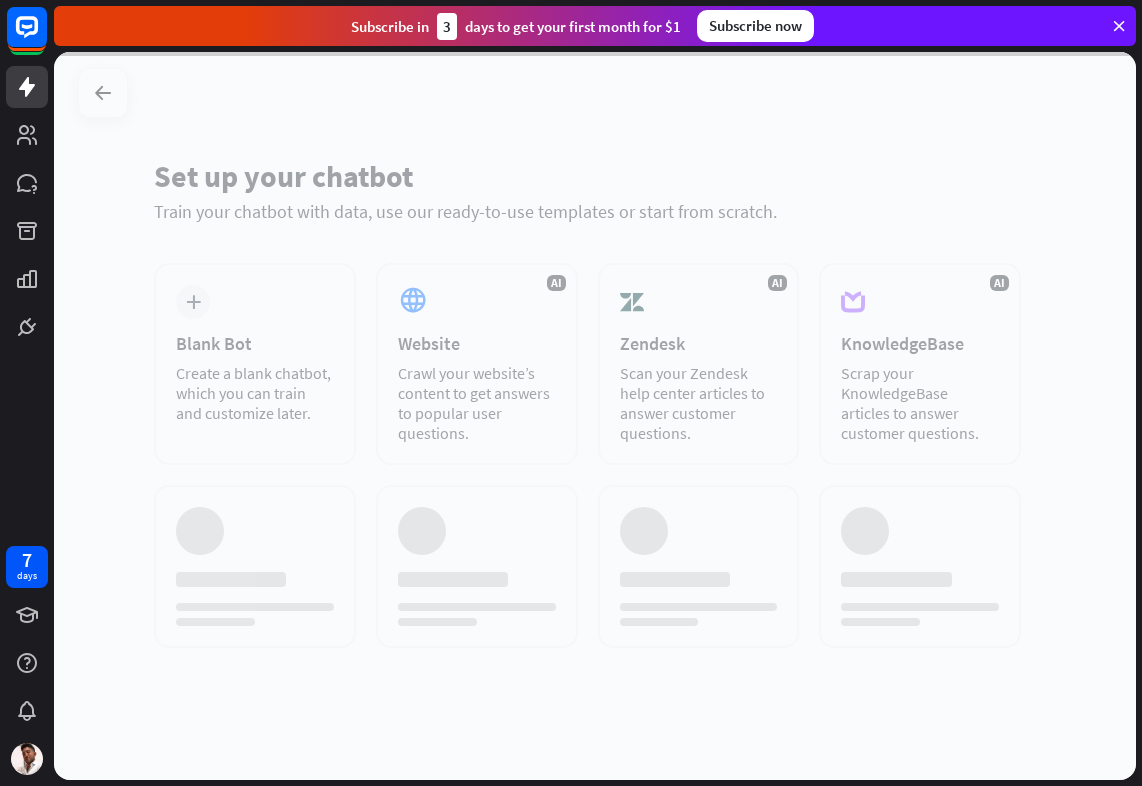 scroll, scrollTop: 0, scrollLeft: 0, axis: both 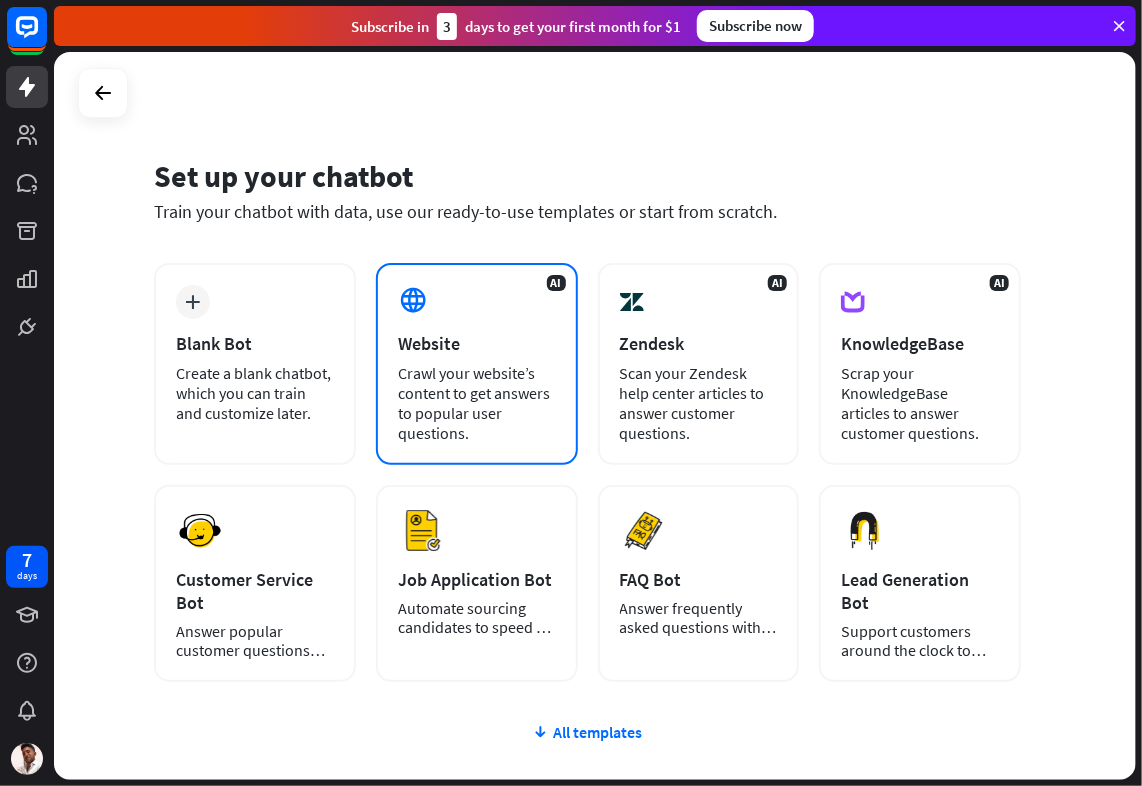 click on "Crawl your website’s content to get answers to
popular user questions." at bounding box center [477, 403] 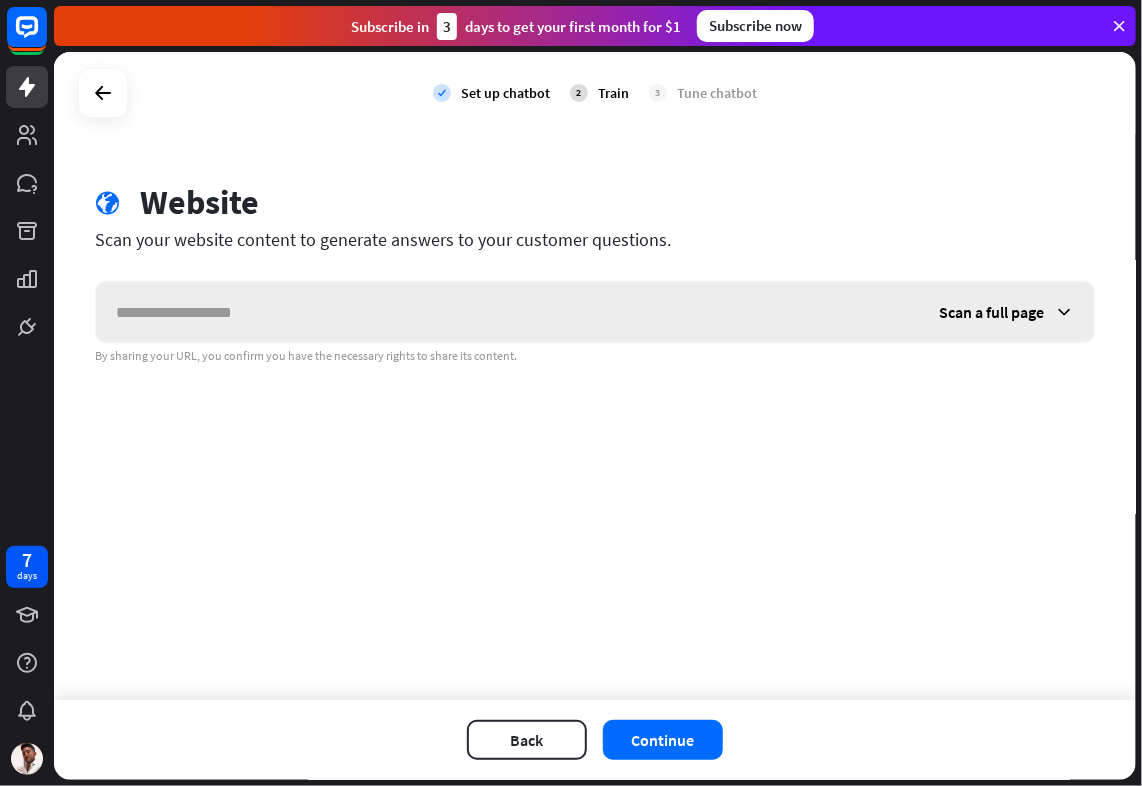 click at bounding box center (507, 312) 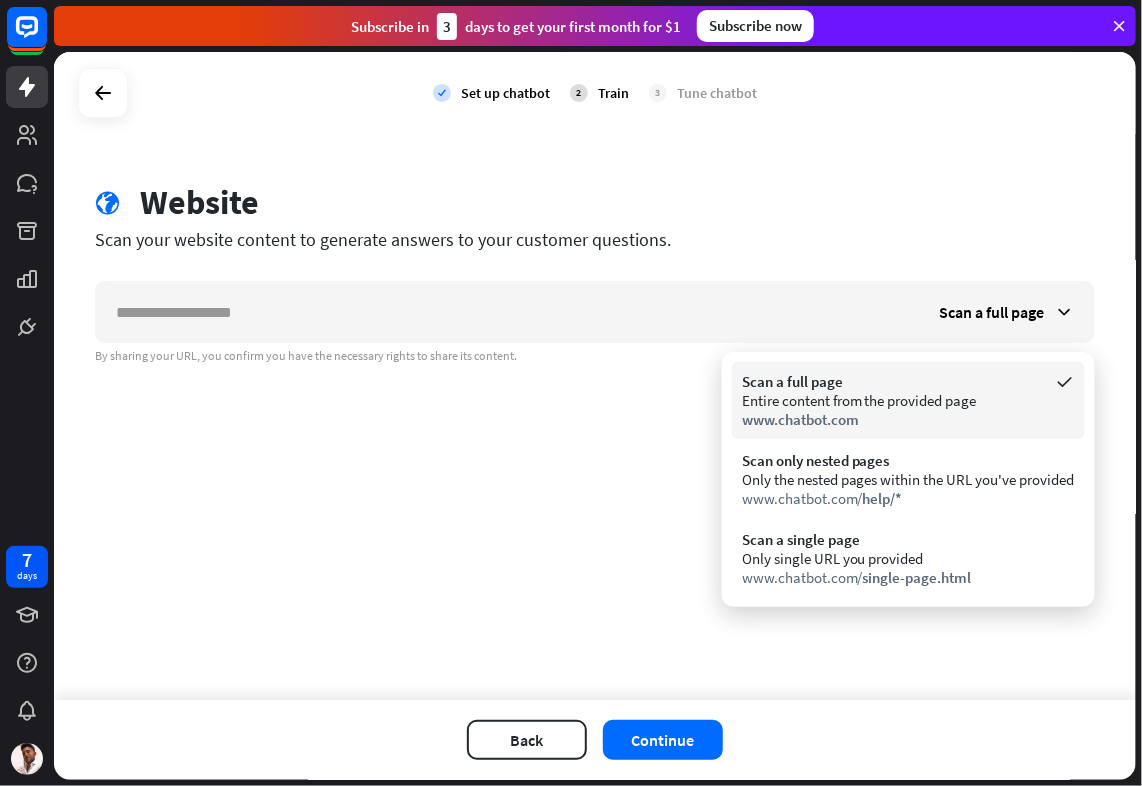 click on "Scan a full page" at bounding box center [908, 381] 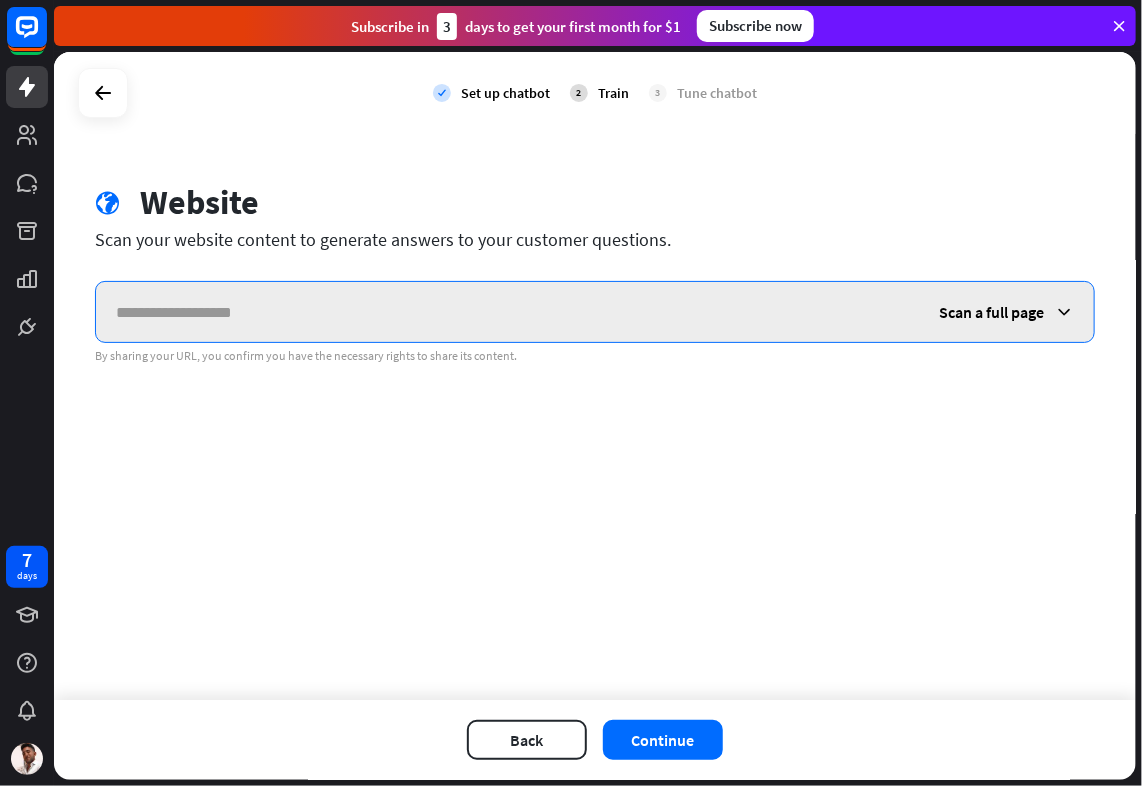 click at bounding box center [507, 312] 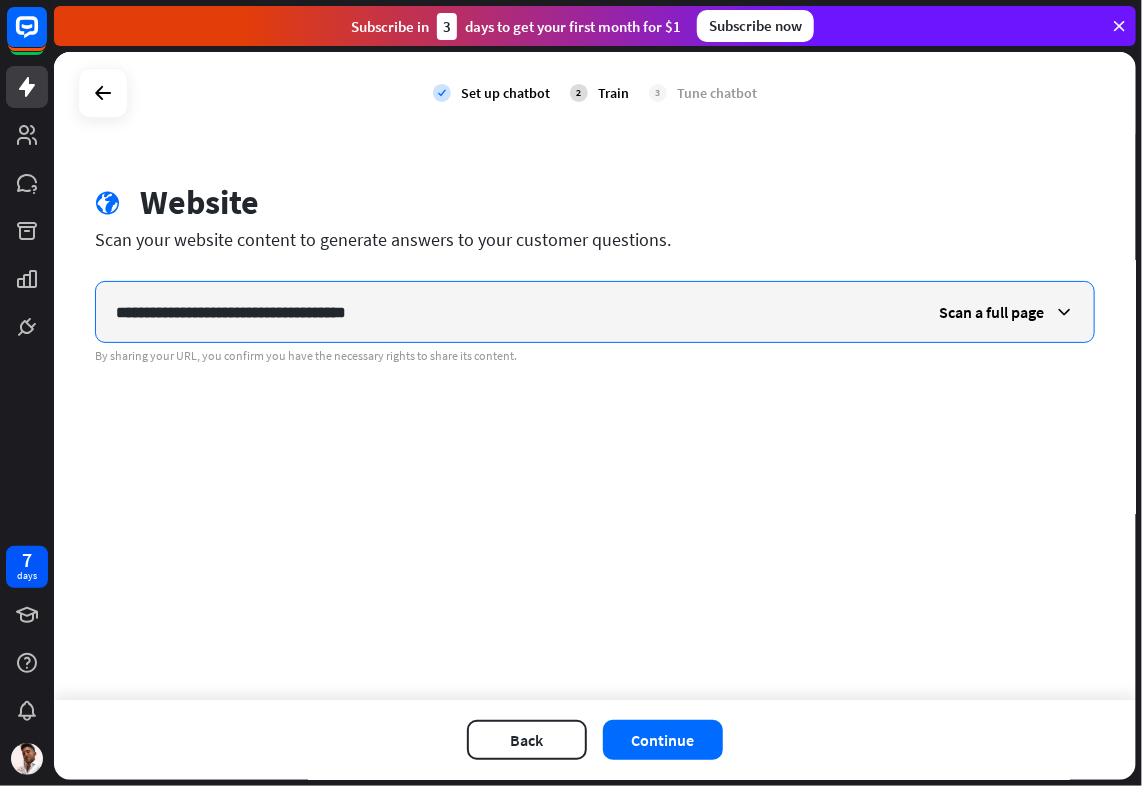 type on "**********" 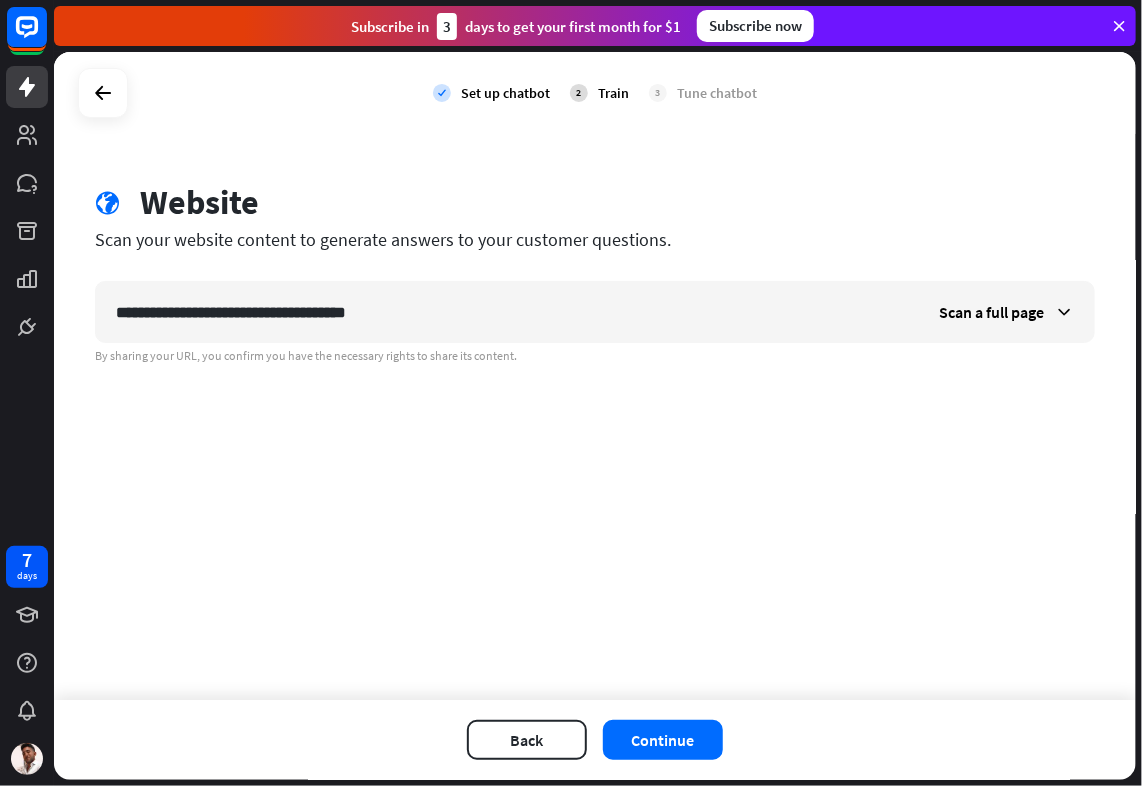 click on "**********" at bounding box center (595, 376) 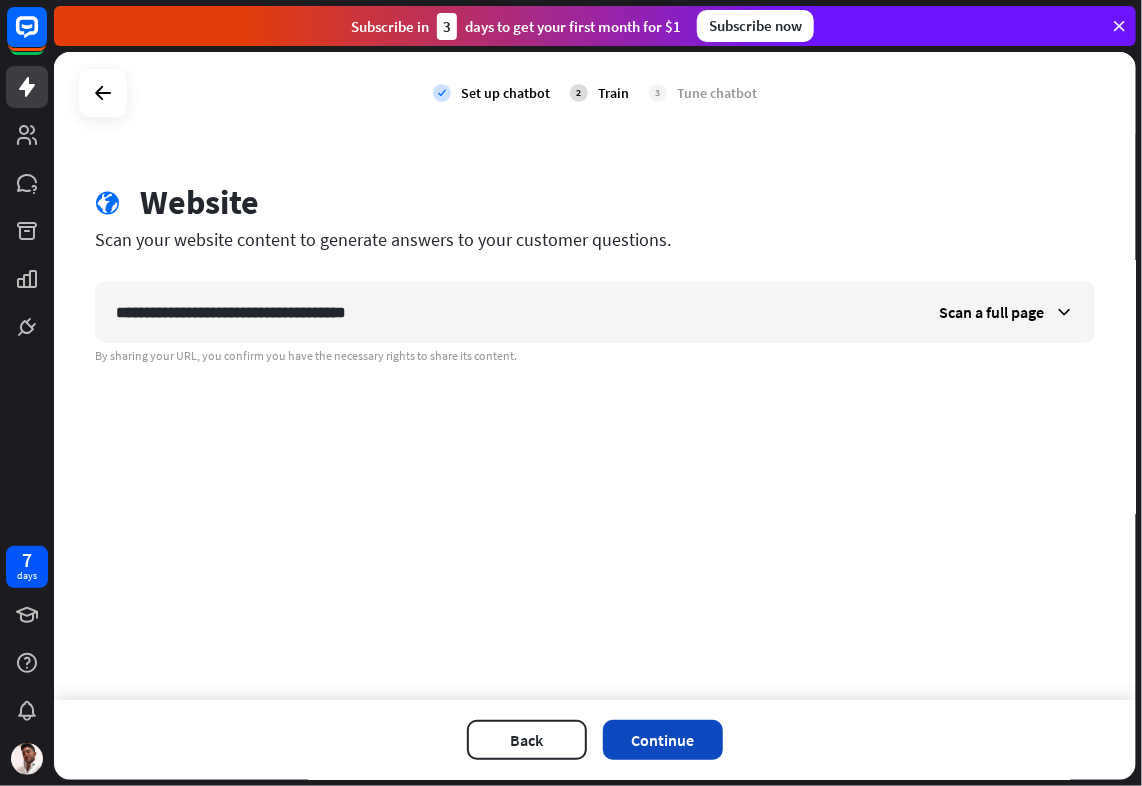 click on "Continue" at bounding box center (663, 740) 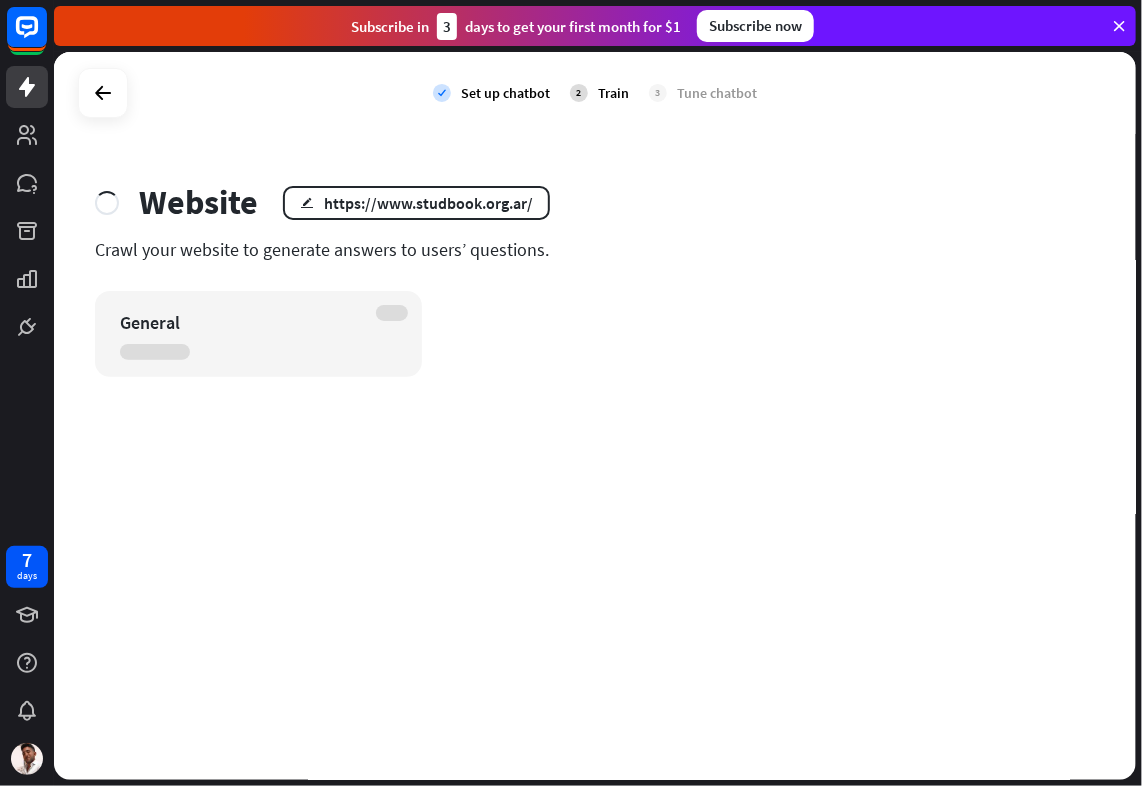 click at bounding box center [1119, 26] 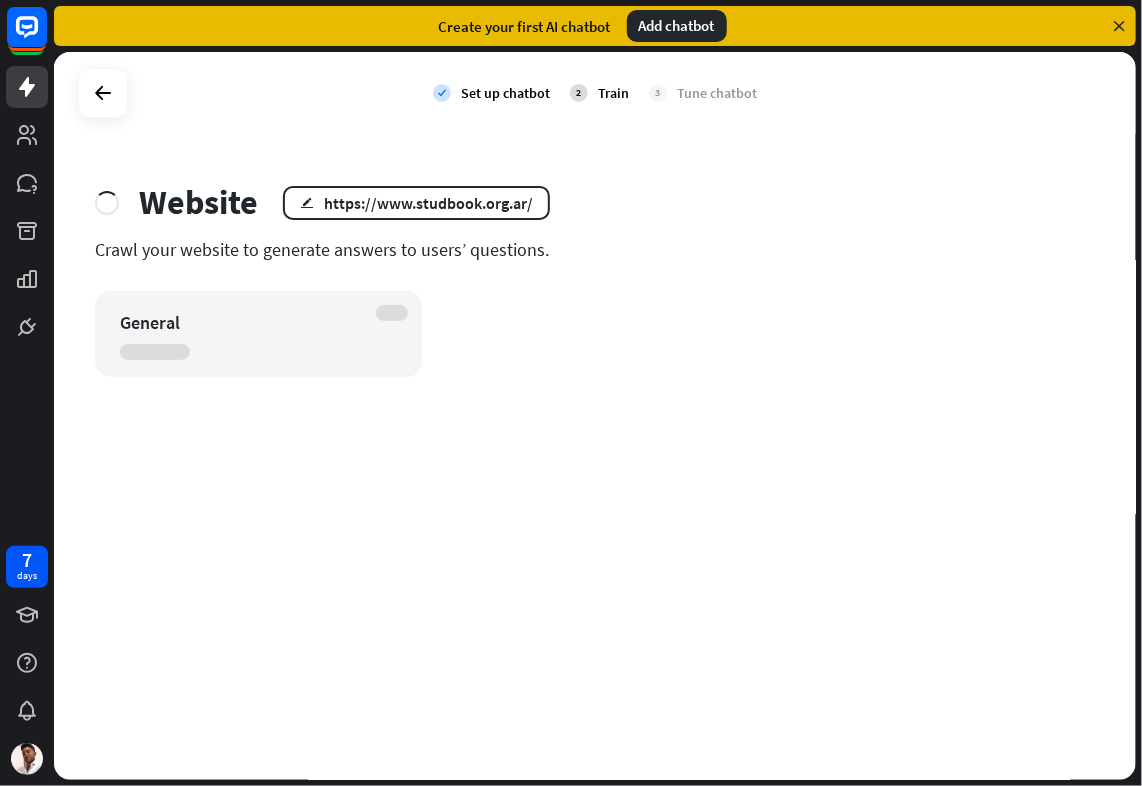 click at bounding box center (1119, 26) 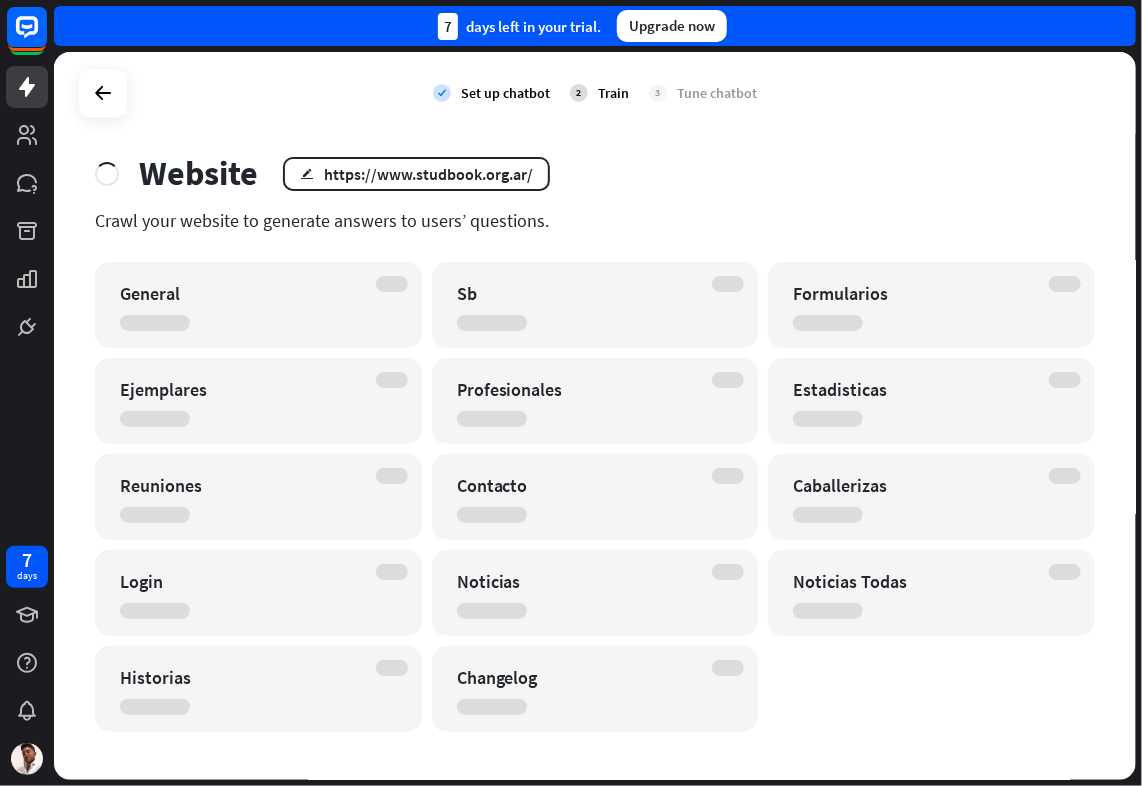 scroll, scrollTop: 44, scrollLeft: 0, axis: vertical 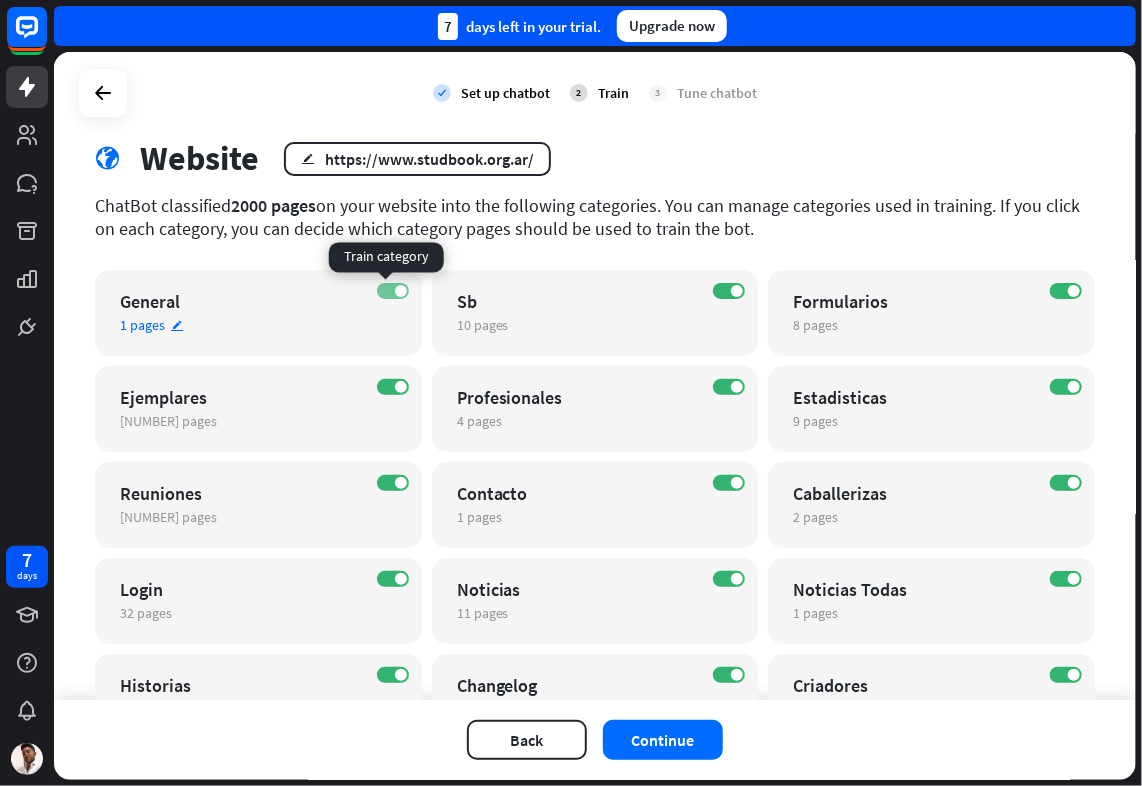click on "ON" at bounding box center (393, 291) 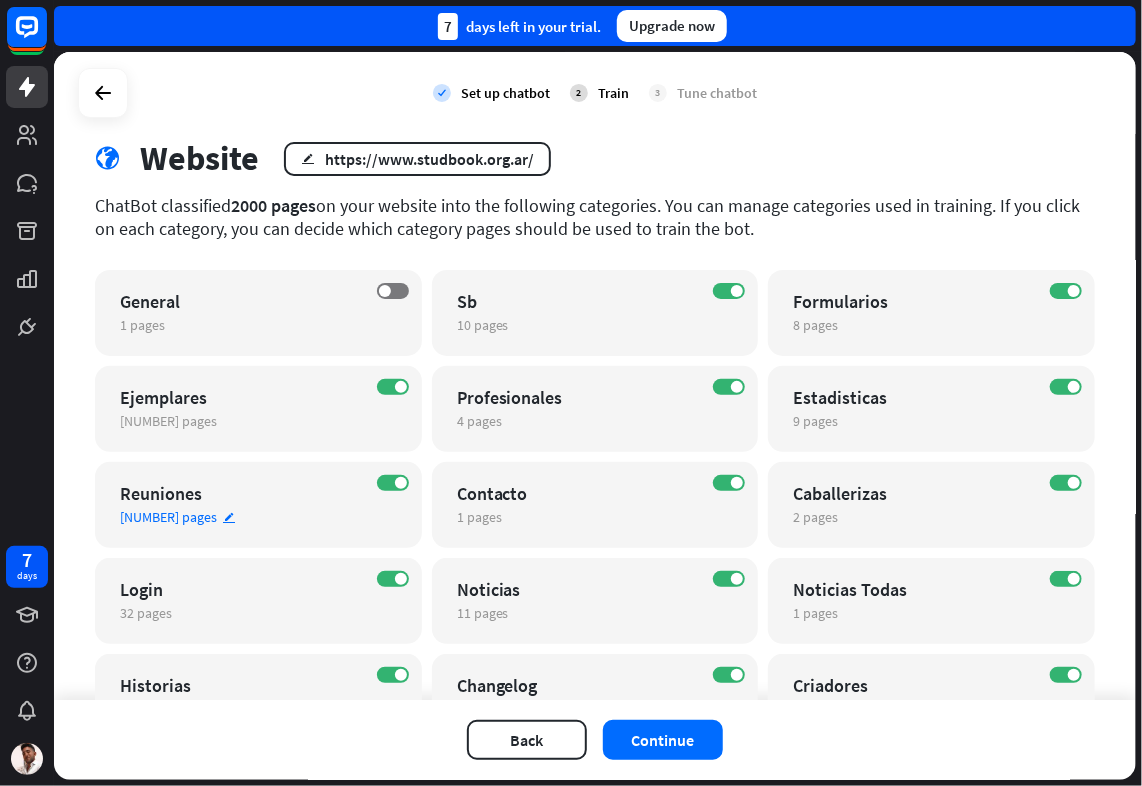 click on "ON
Reuniones   343 pages   edit" at bounding box center [258, 505] 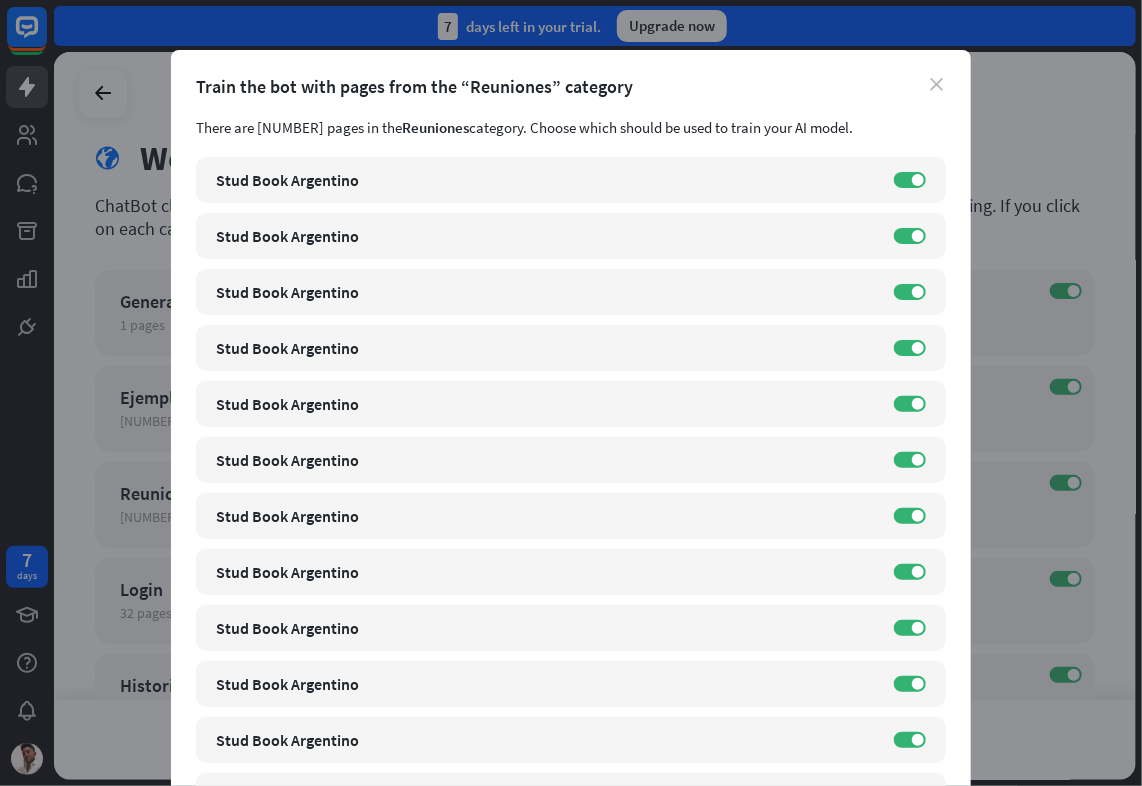click on "close" at bounding box center [936, 84] 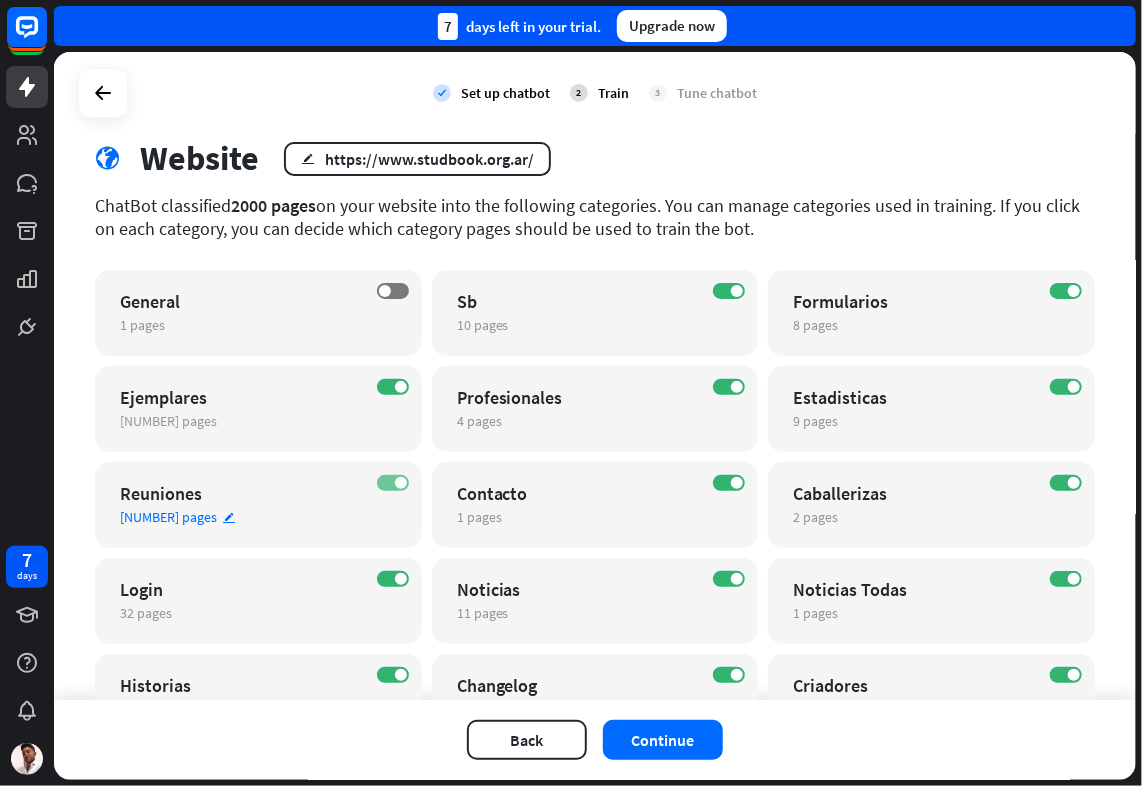 click at bounding box center (401, 483) 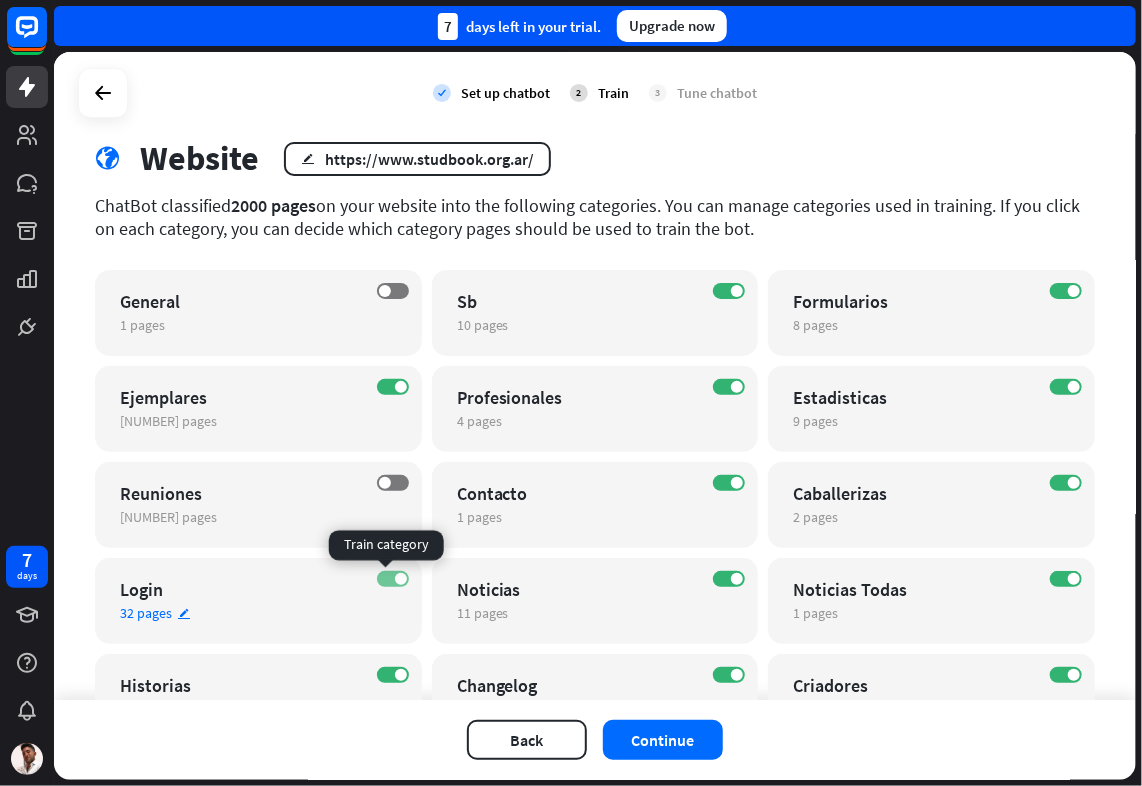 click on "ON" at bounding box center (393, 579) 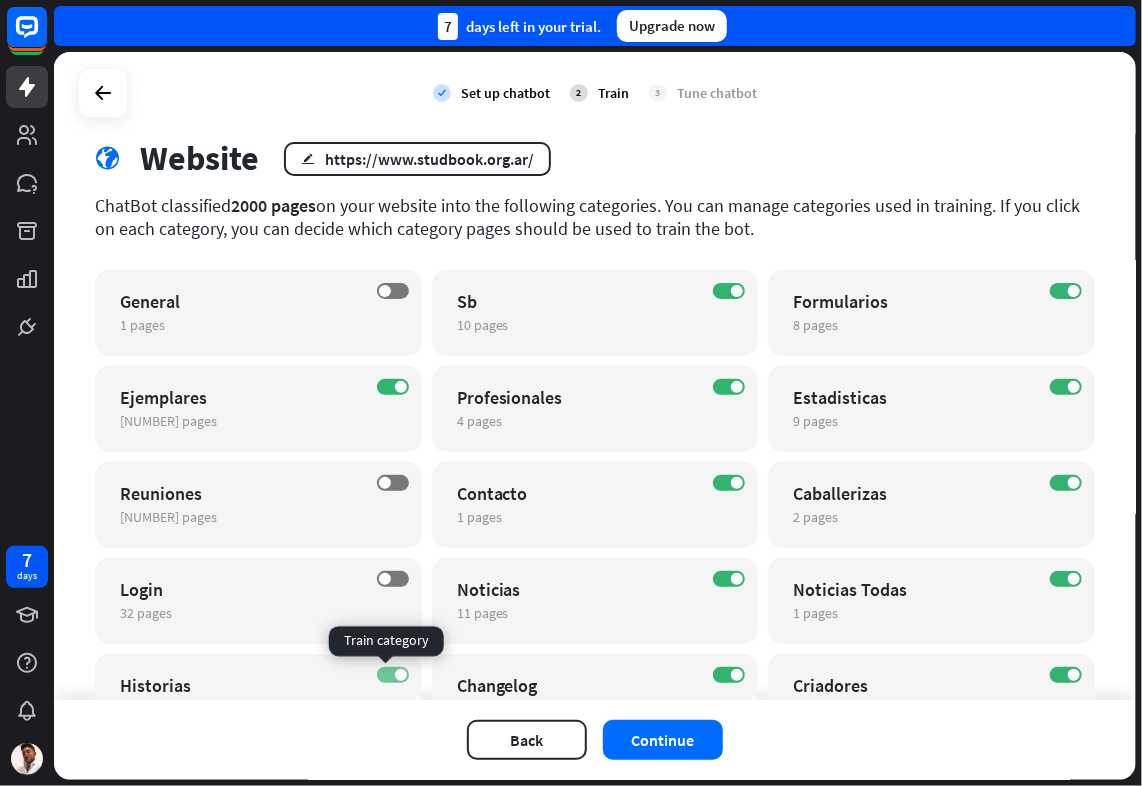 scroll, scrollTop: 148, scrollLeft: 0, axis: vertical 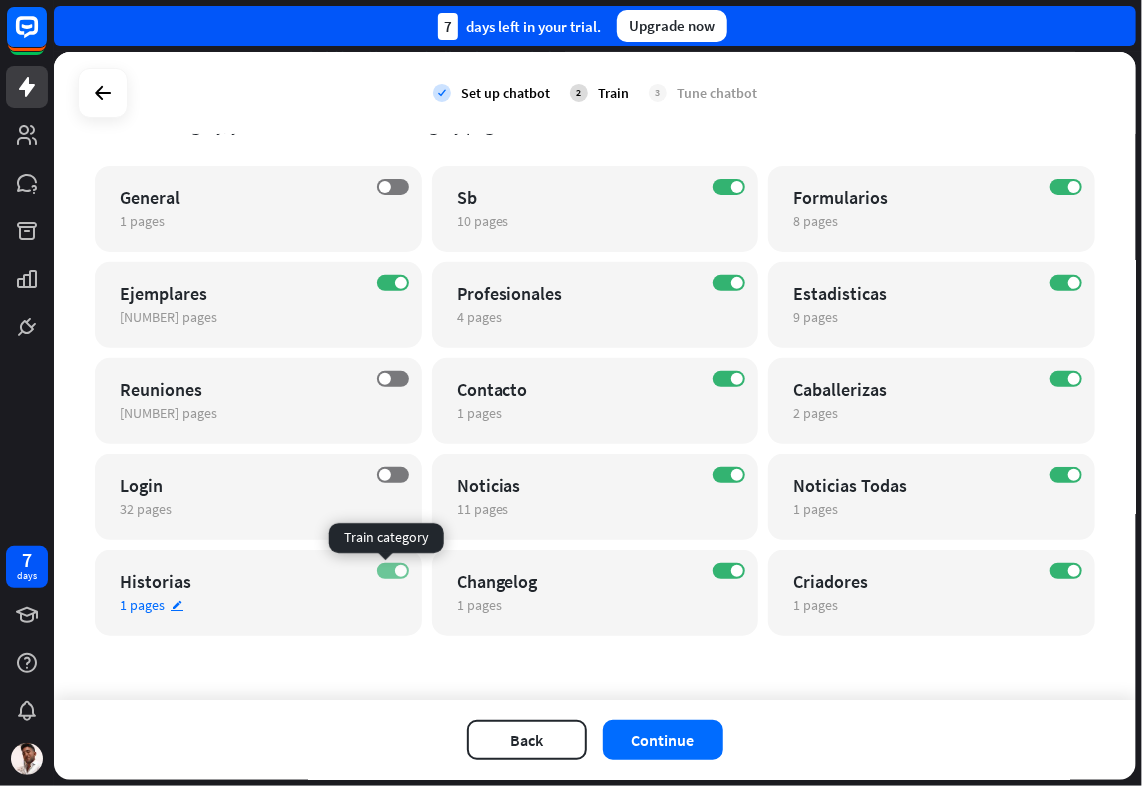 click on "ON" at bounding box center (393, 571) 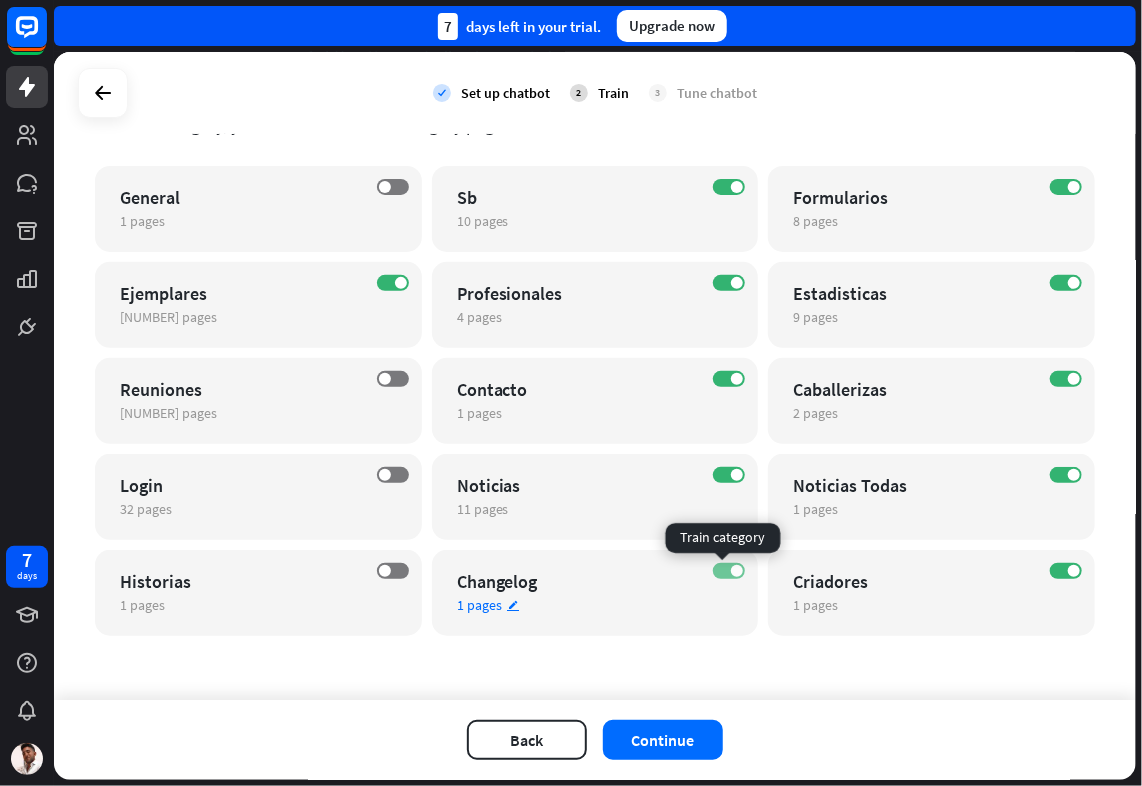 click at bounding box center [737, 571] 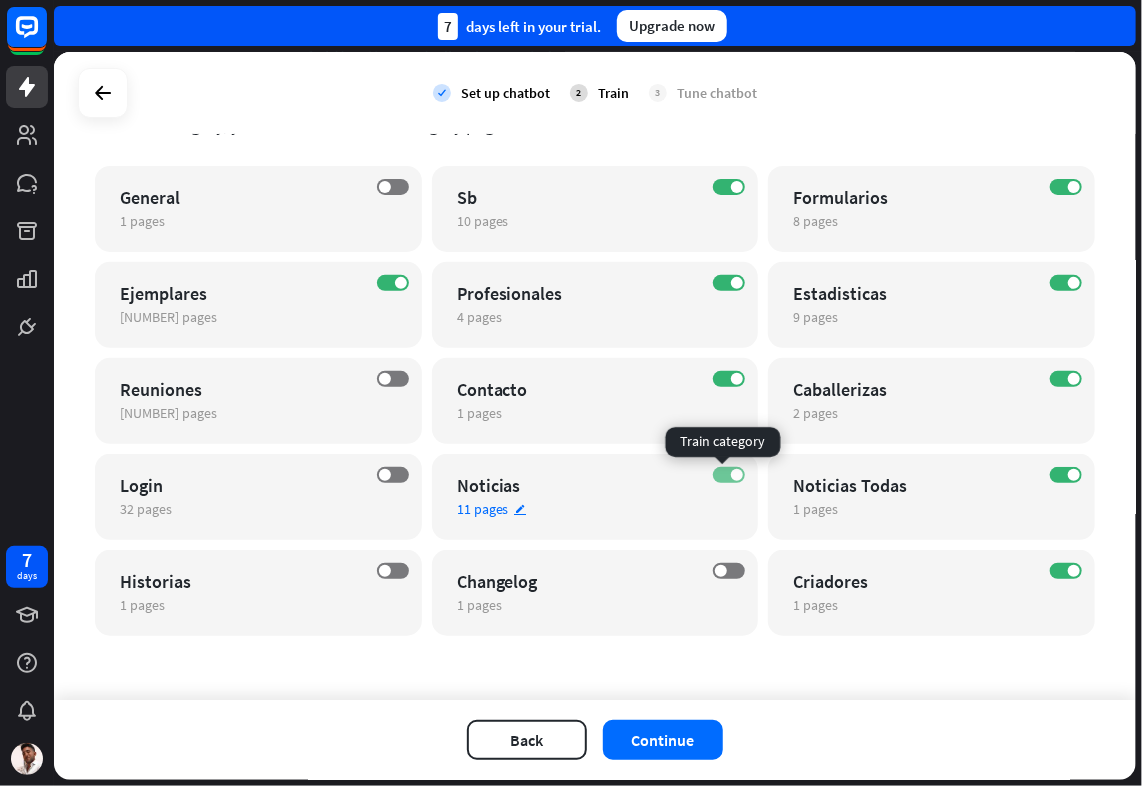 click on "ON" at bounding box center [729, 475] 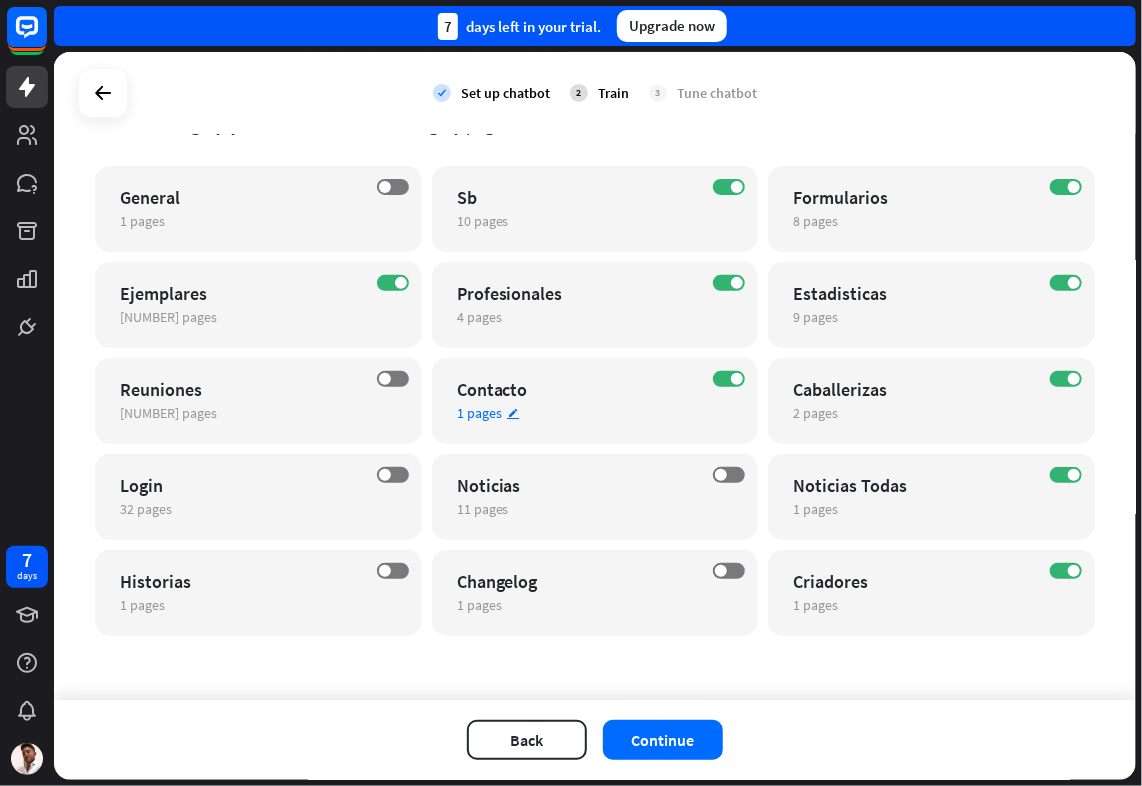 scroll, scrollTop: 48, scrollLeft: 0, axis: vertical 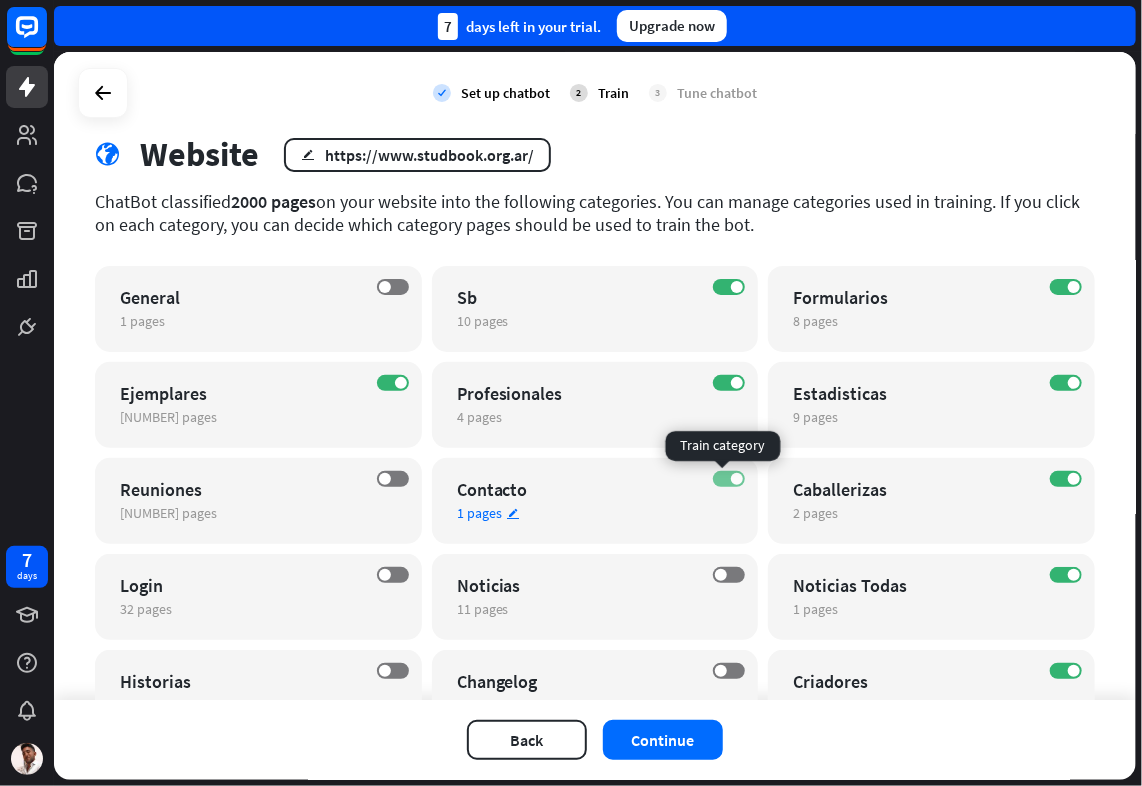 click on "ON" at bounding box center [729, 479] 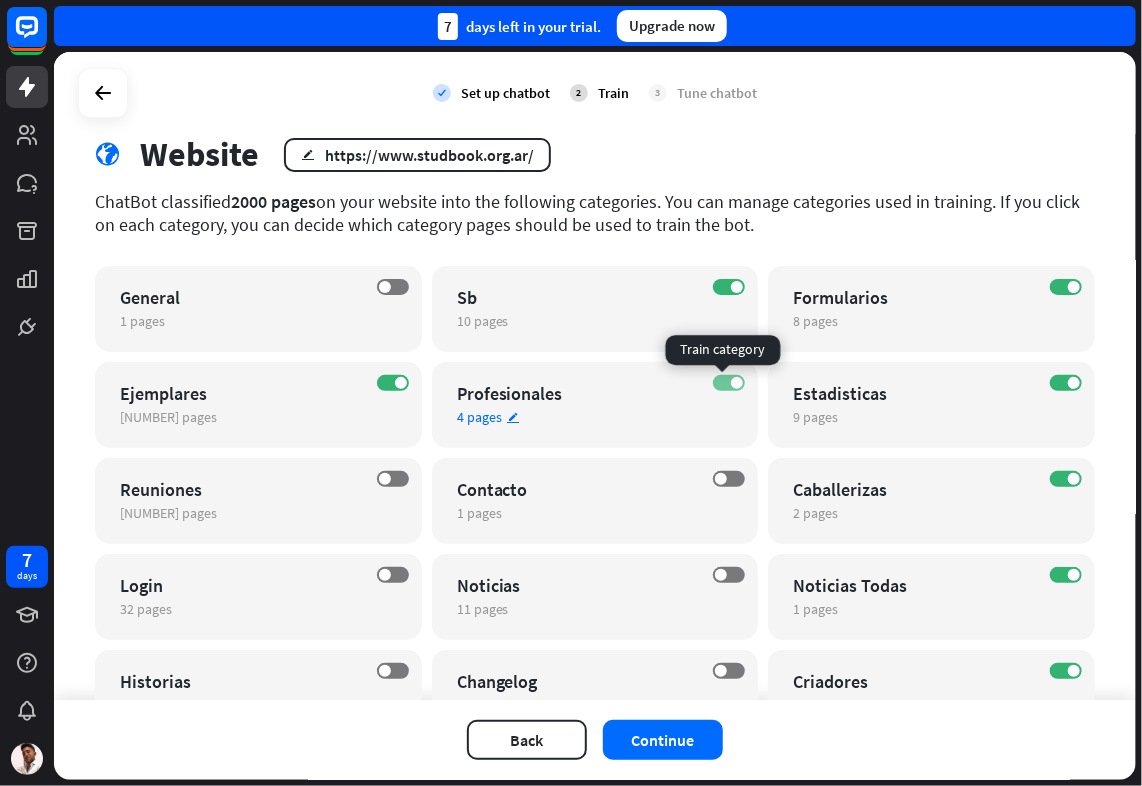 click on "ON" at bounding box center (729, 383) 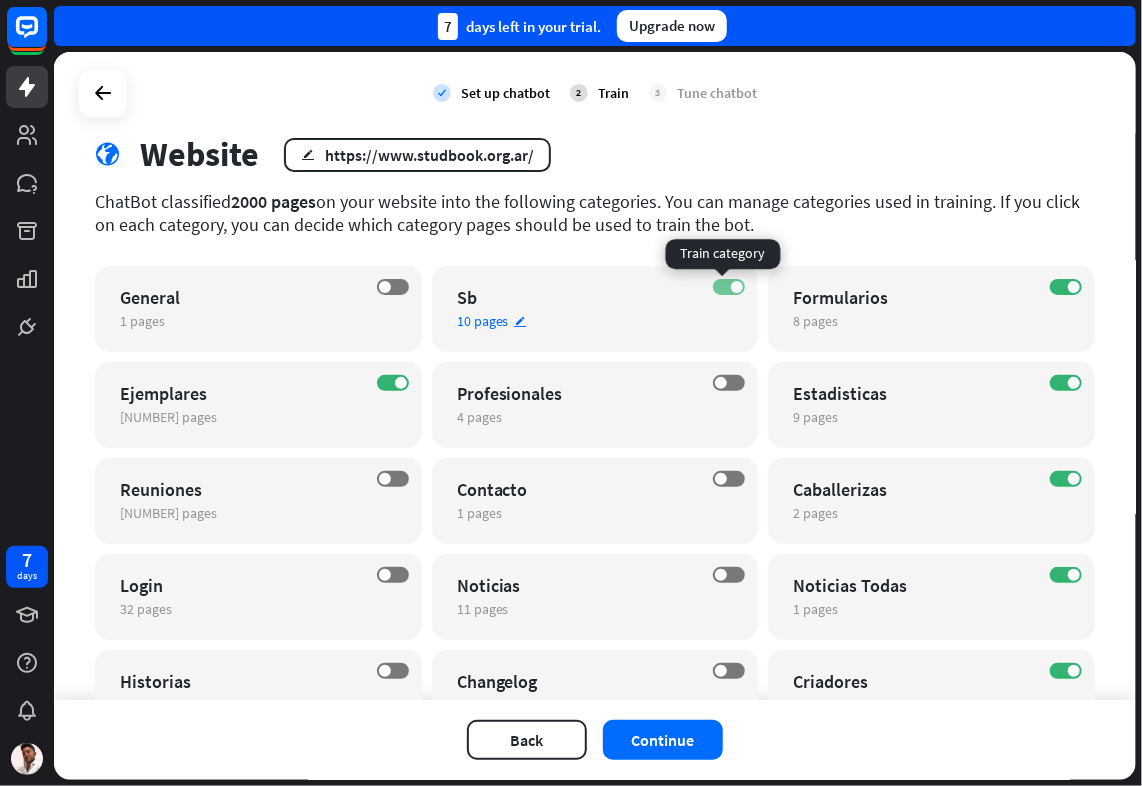 click at bounding box center (737, 287) 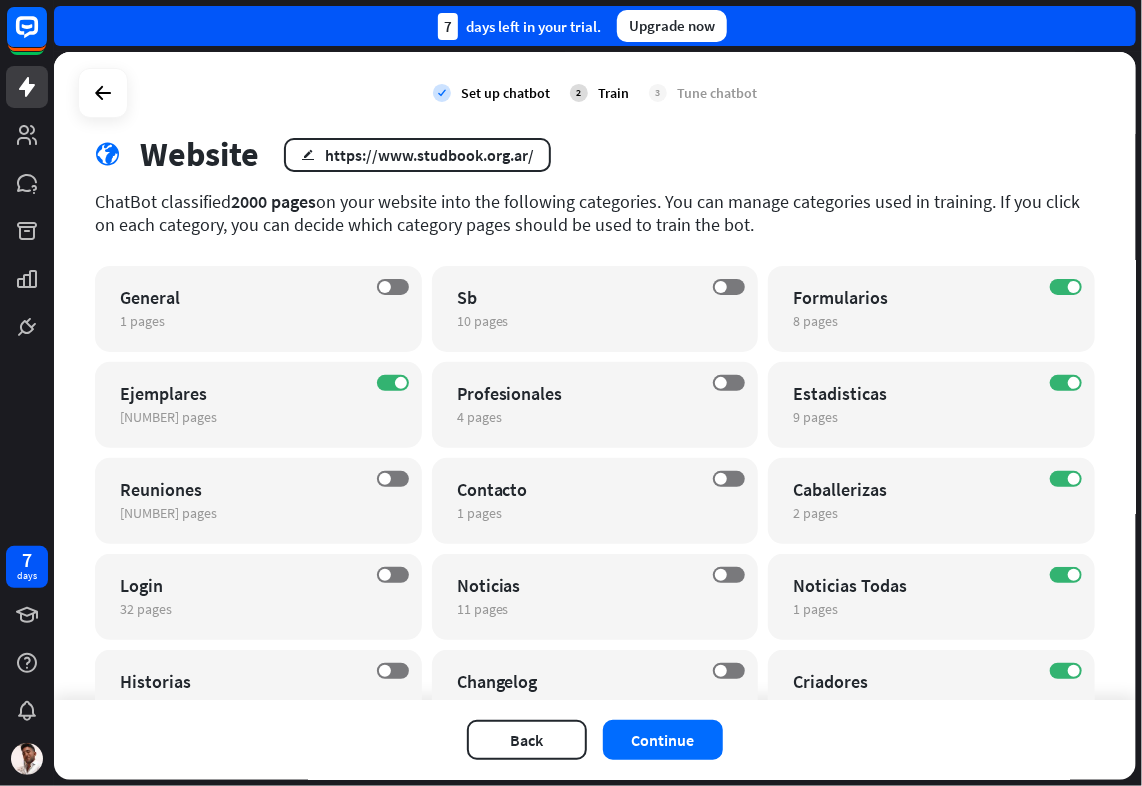 drag, startPoint x: 812, startPoint y: 318, endPoint x: 859, endPoint y: 235, distance: 95.38344 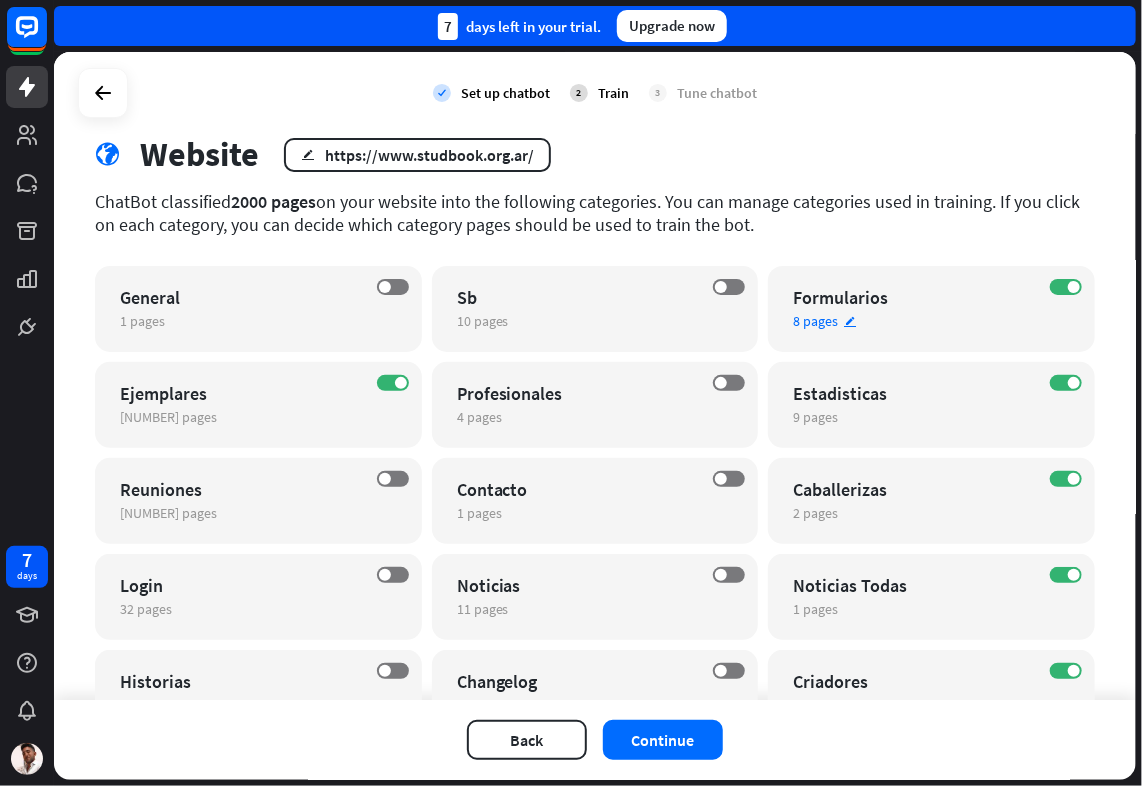 click on "8 pages" at bounding box center (815, 321) 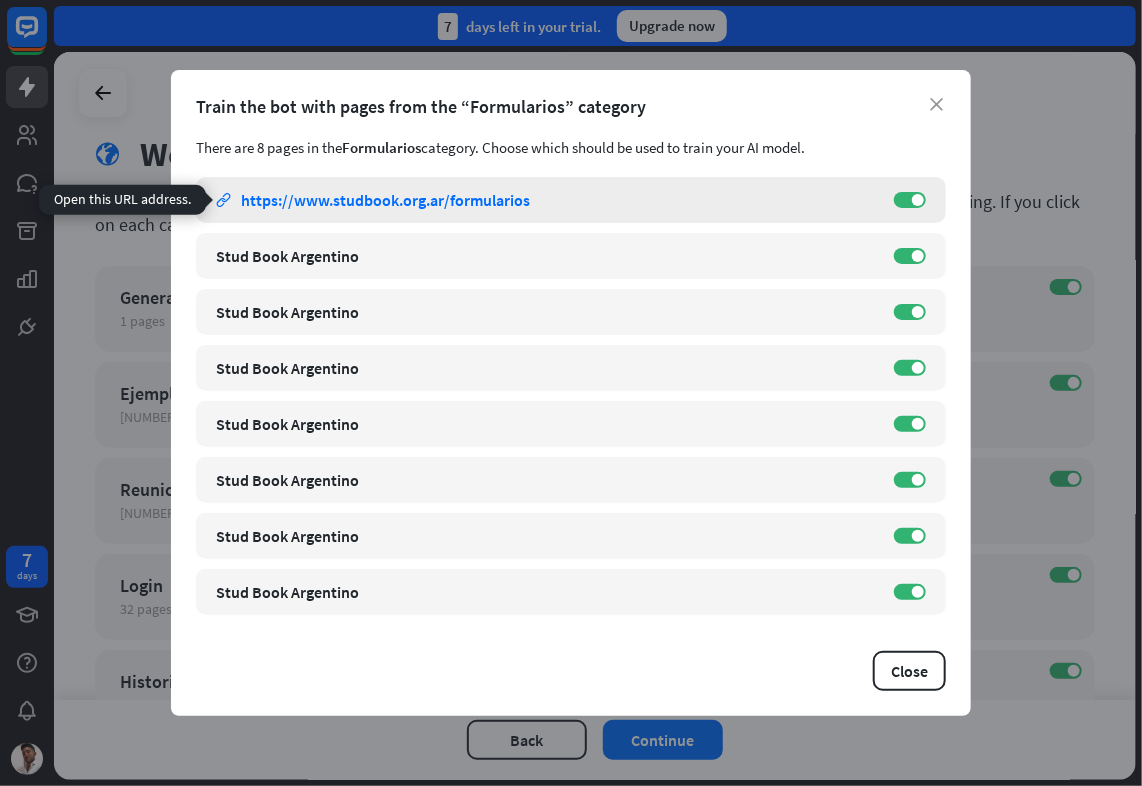click on "https://www.studbook.org.ar/formularios" at bounding box center [385, 200] 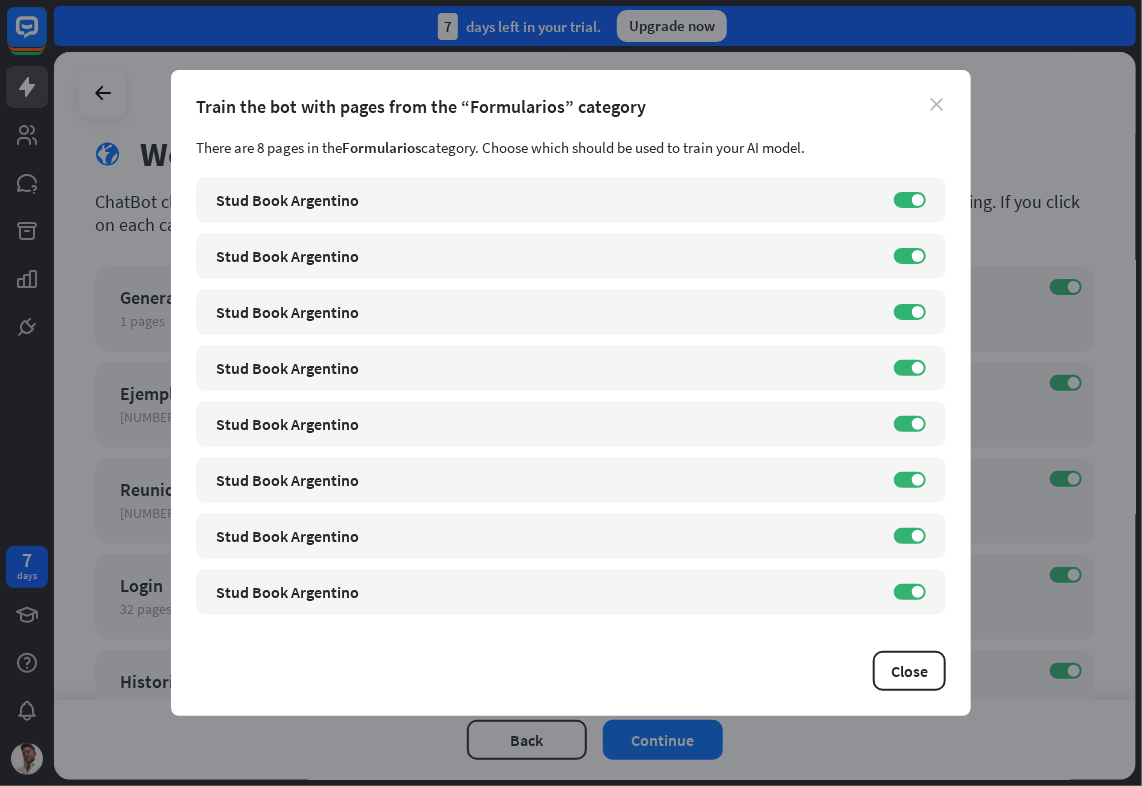 click on "close" at bounding box center (936, 104) 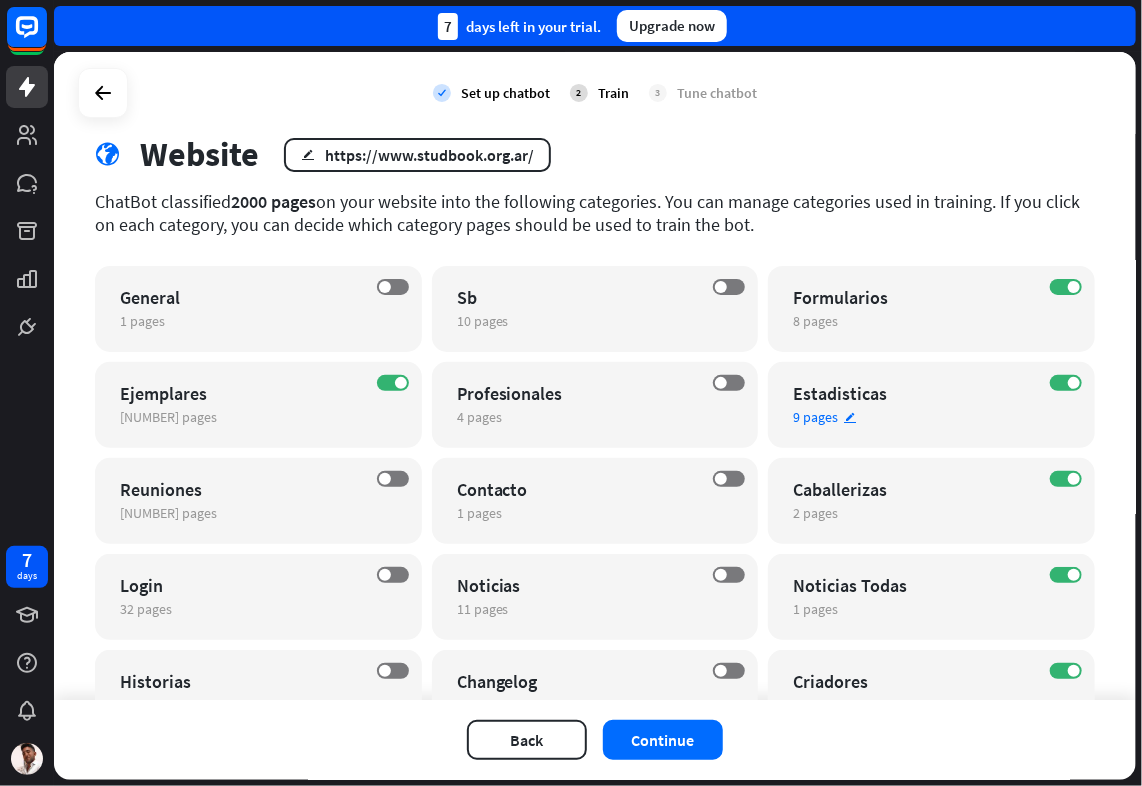 click on "9 pages" at bounding box center (815, 417) 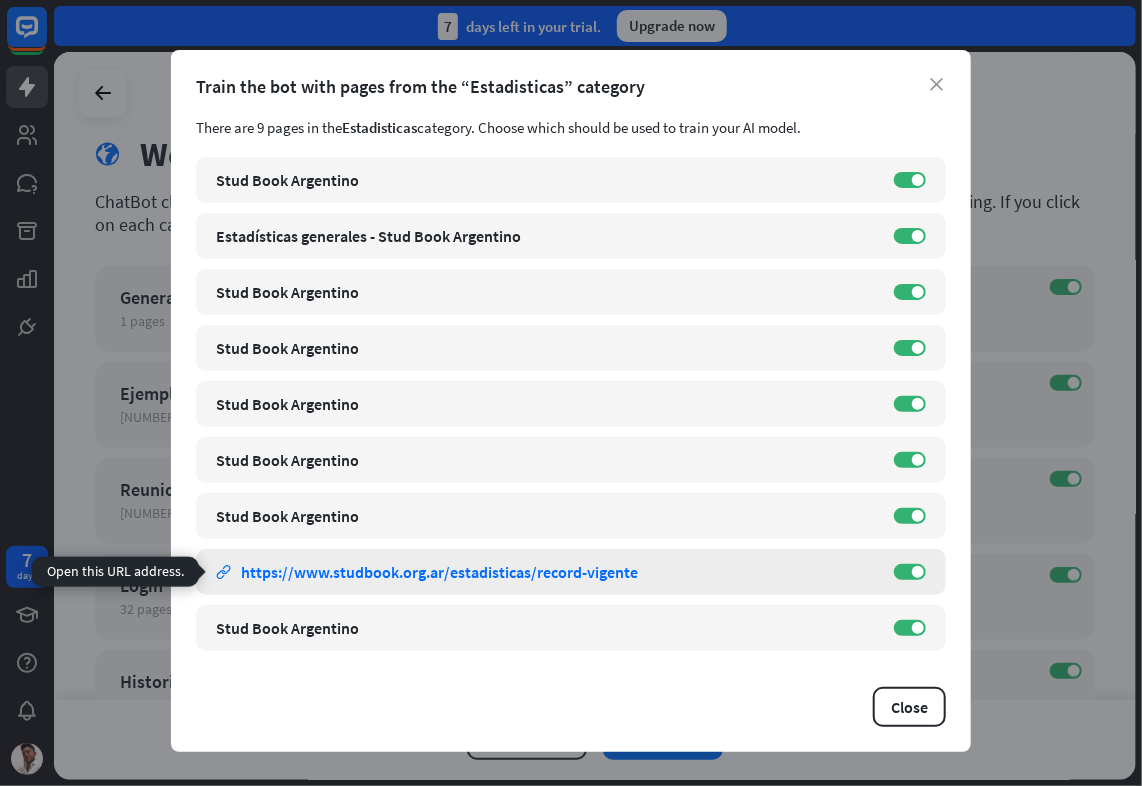 click on "https://www.studbook.org.ar/estadisticas/record-vigente" at bounding box center [439, 572] 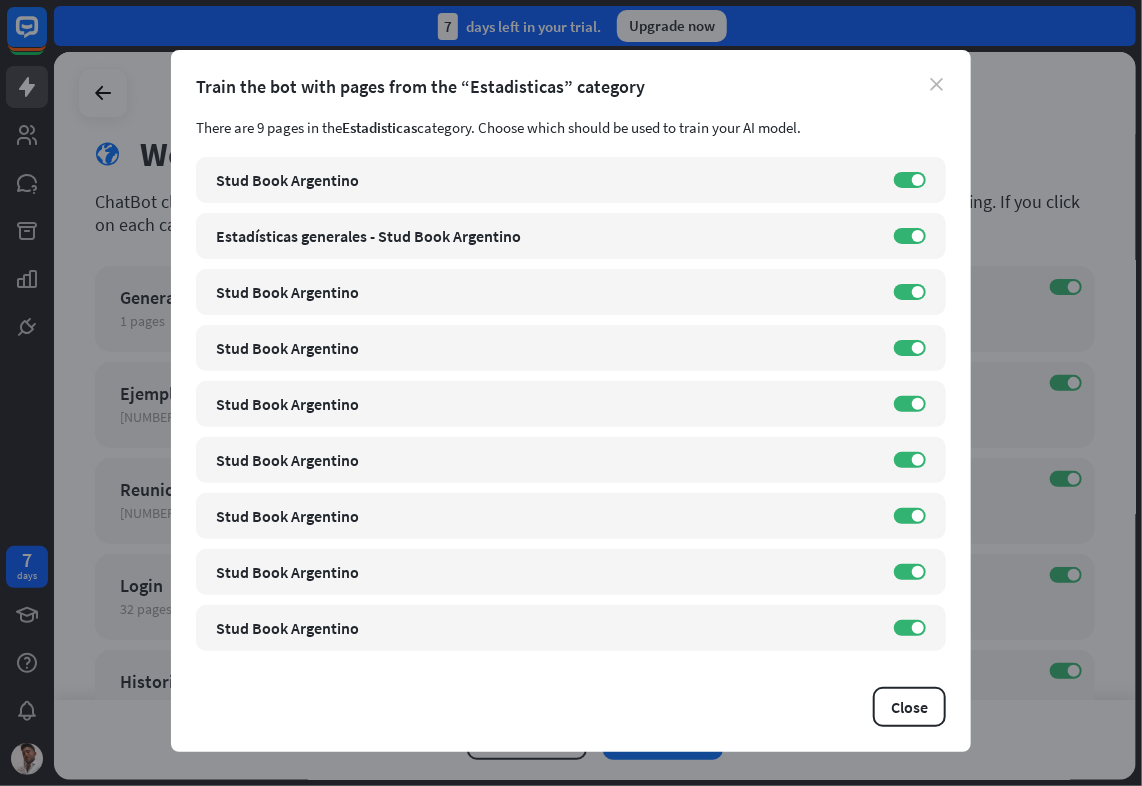 click on "close" at bounding box center [936, 84] 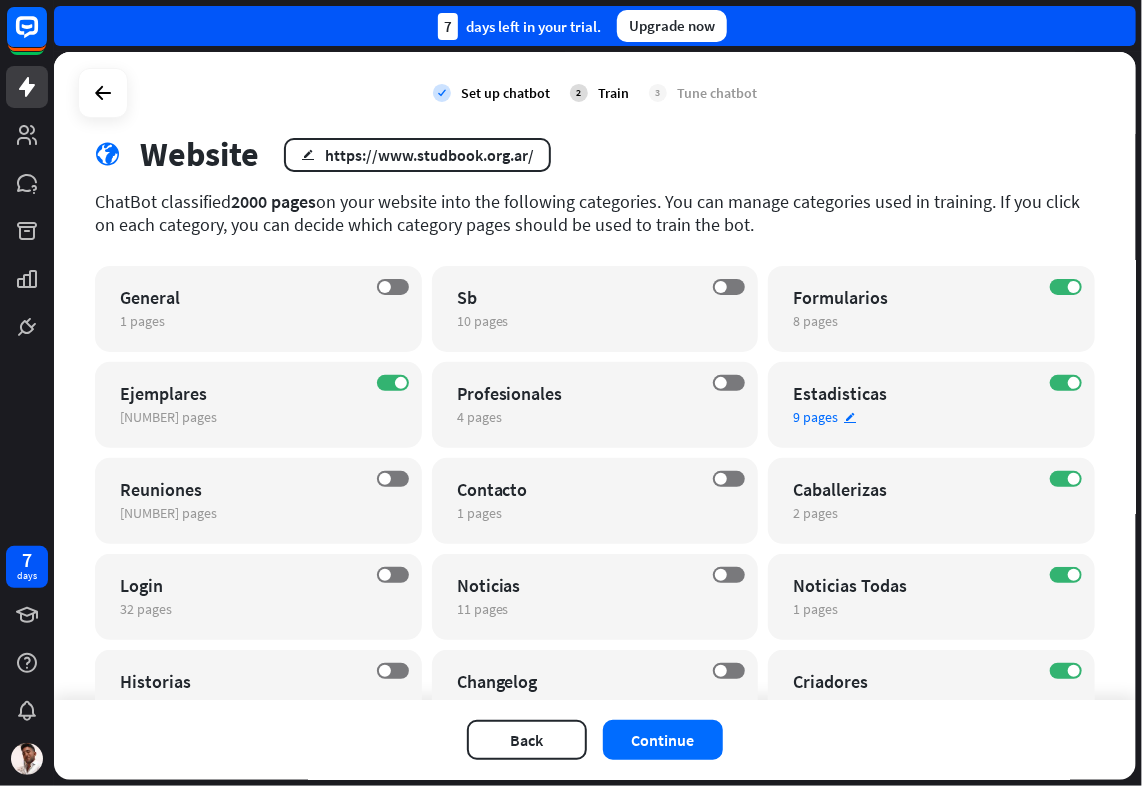 scroll, scrollTop: 148, scrollLeft: 0, axis: vertical 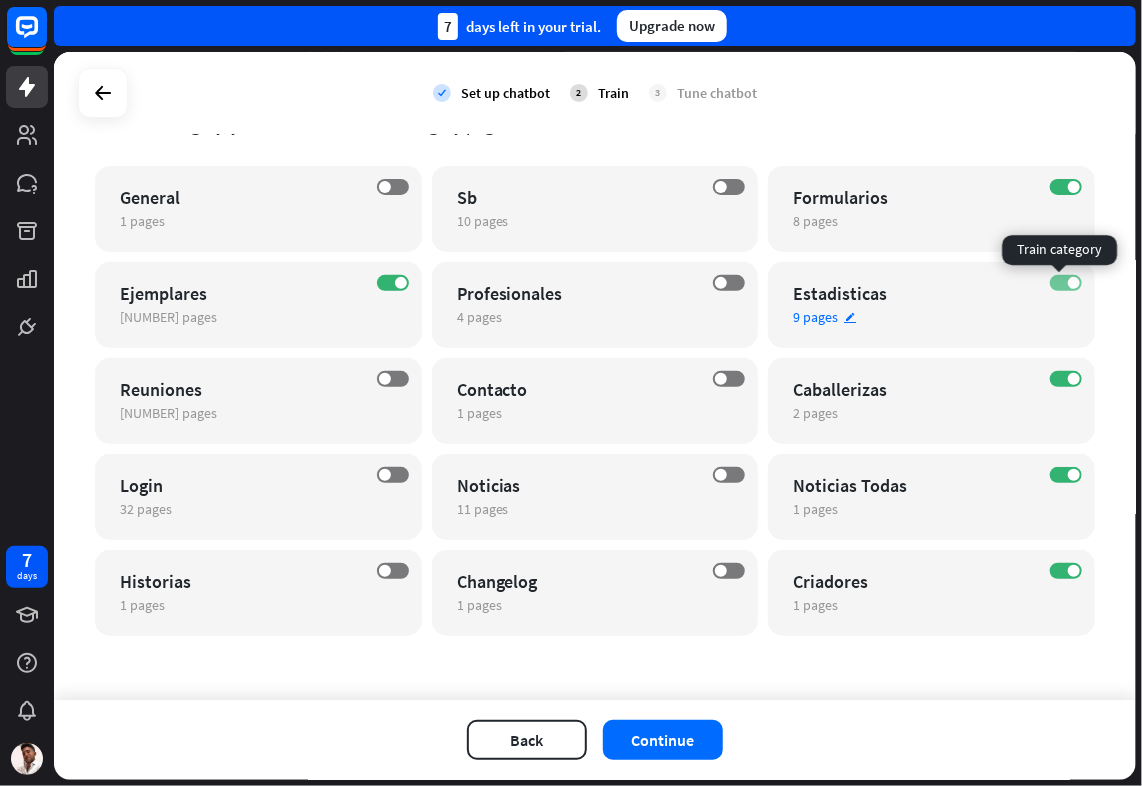 click on "ON" at bounding box center [1066, 283] 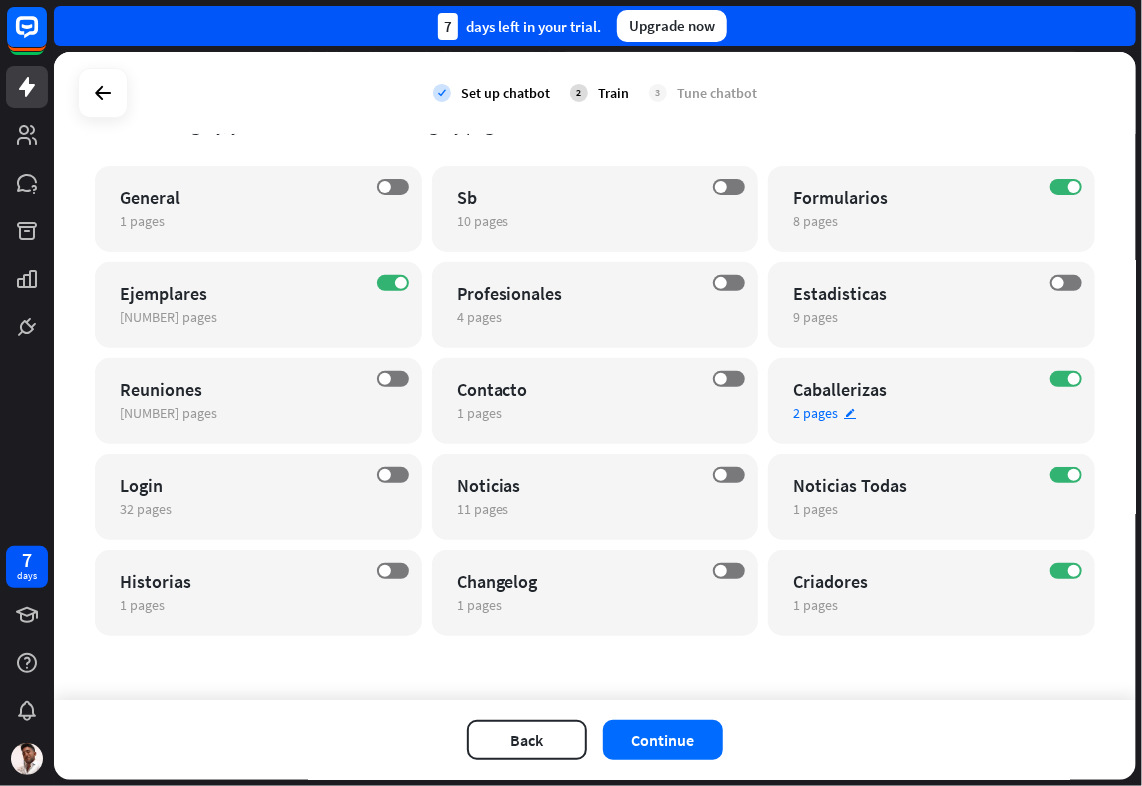 click on "2 pages" at bounding box center (815, 413) 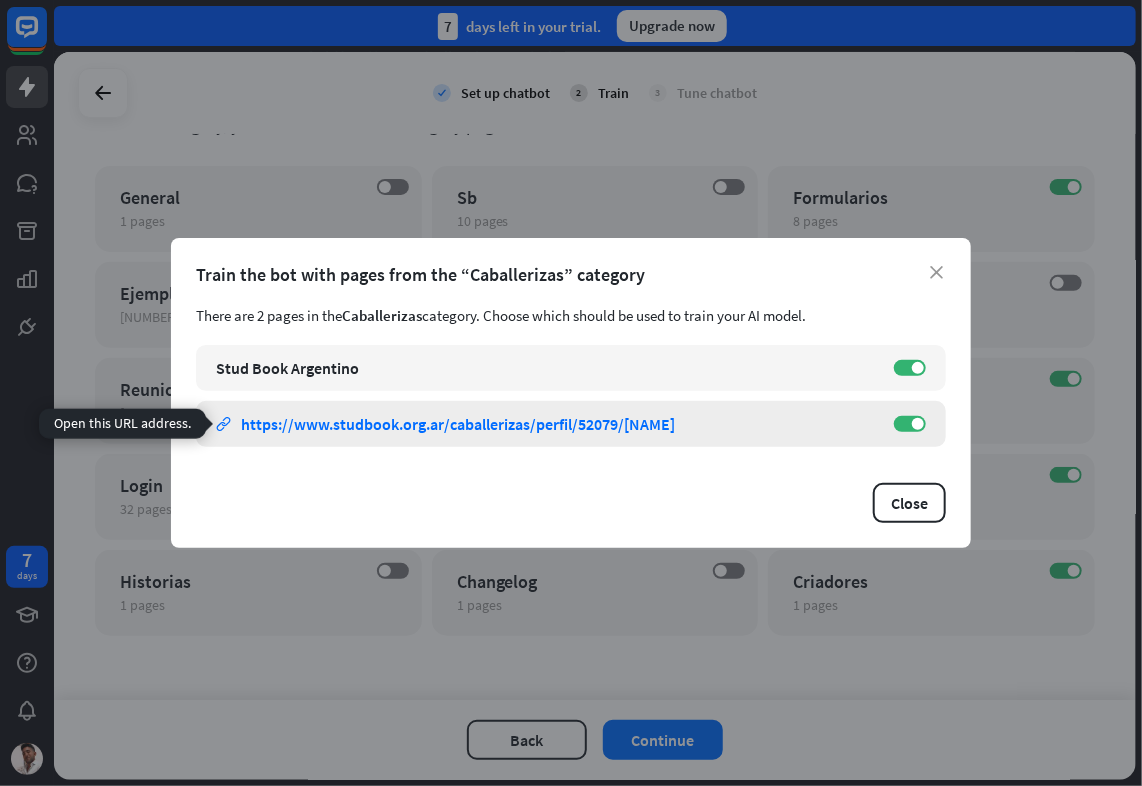 click on "https://www.studbook.org.ar/caballerizas/perfil/52079/[NAME]" at bounding box center [458, 424] 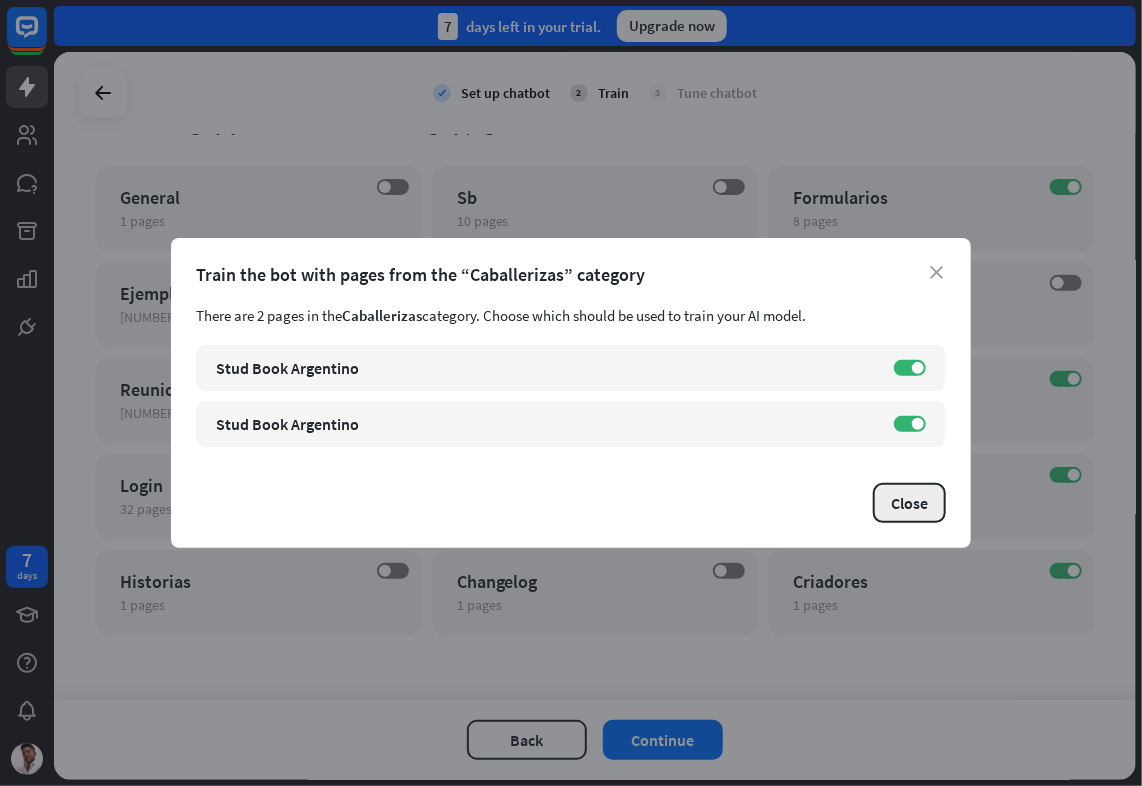 click on "Close" at bounding box center [909, 503] 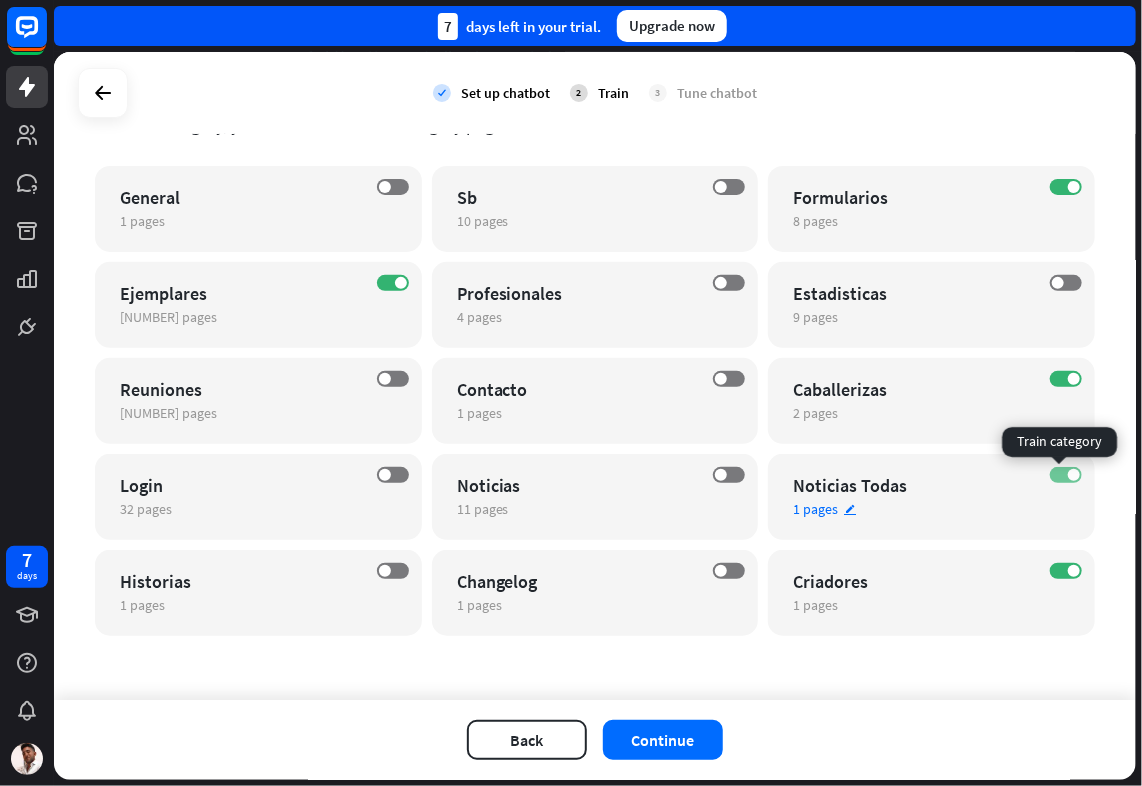 click on "ON" at bounding box center (1066, 475) 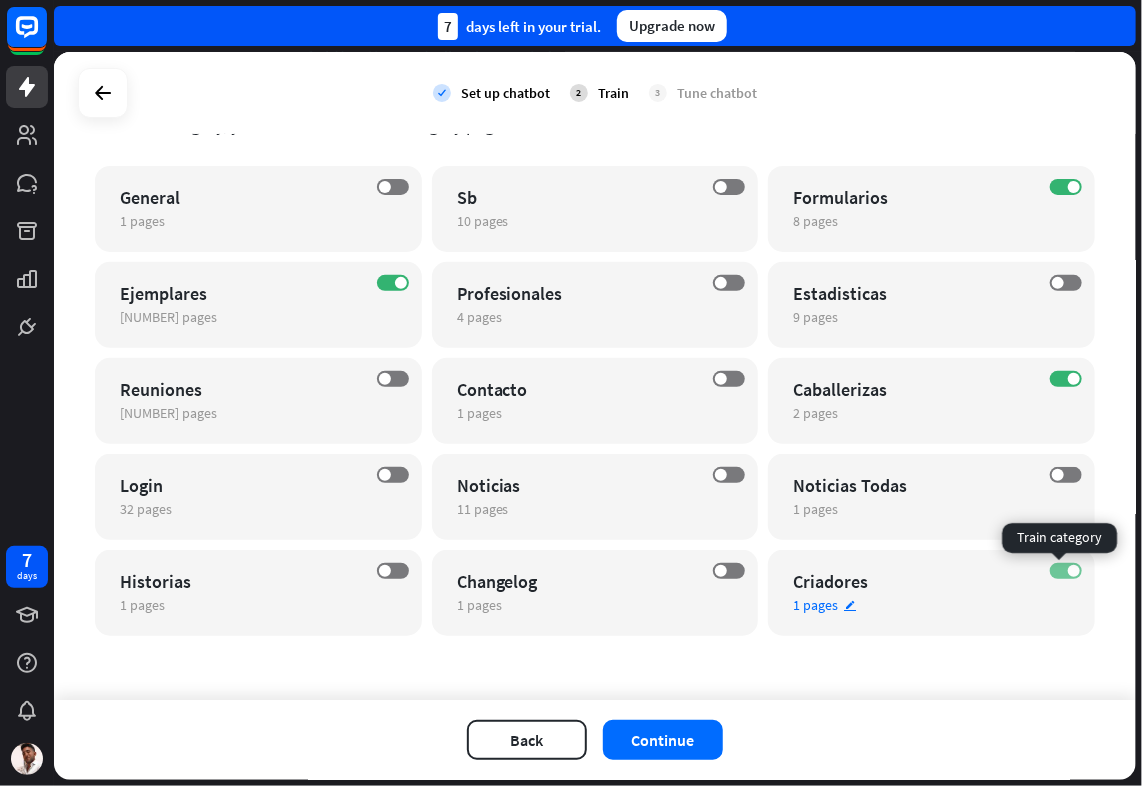 click at bounding box center (1074, 571) 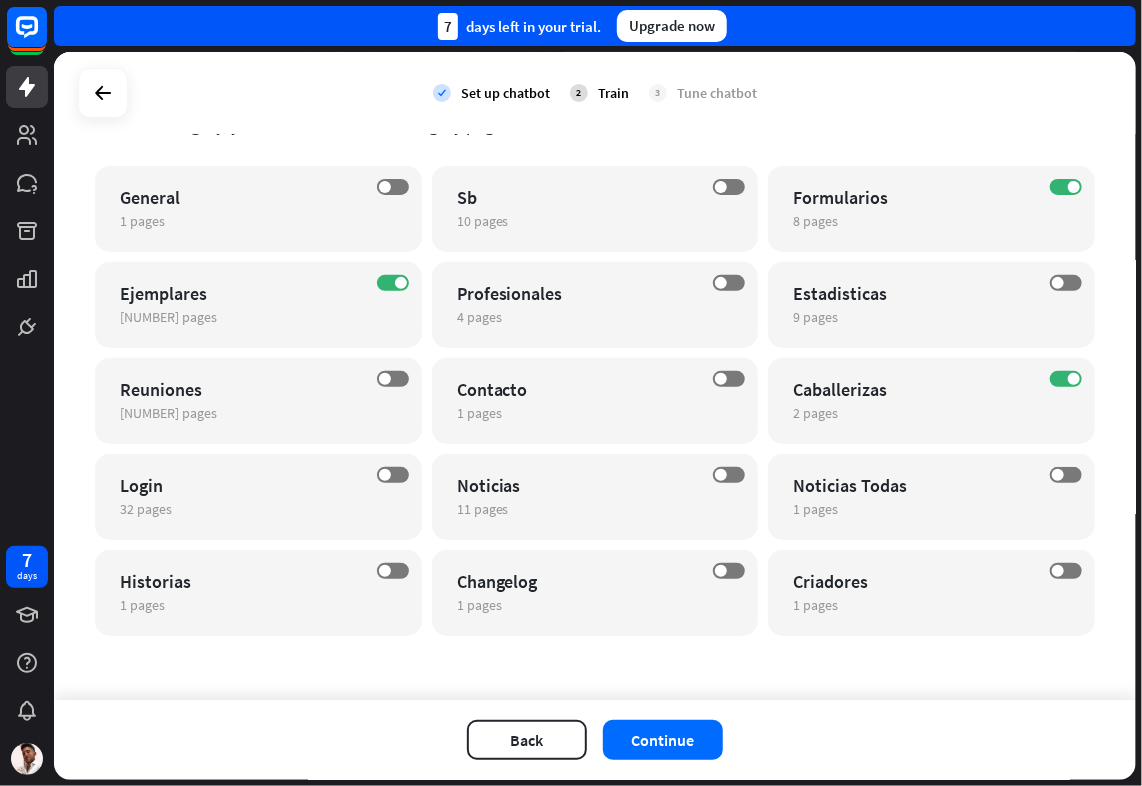 click on "Back
Continue" at bounding box center [595, 740] 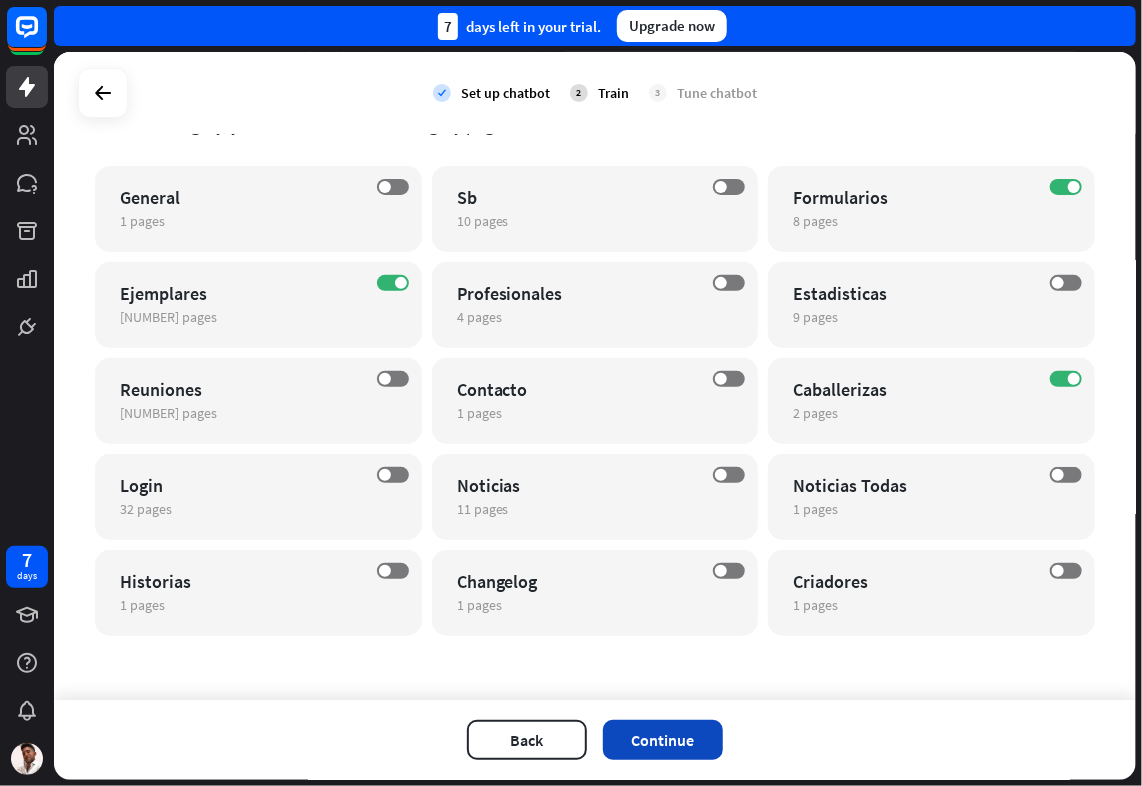 click on "Continue" at bounding box center [663, 740] 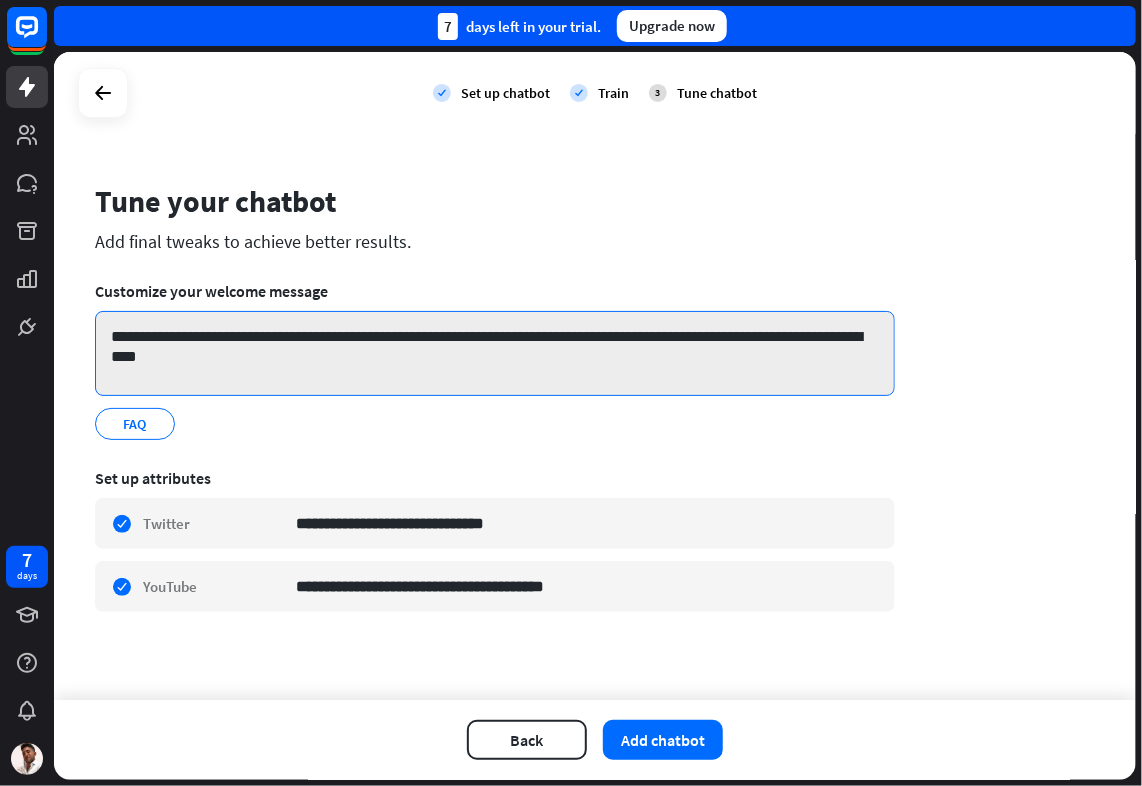 click on "**********" at bounding box center (495, 353) 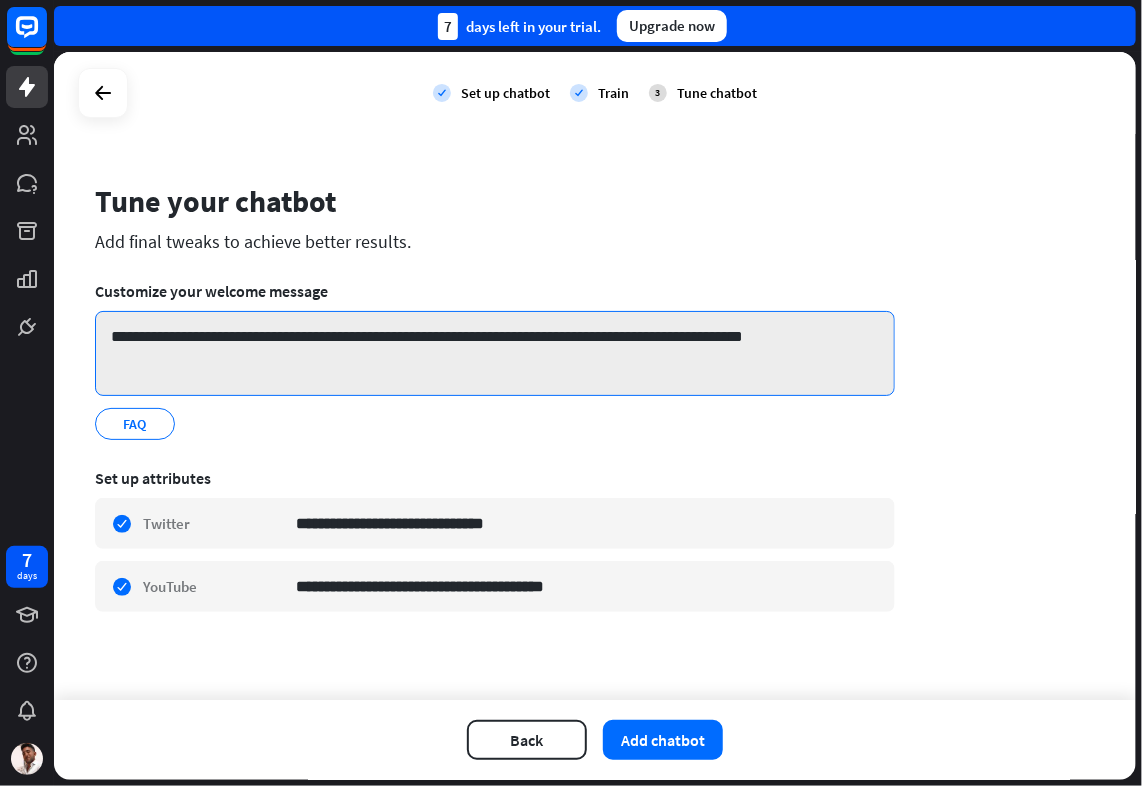 type on "**********" 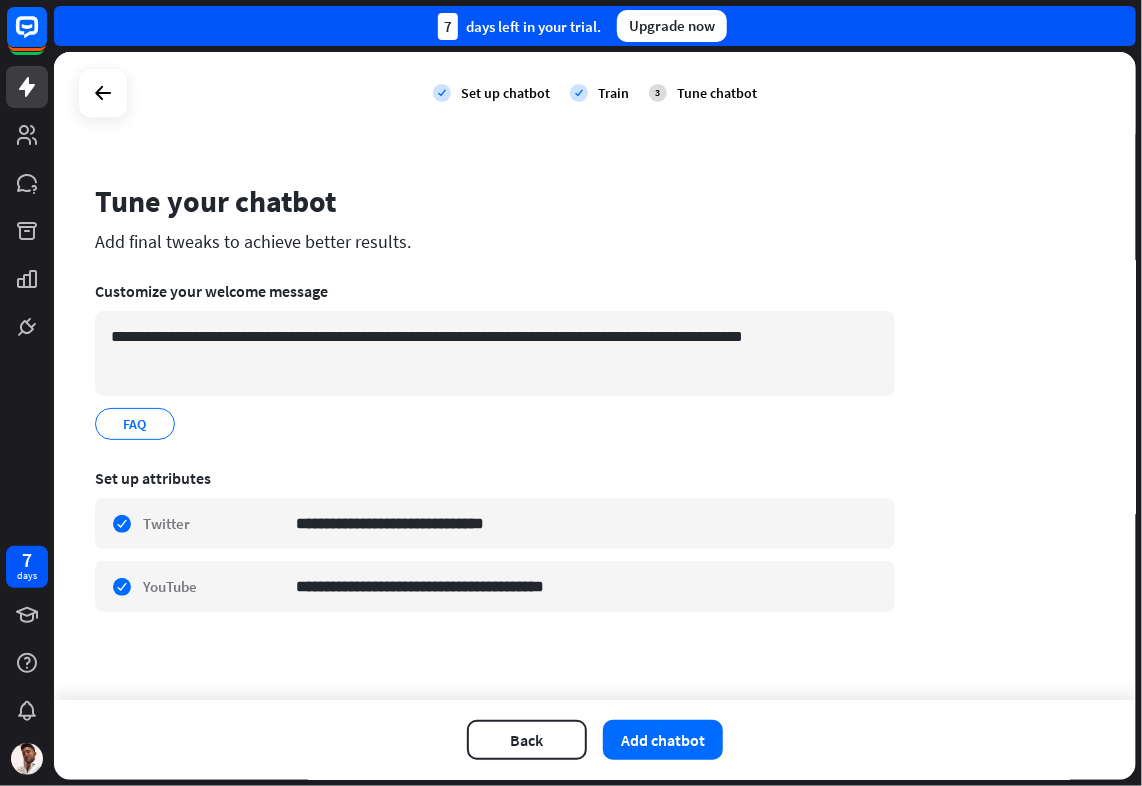 click on "**********" at bounding box center [495, 360] 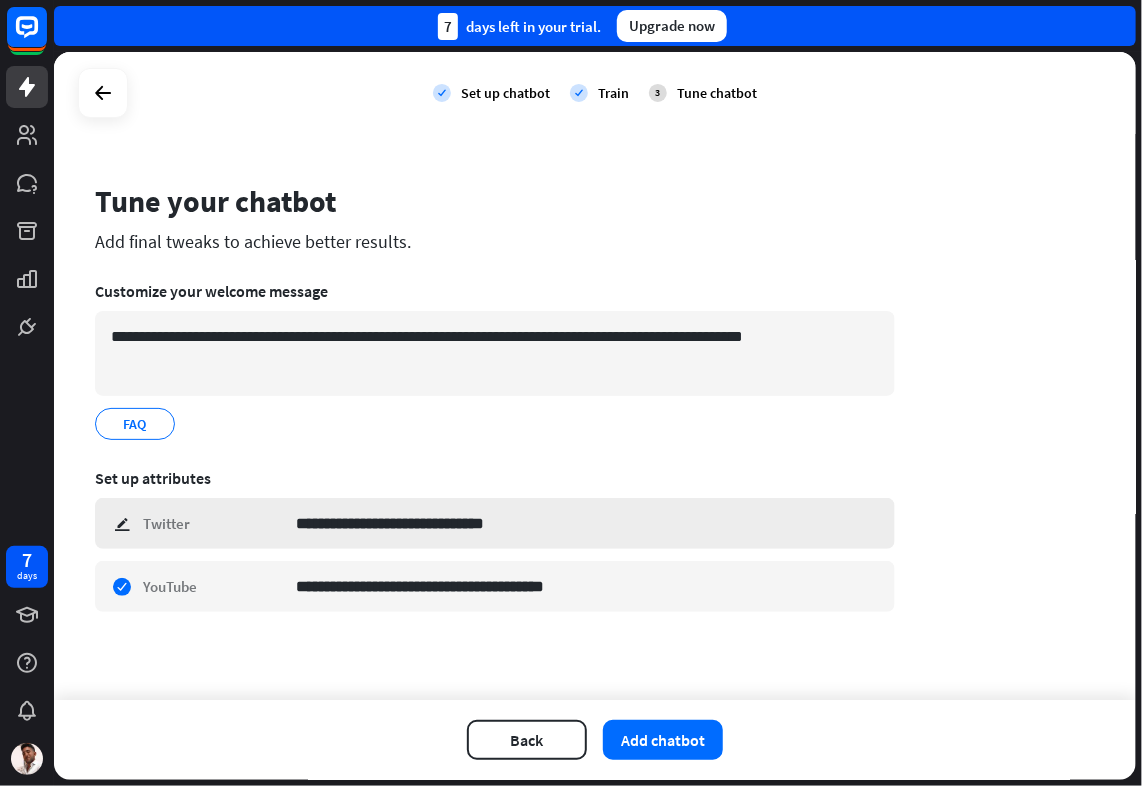 click on "**********" at bounding box center (495, 523) 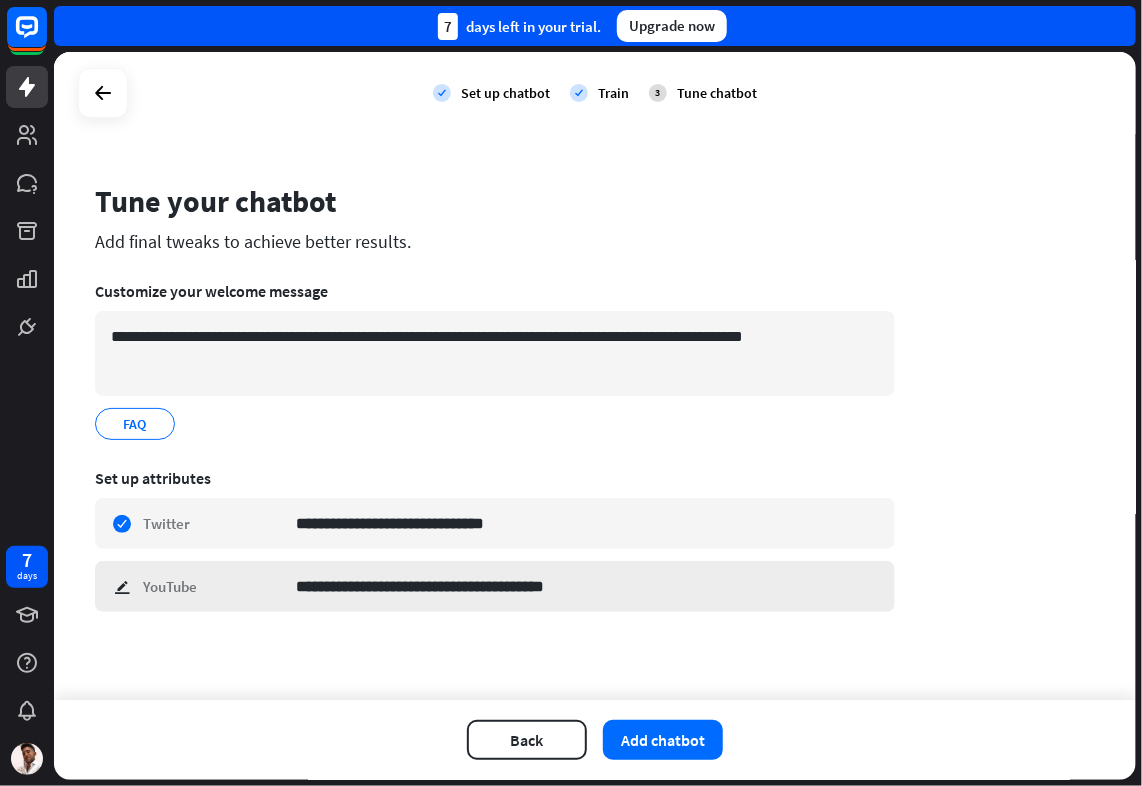 click on "**********" at bounding box center [495, 586] 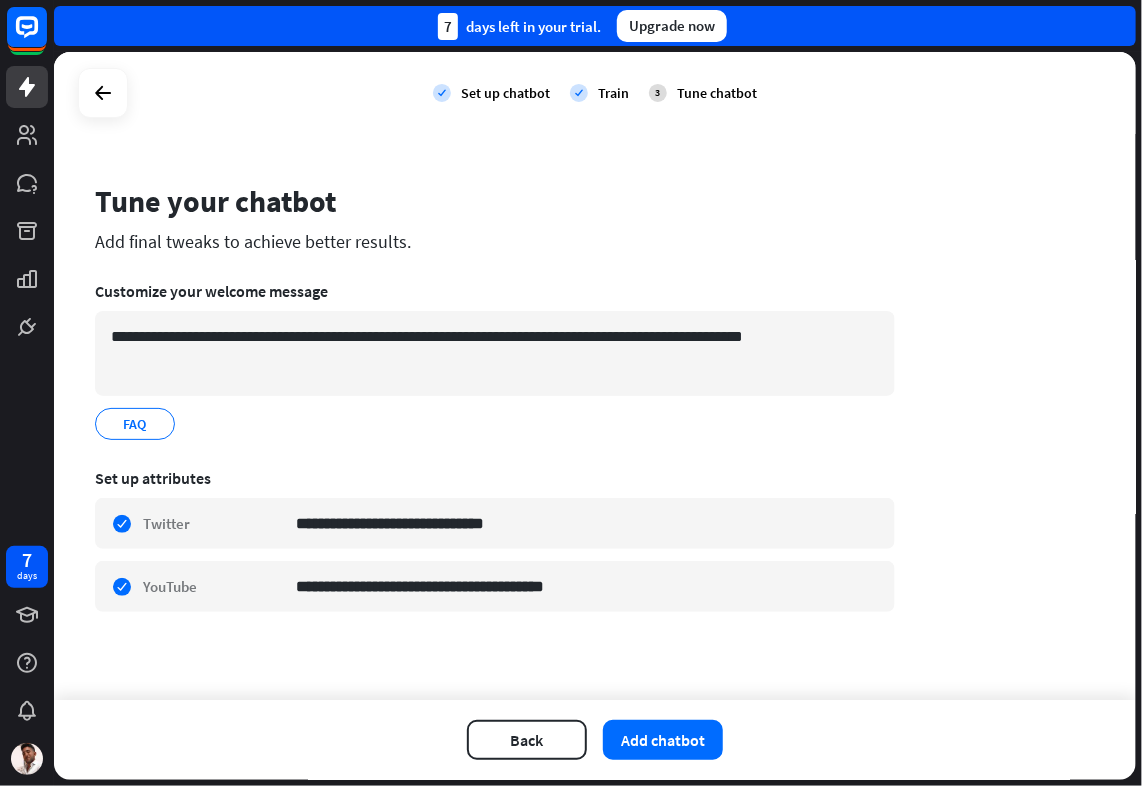 click on "**********" at bounding box center (595, 376) 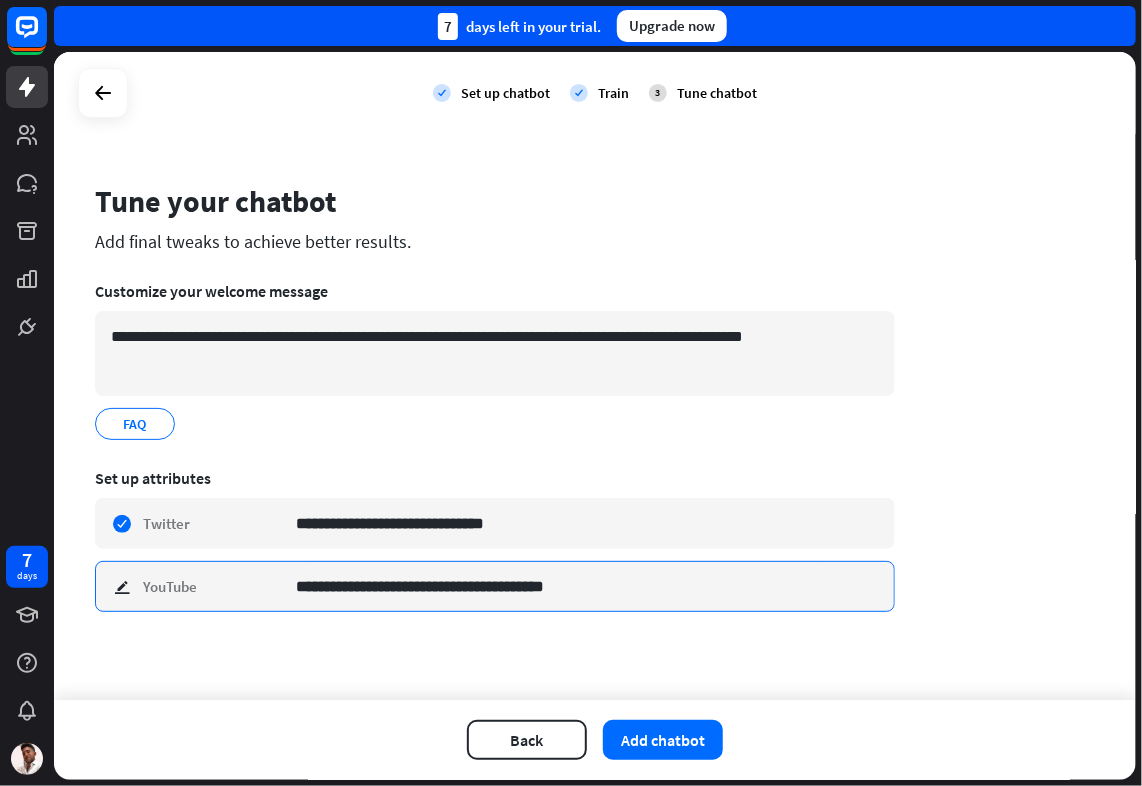 click on "**********" at bounding box center (587, 586) 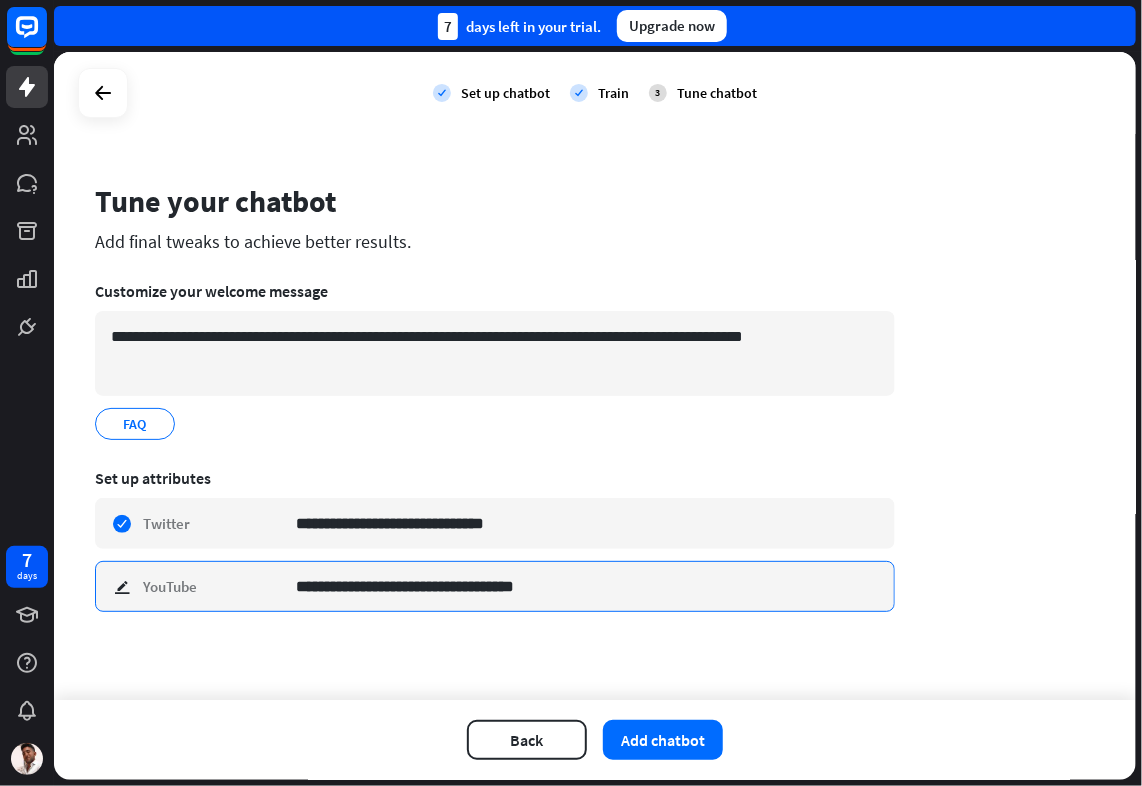 click on "**********" at bounding box center (587, 586) 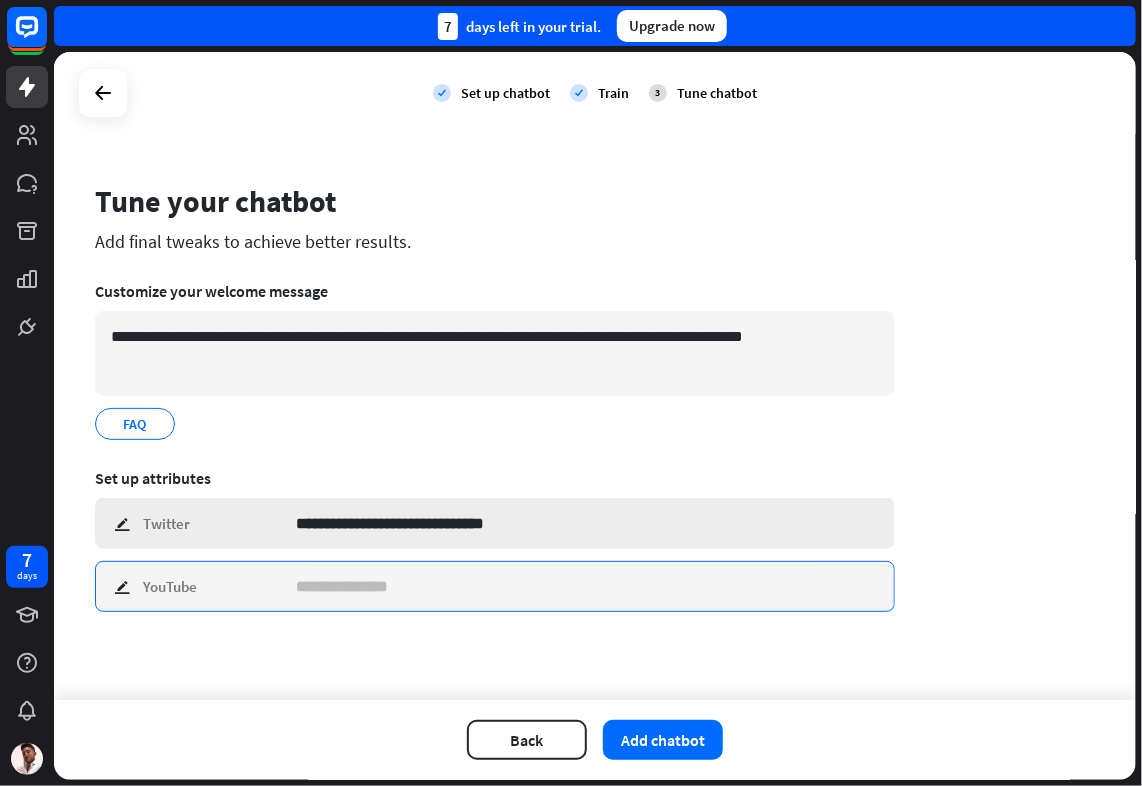 type 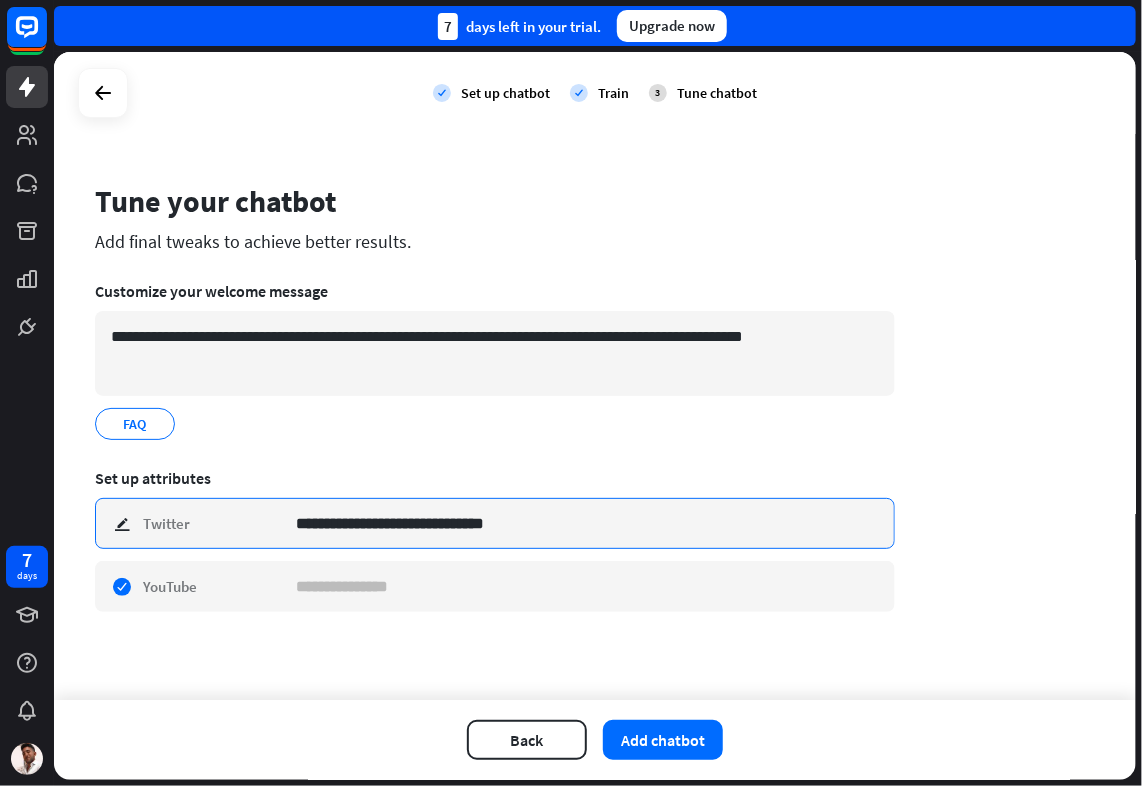 click on "**********" at bounding box center (587, 523) 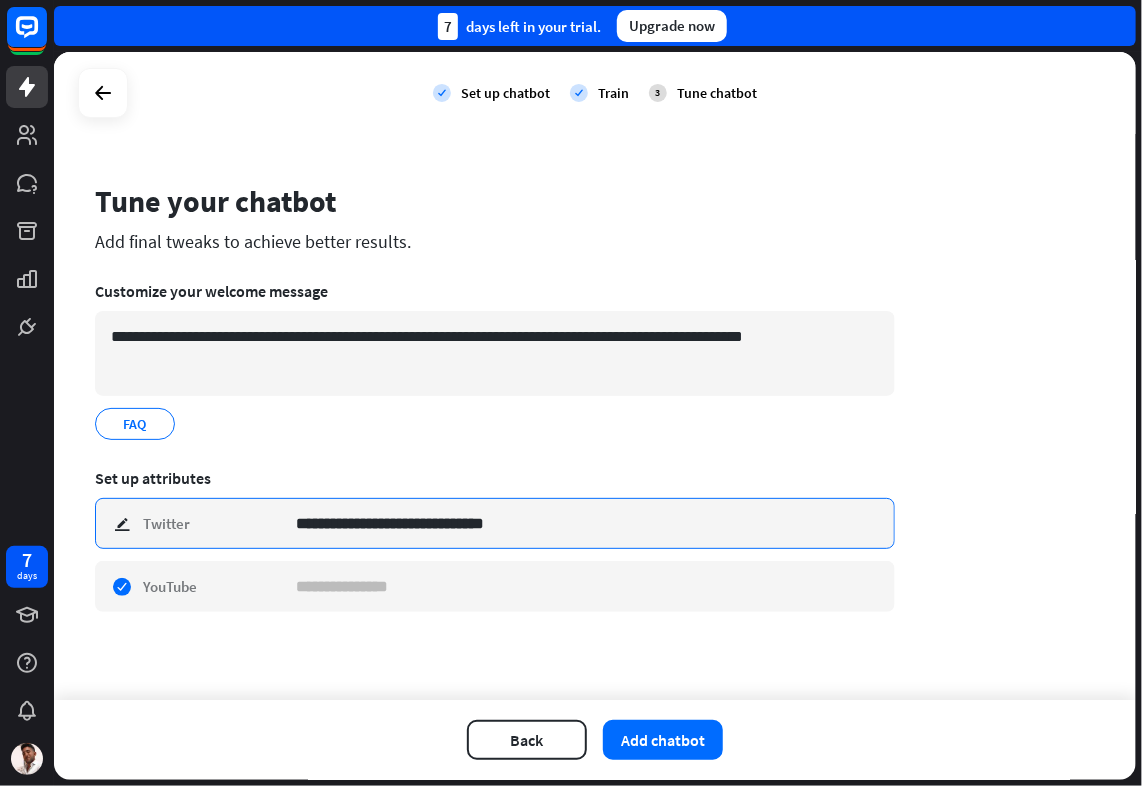 click on "**********" at bounding box center (587, 523) 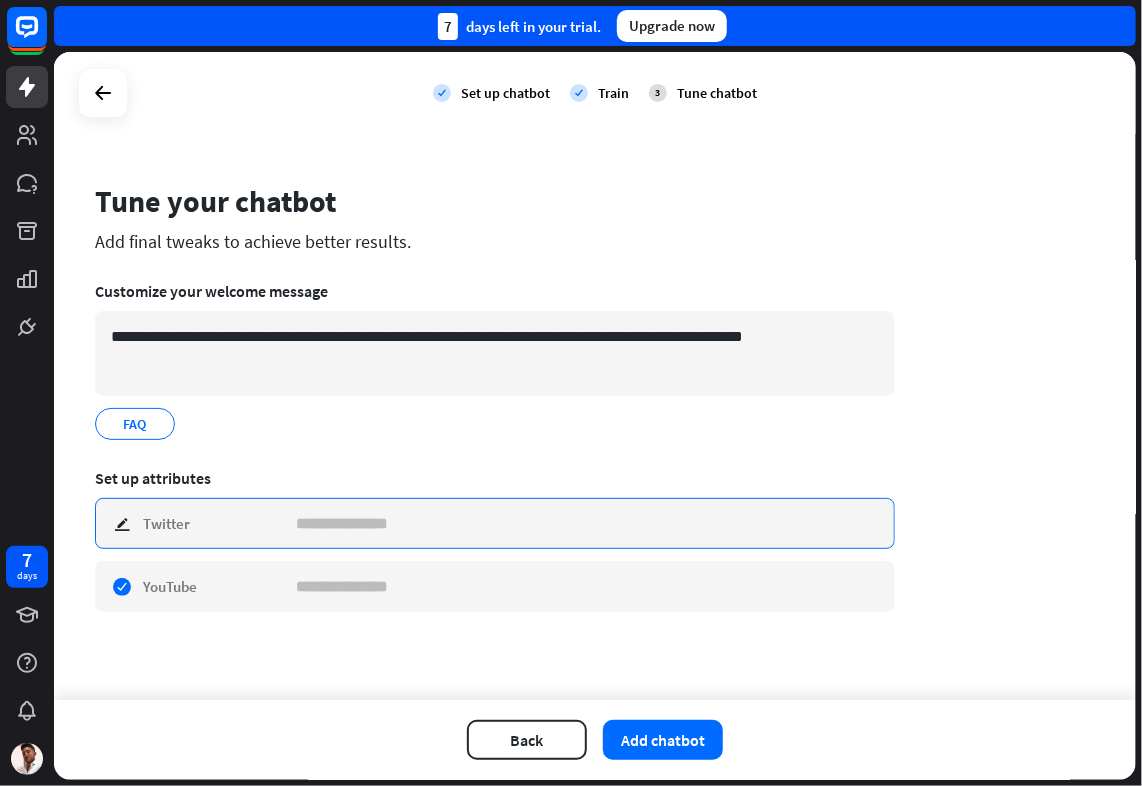 type 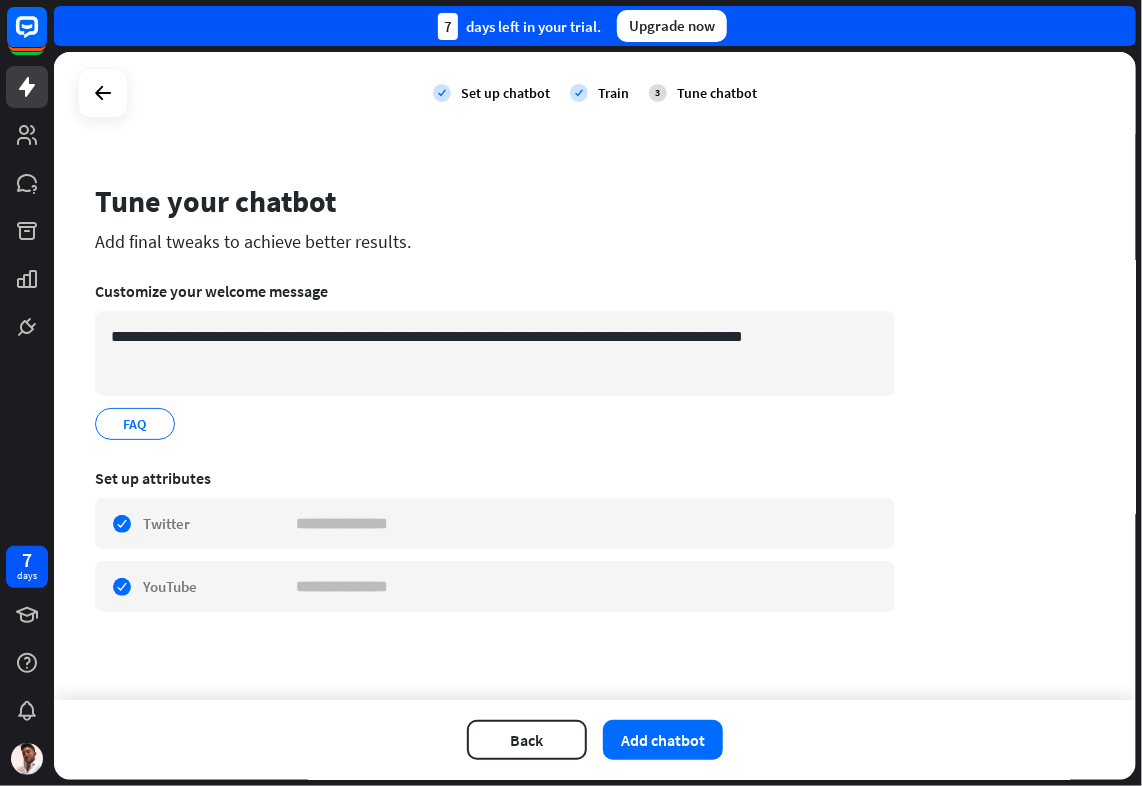 click on "Set up attributes" at bounding box center (495, 478) 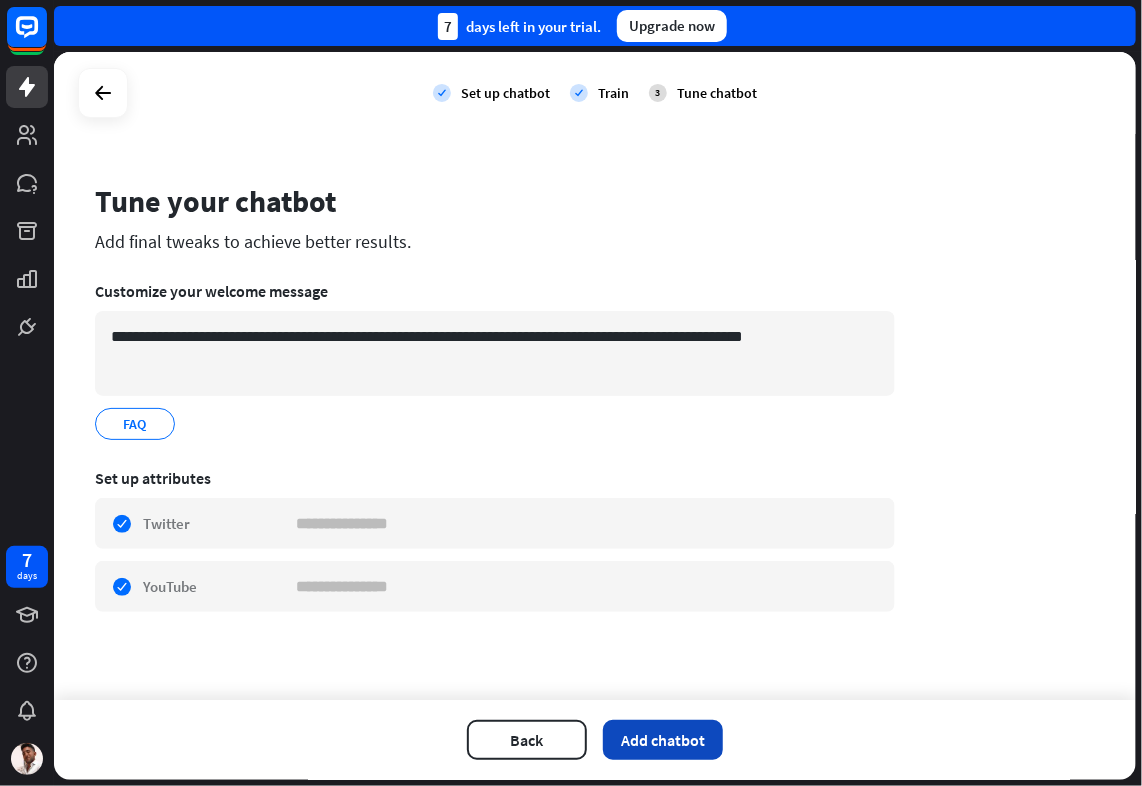 click on "Add chatbot" at bounding box center (663, 740) 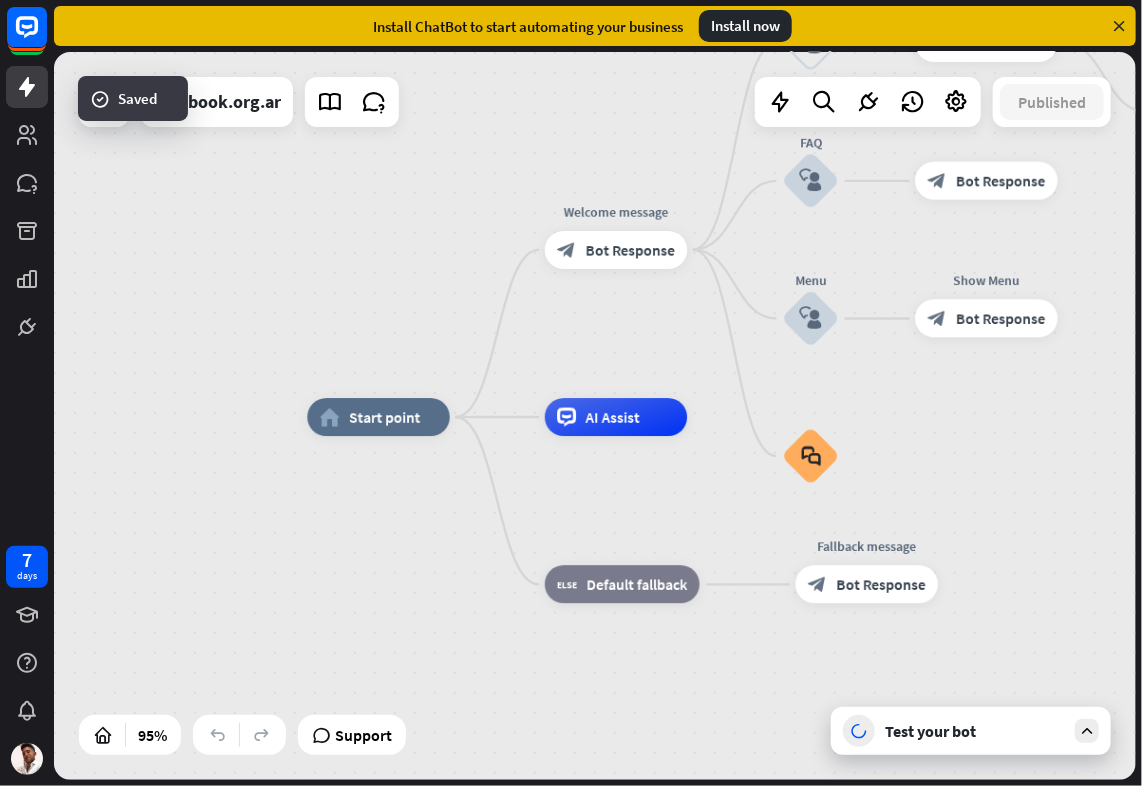drag, startPoint x: 1010, startPoint y: 440, endPoint x: 979, endPoint y: 457, distance: 35.35534 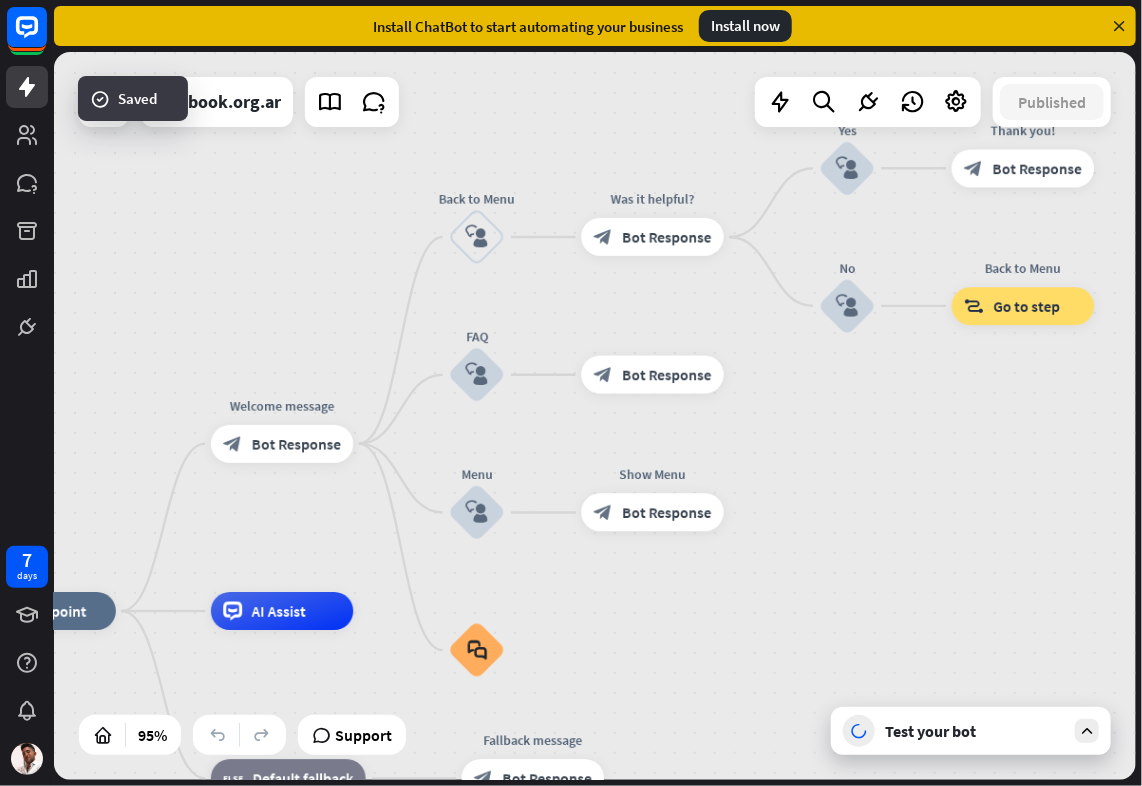 drag, startPoint x: 983, startPoint y: 426, endPoint x: 663, endPoint y: 614, distance: 371.1388 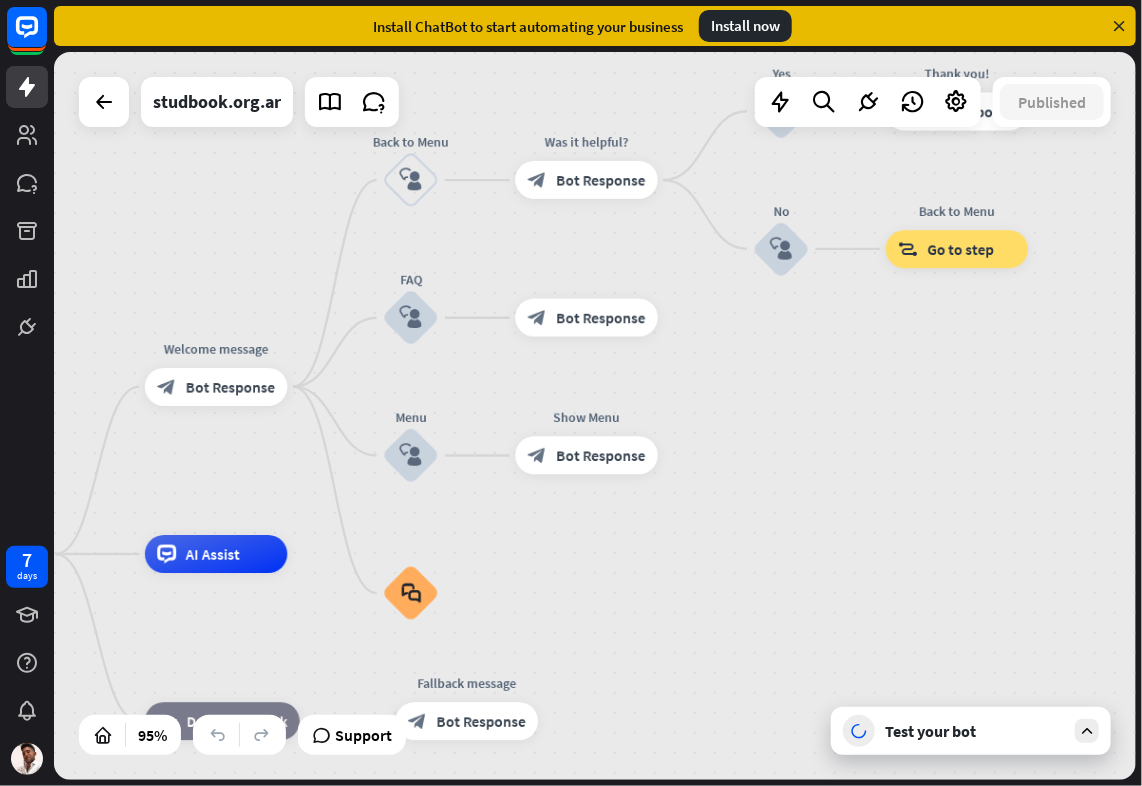 drag, startPoint x: 881, startPoint y: 479, endPoint x: 817, endPoint y: 419, distance: 87.72685 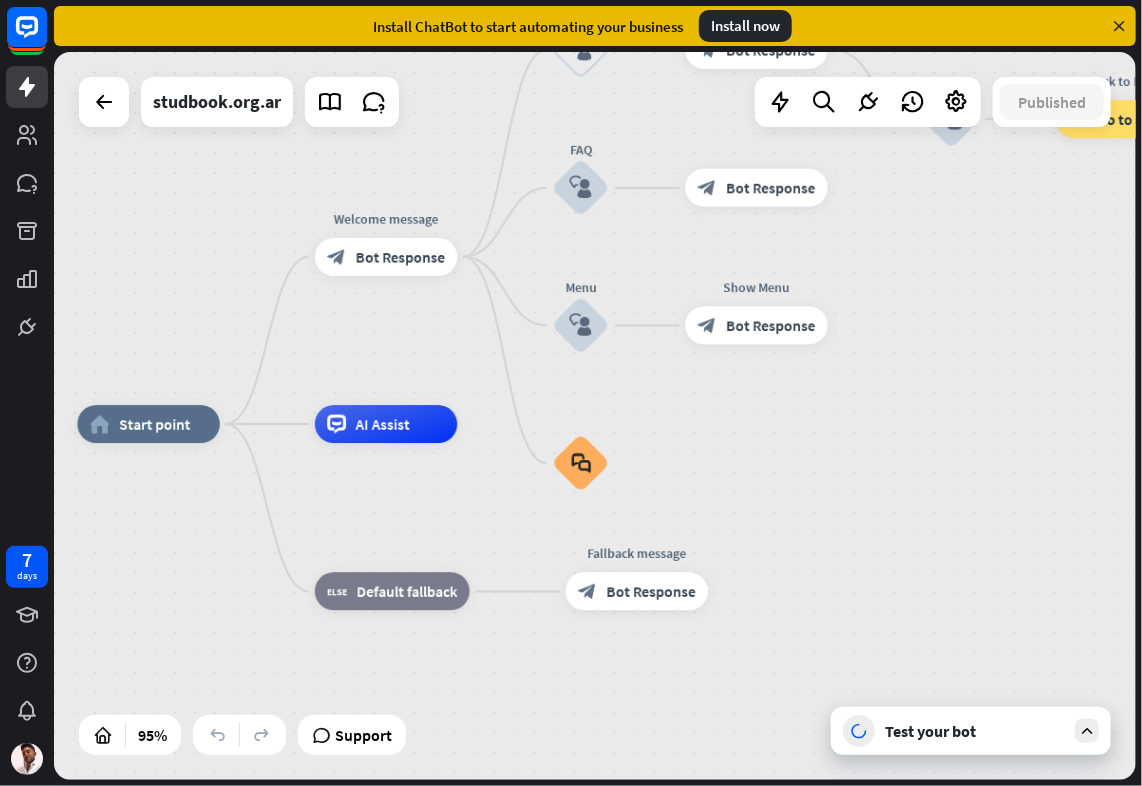 drag, startPoint x: 686, startPoint y: 556, endPoint x: 832, endPoint y: 452, distance: 179.25401 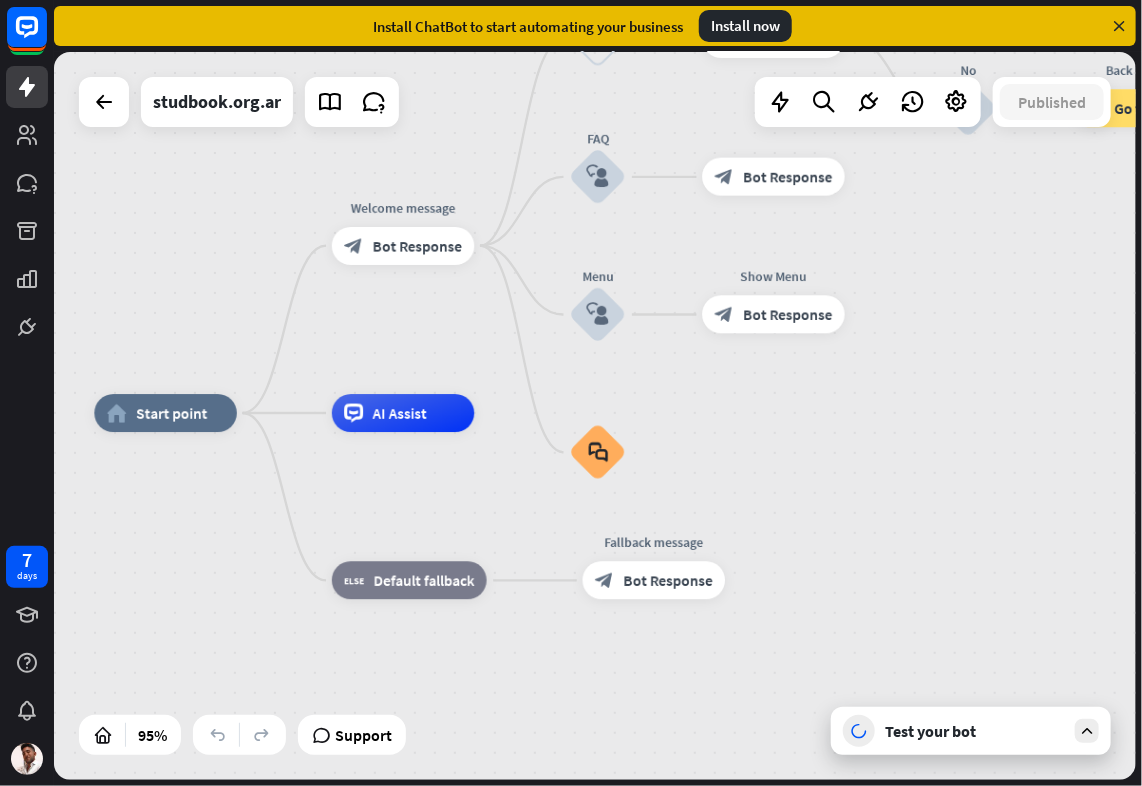 click on "Test your bot" at bounding box center [971, 731] 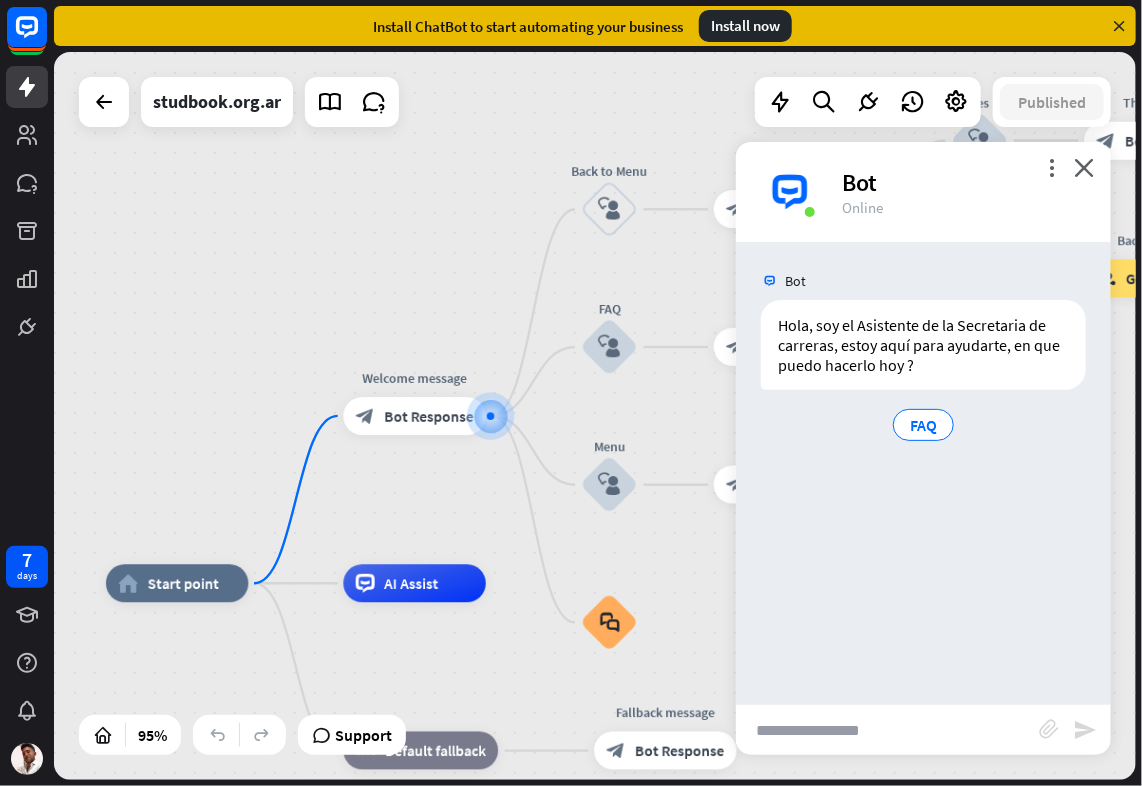 click at bounding box center (887, 730) 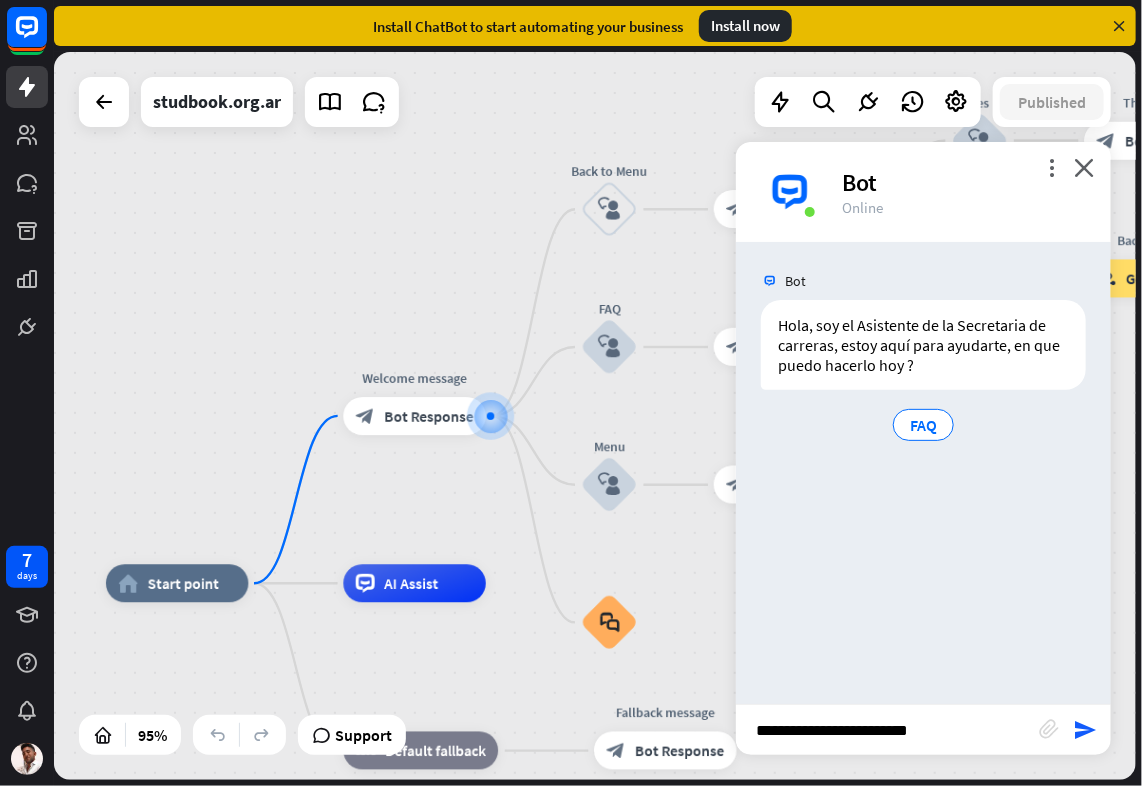type on "**********" 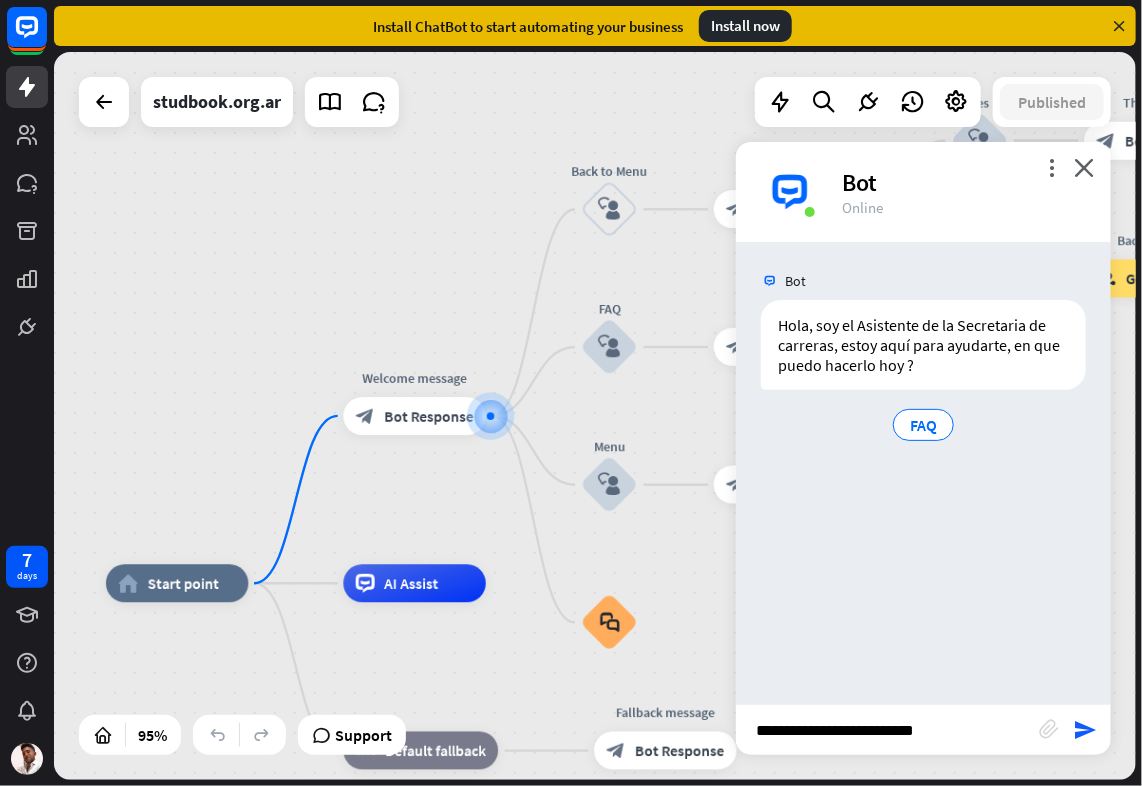 type 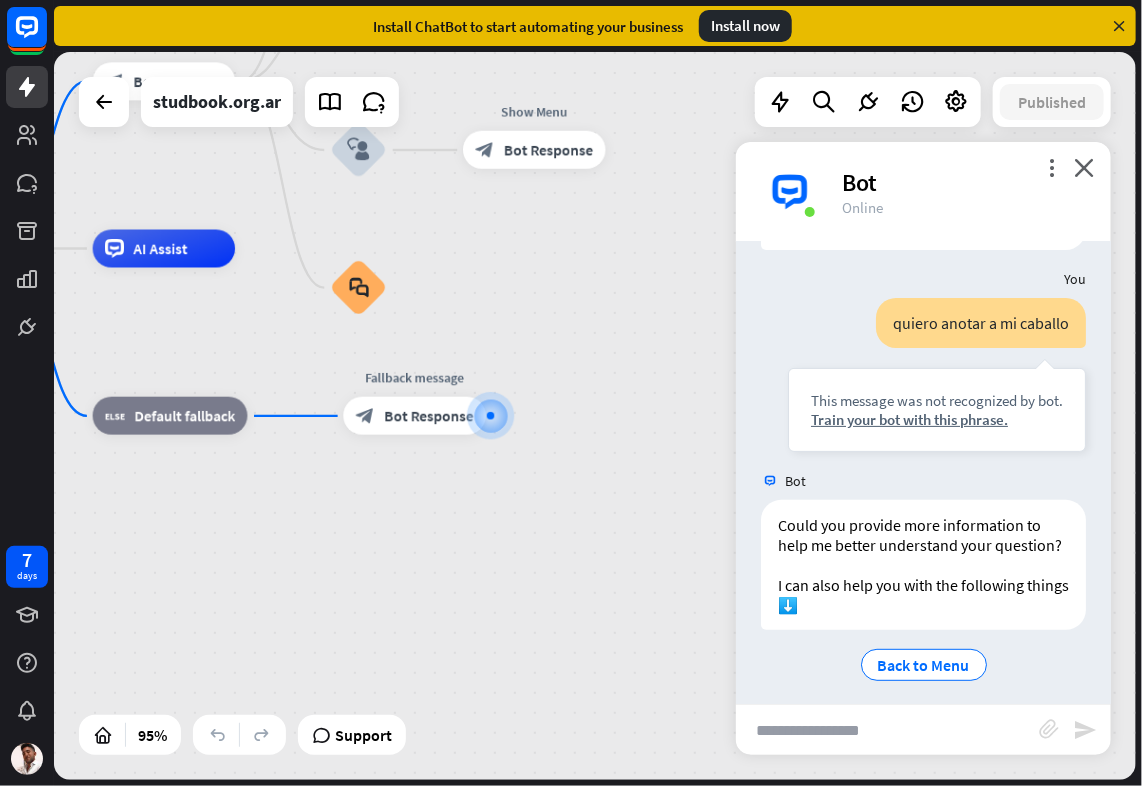 scroll, scrollTop: 171, scrollLeft: 0, axis: vertical 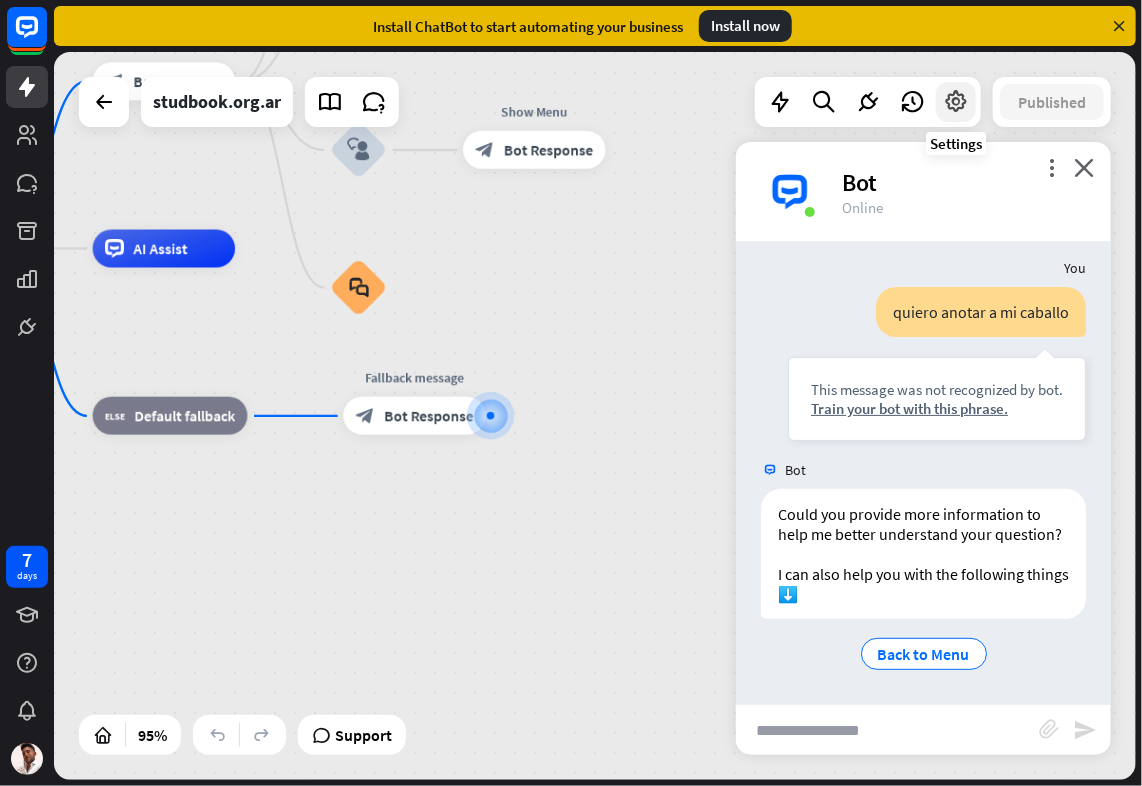 click at bounding box center (956, 102) 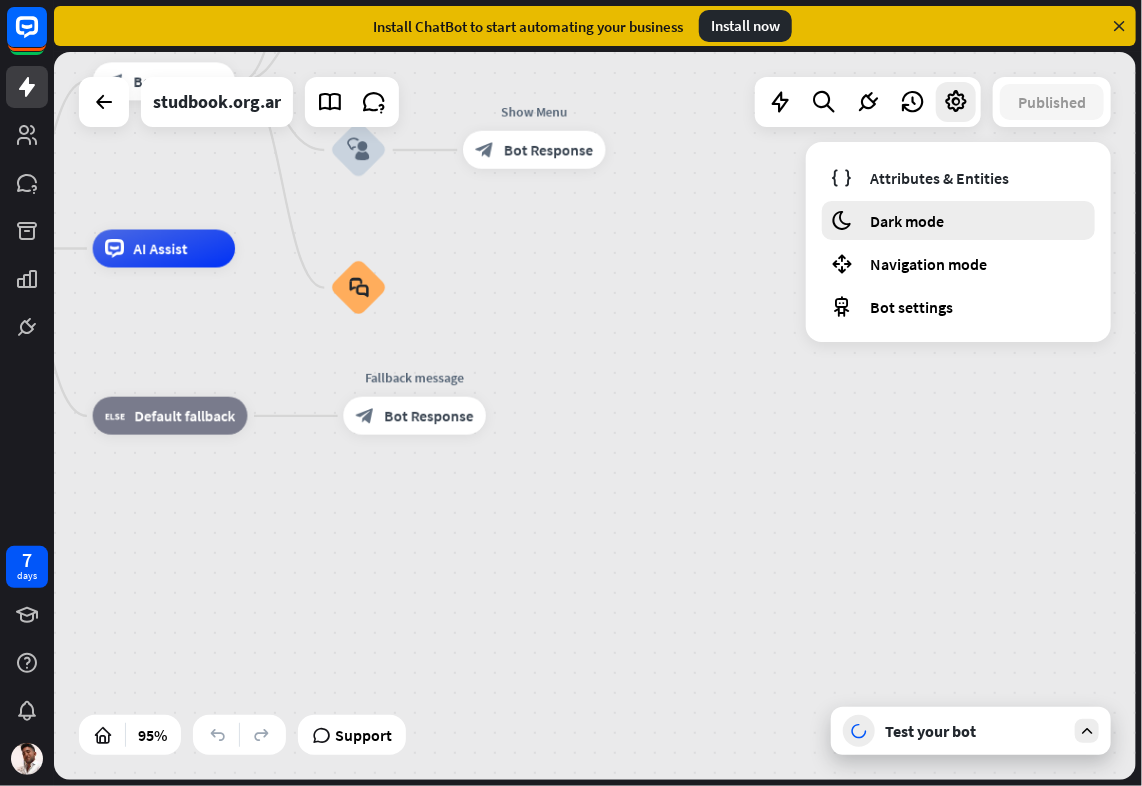 click on "Dark mode" at bounding box center (907, 221) 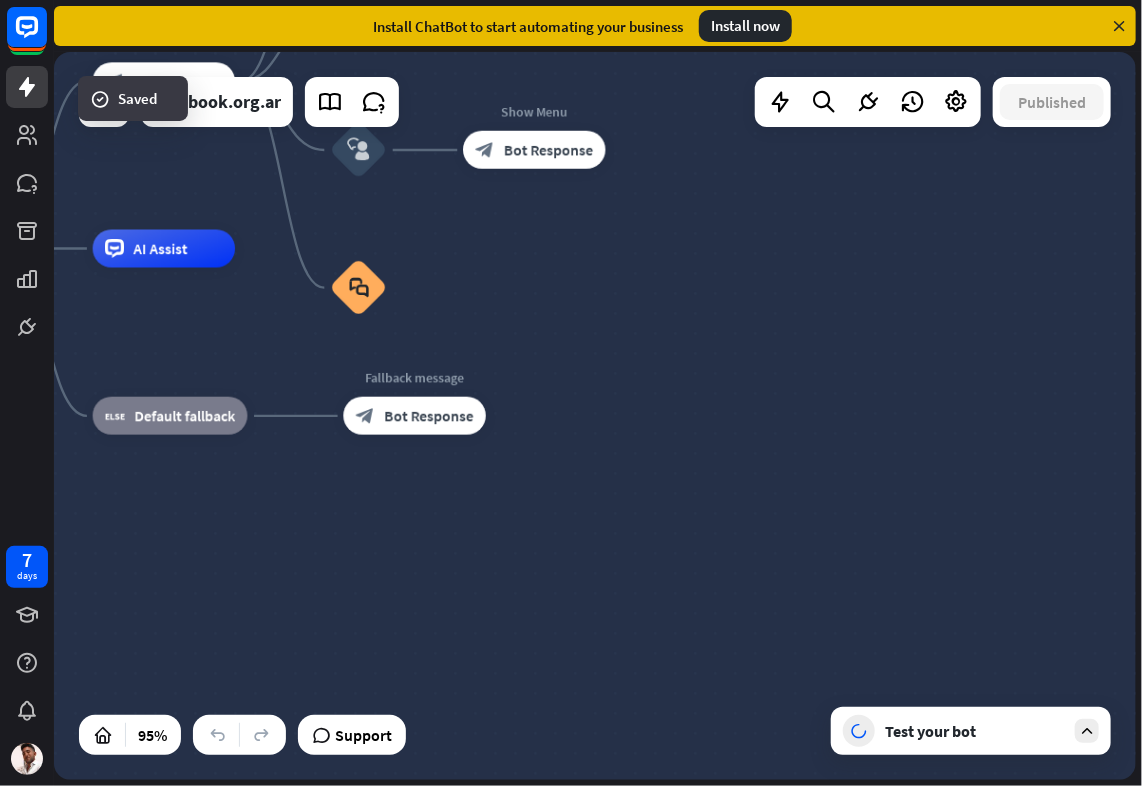 click on "home_2   Start point                 Welcome message   block_bot_response   Bot Response                 Back to Menu   block_user_input                 Was it helpful?   block_bot_response   Bot Response                 Yes   block_user_input                 Thank you!   block_bot_response   Bot Response                 No   block_user_input                 Back to Menu   block_goto   Go to step                 FAQ   block_user_input                   block_bot_response   Bot Response                 Menu   block_user_input                 Show Menu   block_bot_response   Bot Response                   block_faq                     AI Assist                   block_fallback   Default fallback                 Fallback message   block_bot_response   Bot Response" at bounding box center (595, 416) 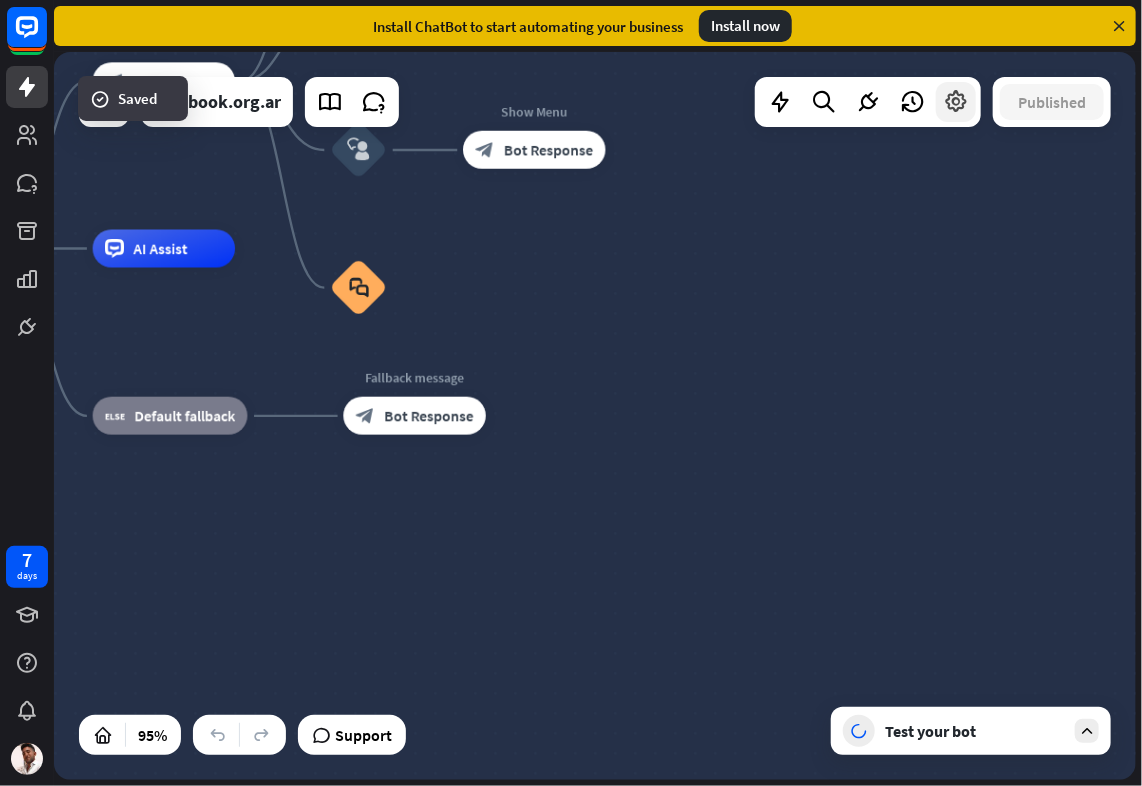 click at bounding box center [956, 102] 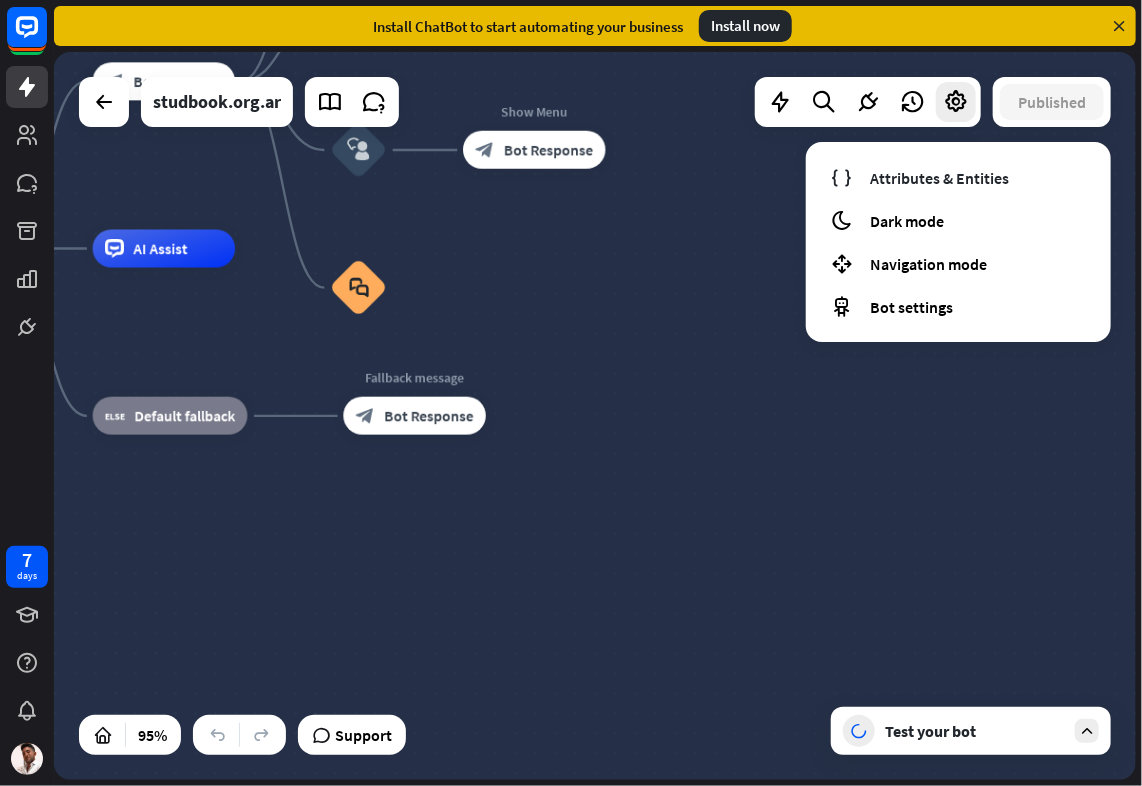 click on "home_2   Start point                 Welcome message   block_bot_response   Bot Response                 Back to Menu   block_user_input                 Was it helpful?   block_bot_response   Bot Response                 Yes   block_user_input                 Thank you!   block_bot_response   Bot Response                 No   block_user_input                 Back to Menu   block_goto   Go to step                 FAQ   block_user_input                   block_bot_response   Bot Response                 Menu   block_user_input                 Show Menu   block_bot_response   Bot Response                   block_faq                     AI Assist                   block_fallback   Default fallback                 Fallback message   block_bot_response   Bot Response" at bounding box center [595, 416] 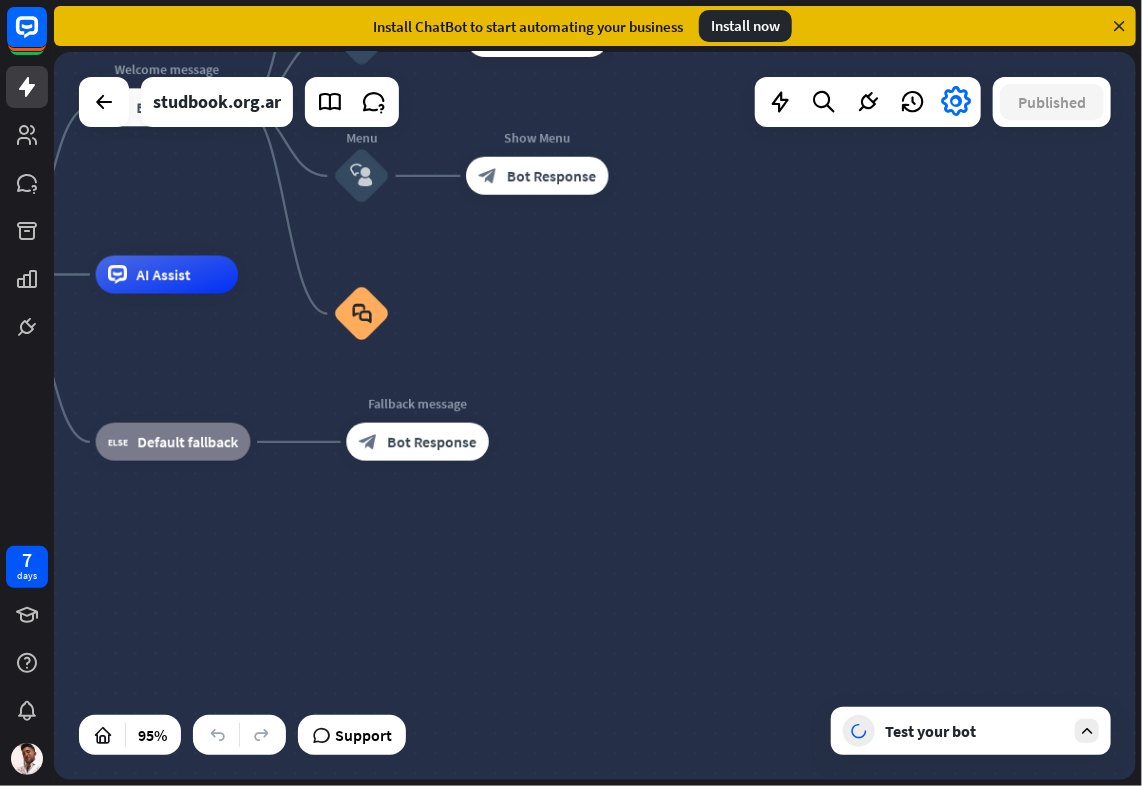 drag, startPoint x: 659, startPoint y: 264, endPoint x: 829, endPoint y: 370, distance: 200.3397 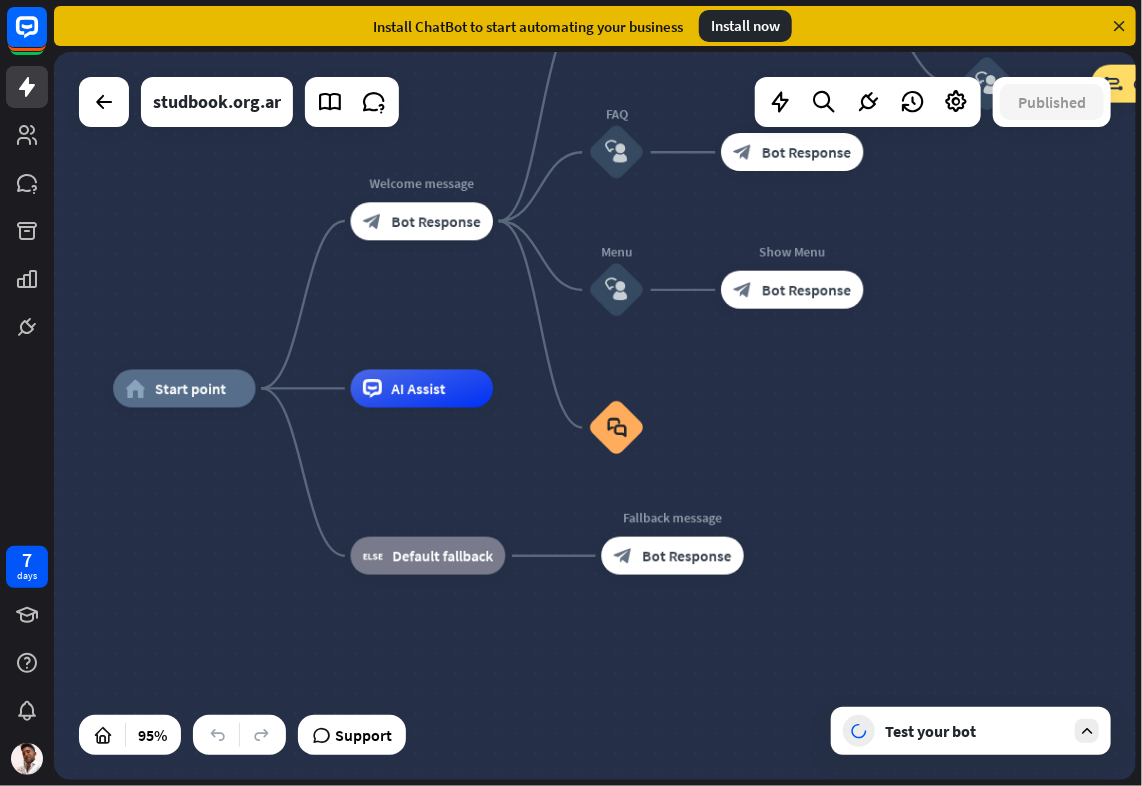 drag, startPoint x: 808, startPoint y: 384, endPoint x: 883, endPoint y: 386, distance: 75.026665 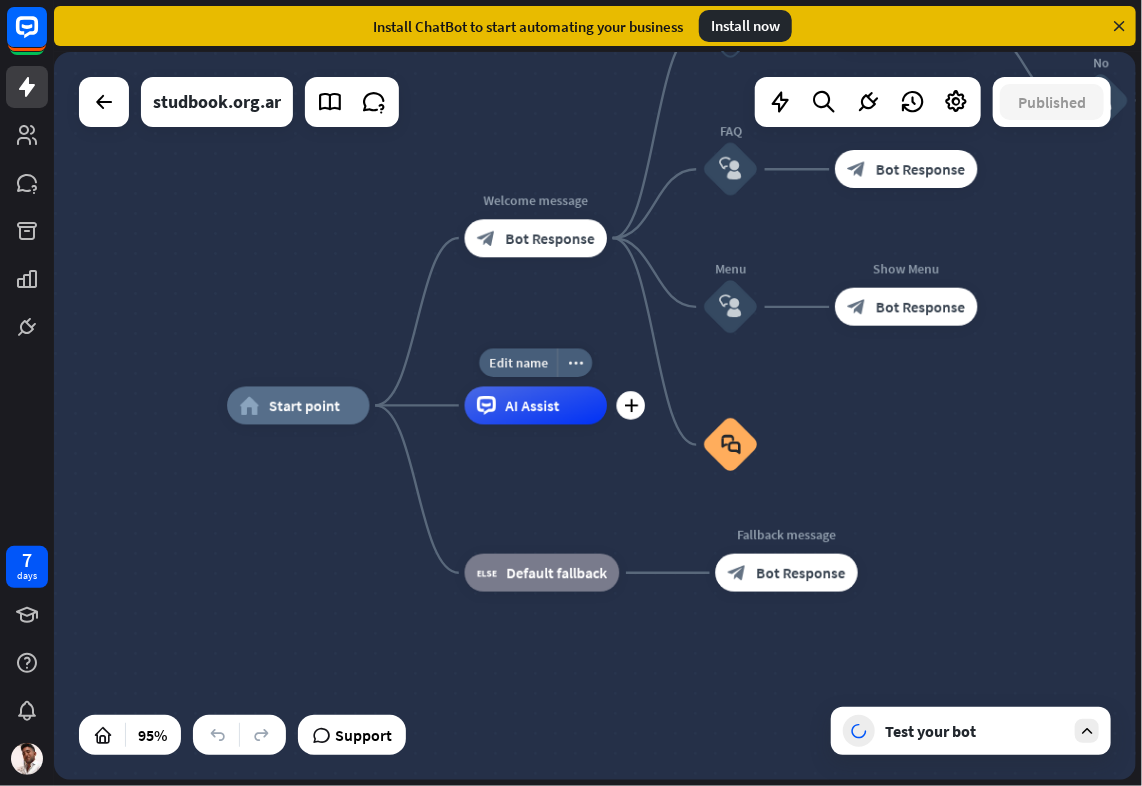 click on "AI Assist" at bounding box center (532, 405) 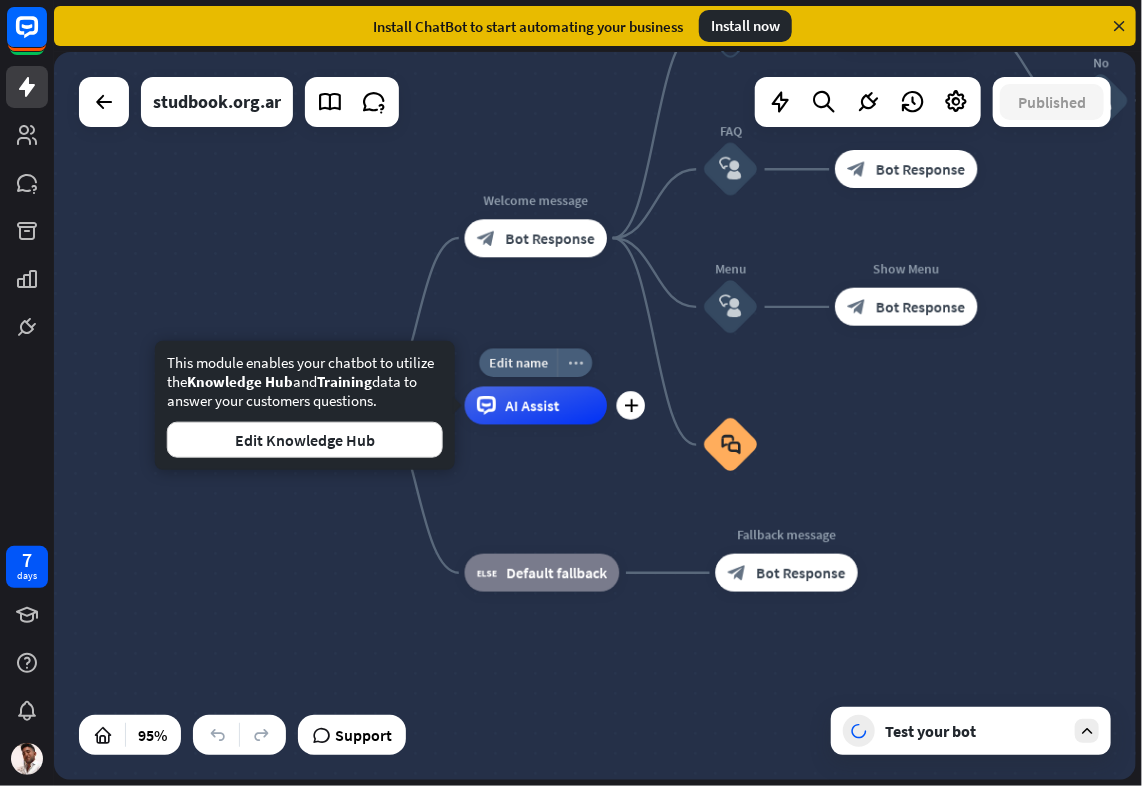 click on "more_horiz" at bounding box center (574, 363) 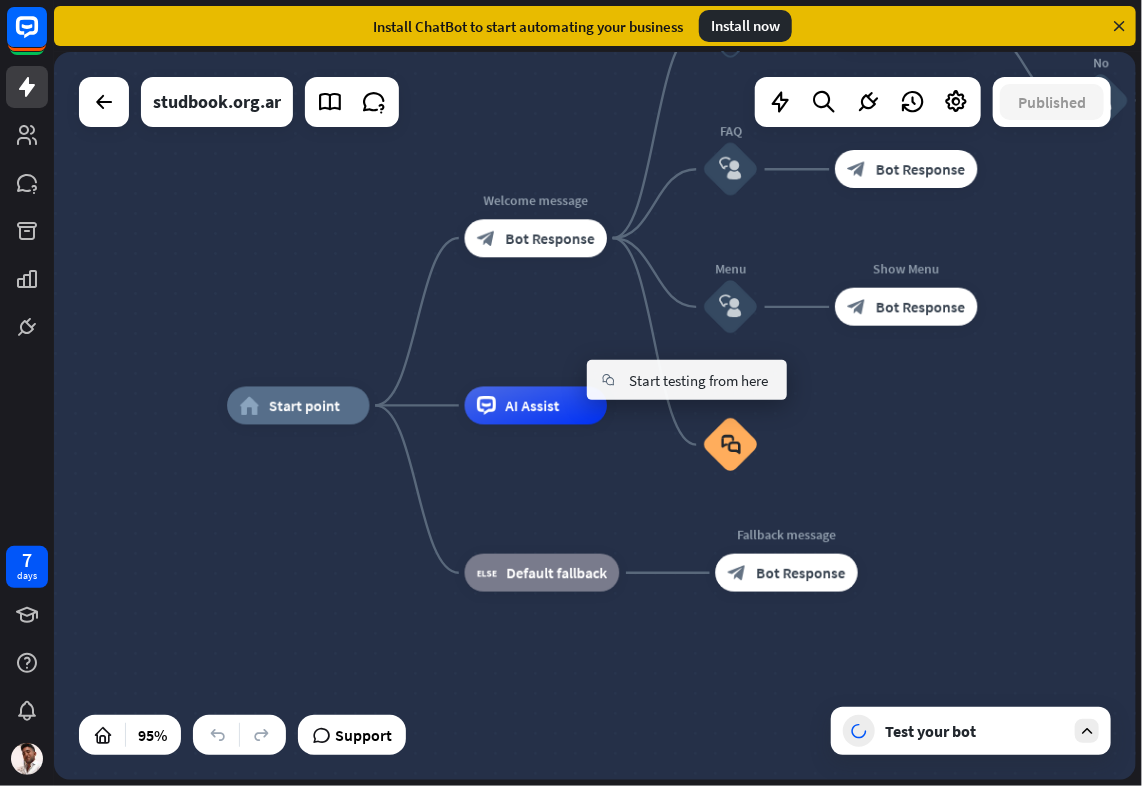 click on "home_2   Start point                 Welcome message   block_bot_response   Bot Response                 Back to Menu   block_user_input                 Was it helpful?   block_bot_response   Bot Response                 Yes   block_user_input                 Thank you!   block_bot_response   Bot Response                 No   block_user_input                 Back to Menu   block_goto   Go to step                 FAQ   block_user_input                   block_bot_response   Bot Response                 Menu   block_user_input                 Show Menu   block_bot_response   Bot Response                   block_faq                     AI Assist                   block_fallback   Default fallback                 Fallback message   block_bot_response   Bot Response" at bounding box center (595, 416) 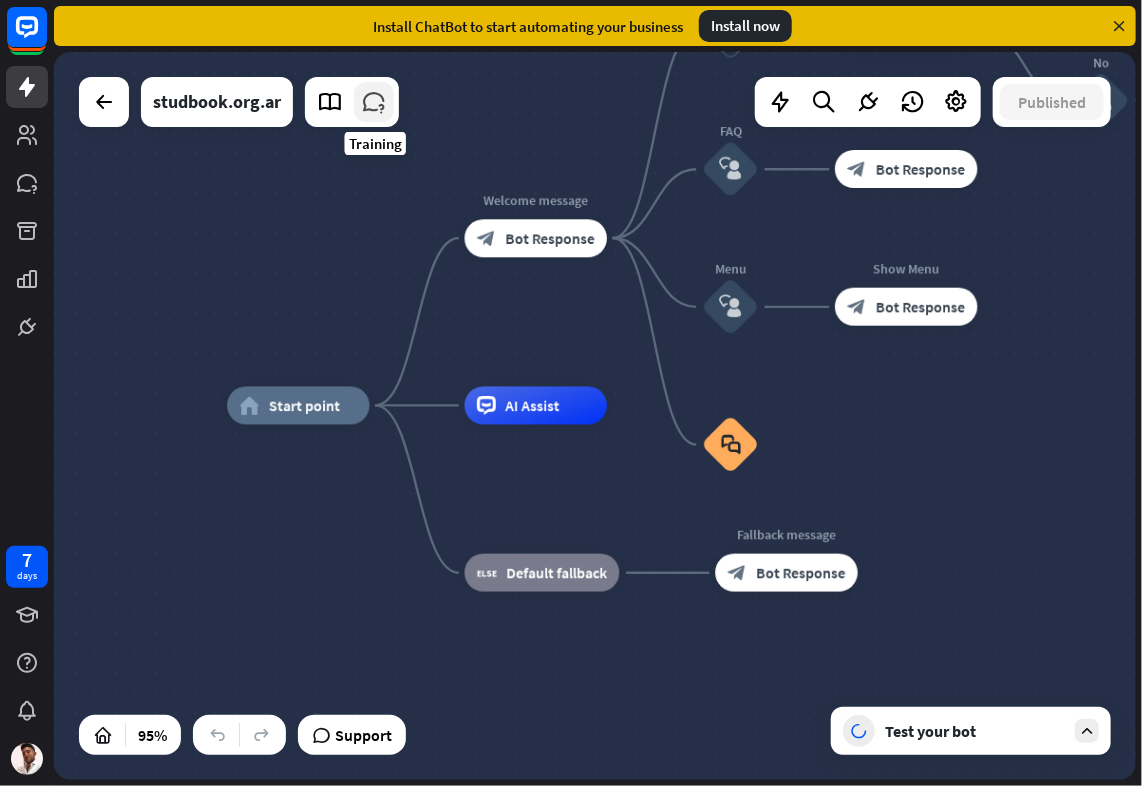 click at bounding box center [374, 102] 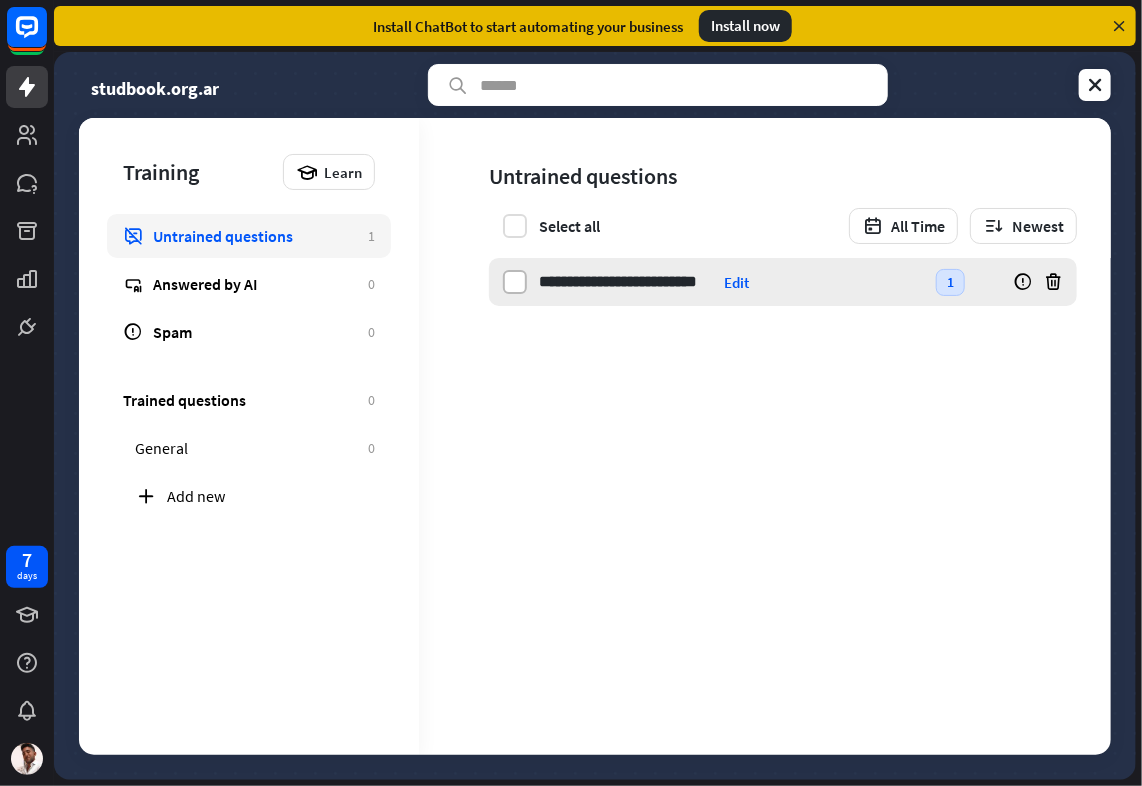 click at bounding box center [515, 282] 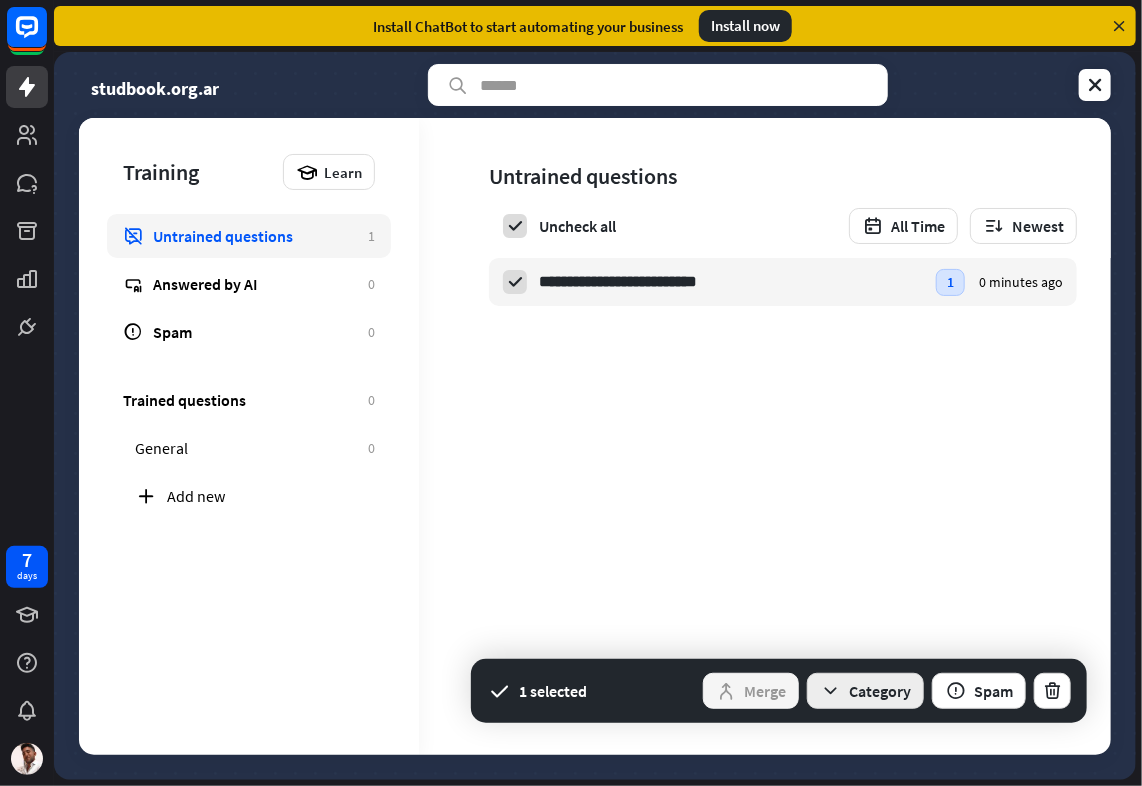 click at bounding box center (830, 691) 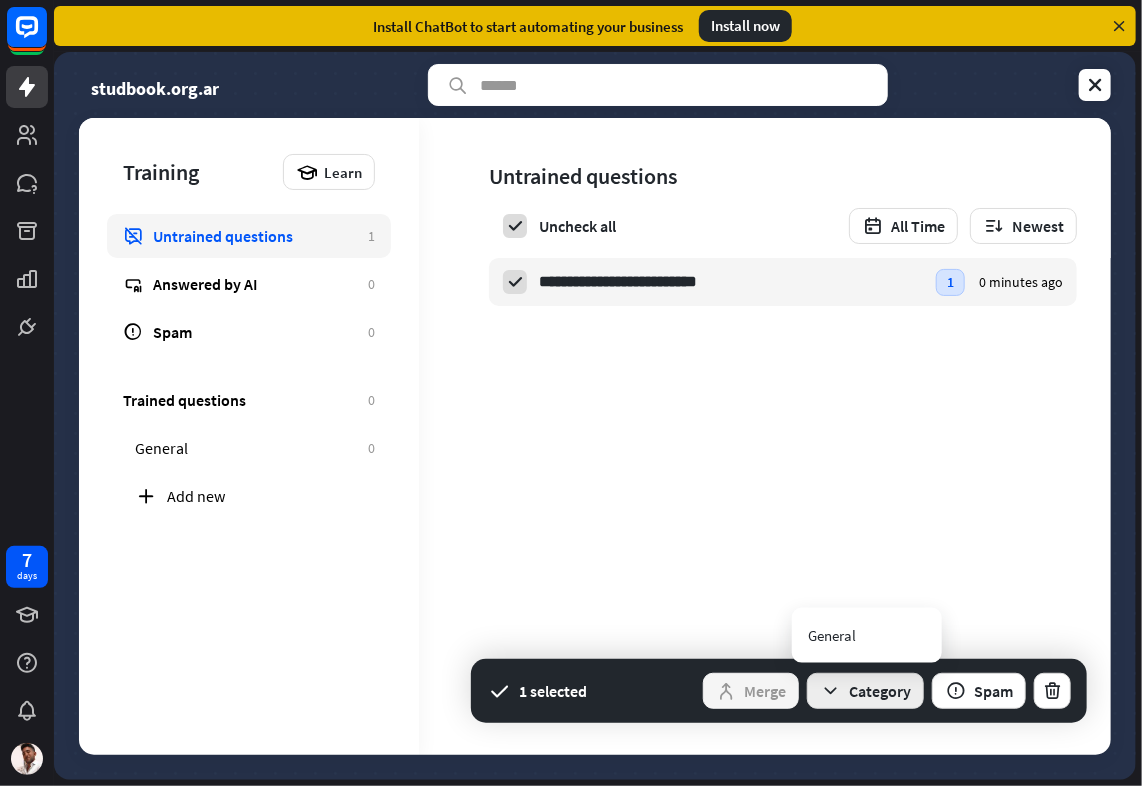 click at bounding box center (830, 691) 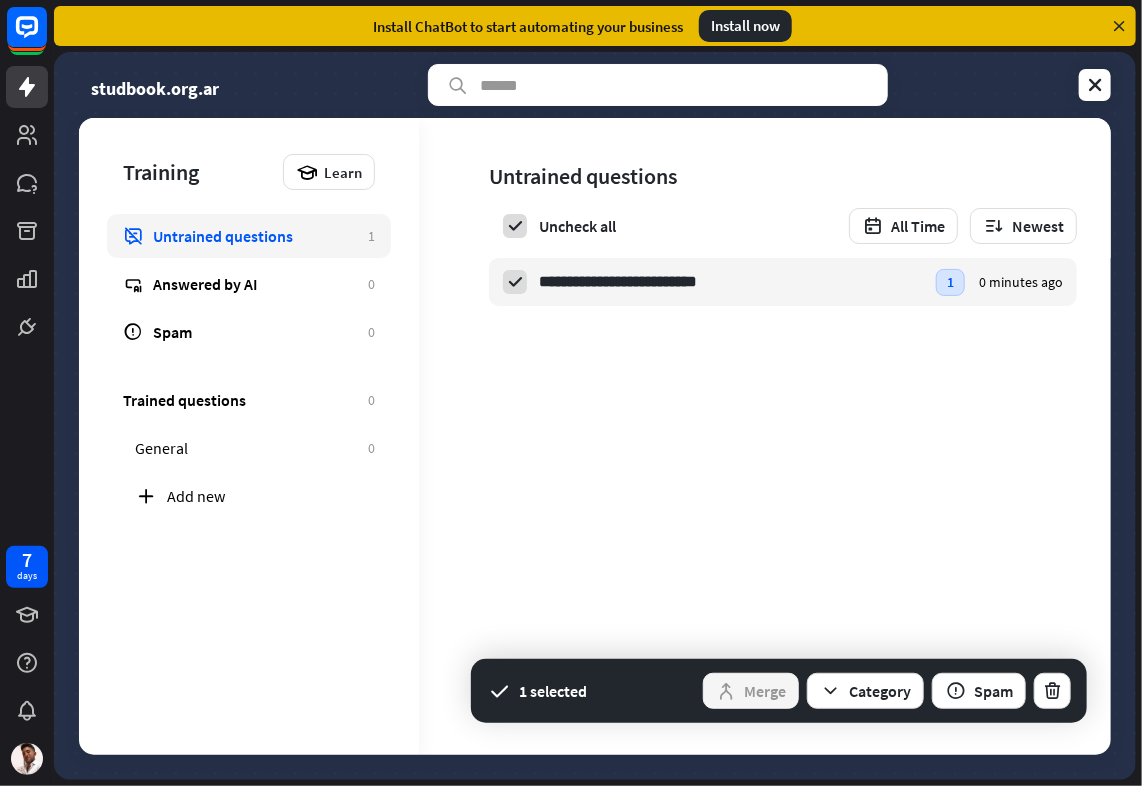 click on "**********" at bounding box center (765, 436) 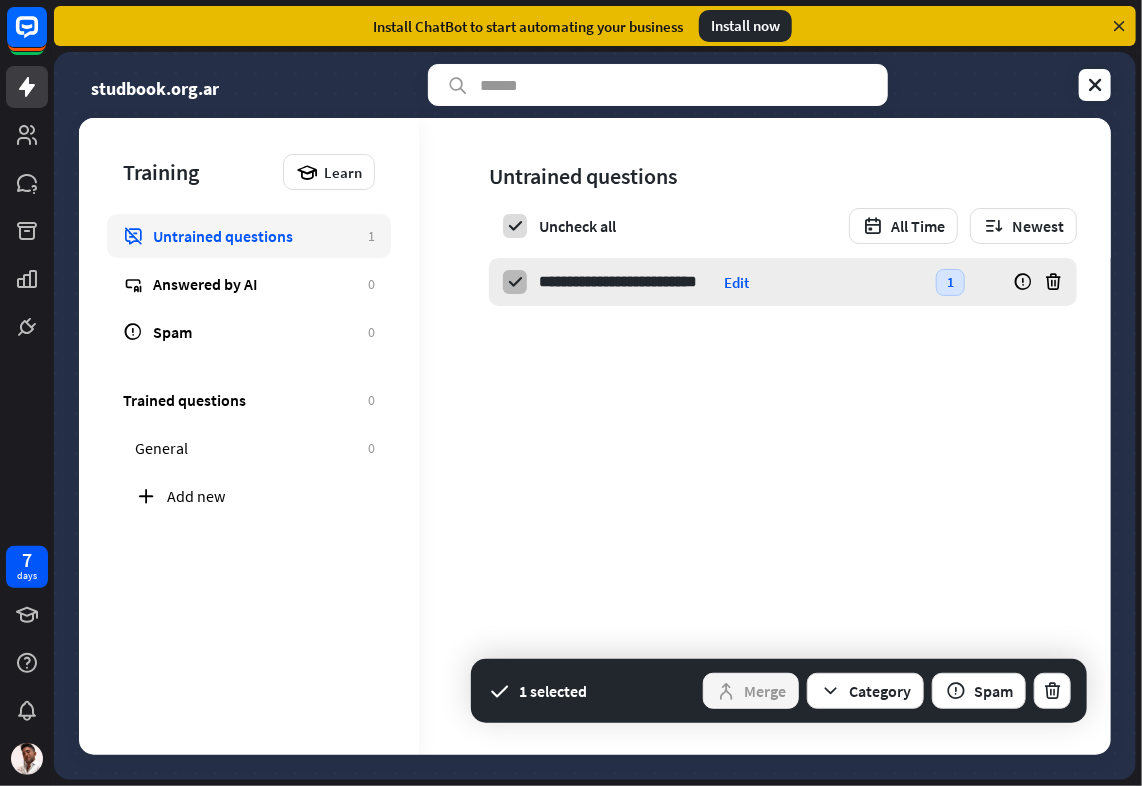 click at bounding box center (515, 282) 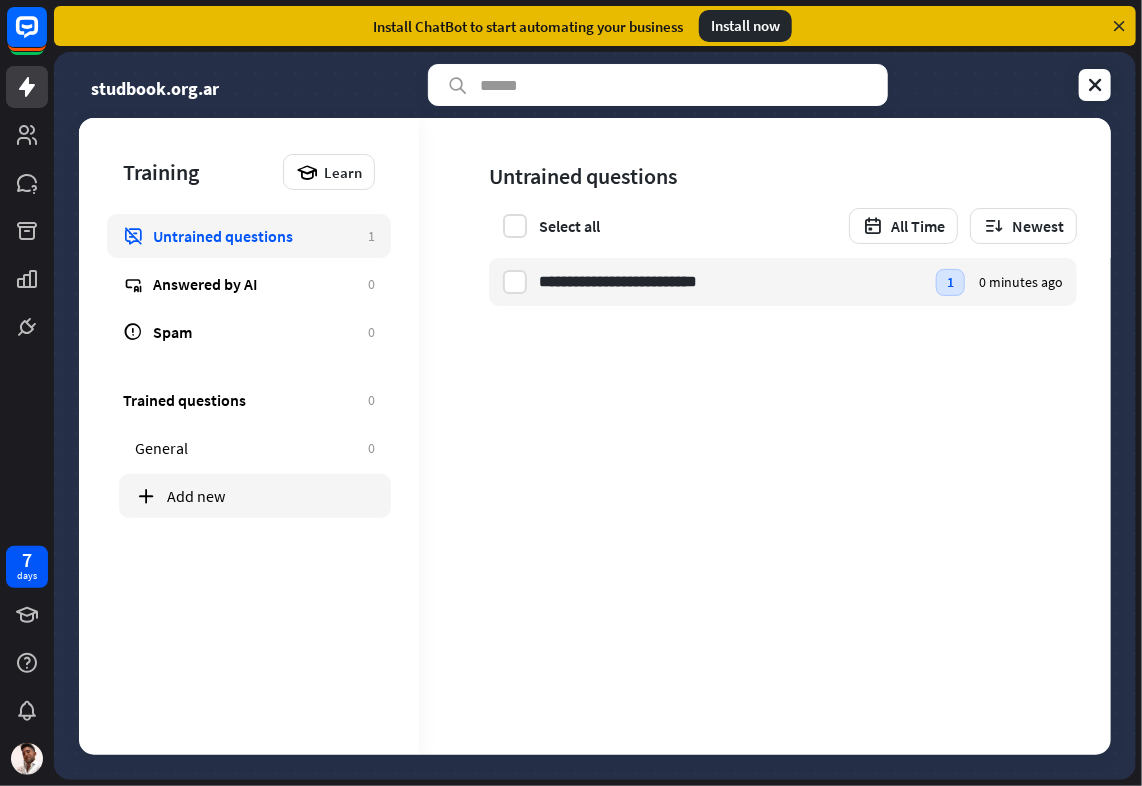 click on "Add new" at bounding box center [271, 496] 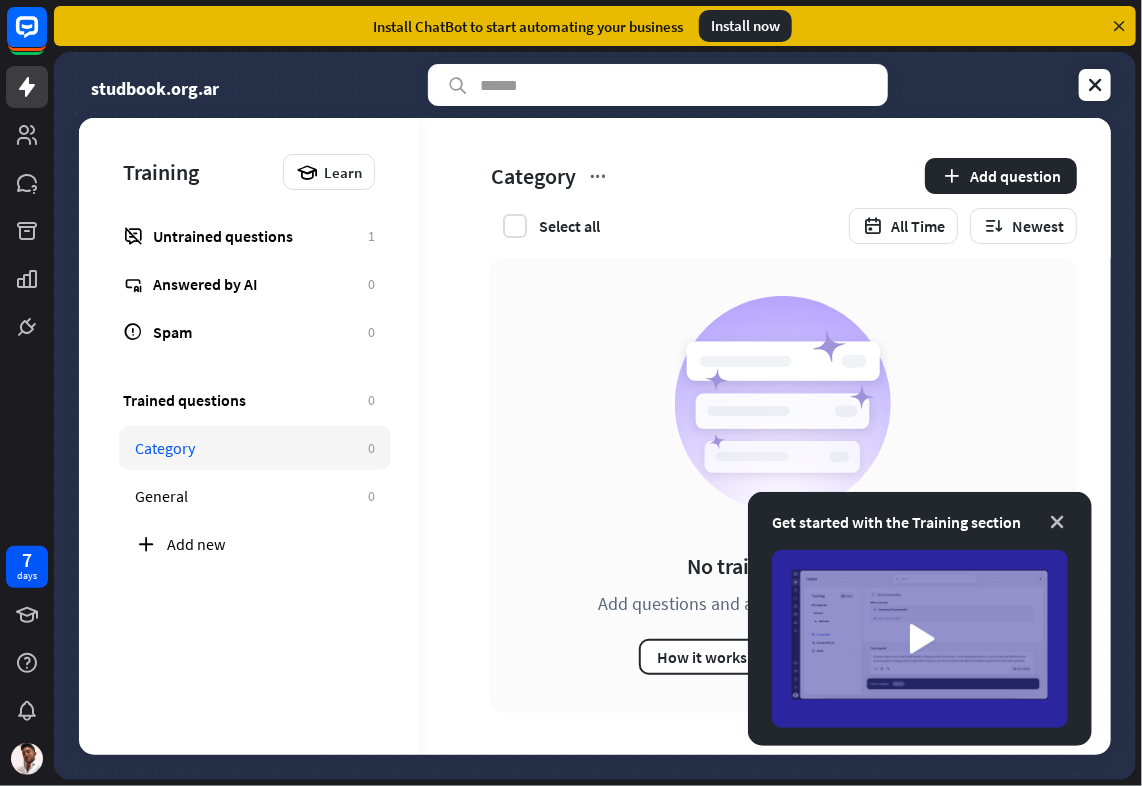 click at bounding box center (1057, 522) 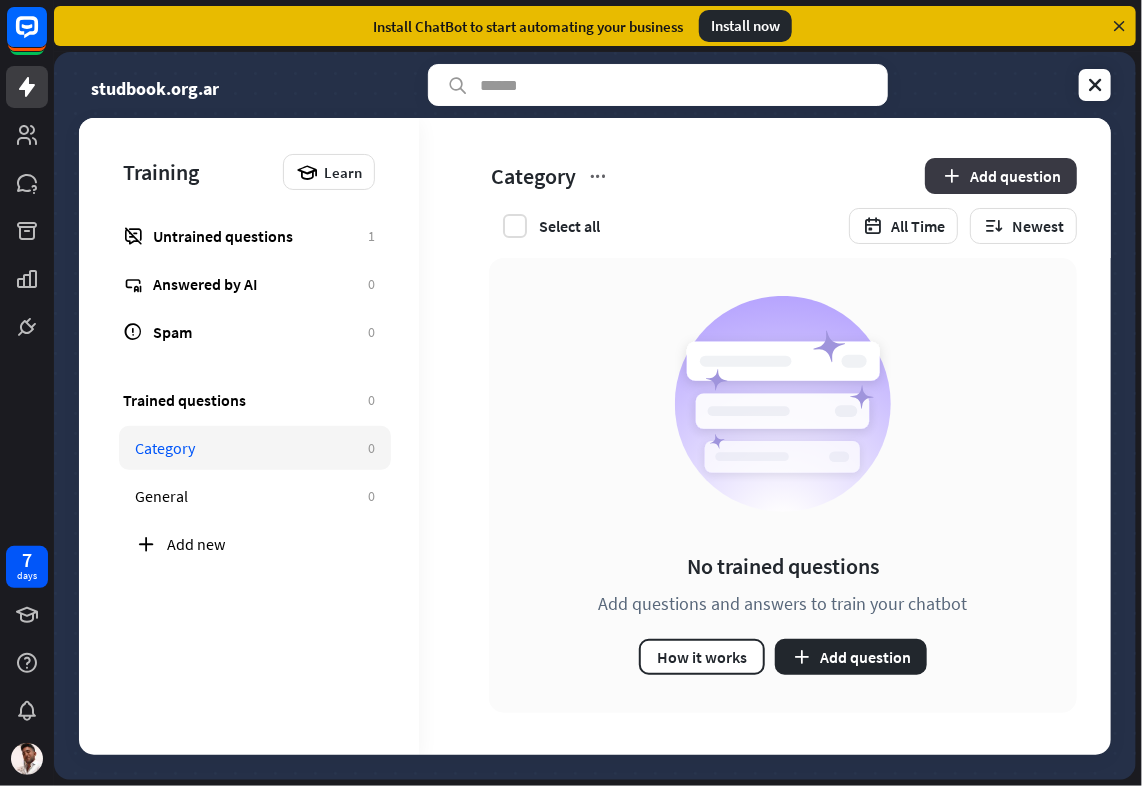 click on "Add question" at bounding box center (1001, 176) 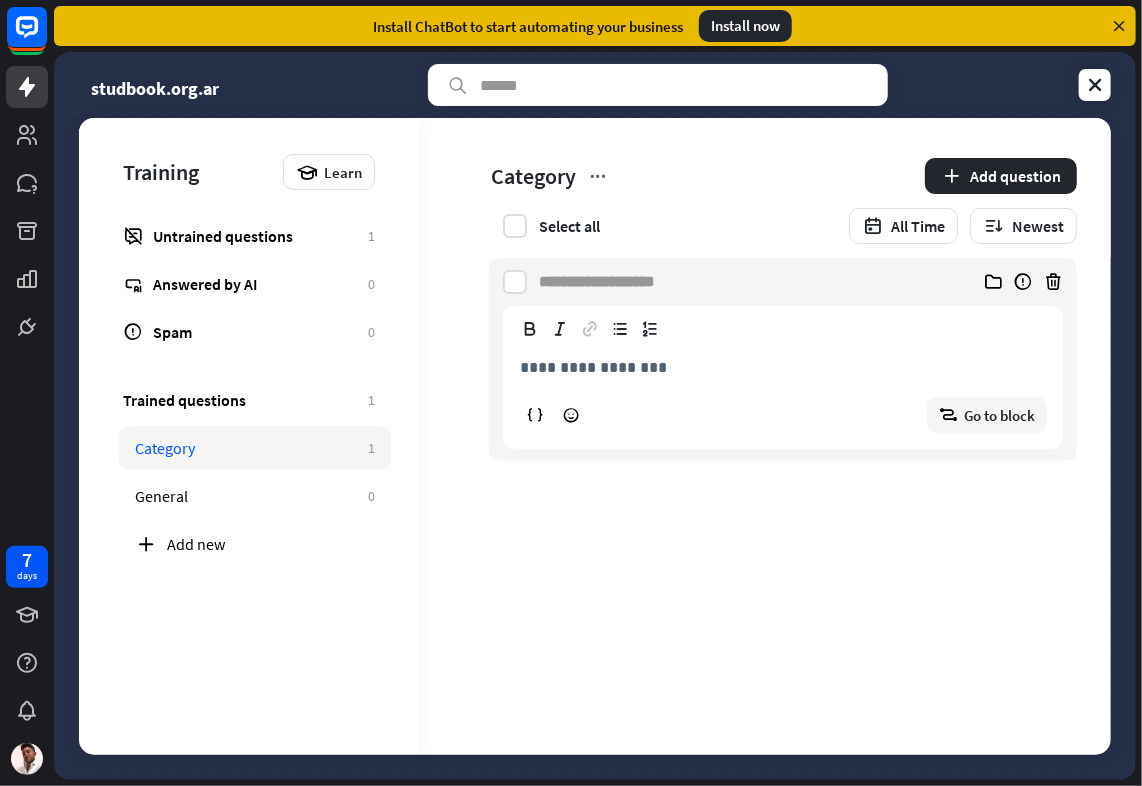 click at bounding box center (607, 282) 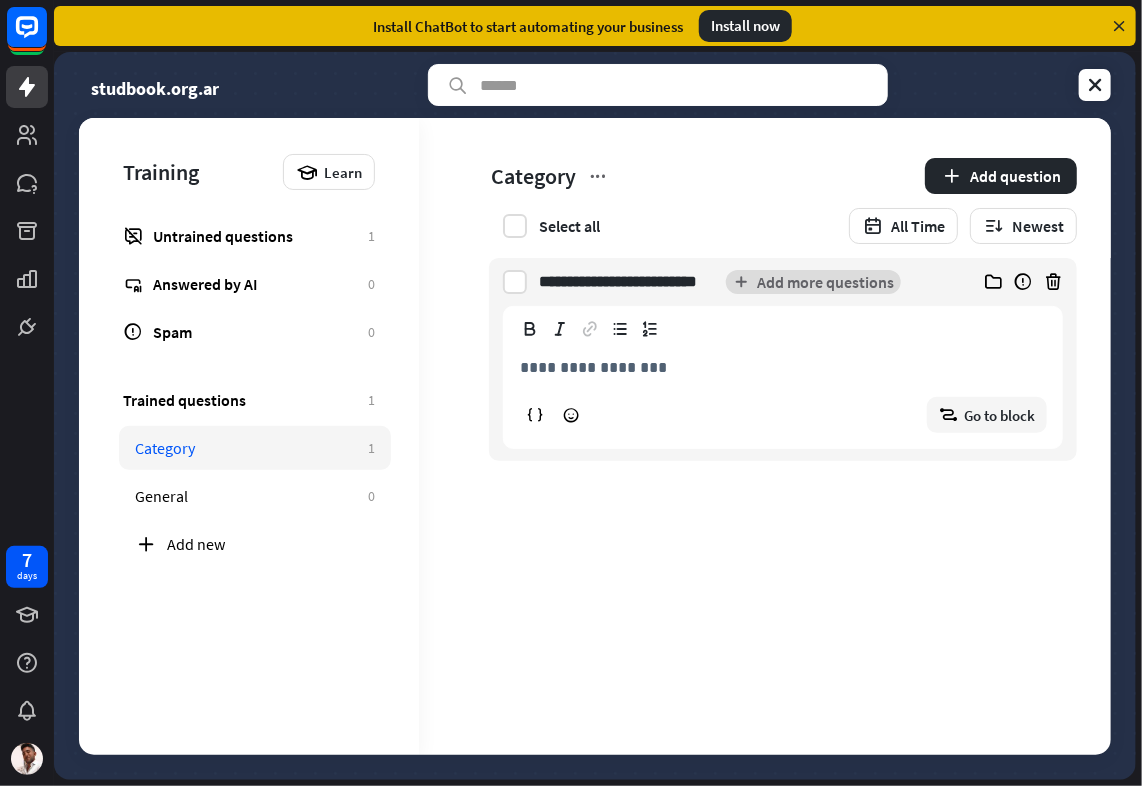 type on "**********" 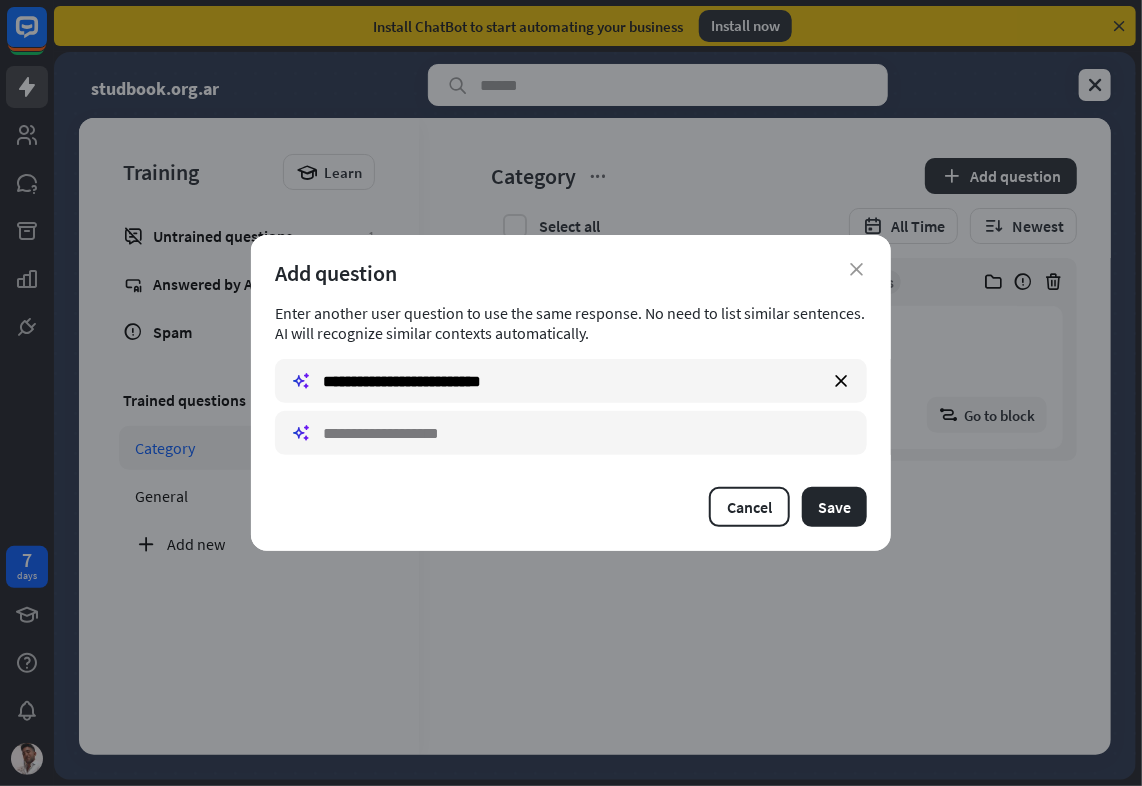 drag, startPoint x: 688, startPoint y: 360, endPoint x: 684, endPoint y: 268, distance: 92.086914 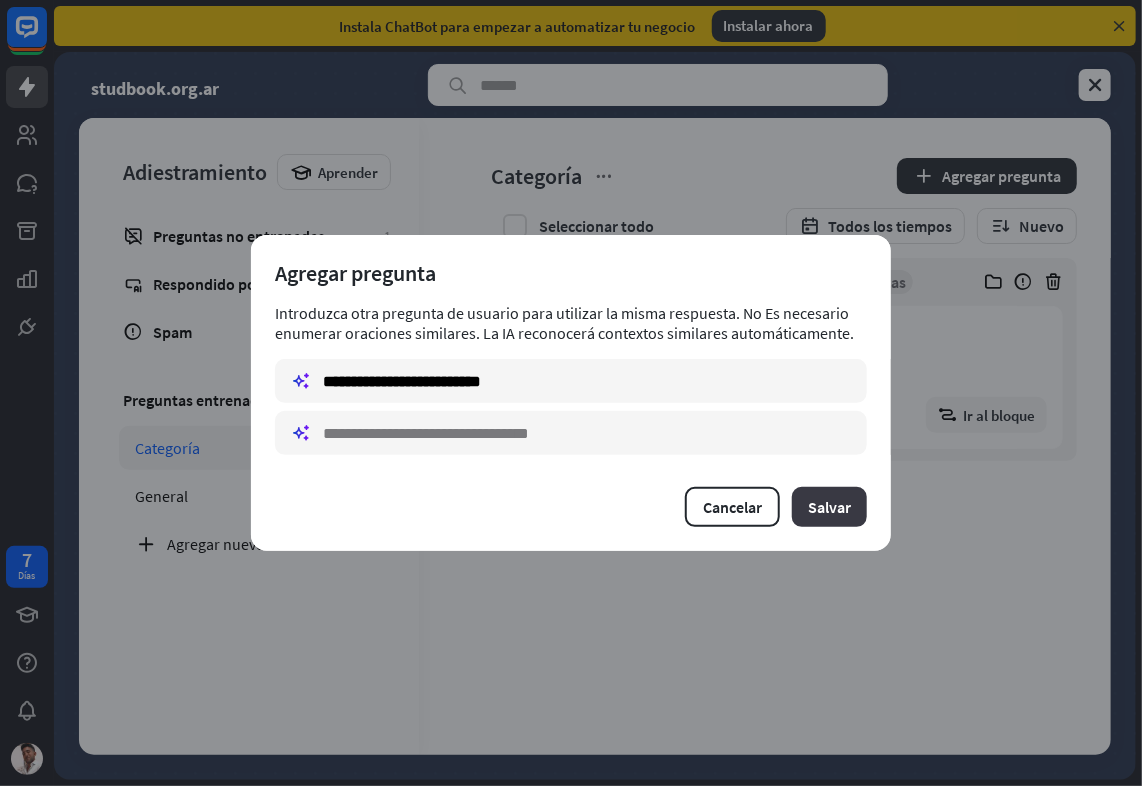 click on "Salvar" at bounding box center (829, 507) 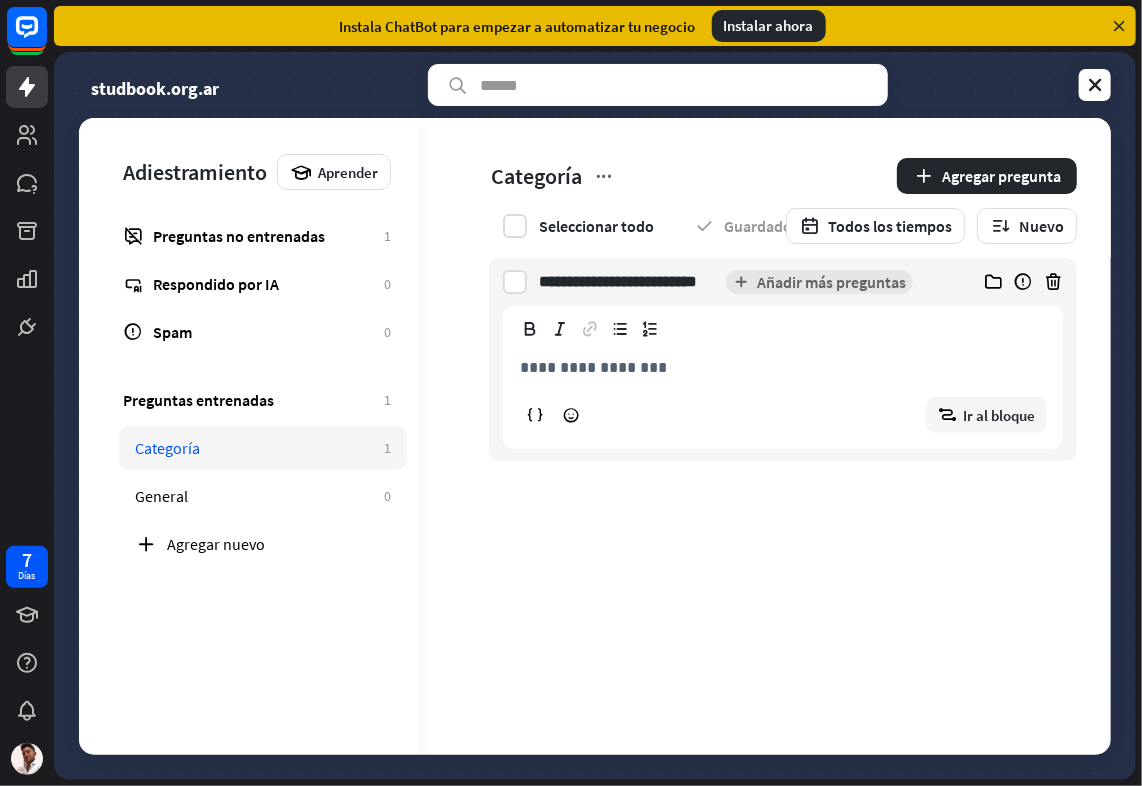 click on "**********" at bounding box center [783, 367] 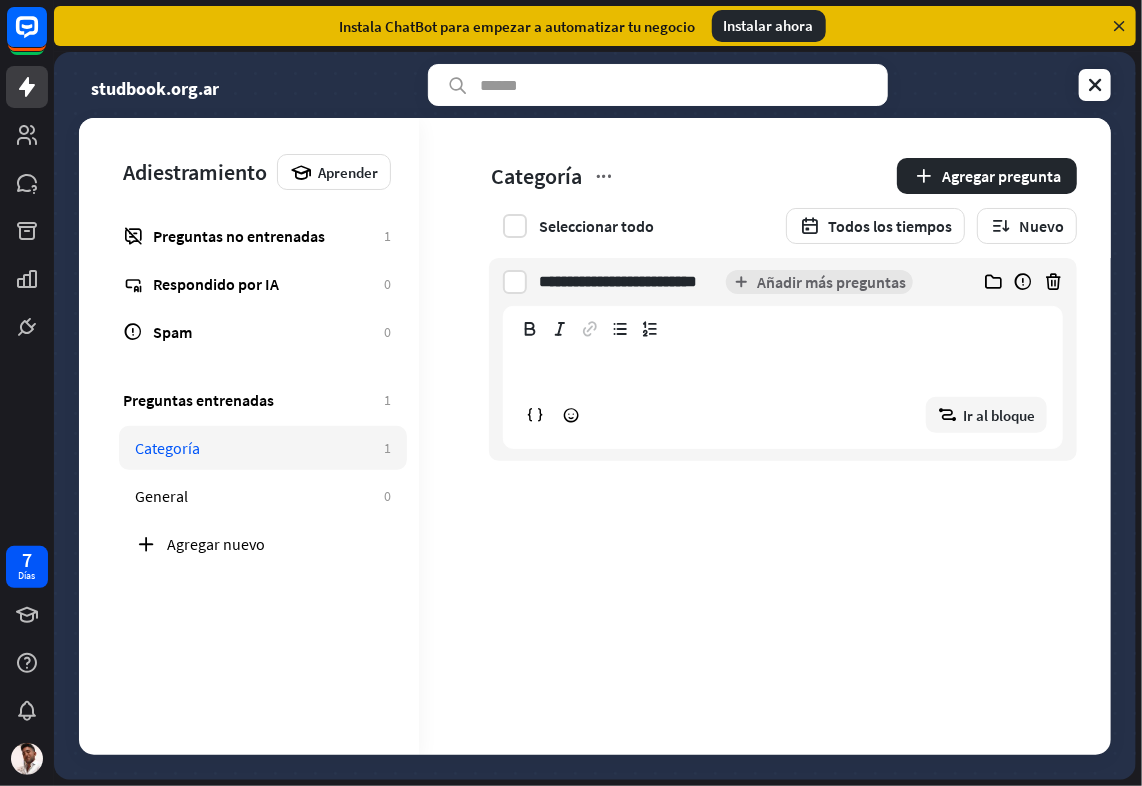 type 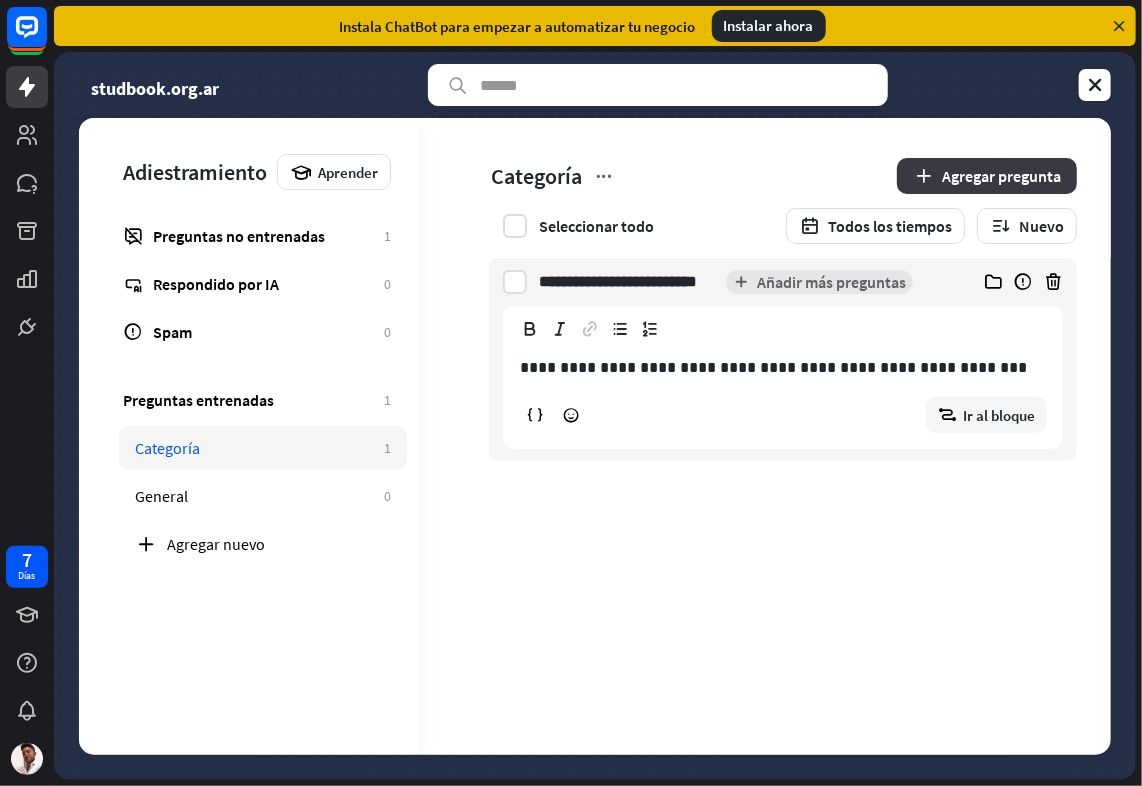 click on "Agregar pregunta" at bounding box center [1001, 176] 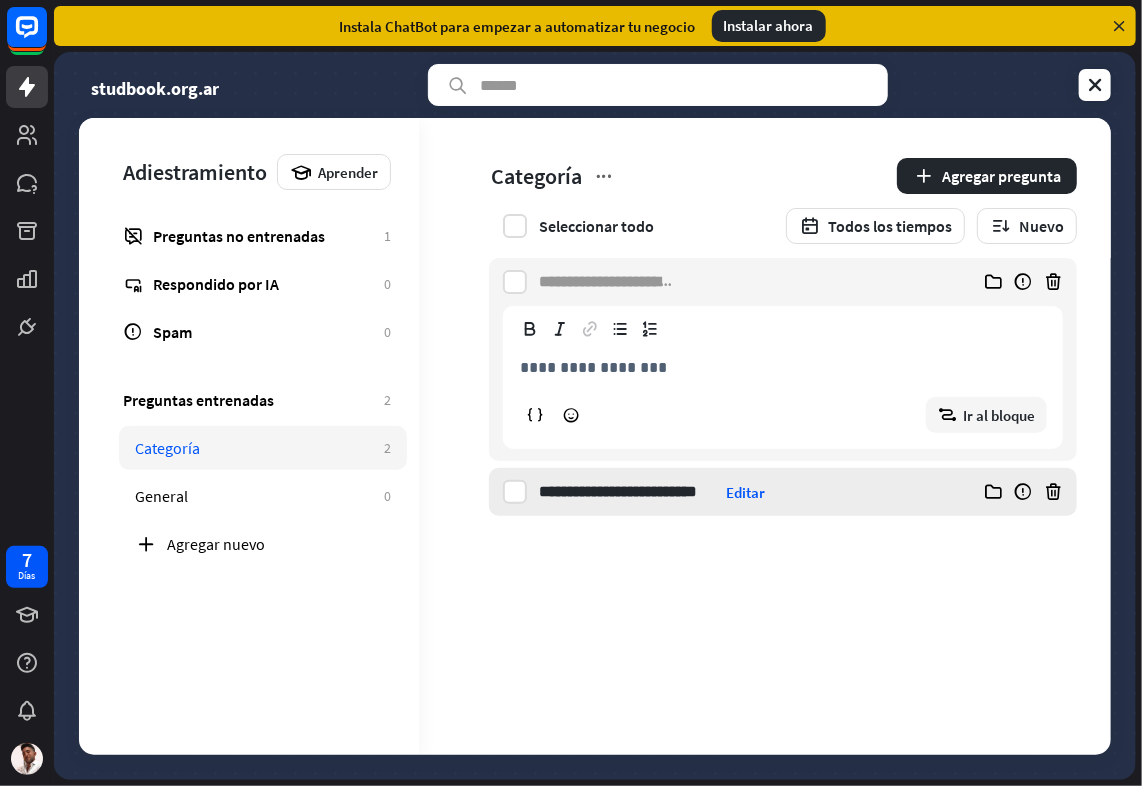 click on "**********" at bounding box center (720, 492) 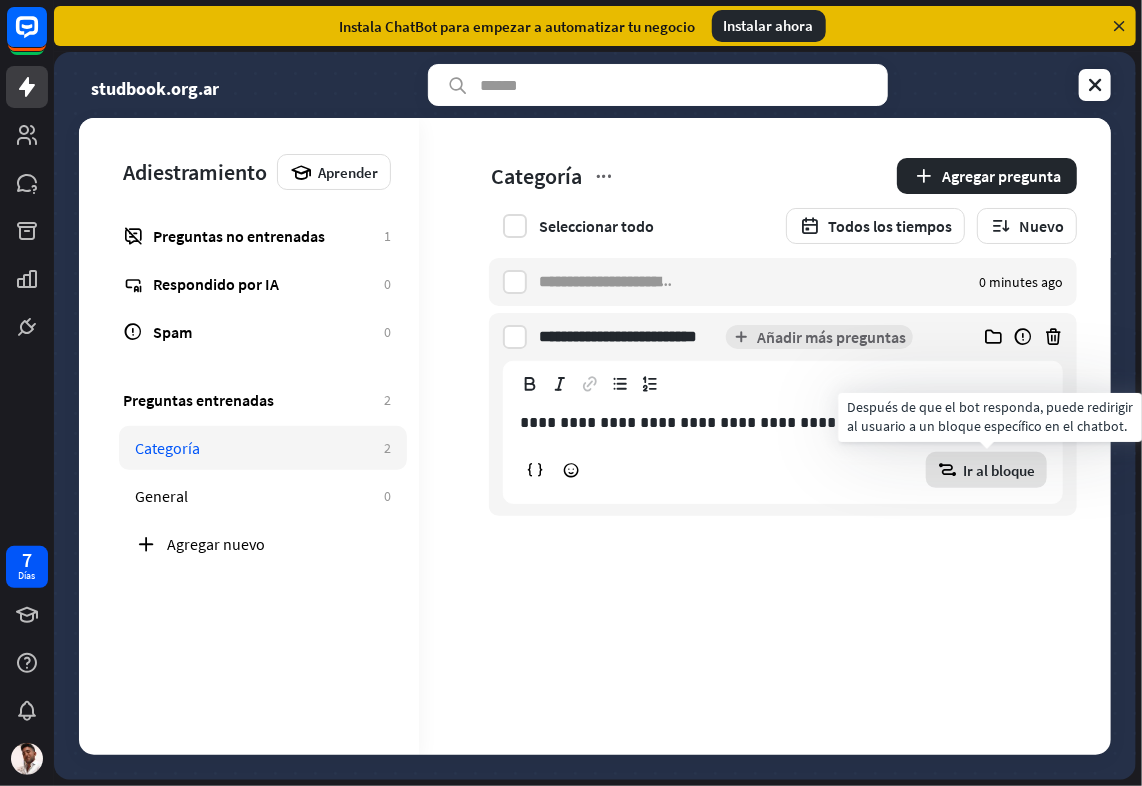 click on "Ir al bloque" at bounding box center (986, 470) 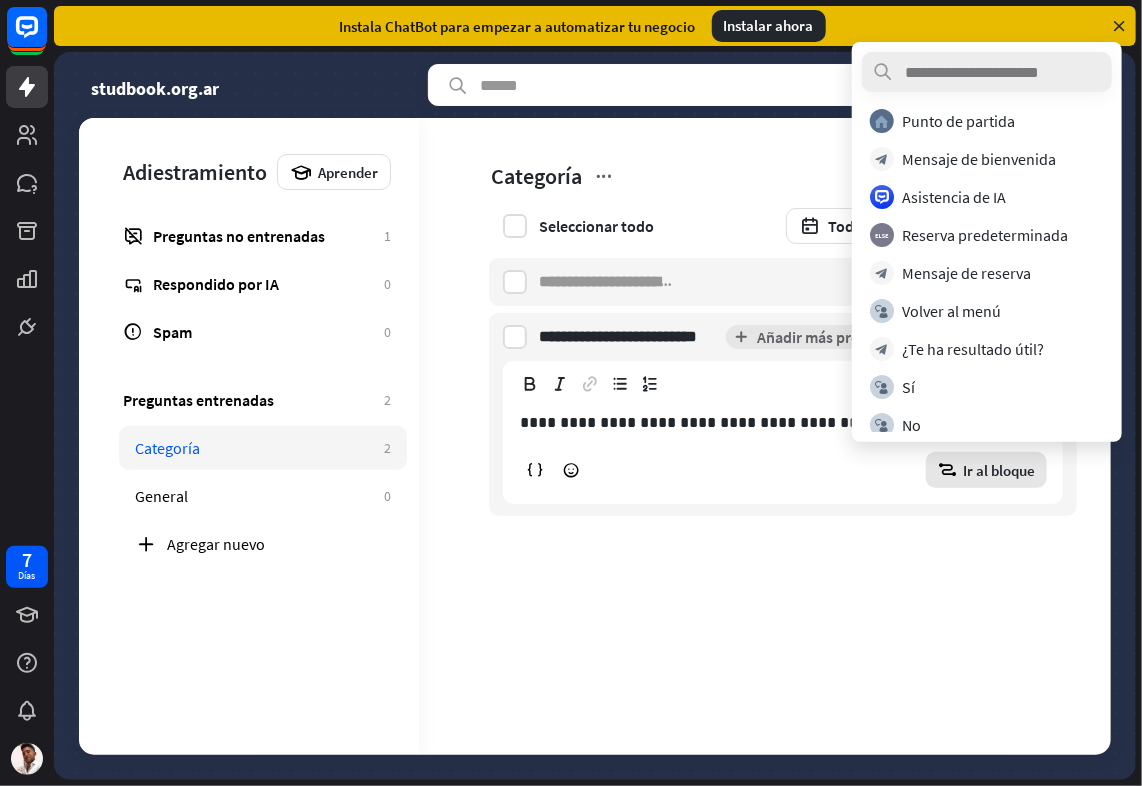 click on "**********" at bounding box center [769, 405] 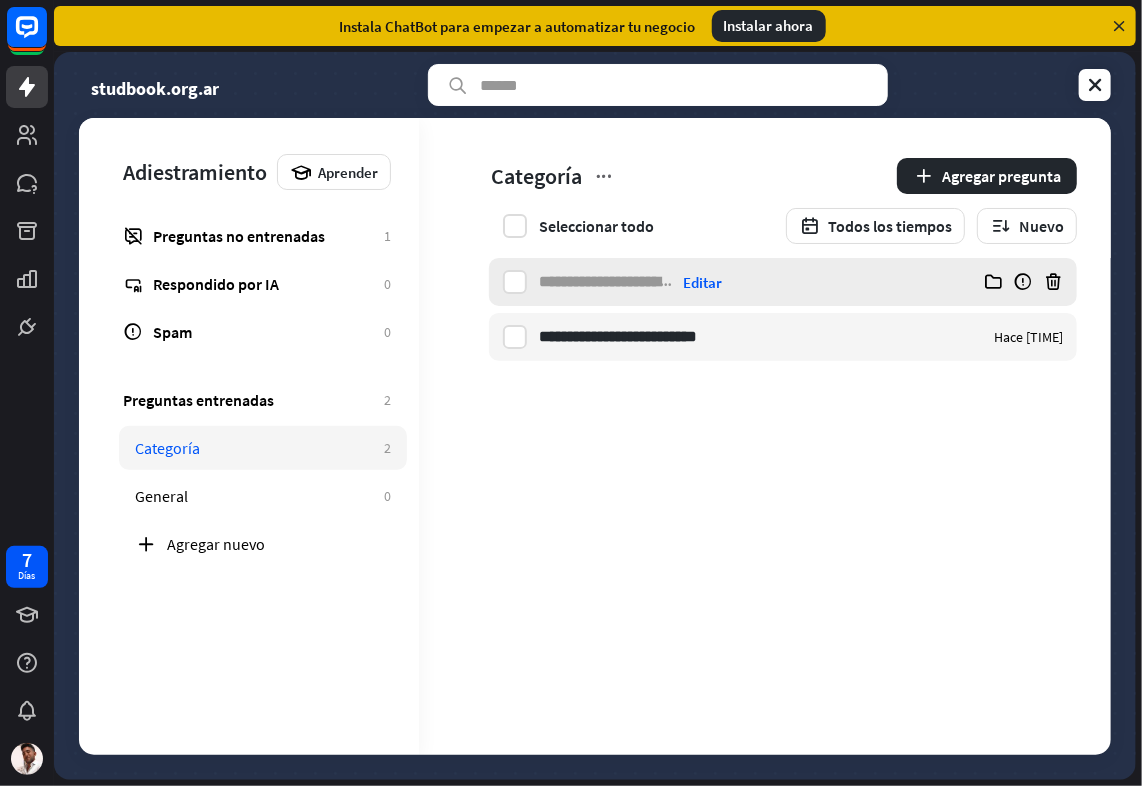click on "Editar" at bounding box center (702, 282) 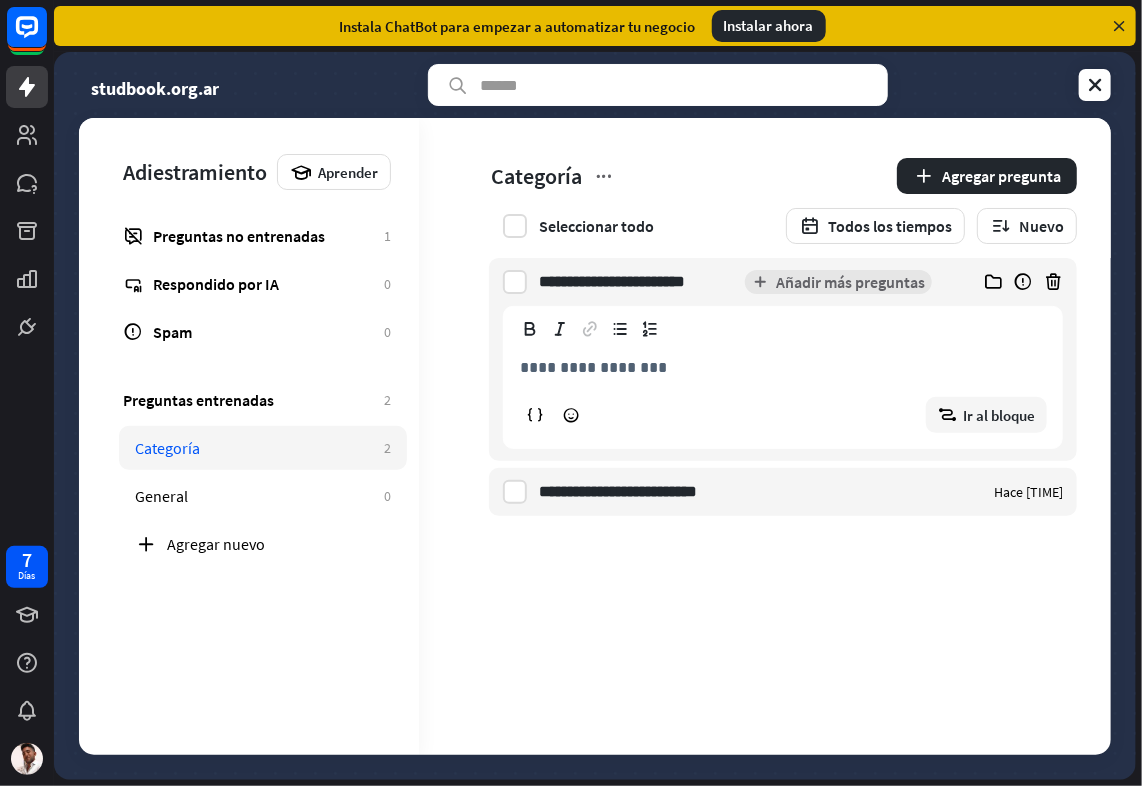 scroll, scrollTop: 0, scrollLeft: 0, axis: both 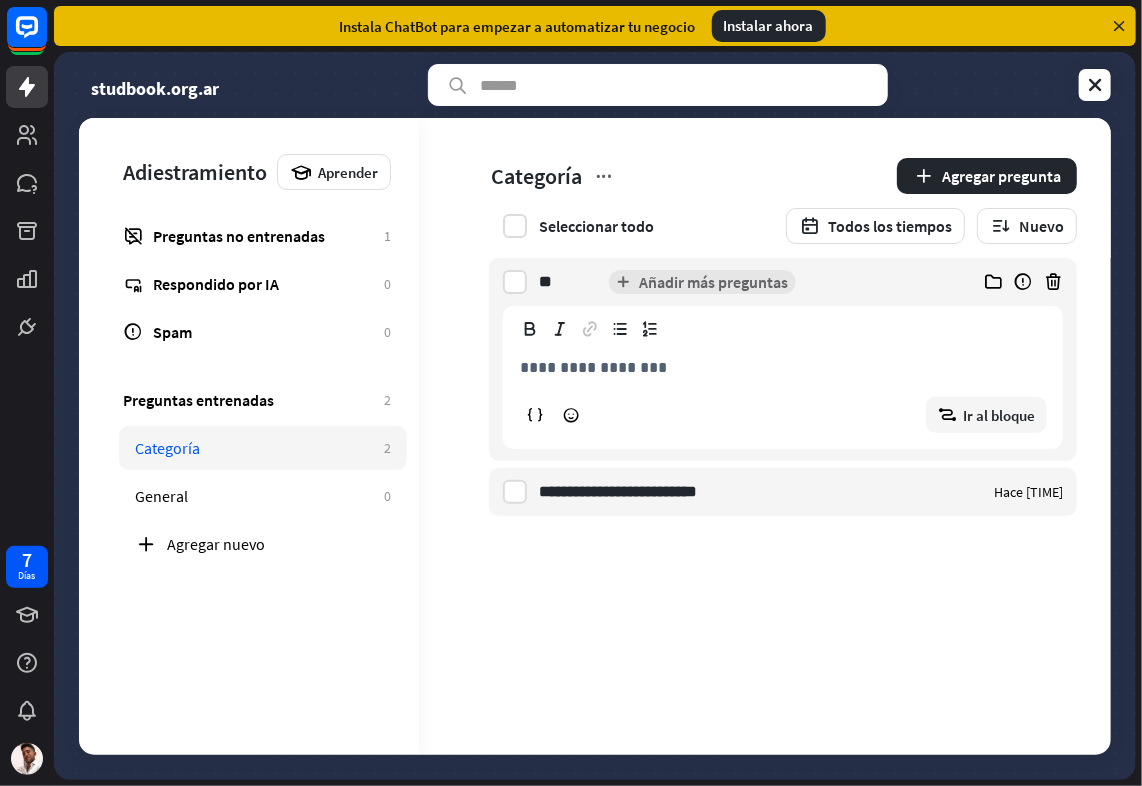 type on "*" 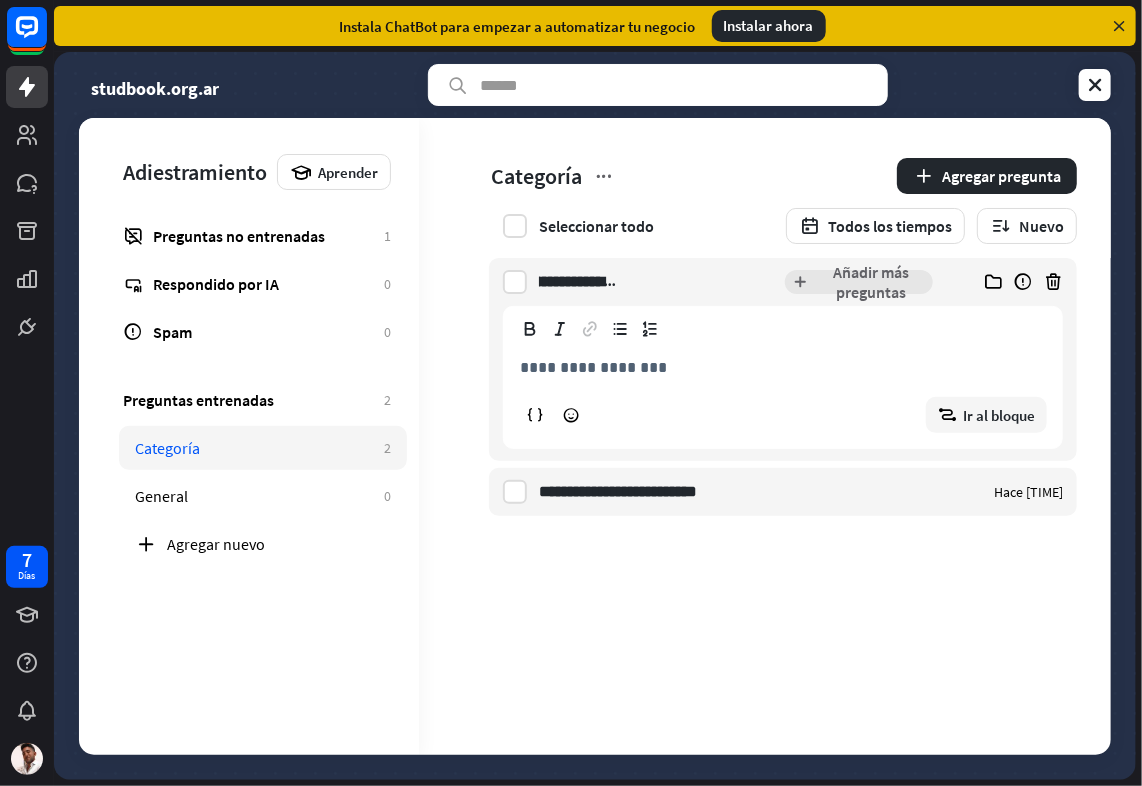 scroll, scrollTop: 0, scrollLeft: 168, axis: horizontal 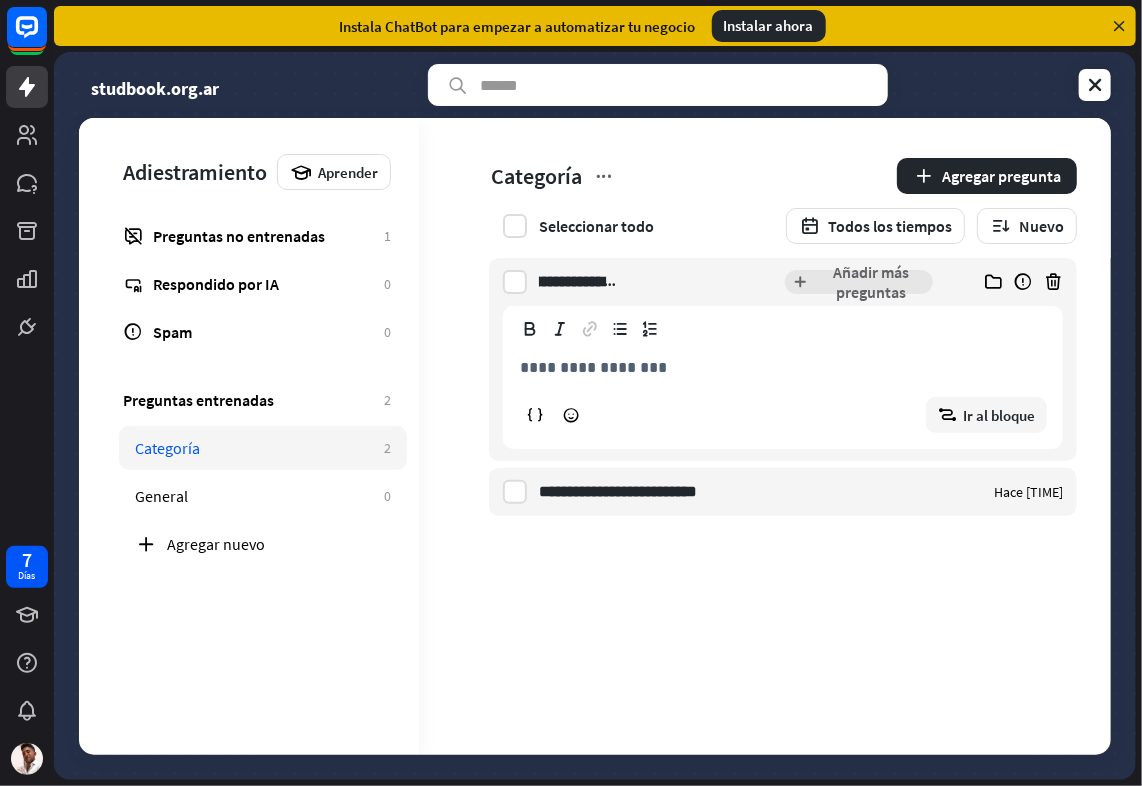 type on "**********" 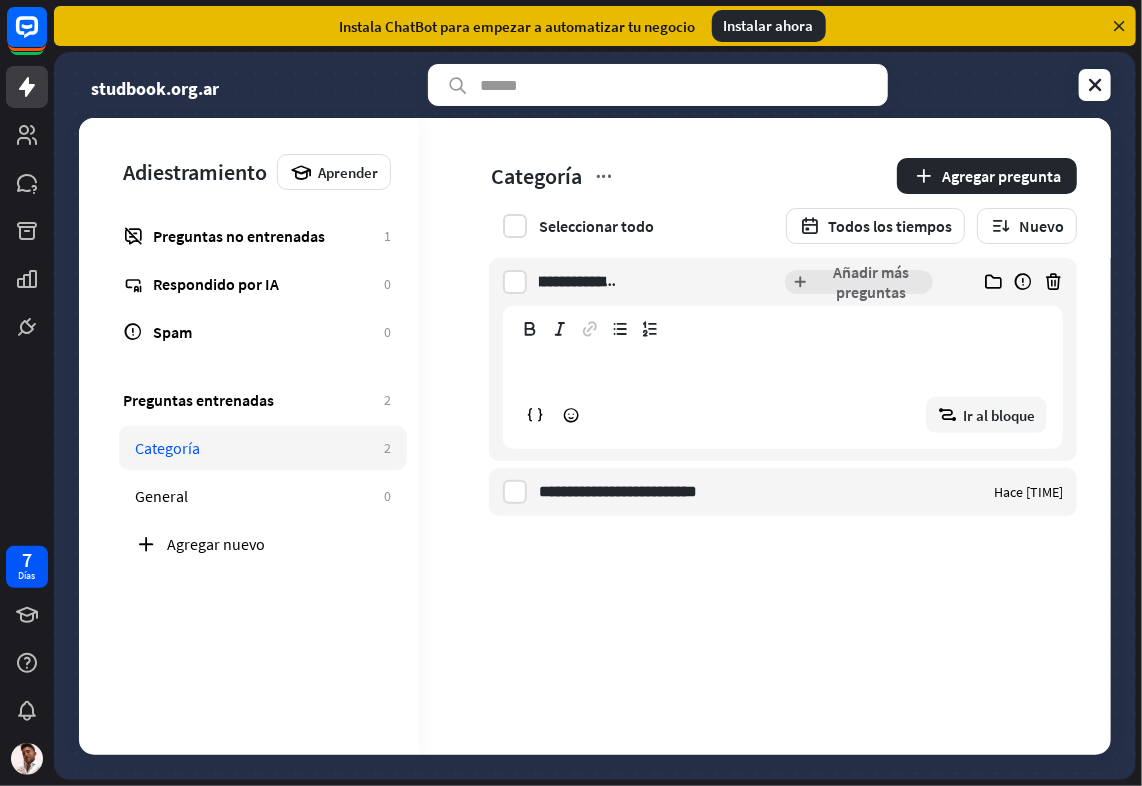 scroll, scrollTop: 0, scrollLeft: 0, axis: both 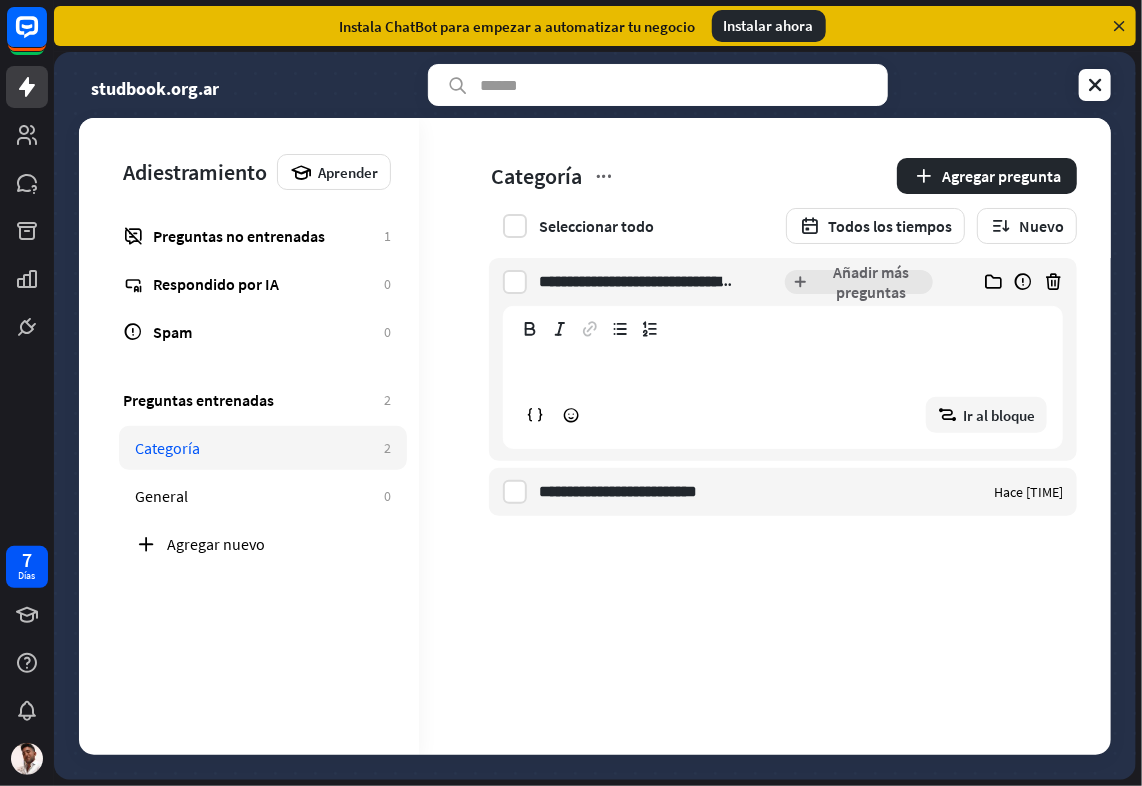 type 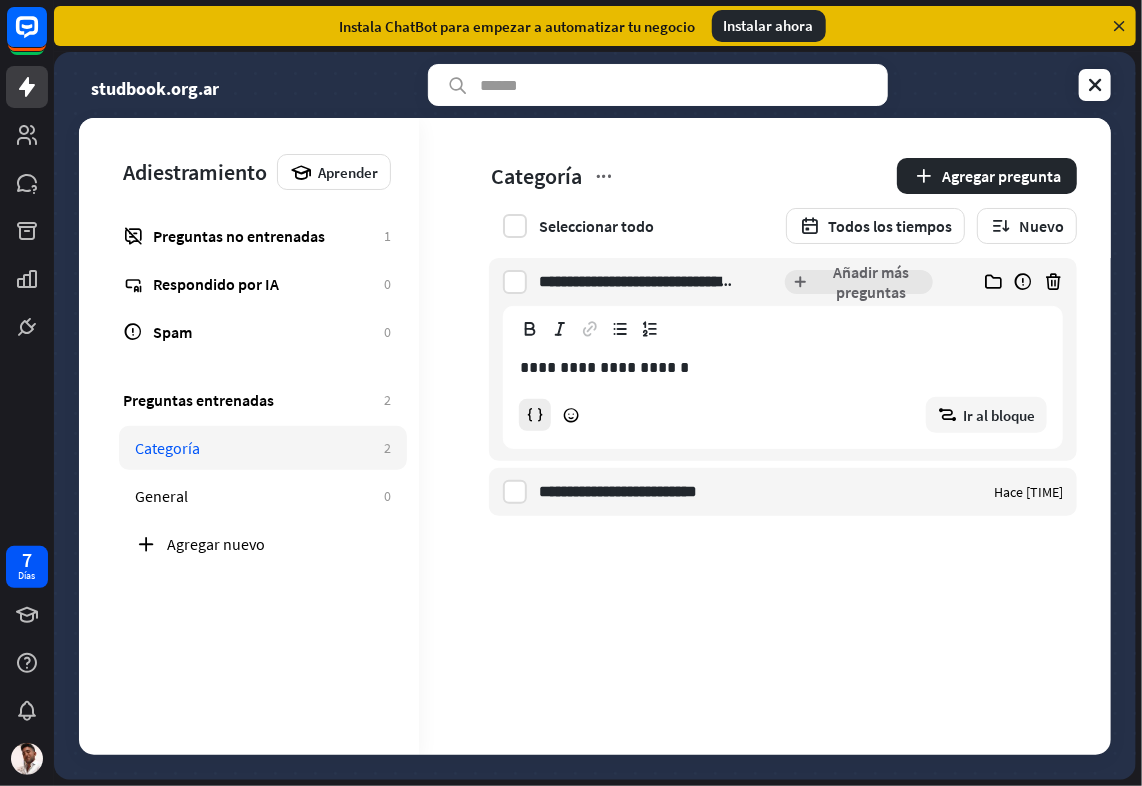 click at bounding box center (535, 415) 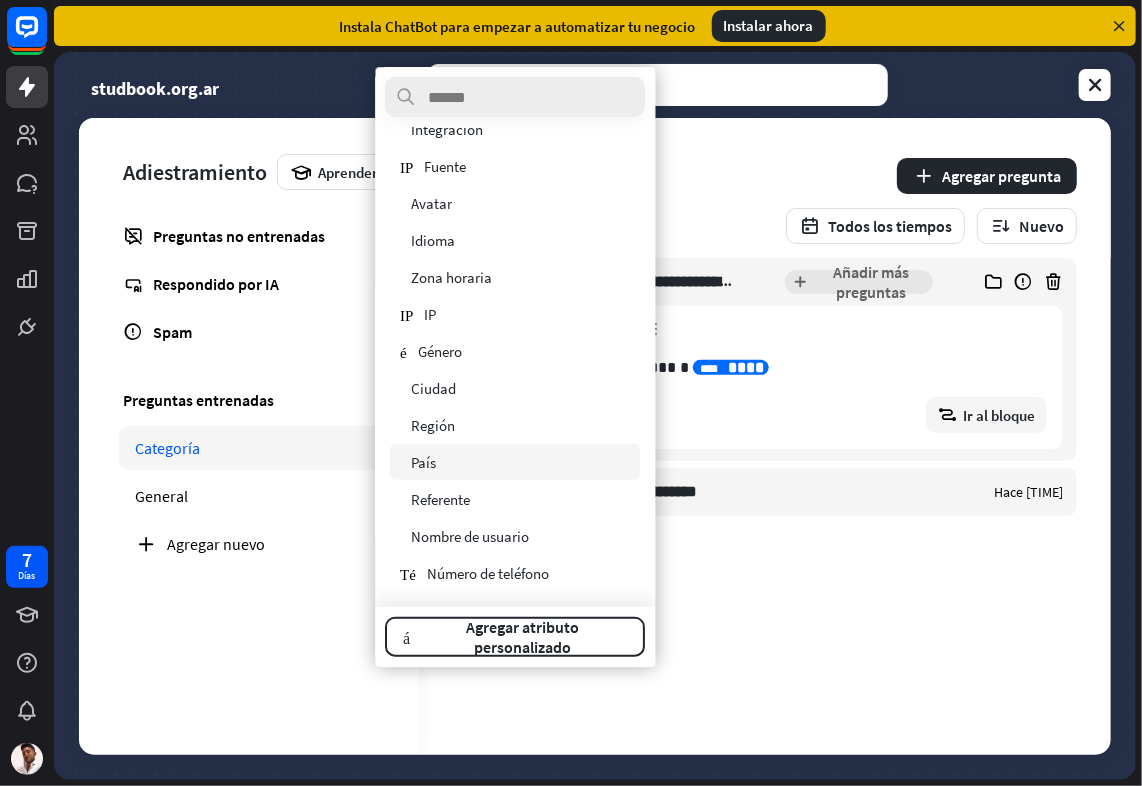 scroll, scrollTop: 0, scrollLeft: 0, axis: both 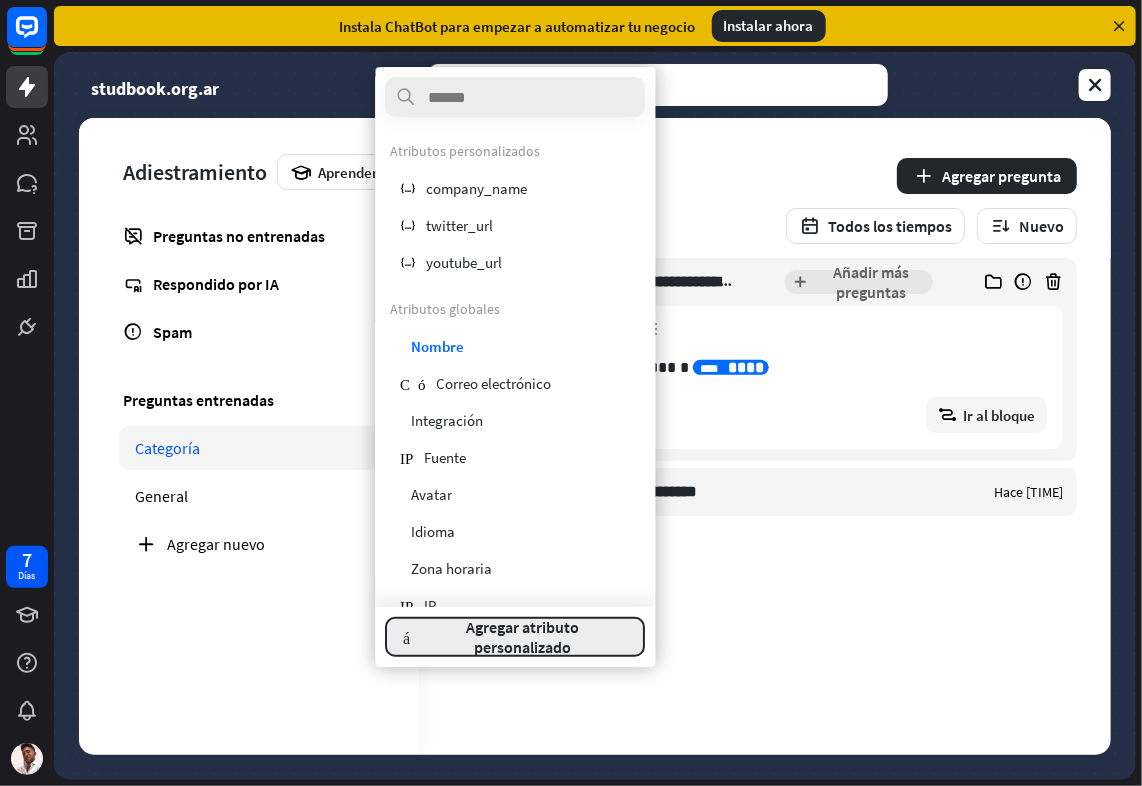 click on "Agregar atributo personalizado" at bounding box center (523, 637) 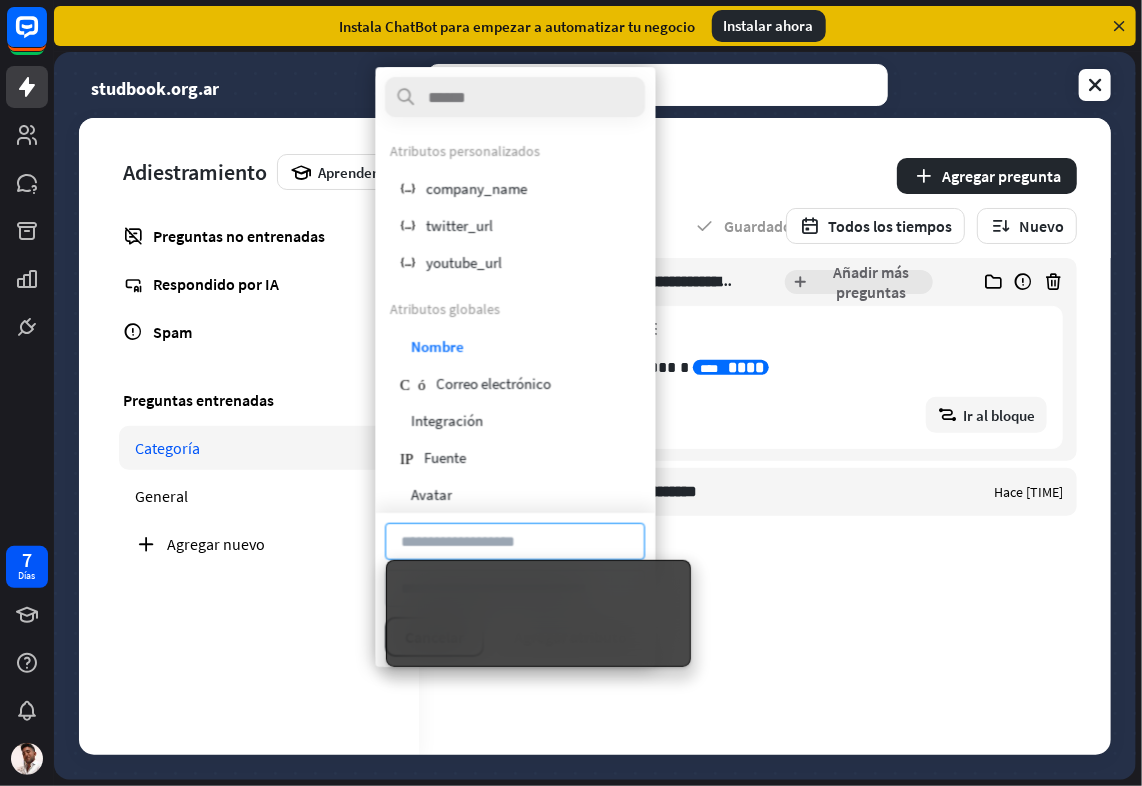 drag, startPoint x: 548, startPoint y: 520, endPoint x: 545, endPoint y: 530, distance: 10.440307 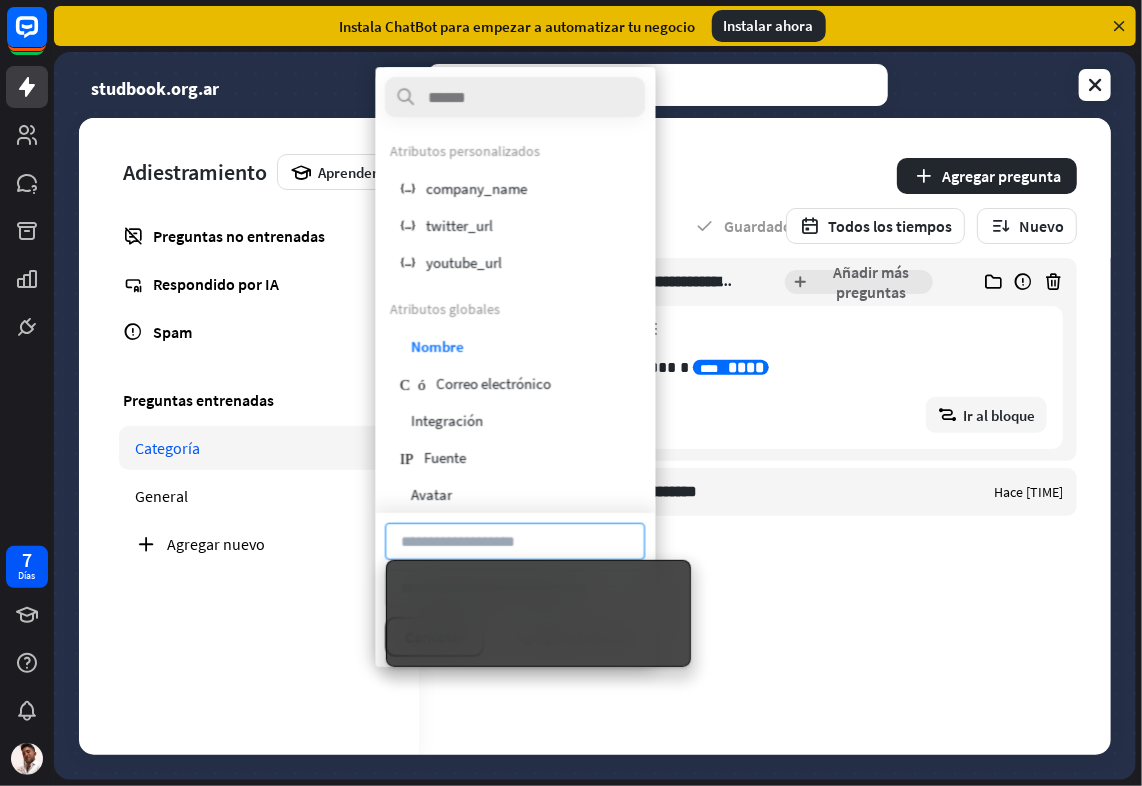 click on "Cancelar     Agregar atributo" at bounding box center (516, 590) 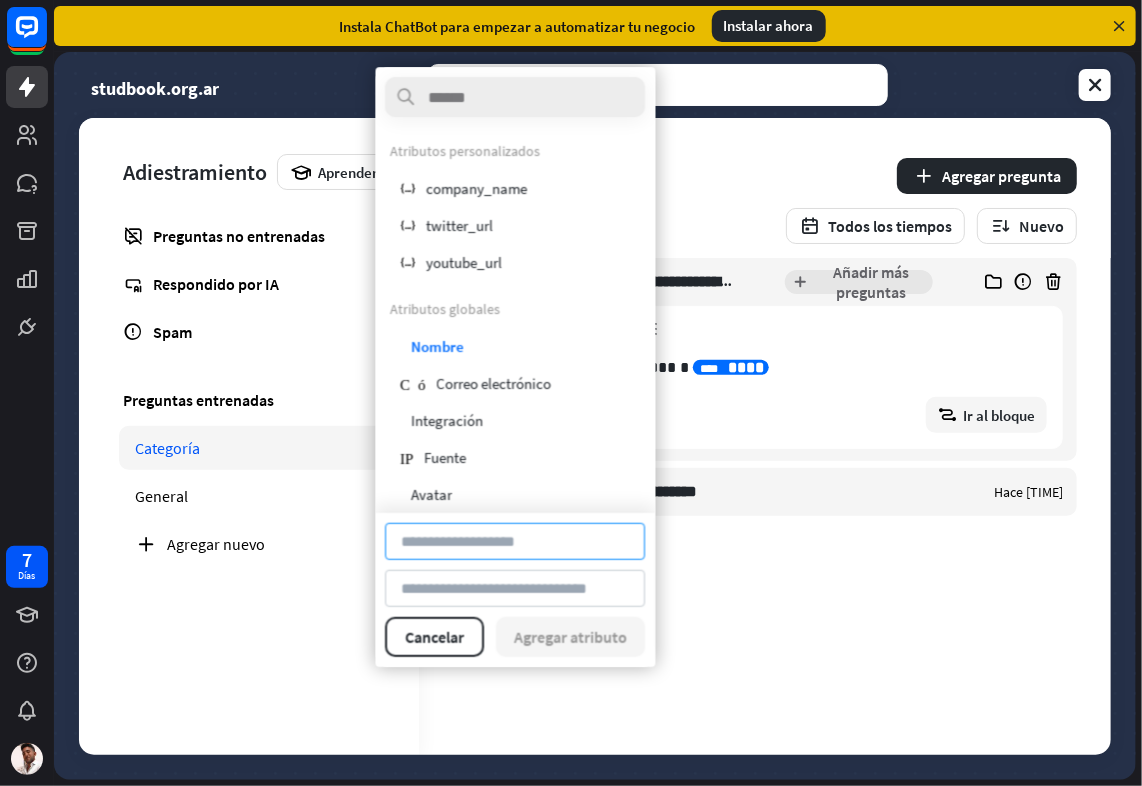 click at bounding box center [516, 541] 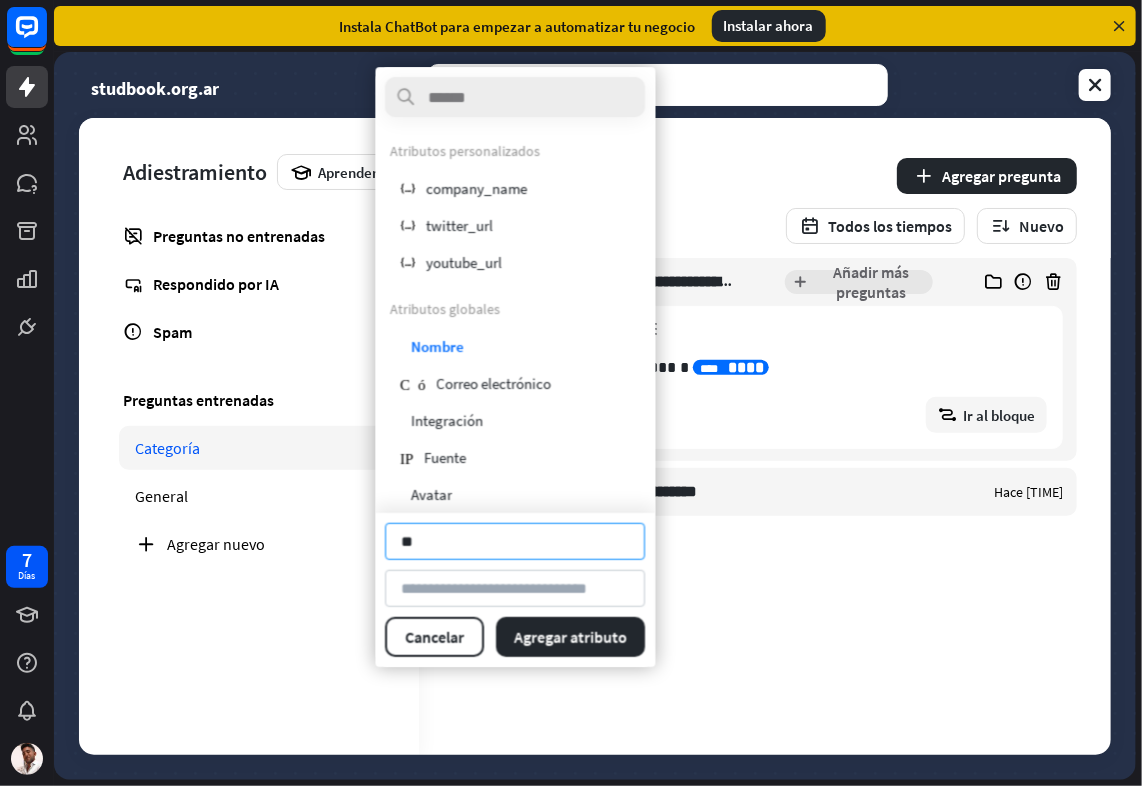 type on "*" 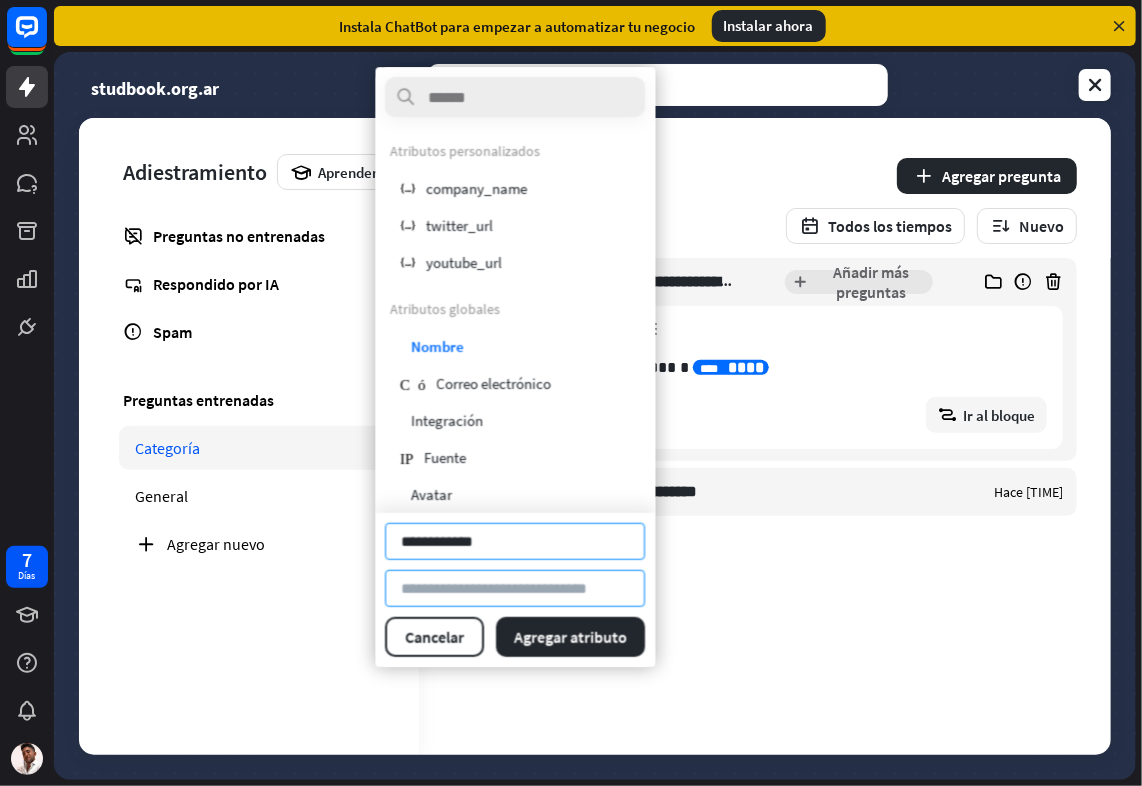 type on "**********" 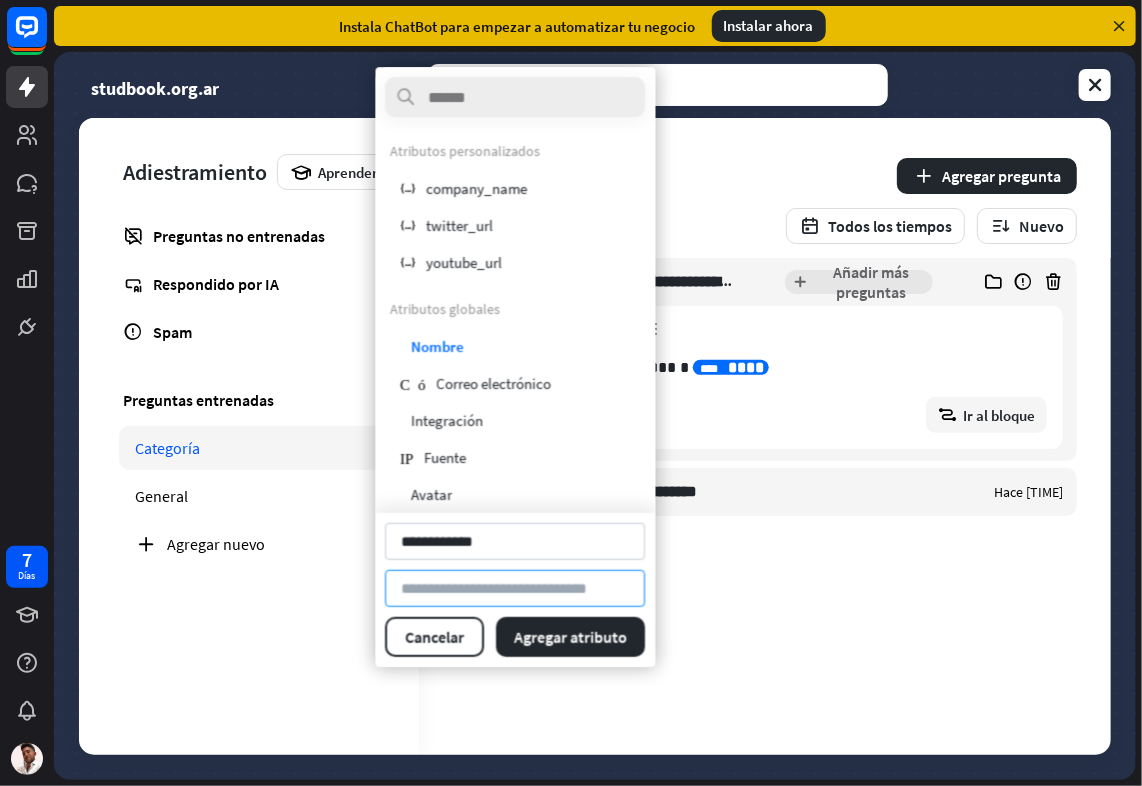 click at bounding box center (516, 588) 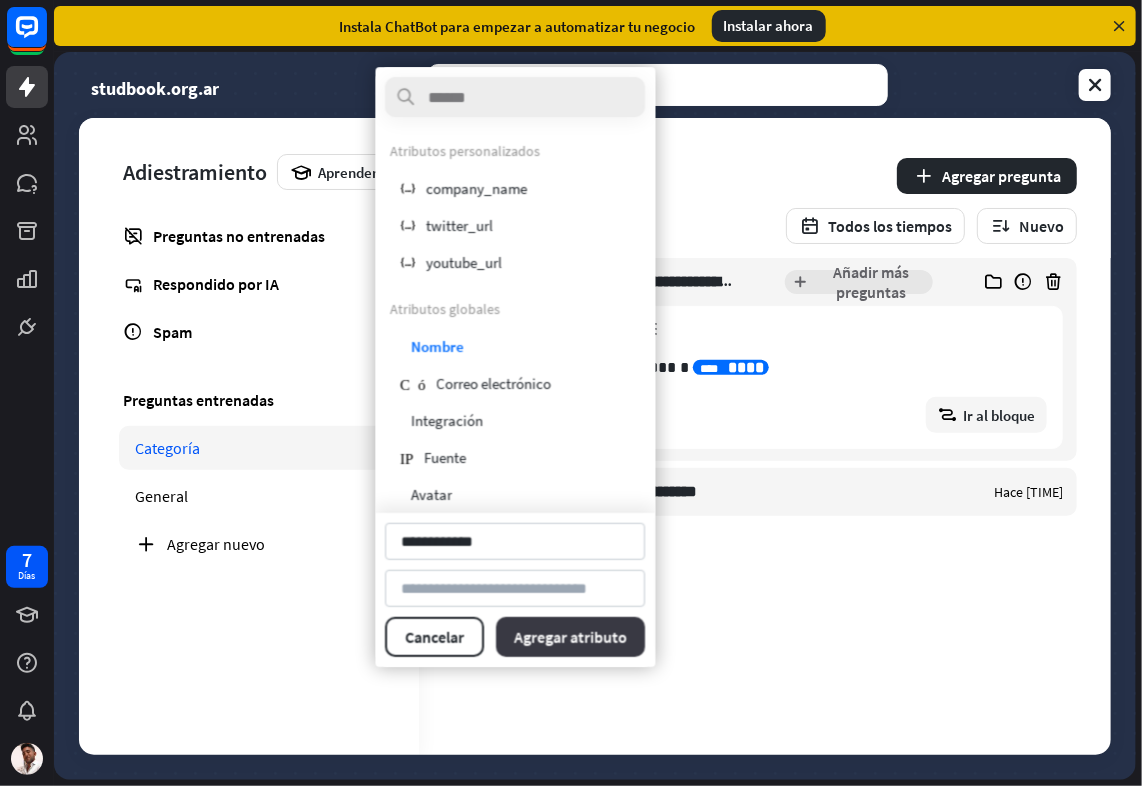 click on "Agregar atributo" at bounding box center [571, 637] 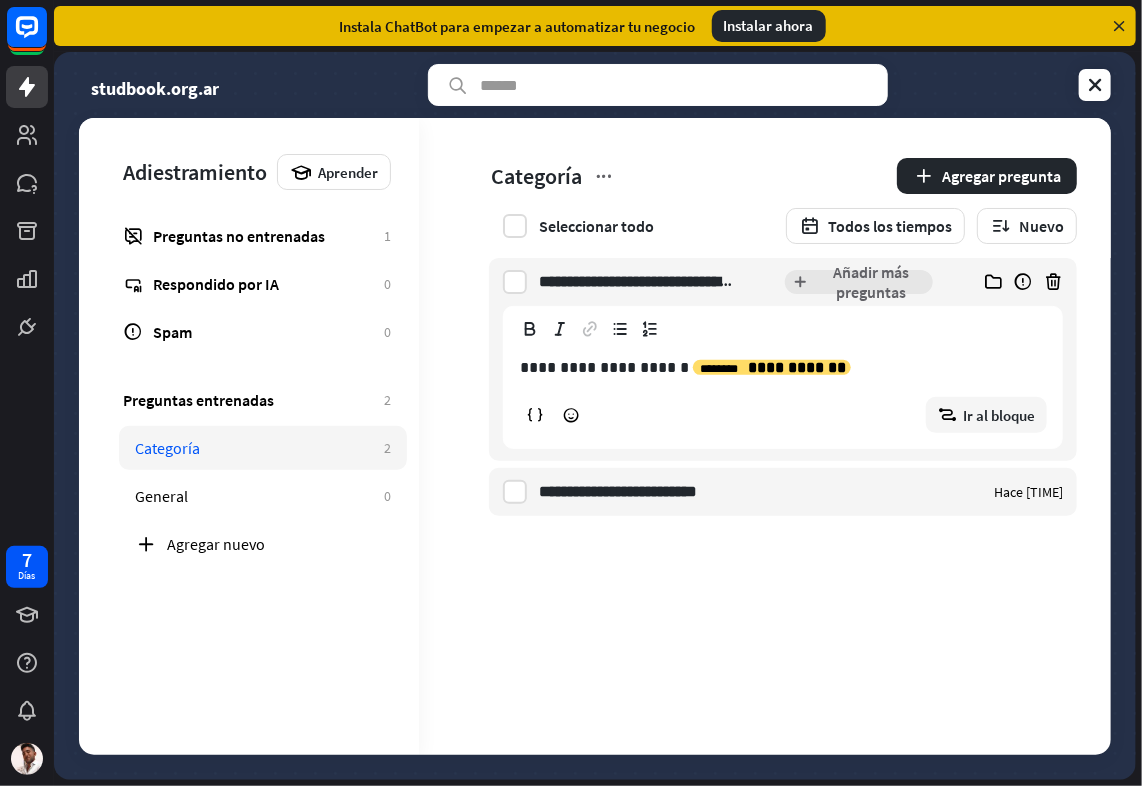 click on "**********" at bounding box center [765, 436] 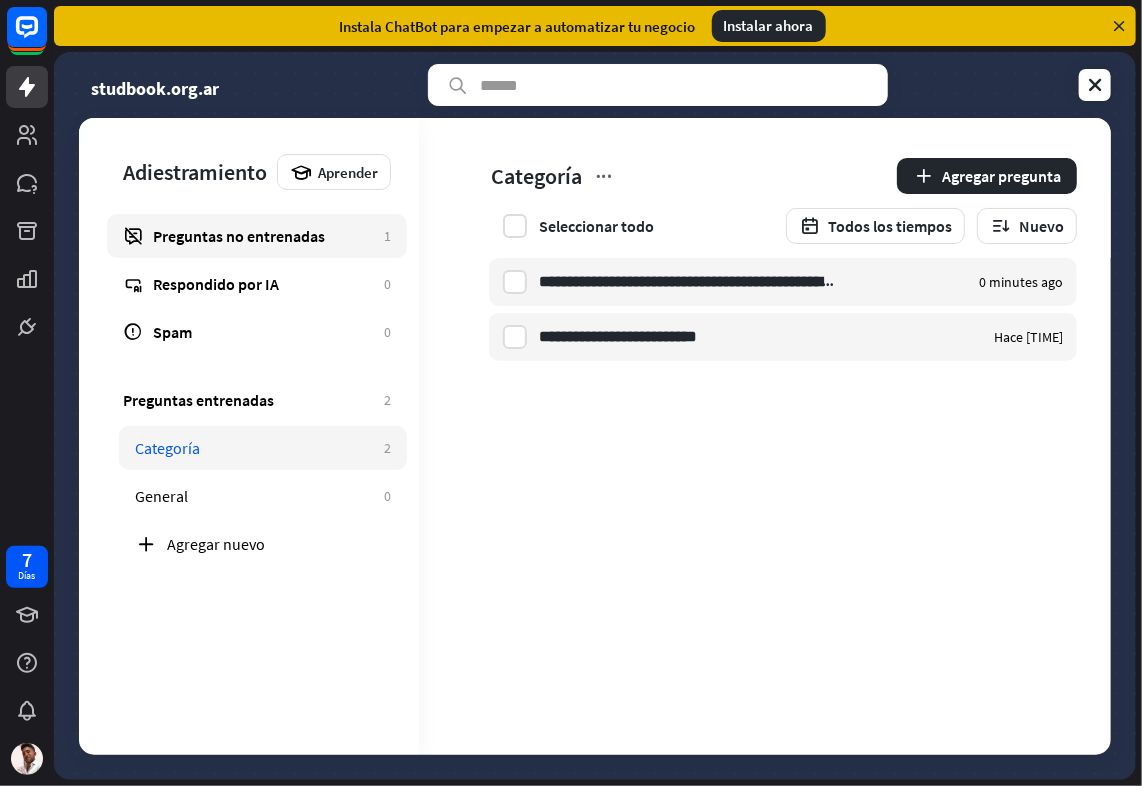 click on "Preguntas no entrenadas" at bounding box center (263, 236) 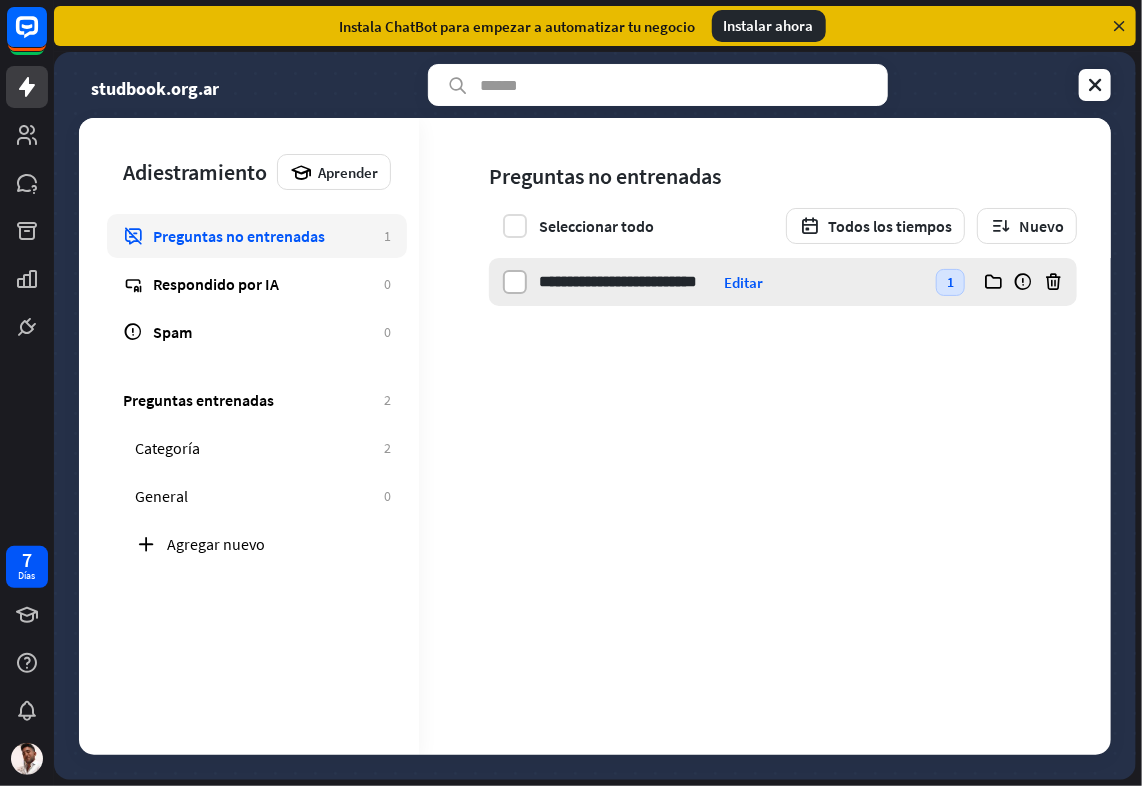 click at bounding box center [515, 282] 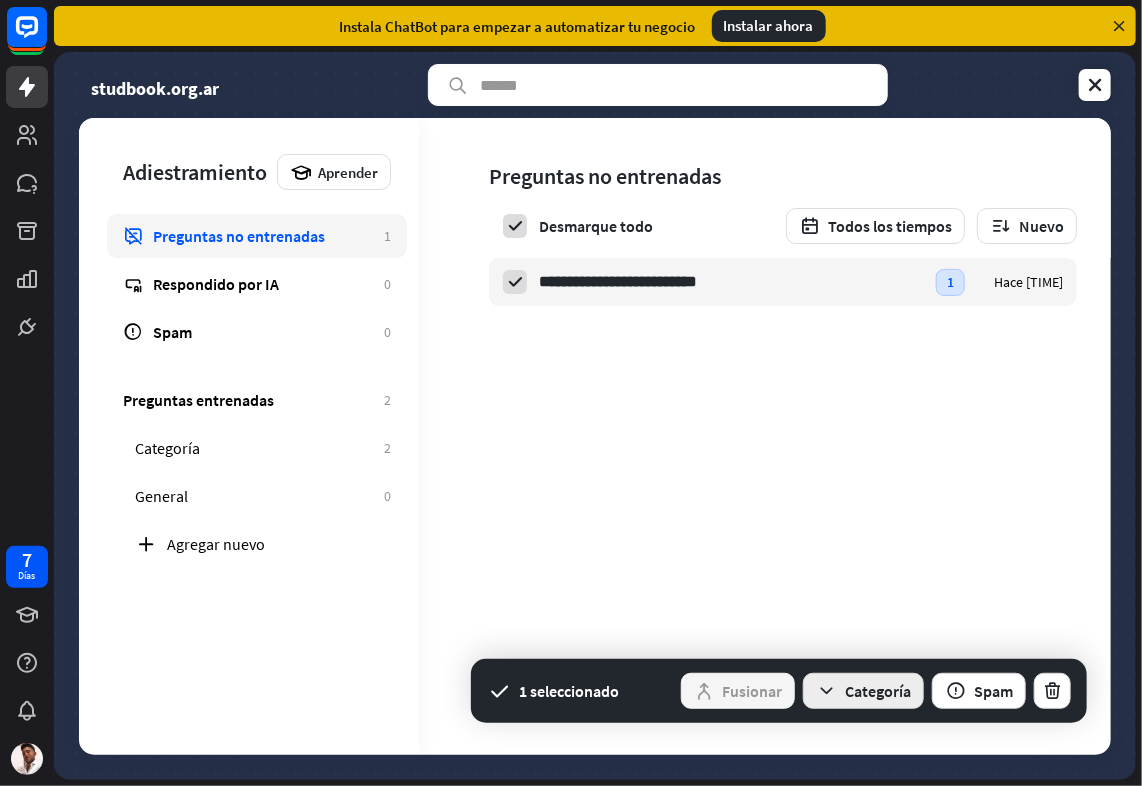 click on "Categoría" at bounding box center (878, 691) 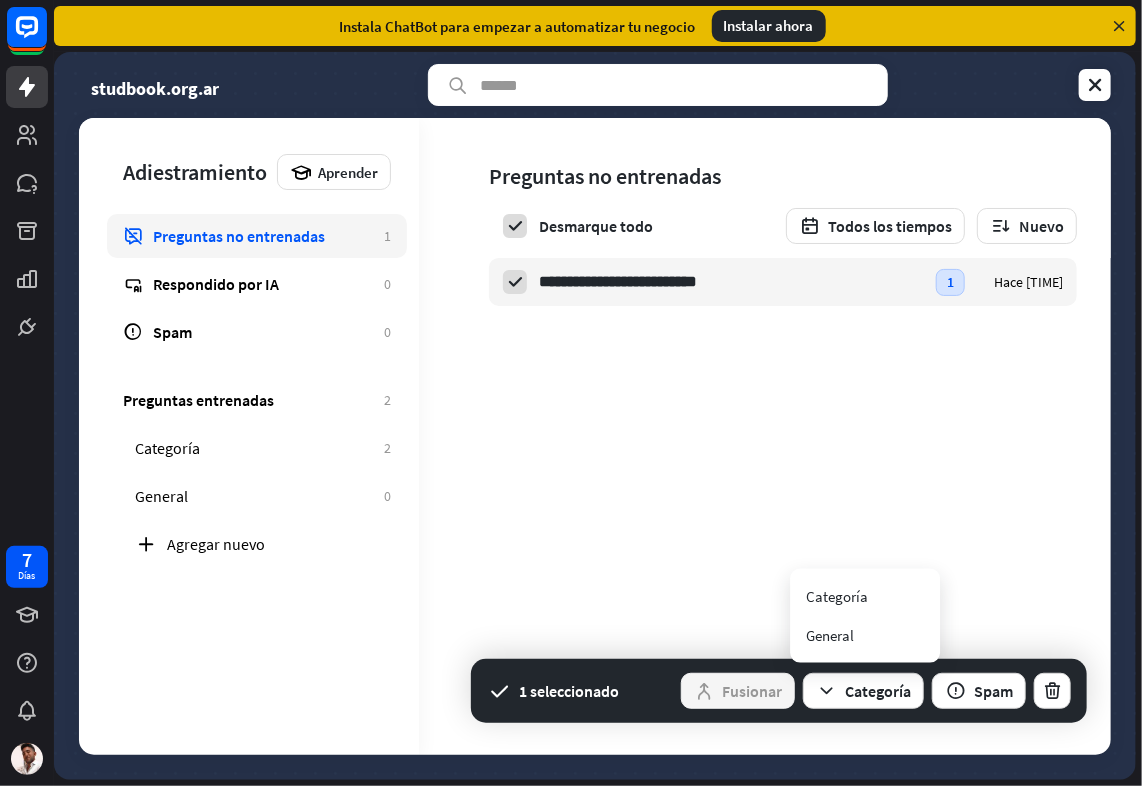 click on "**********" at bounding box center [765, 436] 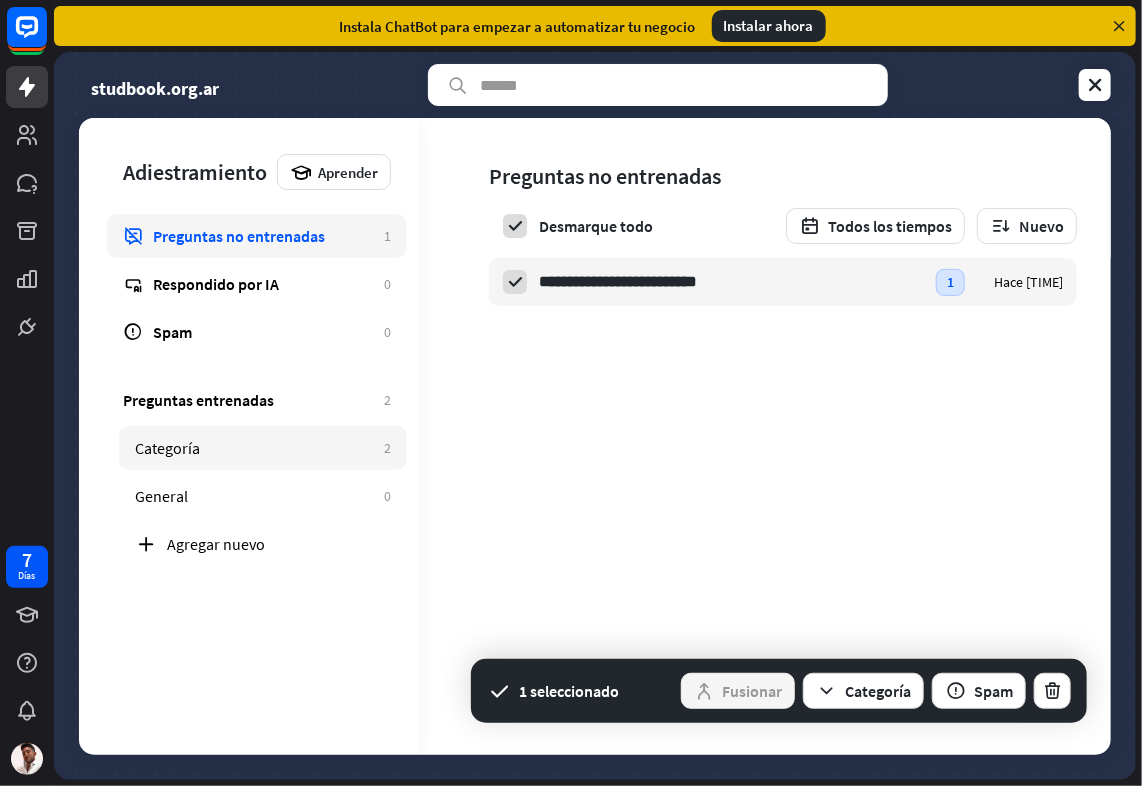 click on "Categoría" at bounding box center (254, 448) 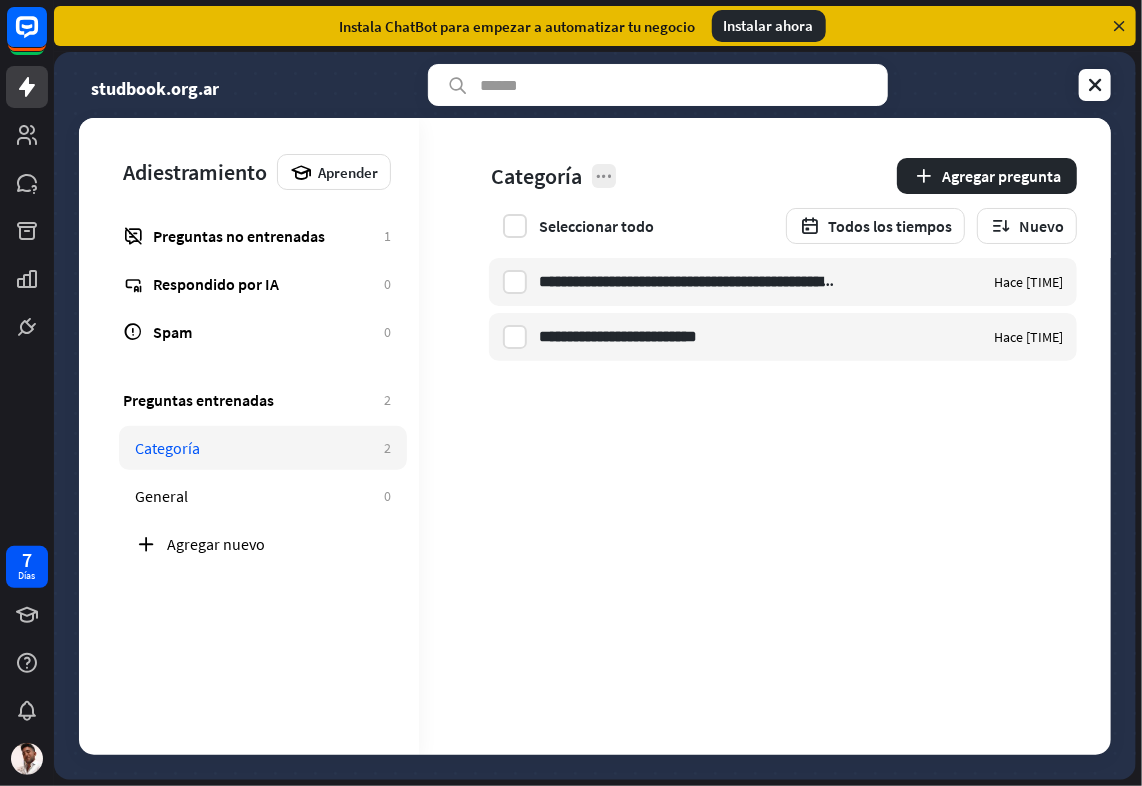 click at bounding box center [604, 176] 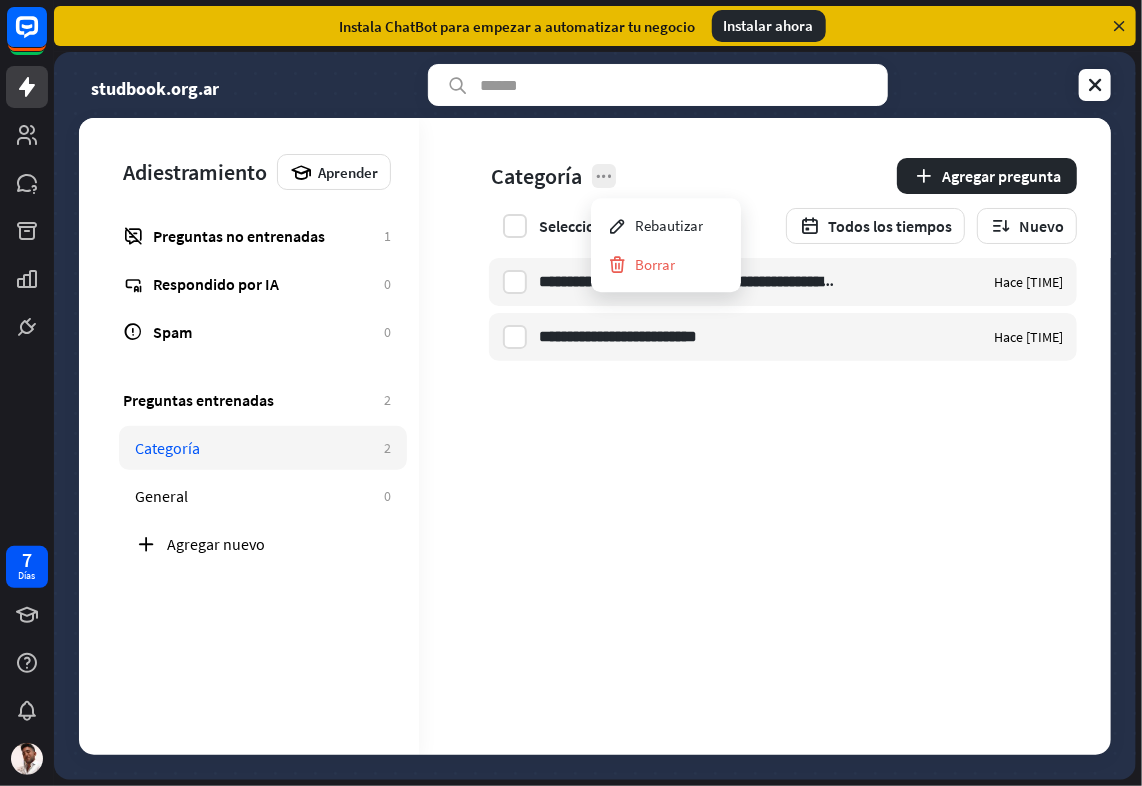 click at bounding box center (604, 176) 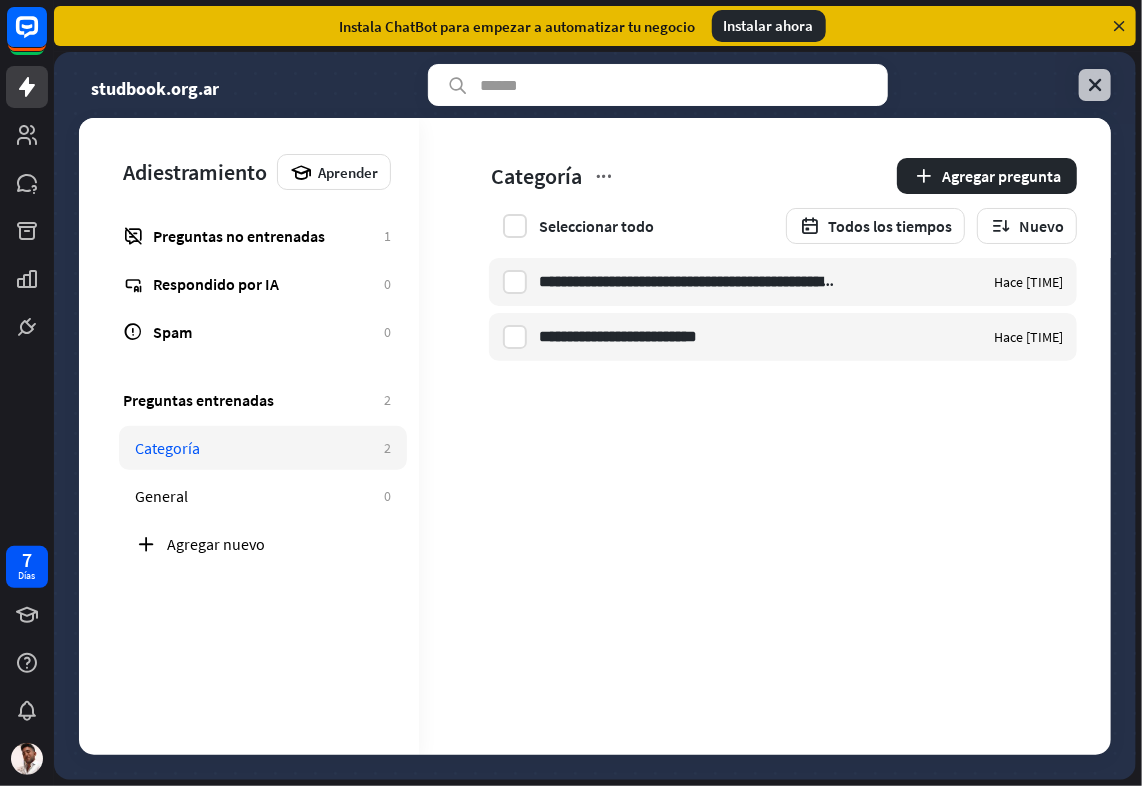 click at bounding box center [1095, 85] 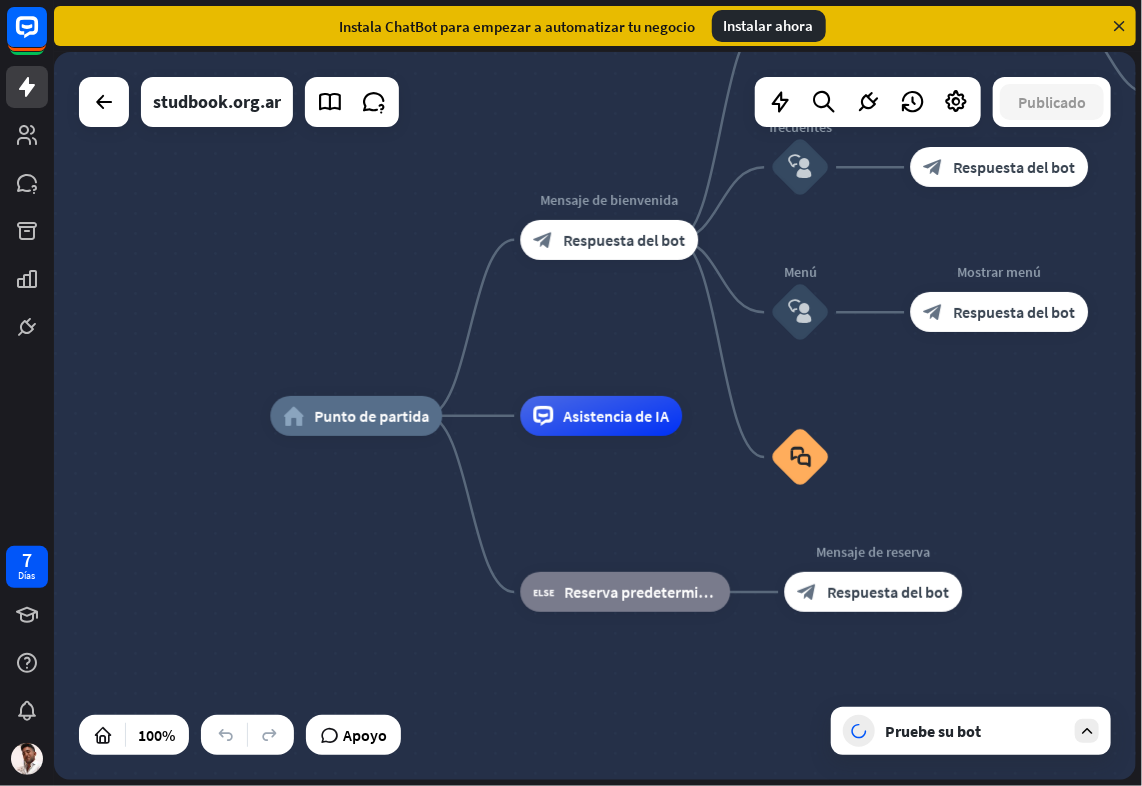 click at bounding box center [1119, 26] 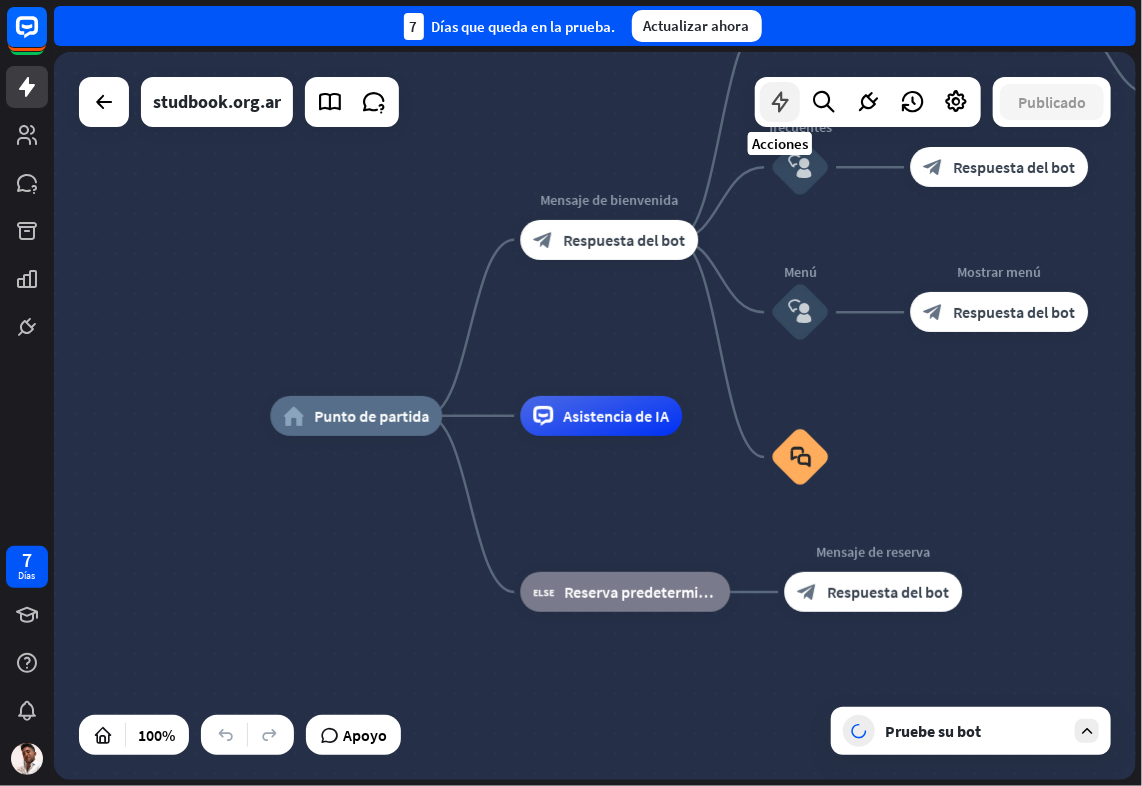 click at bounding box center [780, 102] 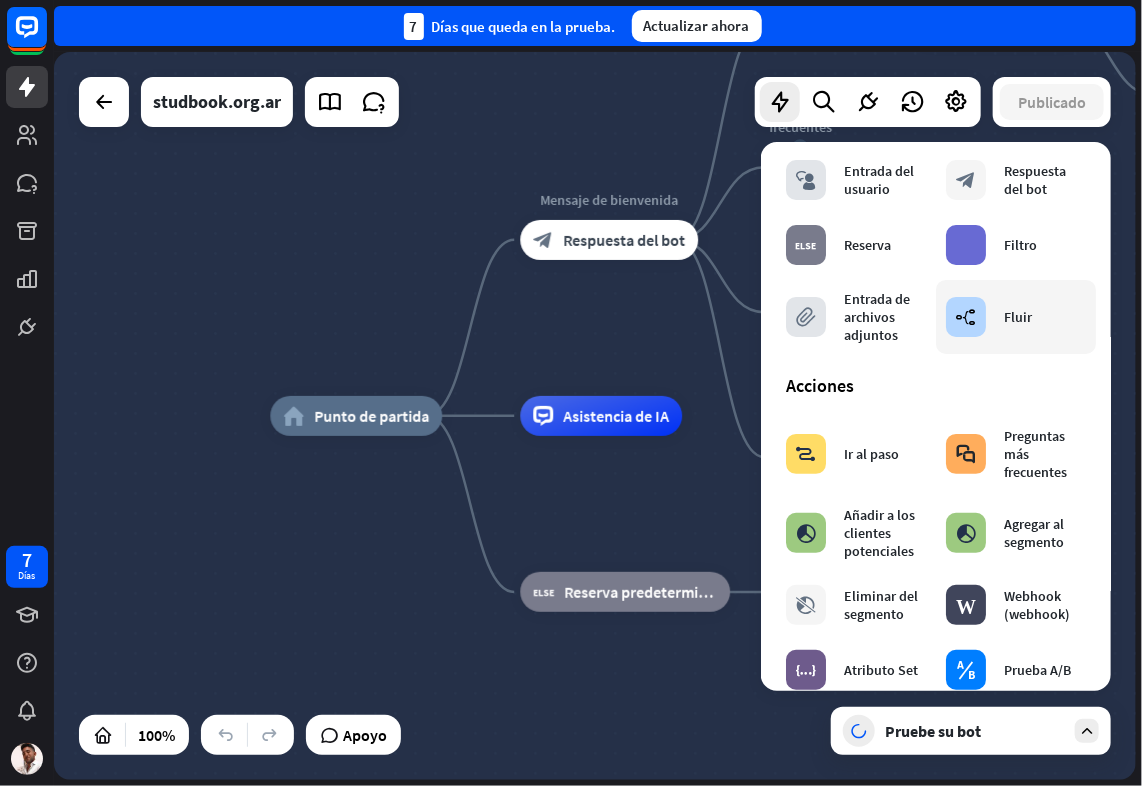 scroll, scrollTop: 100, scrollLeft: 0, axis: vertical 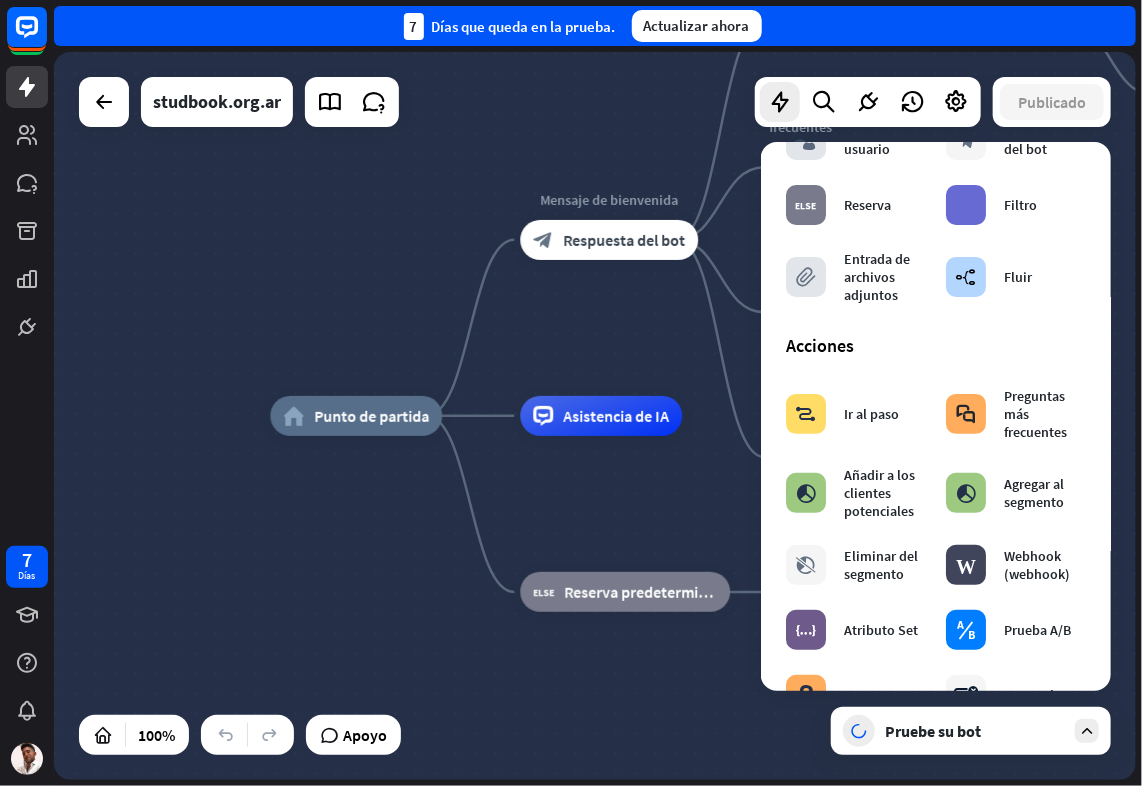 click on "home_2   Punto de partida                 Mensaje de bienvenida   block_bot_response   Respuesta del bot                 Back to Menu   block_bot_response   Respuesta del bot                 Yes   block_user_input                 Thank you!   block_bot_response   Bot Response                 No   block_user_input                 Volver al menú   block_goto   Ir al paso                 Preguntas más frecuentes   block_user_input                   block_bot_response   Respuesta del bot                 Menú   block_user_input                 Mostrar menú   block_bot_response   Respuesta del bot                   block_faq                     Asistencia de IA                   block_fallback   Reserva predeterminada                 Mensaje de reserva   block_bot_response   Respuesta del bot" at bounding box center (595, 416) 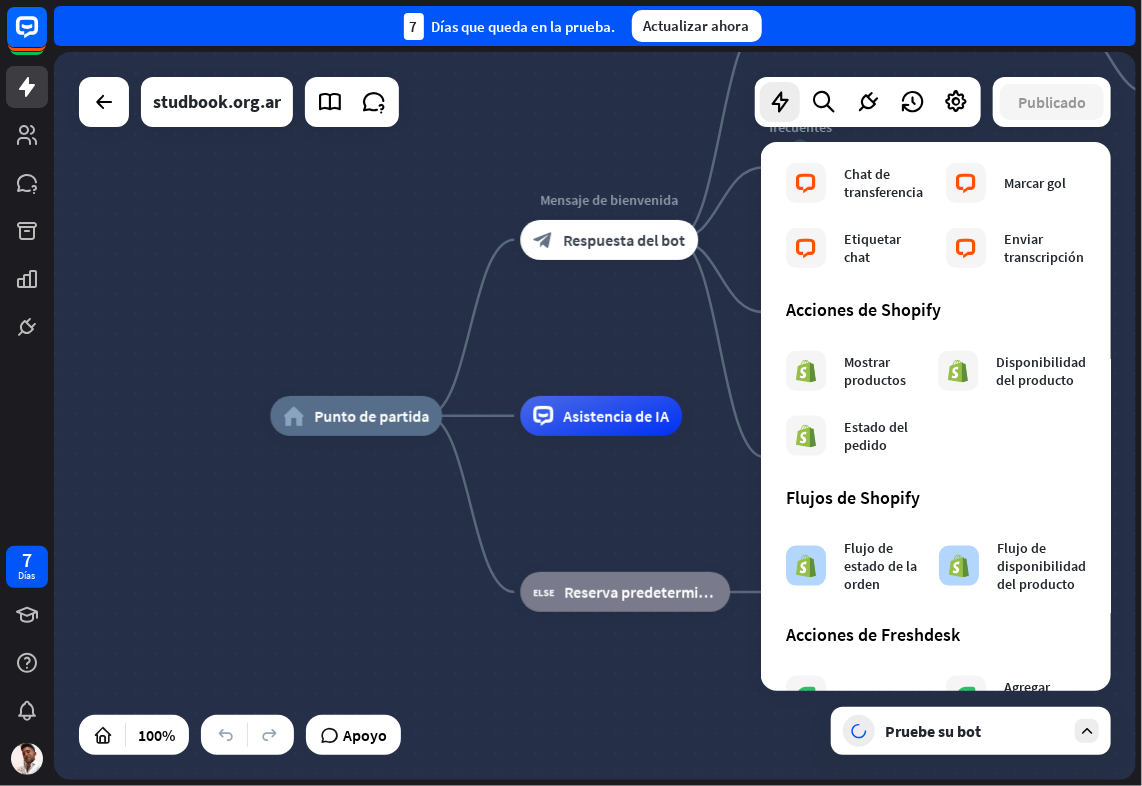 scroll, scrollTop: 1120, scrollLeft: 0, axis: vertical 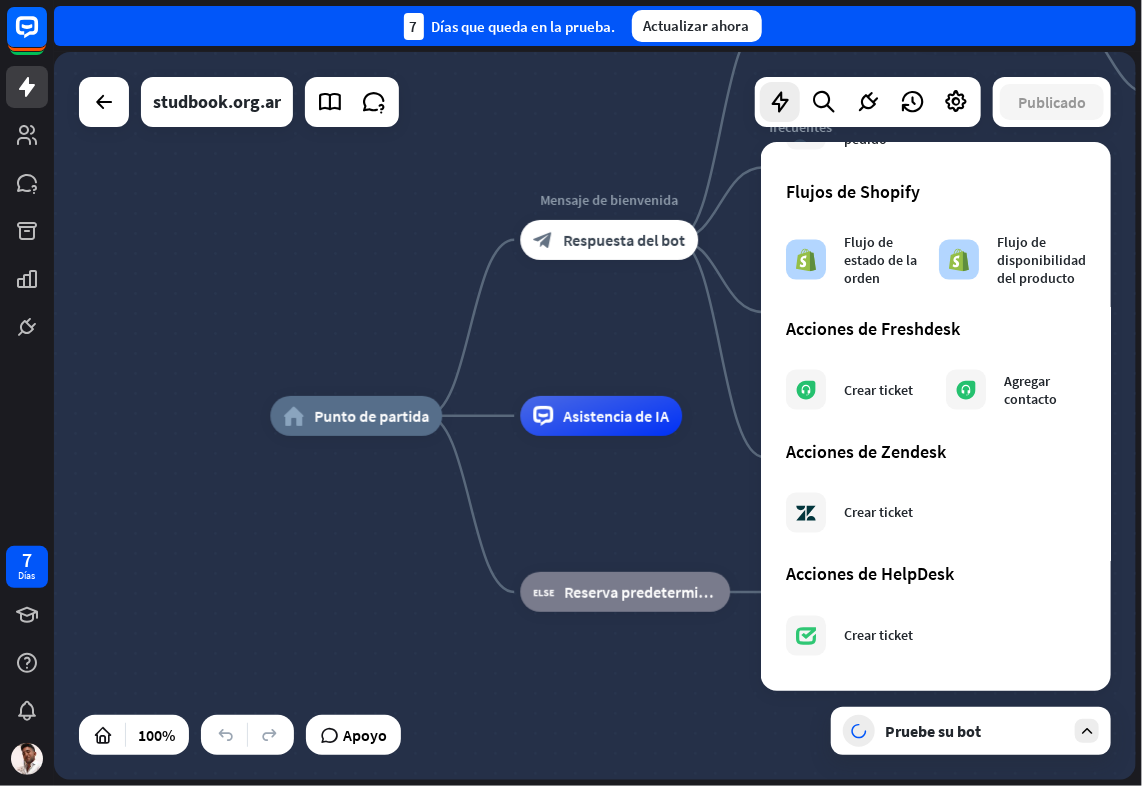 click on "home_2   Punto de partida                 Mensaje de bienvenida   block_bot_response   Respuesta del bot                 Back to Menu   block_bot_response   Respuesta del bot                 Yes   block_user_input                 Thank you!   block_bot_response   Bot Response                 No   block_user_input                 Volver al menú   block_goto   Ir al paso                 Preguntas más frecuentes   block_user_input                   block_bot_response   Respuesta del bot                 Menú   block_user_input                 Mostrar menú   block_bot_response   Respuesta del bot                   block_faq                     Asistencia de IA                   block_fallback   Reserva predeterminada                 Mensaje de reserva   block_bot_response   Respuesta del bot" at bounding box center (811, 780) 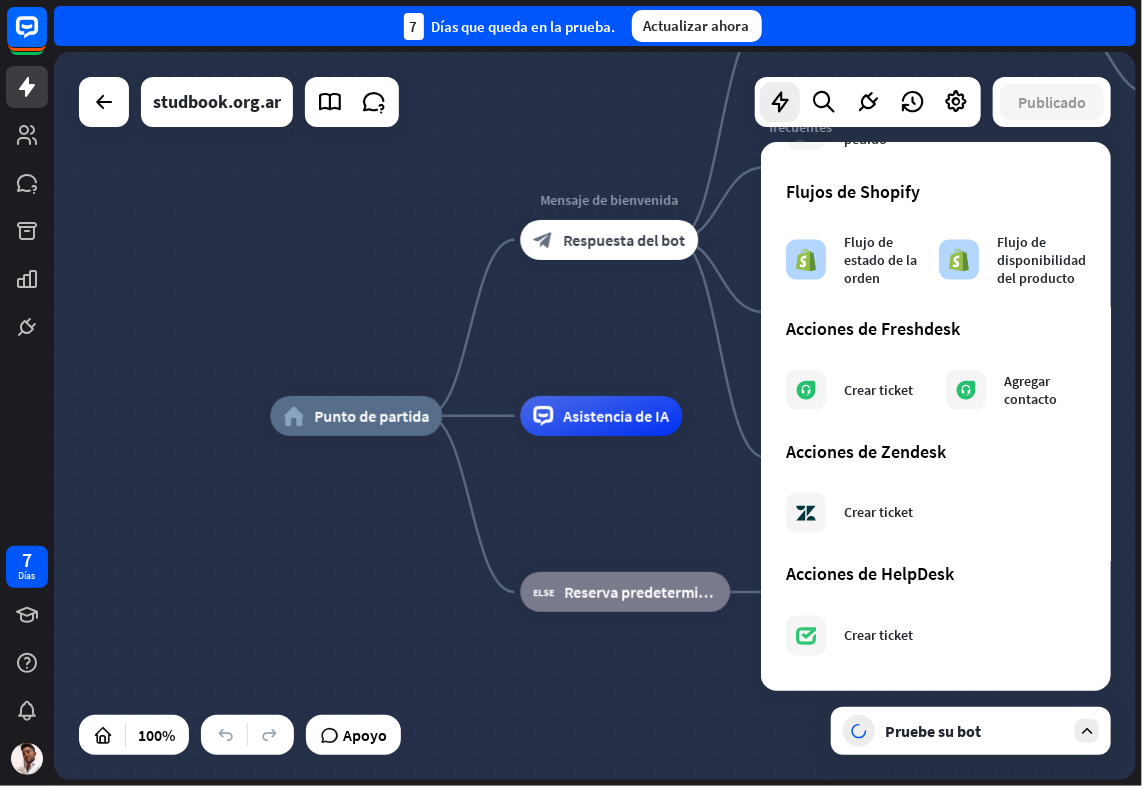 click on "Mensaje de bienvenida   block_bot_response   Respuesta del bot" at bounding box center (609, 240) 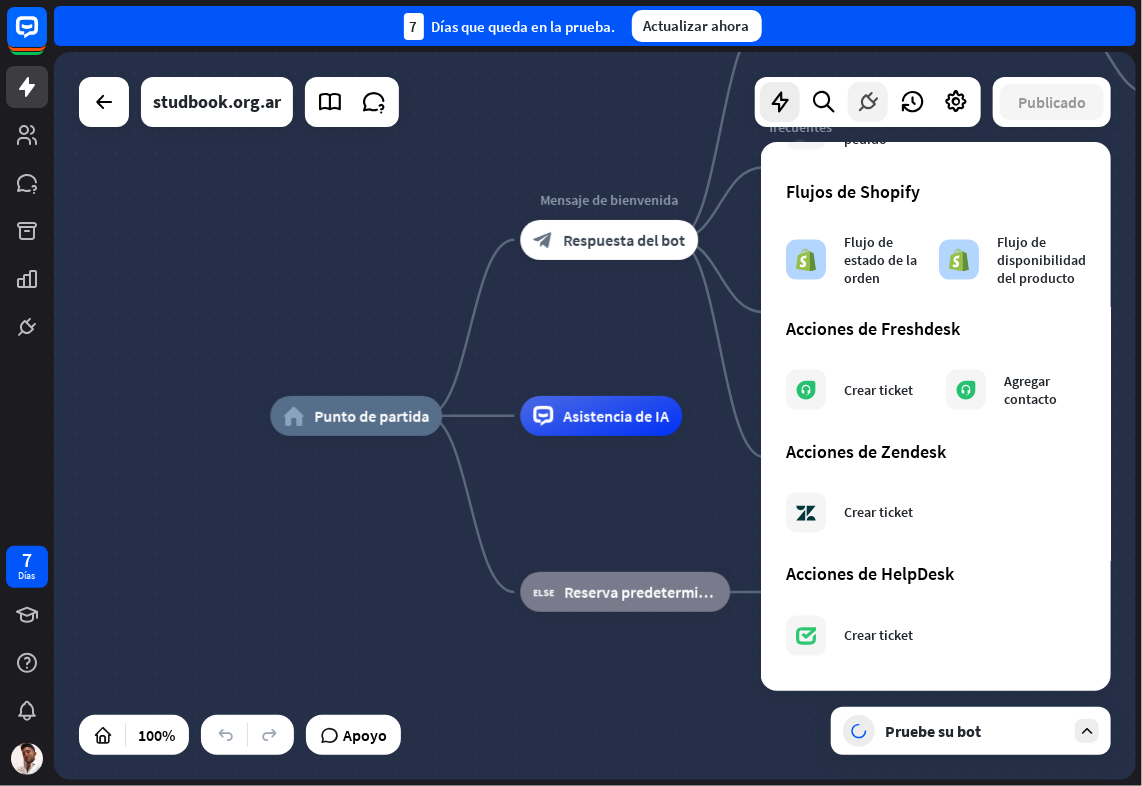 click at bounding box center (868, 102) 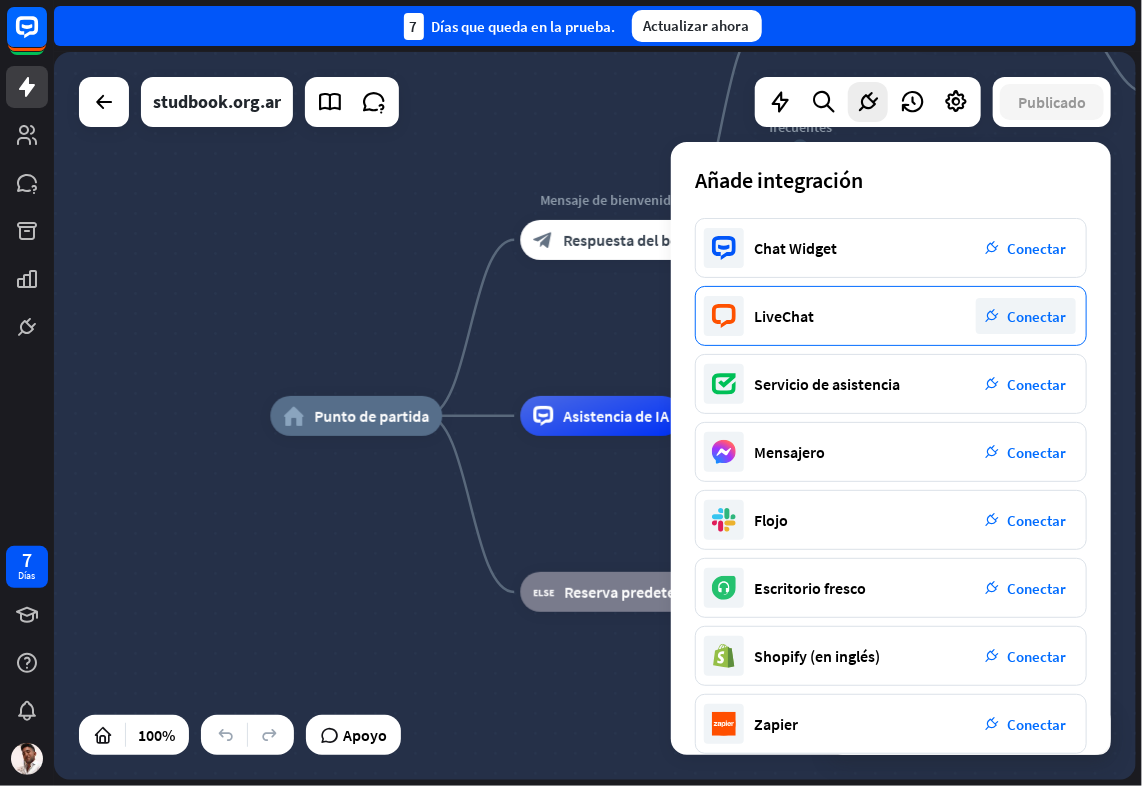 scroll, scrollTop: 0, scrollLeft: 0, axis: both 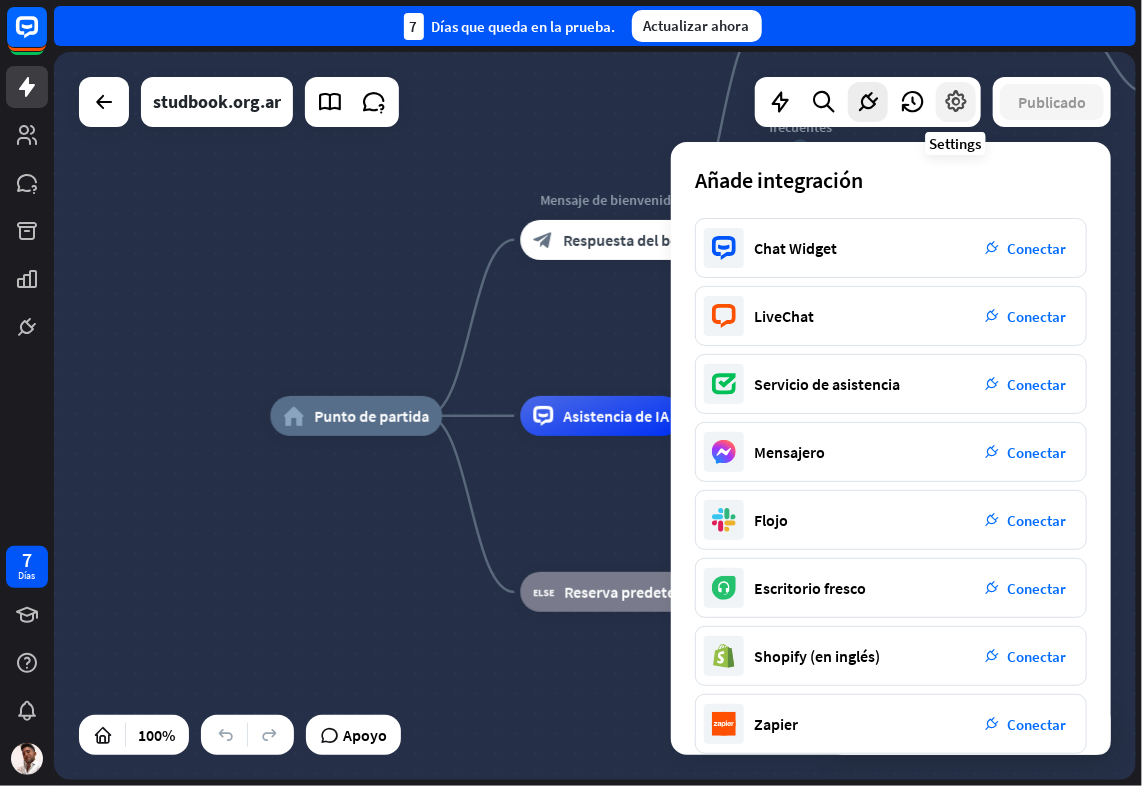 click at bounding box center (956, 102) 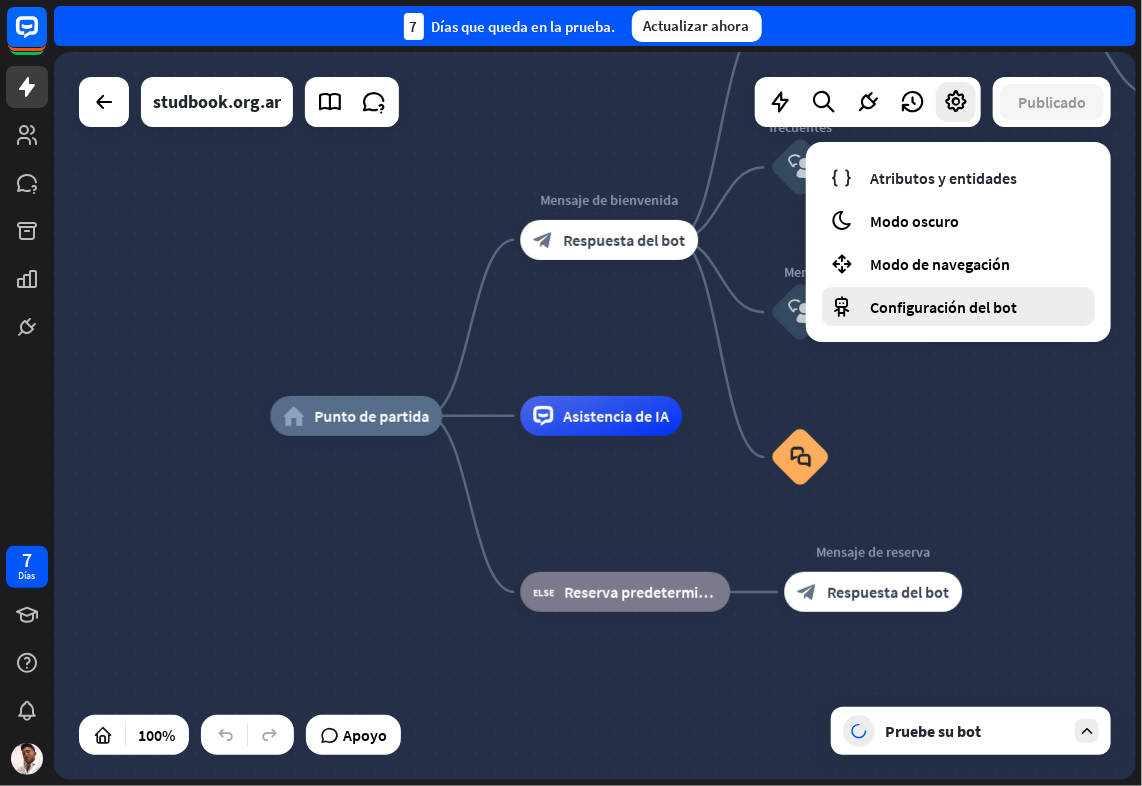 click on "Configuración del bot" at bounding box center (958, 306) 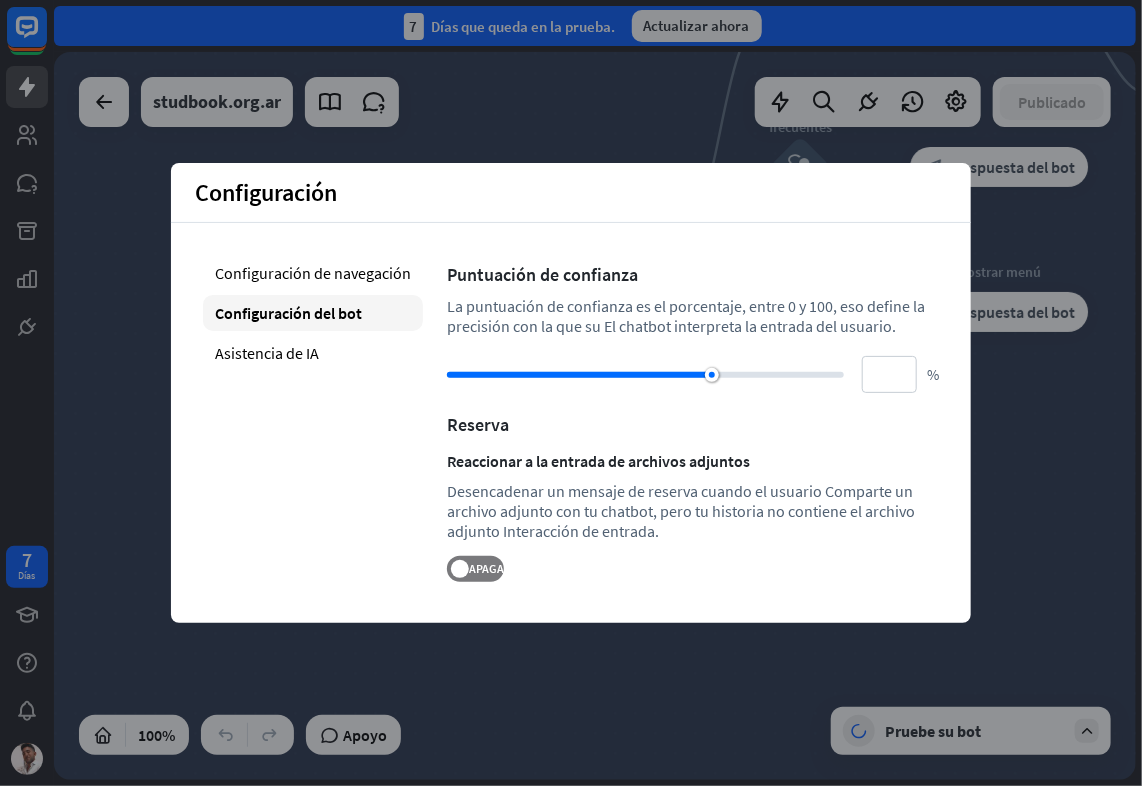 drag, startPoint x: 721, startPoint y: 374, endPoint x: 754, endPoint y: 375, distance: 33.01515 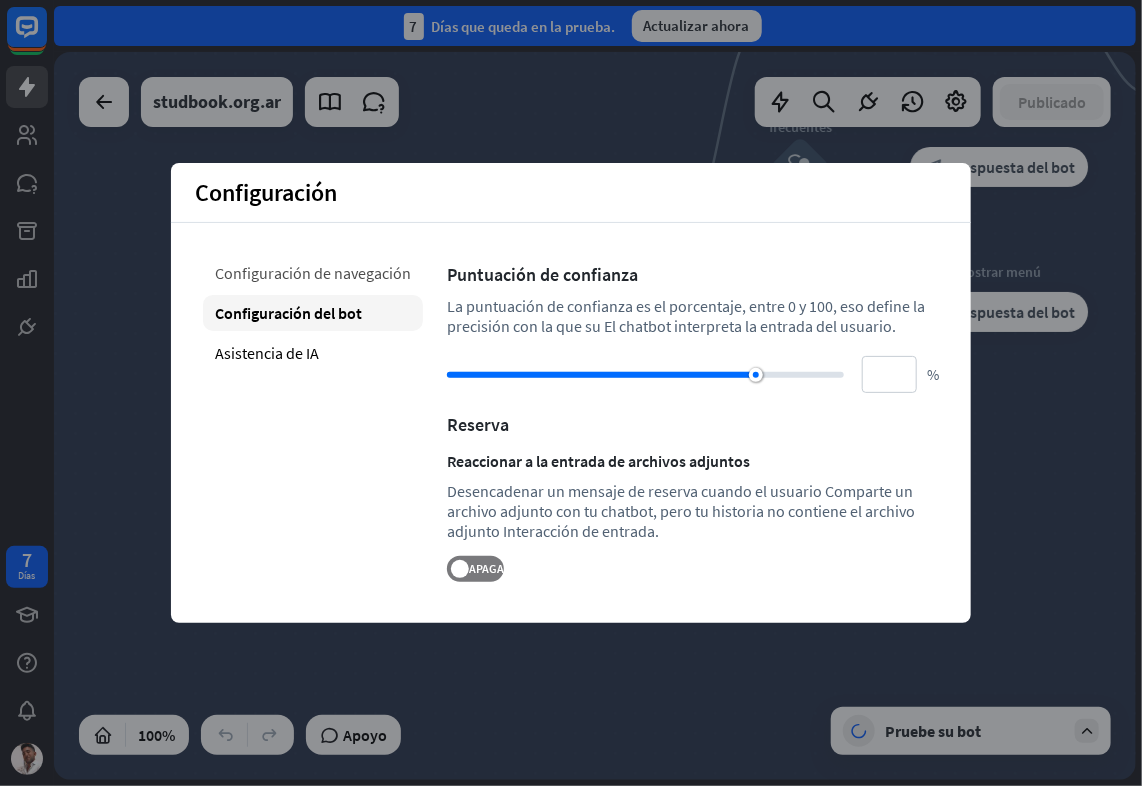 click on "Configuración de navegación" at bounding box center (313, 273) 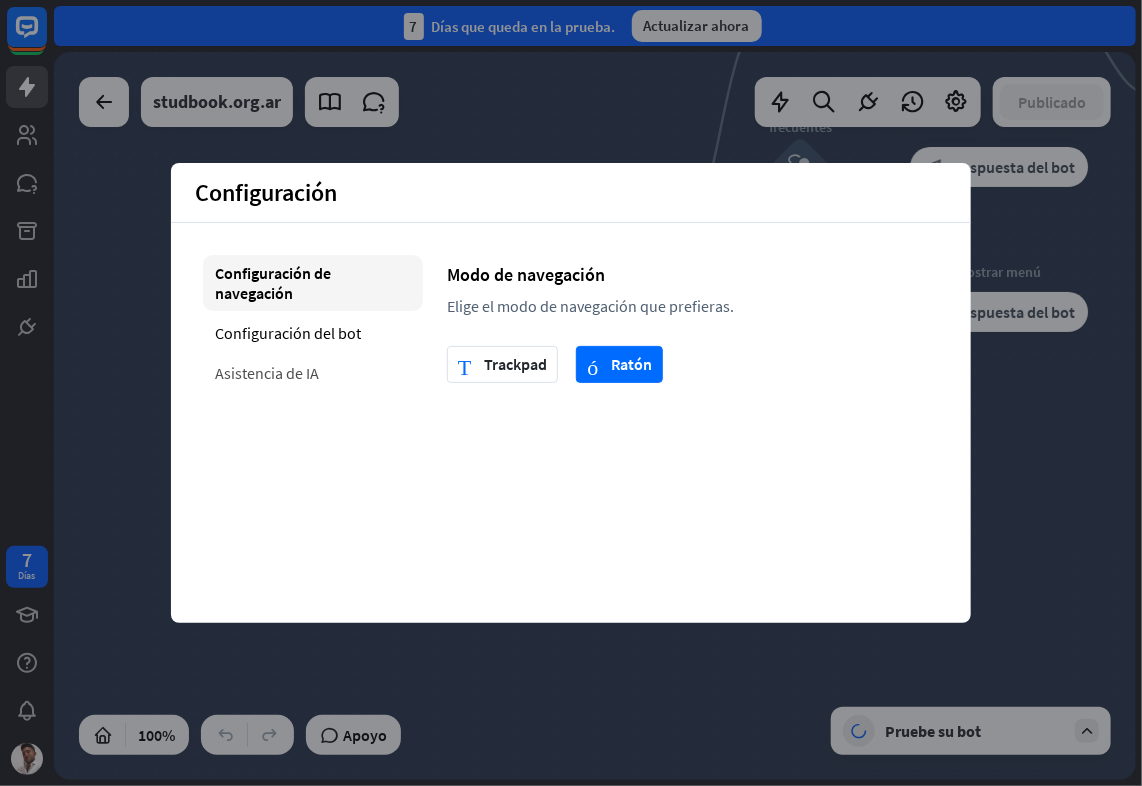 click on "Asistencia de IA" at bounding box center (313, 373) 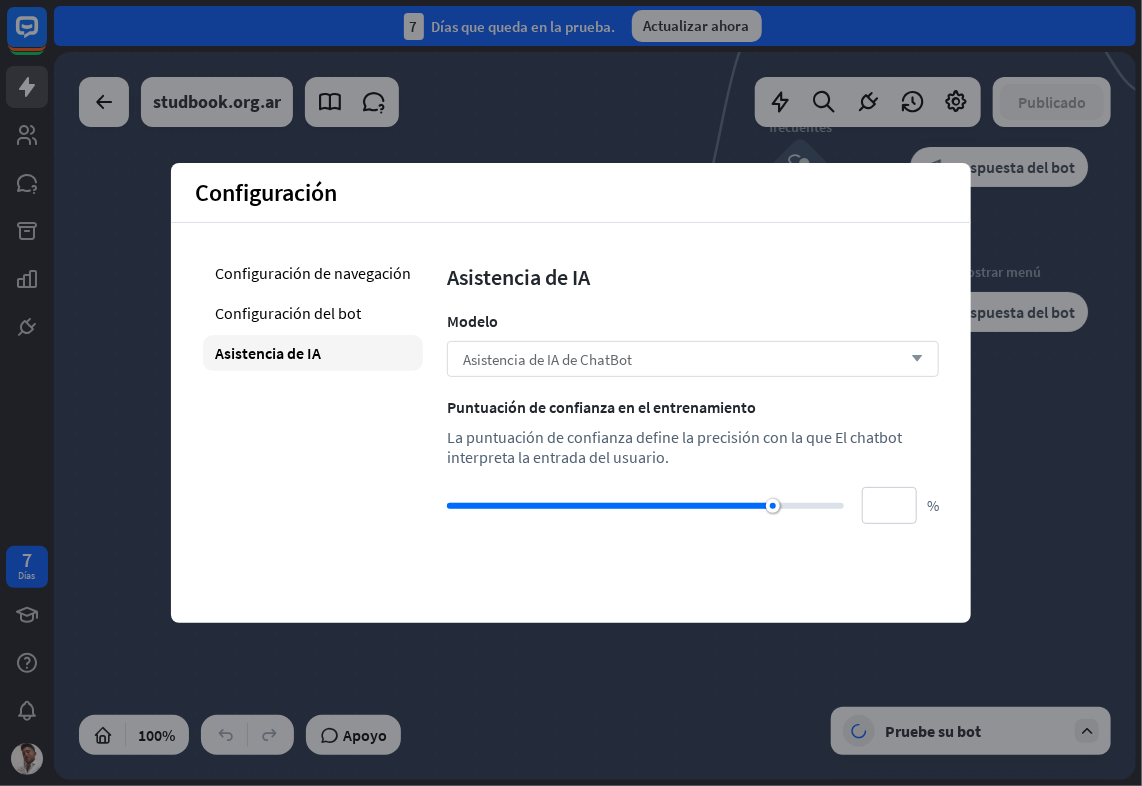 click on "Asistencia de IA de ChatBot
arrow_down" at bounding box center (693, 359) 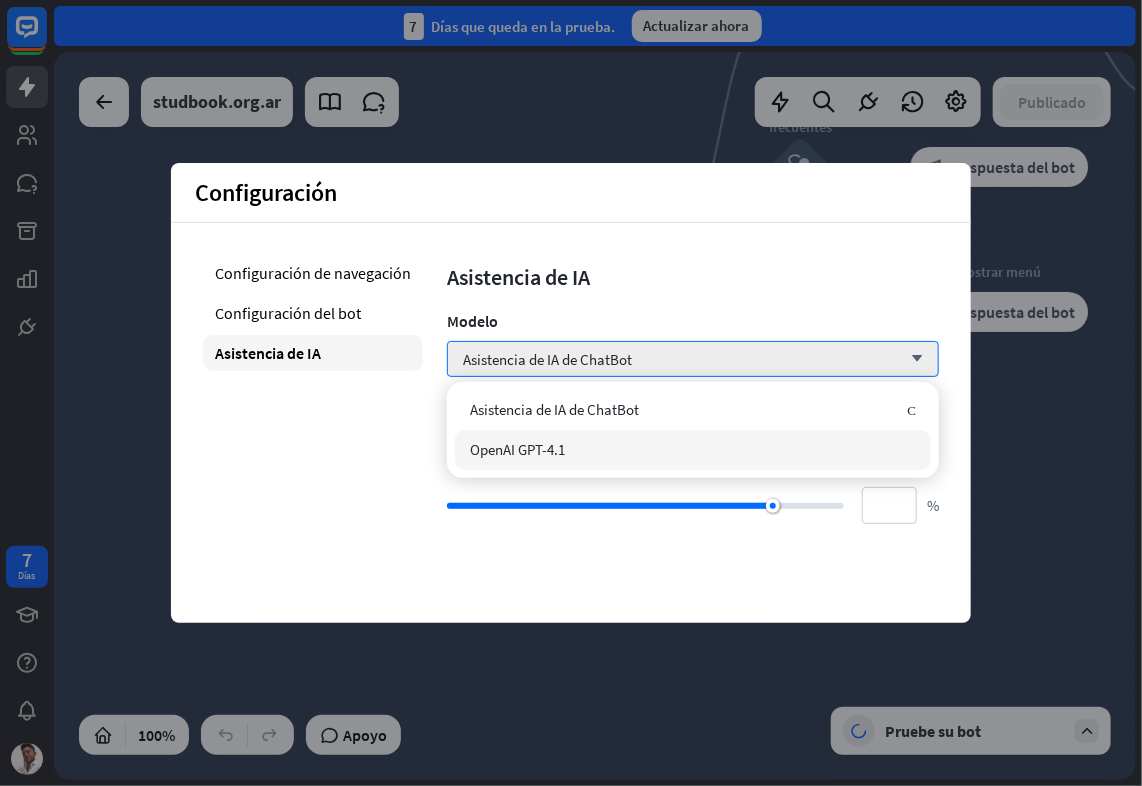 click on "OpenAI GPT-4.1" at bounding box center [693, 450] 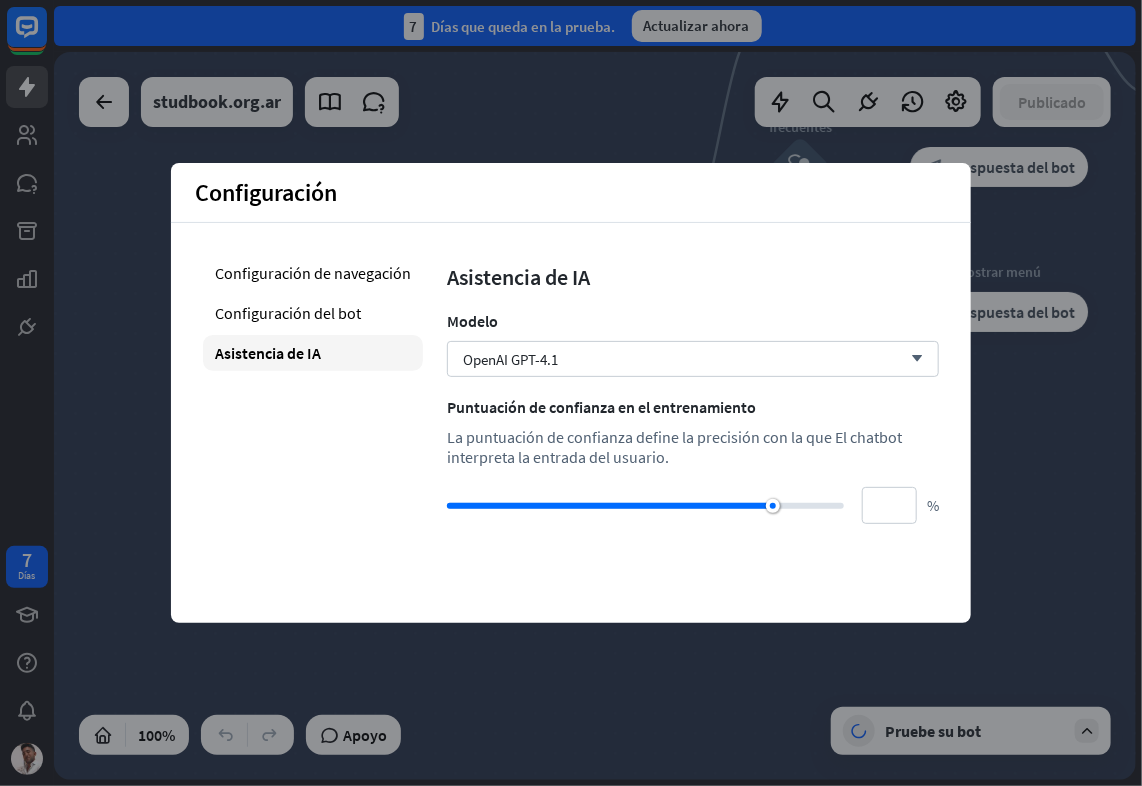click on "home_2   Punto de partida                 Mensaje de bienvenida   block_bot_response   Respuesta del bot                 Back to Menu   block_bot_response   Respuesta del bot                 Yes   block_user_input                 Thank you!   block_bot_response   Bot Response                 No   block_user_input                 Volver al menú   block_goto   Ir al paso                 Preguntas más frecuentes   block_user_input                   block_bot_response   Respuesta del bot                 Menú   block_user_input                 Mostrar menú   block_bot_response   Respuesta del bot                   block_faq                     Asistencia de IA                   block_fallback   Reserva predeterminada                 Mensaje de reserva   block_bot_response   Respuesta del bot" at bounding box center [811, 780] 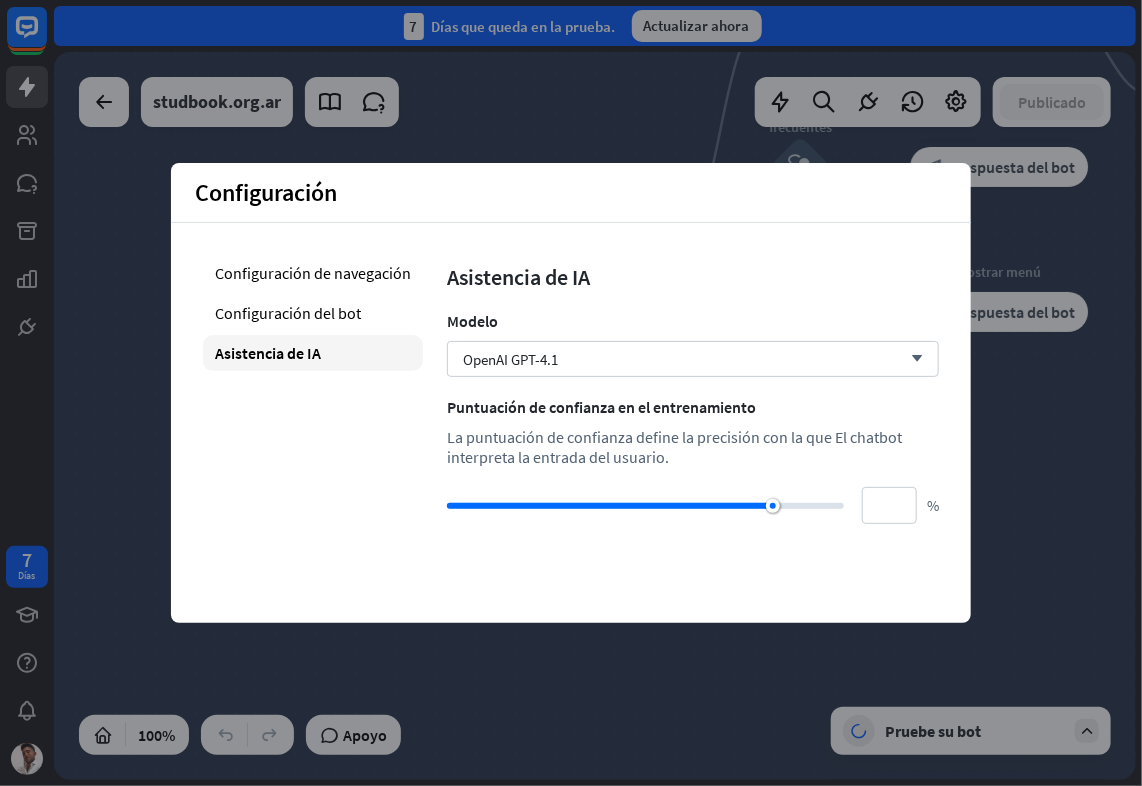 click on "home_2   Punto de partida                 Mensaje de bienvenida   block_bot_response   Respuesta del bot                 Back to Menu   block_bot_response   Respuesta del bot                 Yes   block_user_input                 Thank you!   block_bot_response   Bot Response                 No   block_user_input                 Volver al menú   block_goto   Ir al paso                 Preguntas más frecuentes   block_user_input                   block_bot_response   Respuesta del bot                 Menú   block_user_input                 Mostrar menú   block_bot_response   Respuesta del bot                   block_faq                     Asistencia de IA                   block_fallback   Reserva predeterminada                 Mensaje de reserva   block_bot_response   Respuesta del bot" at bounding box center [811, 780] 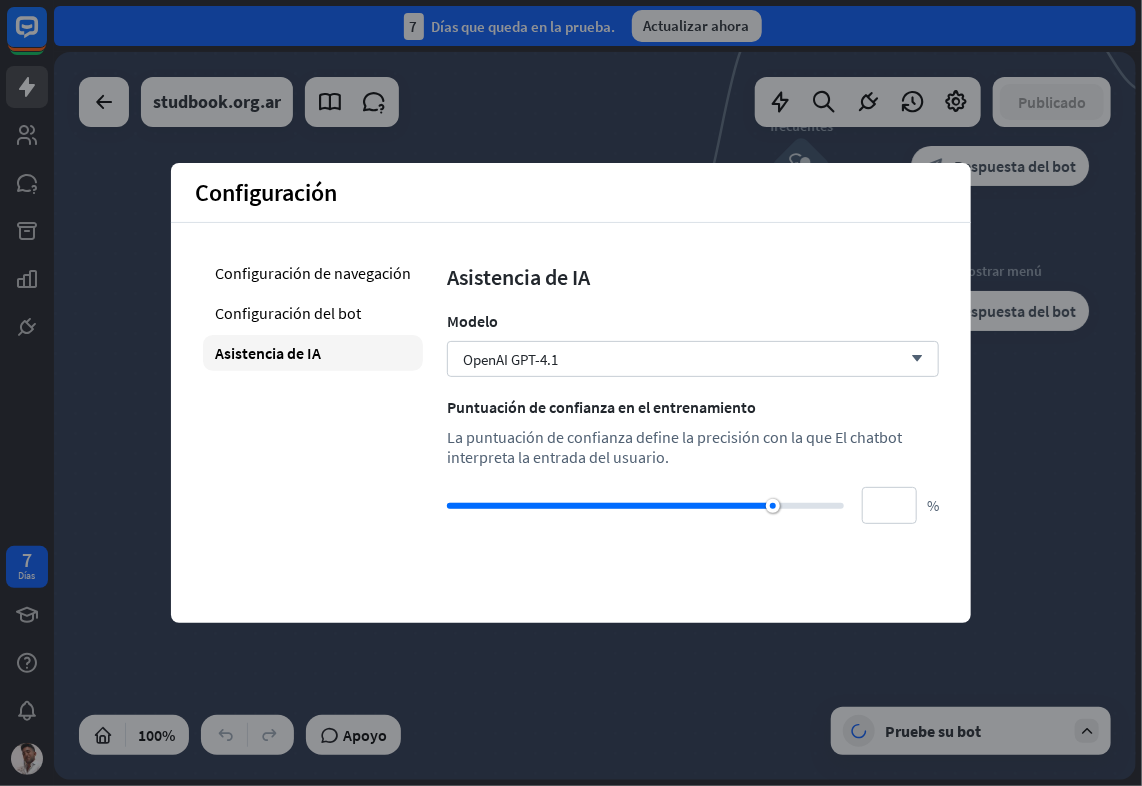 click on "home_2   Punto de partida                 Mensaje de bienvenida   block_bot_response   Respuesta del bot                 Back to Menu   block_user_input                 Was it helpful?   block_bot_response   Respuesta del bot                 Yes   block_user_input                 Thank you!   block_bot_response   Bot Response                 No   block_user_input                 Volver al menú   block_goto   Ir al paso                 Preguntas más frecuentes   block_user_input                   block_bot_response   Respuesta del bot                 Menú   block_user_input                 Mostrar menú   block_bot_response   Respuesta del bot                   block_faq                     Asistencia de IA                   block_fallback   Reserva predeterminada       Editar nombre   more_horiz           Mensaje de reserva   block_bot_response   Respuesta del bot" at bounding box center [812, 779] 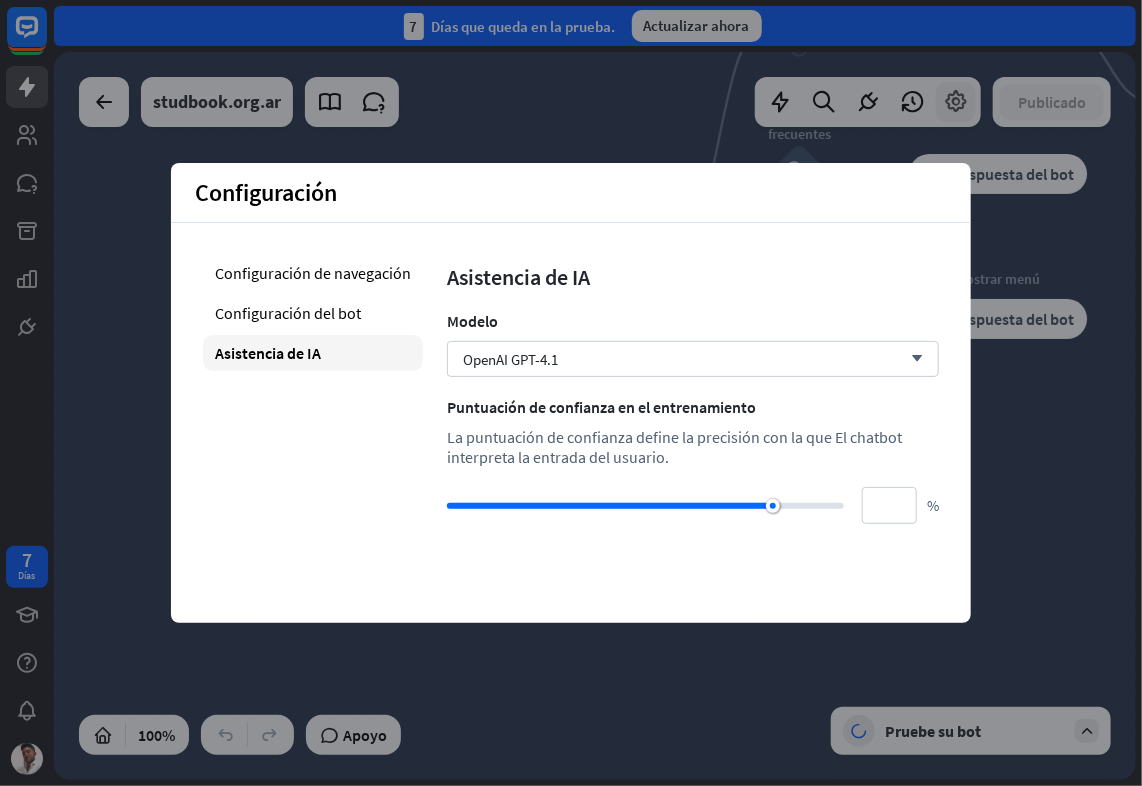 click at bounding box center (956, 102) 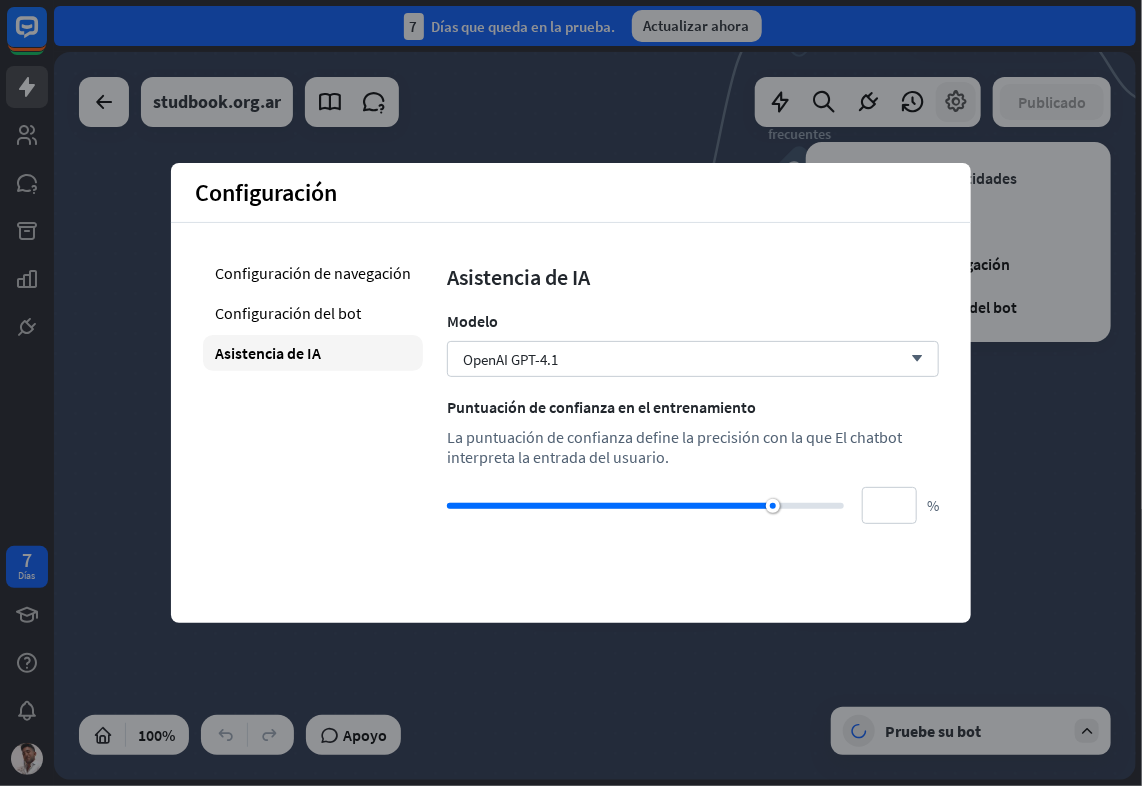 click at bounding box center (956, 102) 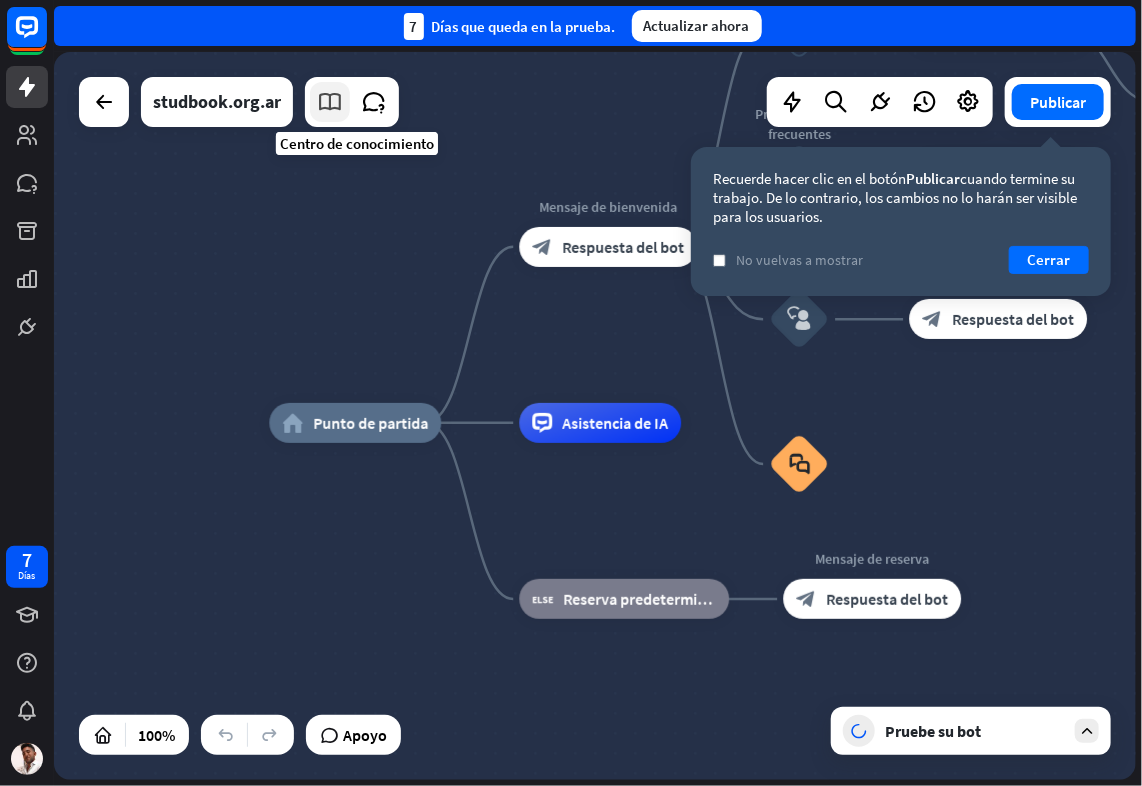 click at bounding box center [330, 102] 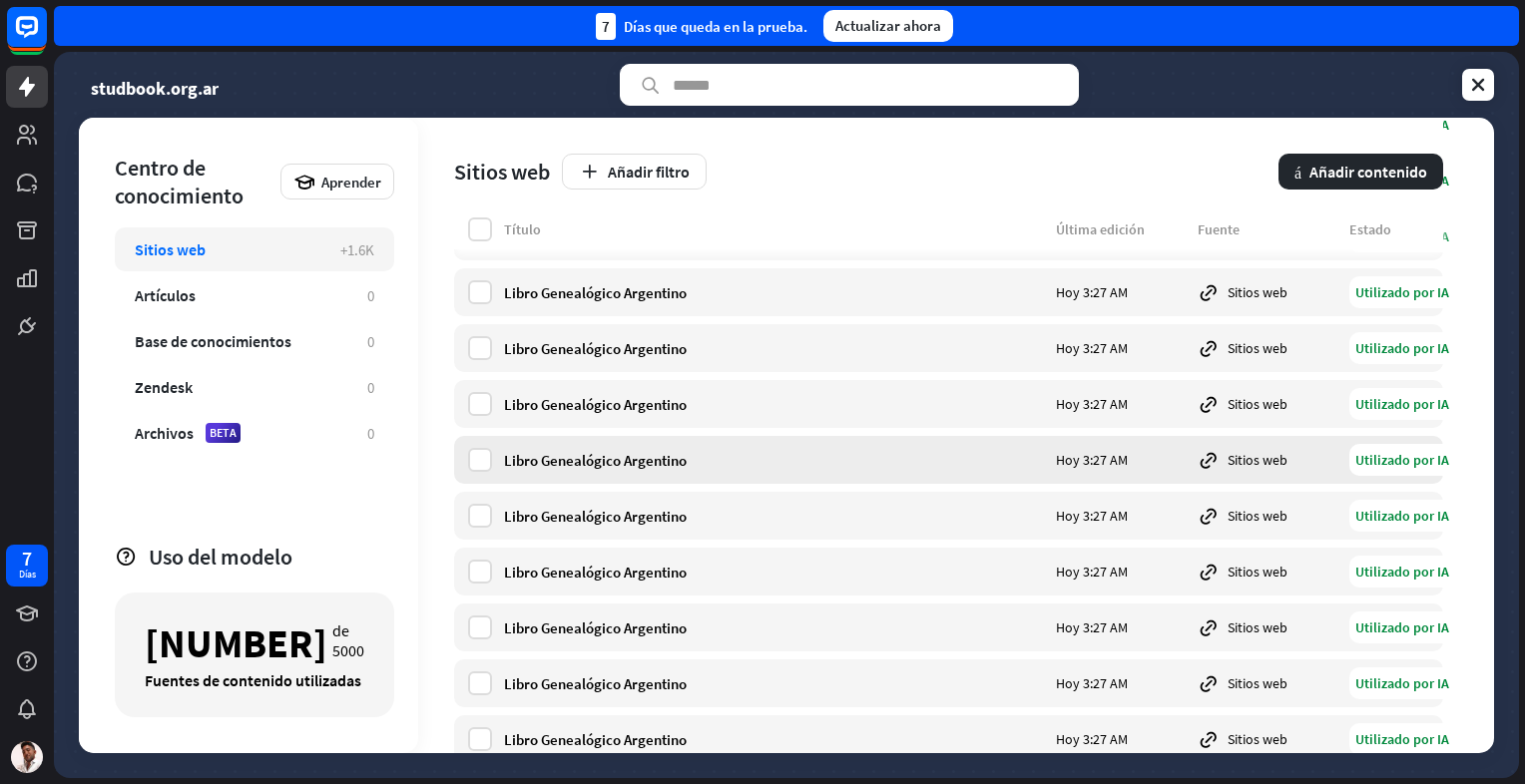 scroll, scrollTop: 3091, scrollLeft: 0, axis: vertical 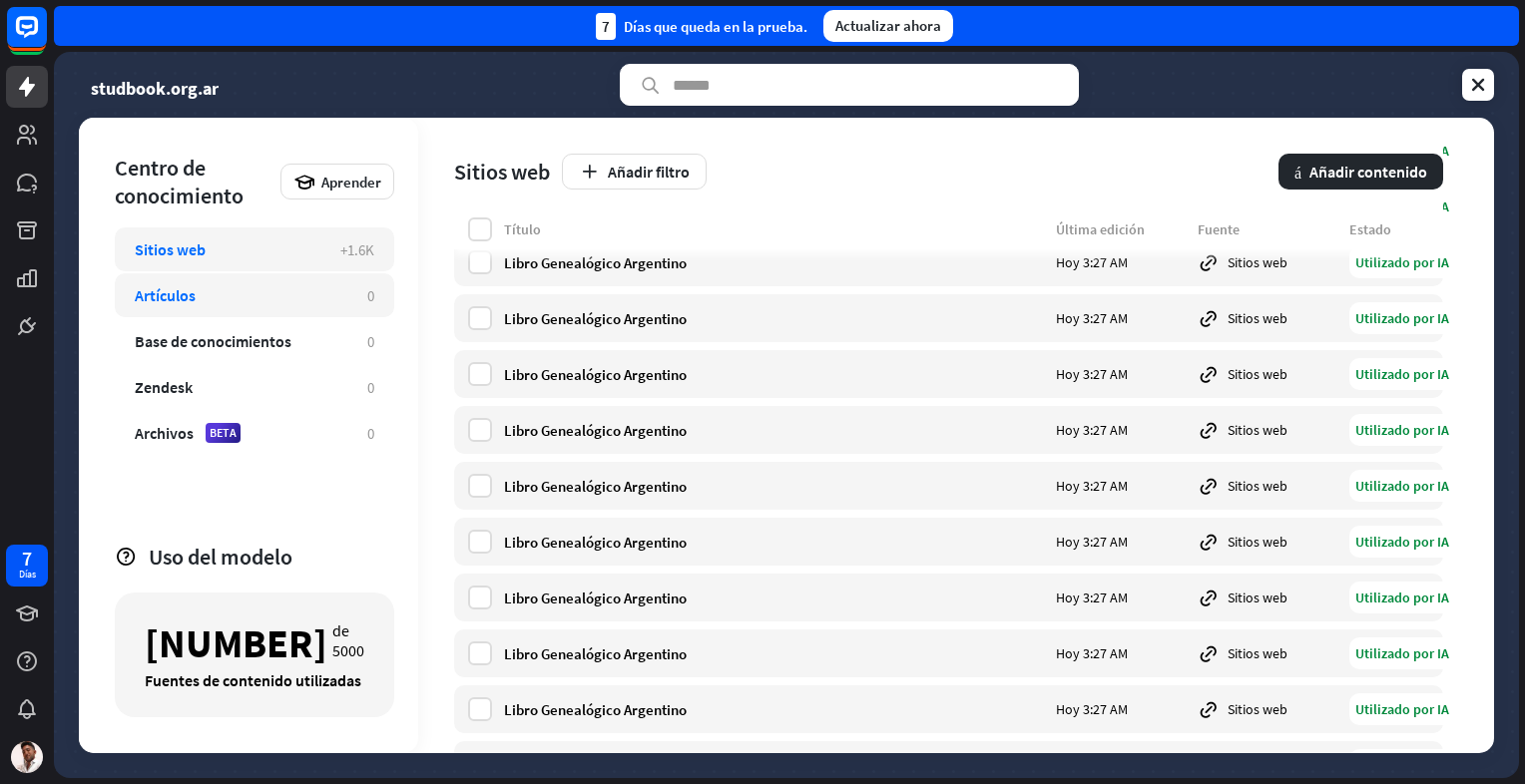 click on "Artículos" at bounding box center [241, 295] 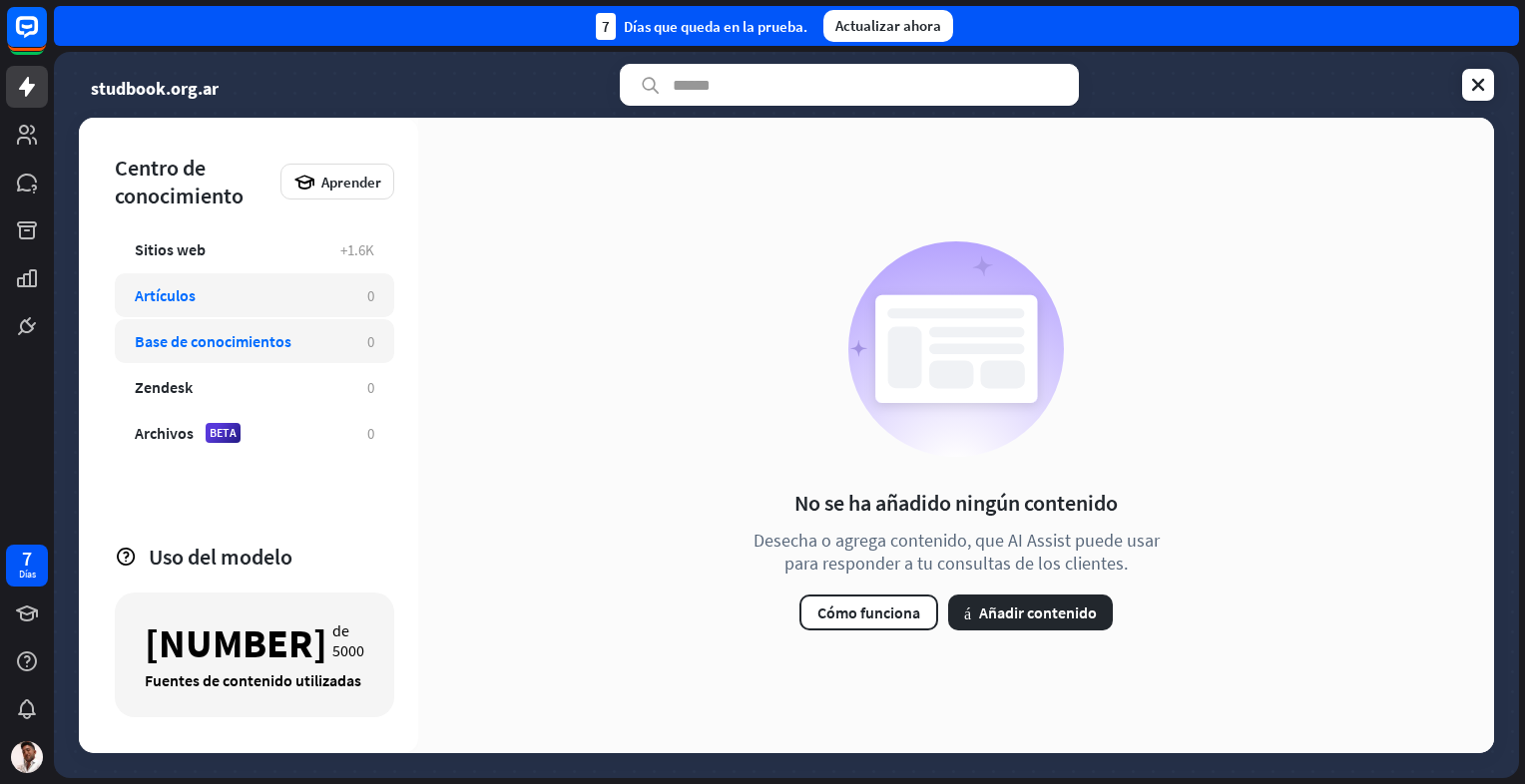 click on "Base de conocimientos" at bounding box center (213, 341) 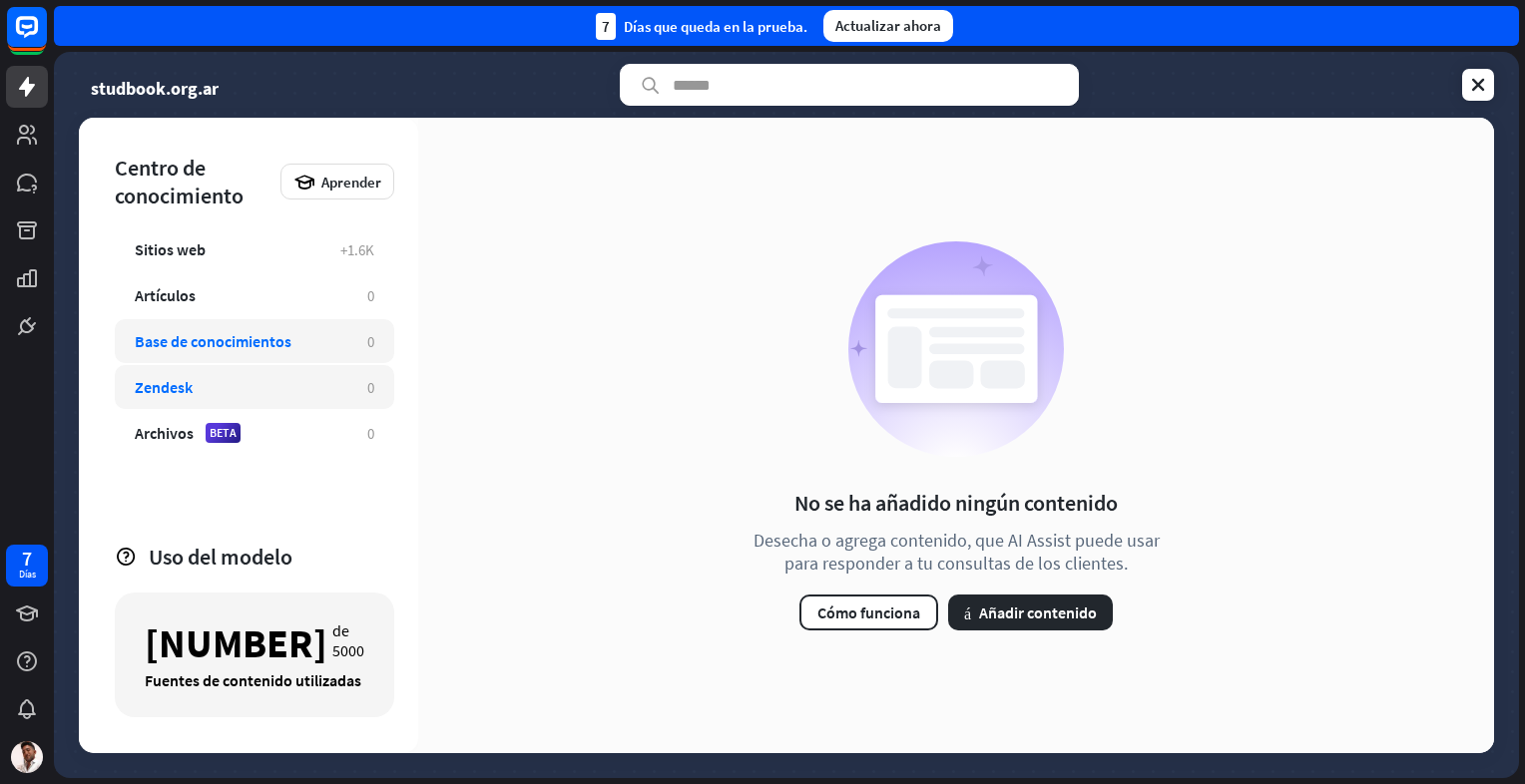 click on "Zendesk" at bounding box center (241, 387) 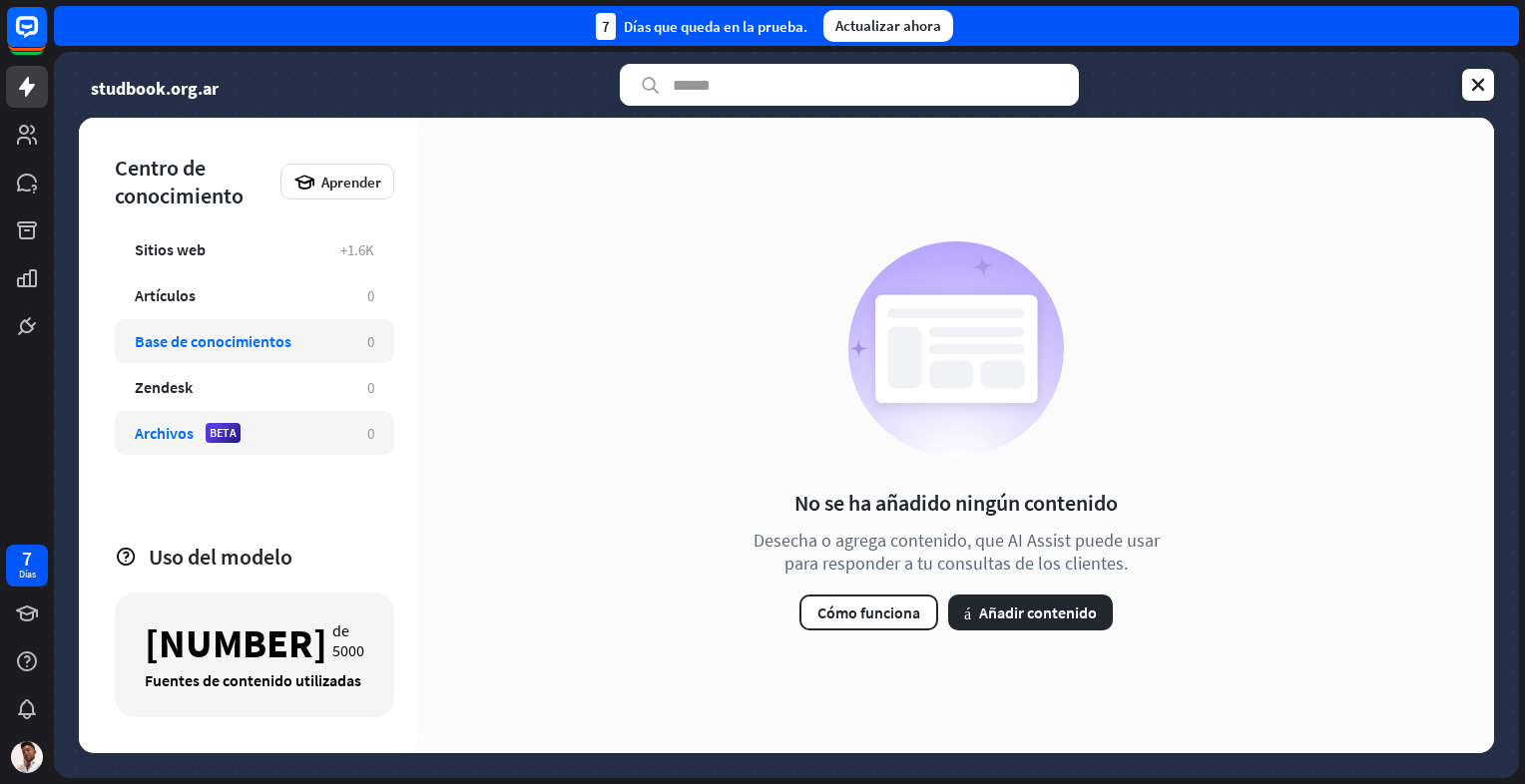 click on "Archivos
BETA" at bounding box center [241, 433] 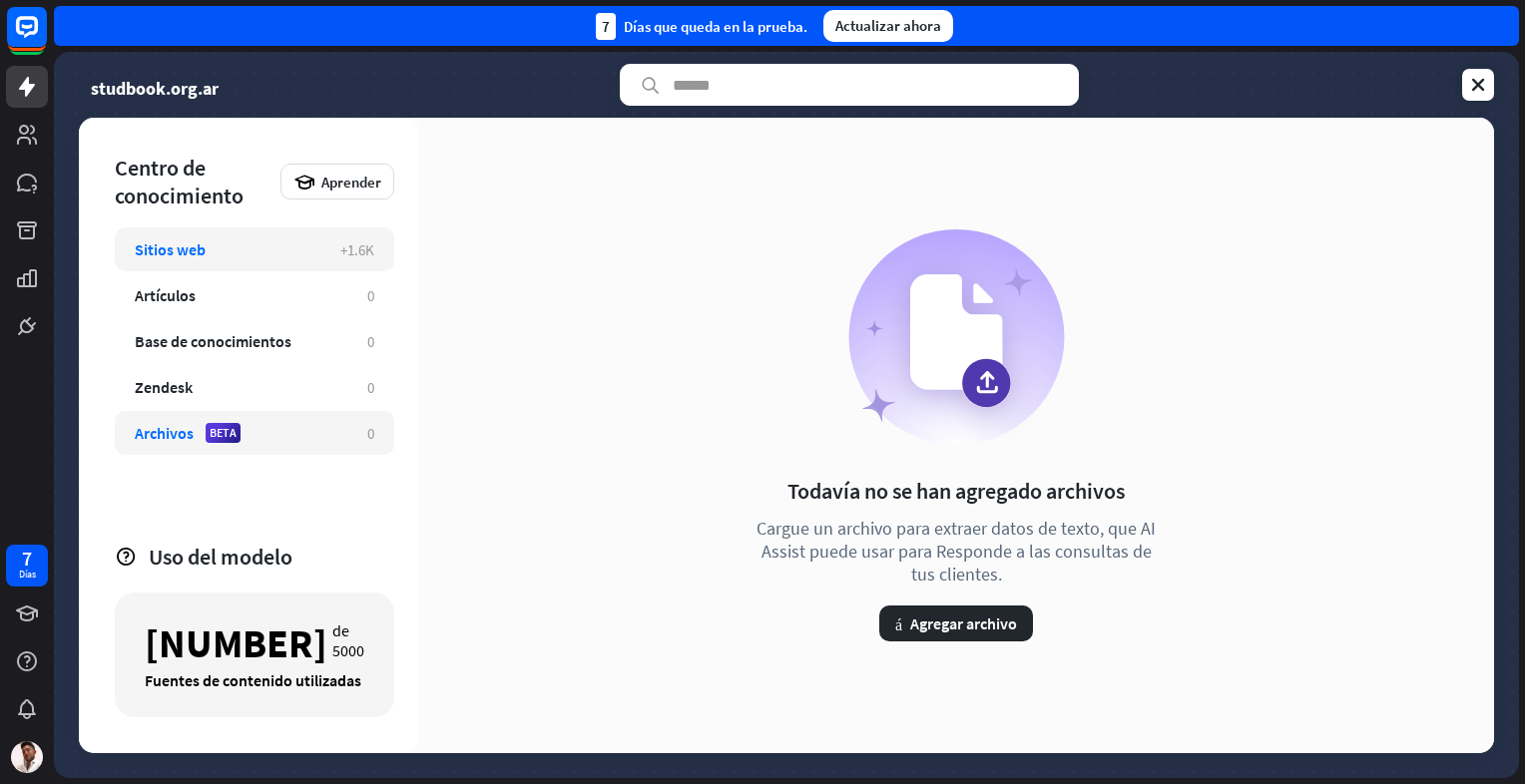 click on "Sitios web" at bounding box center (228, 249) 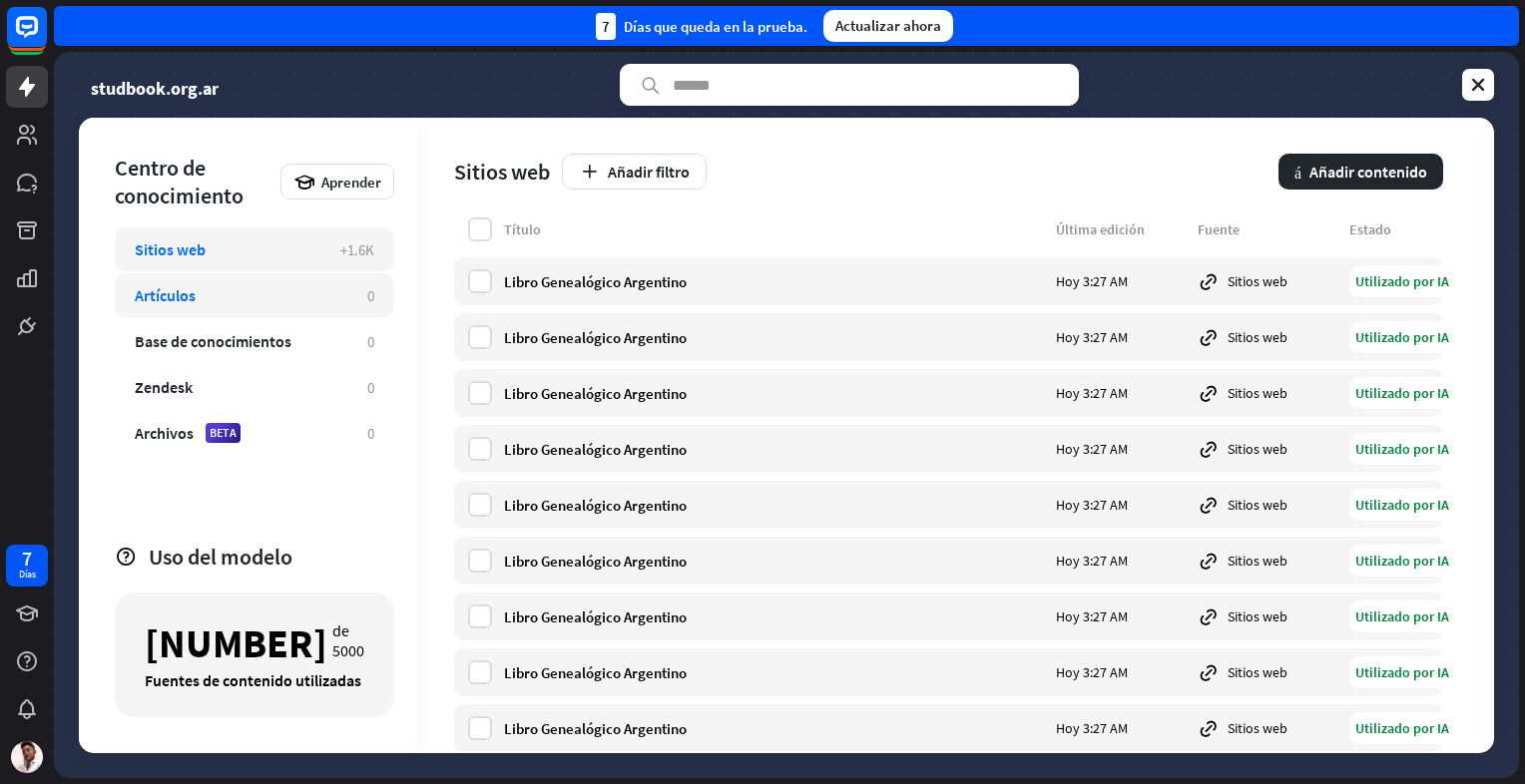 click on "Artículos" at bounding box center (241, 295) 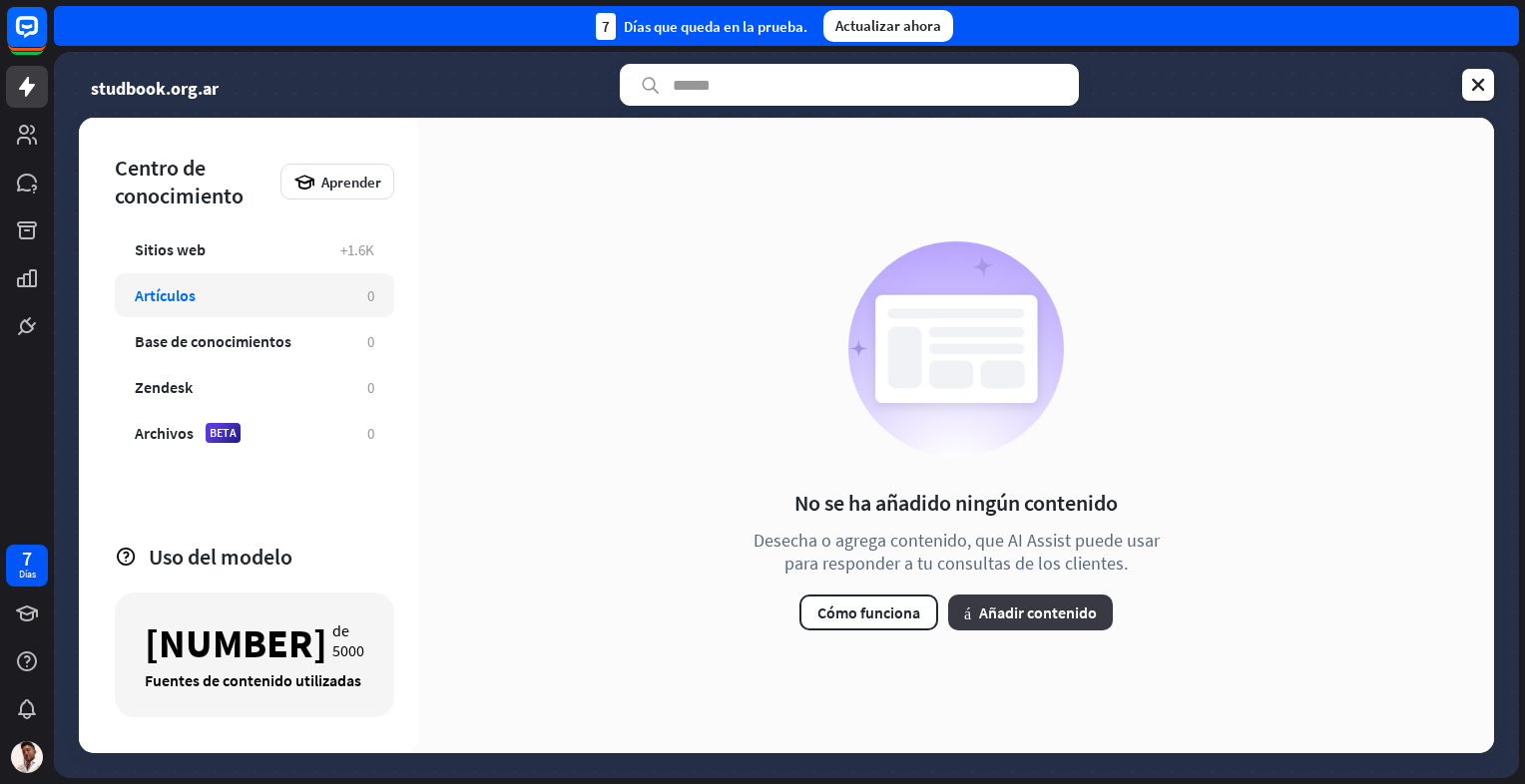 click on "Añadir contenido" at bounding box center [1038, 612] 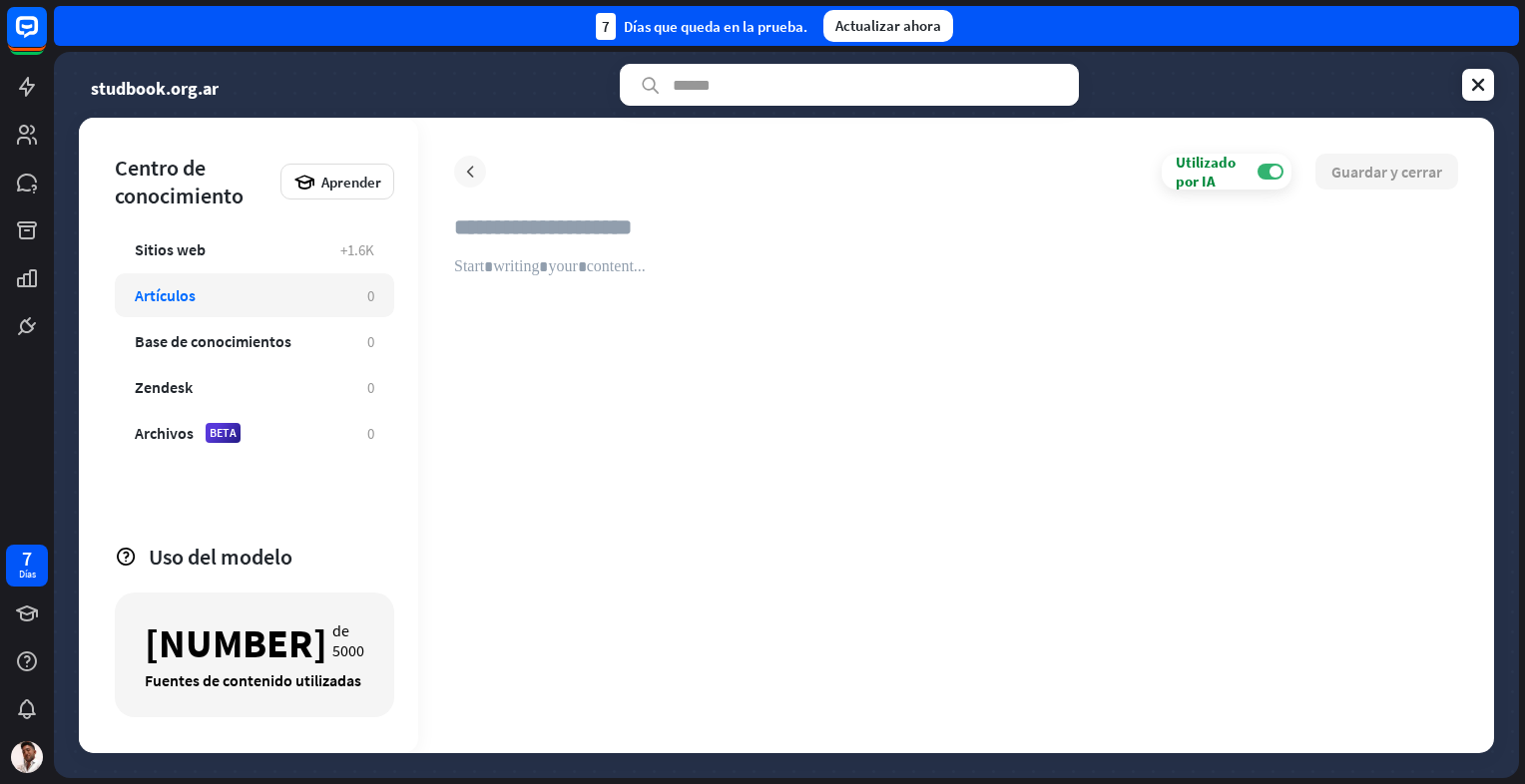 click at bounding box center (470, 172) 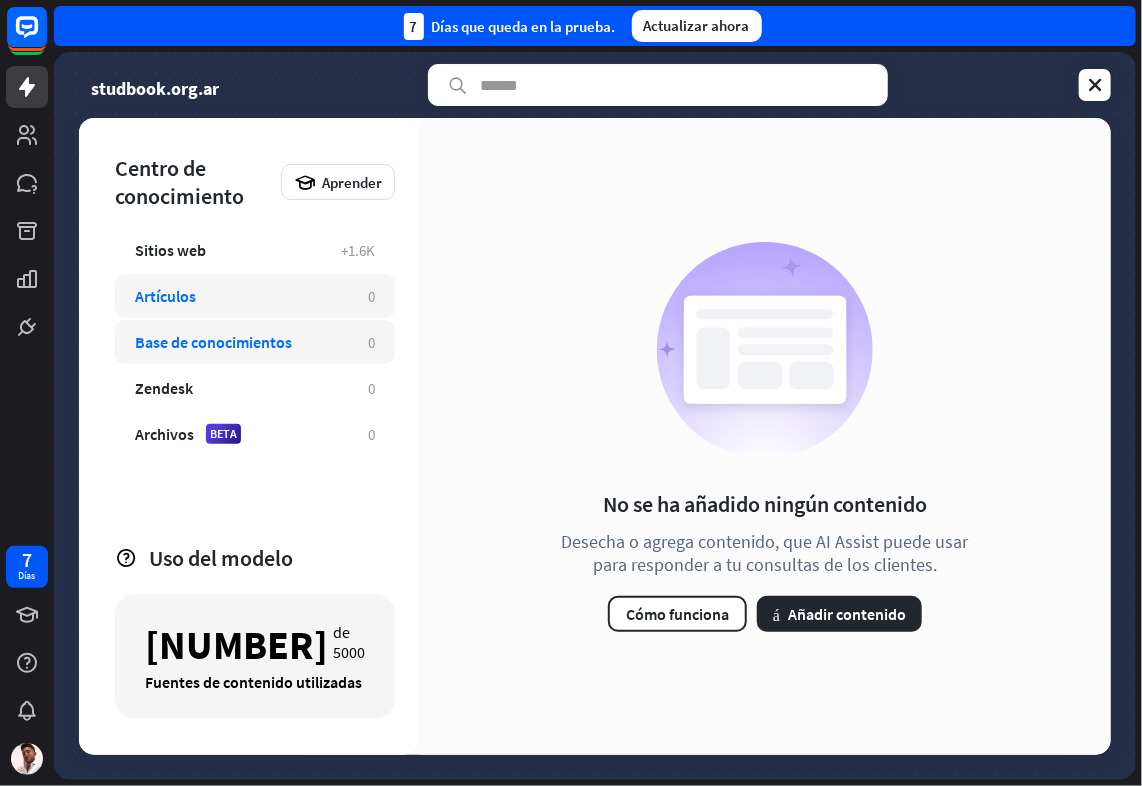 click on "Base de conocimientos     0" at bounding box center [255, 342] 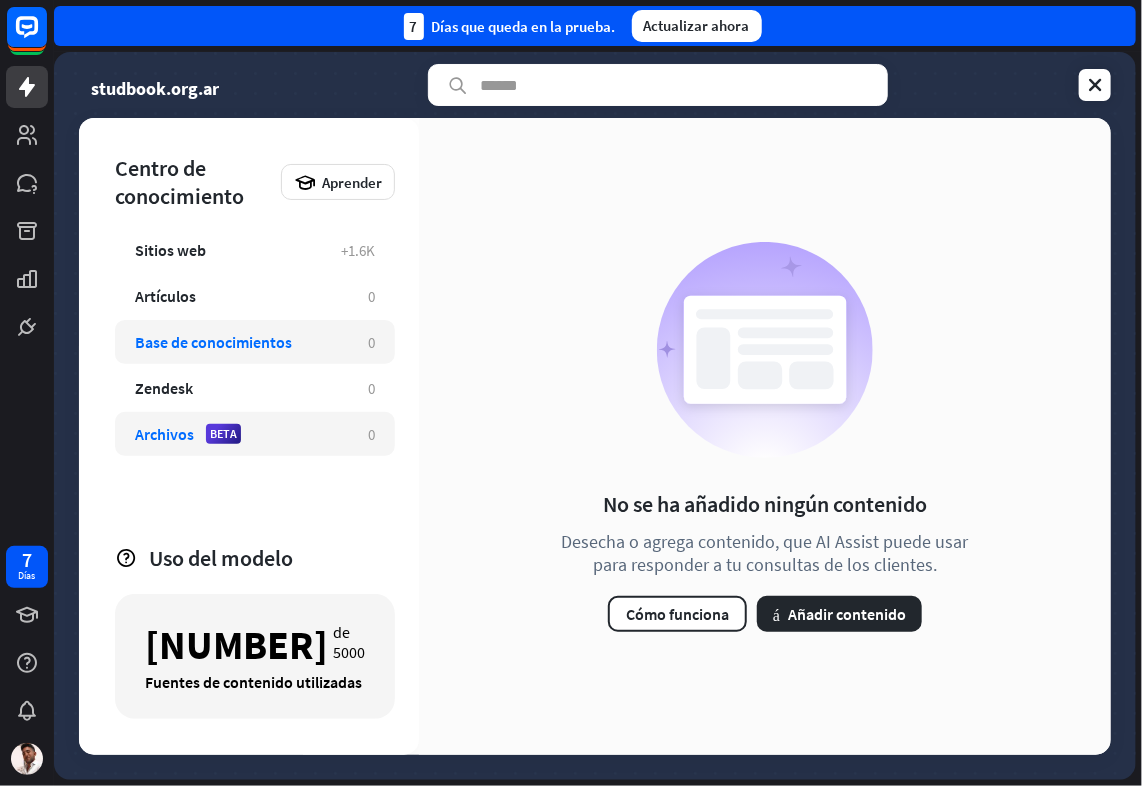 click on "Archivos
BETA" at bounding box center [241, 434] 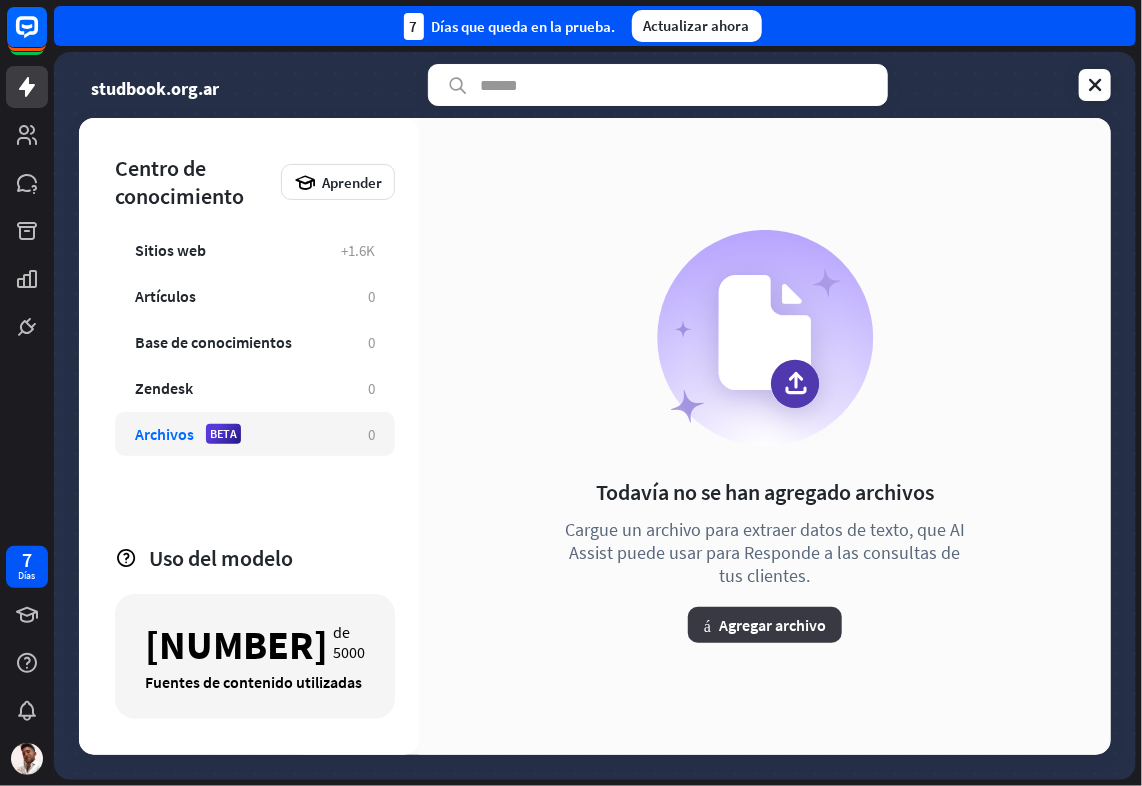 click on "Agregar archivo" at bounding box center (772, 625) 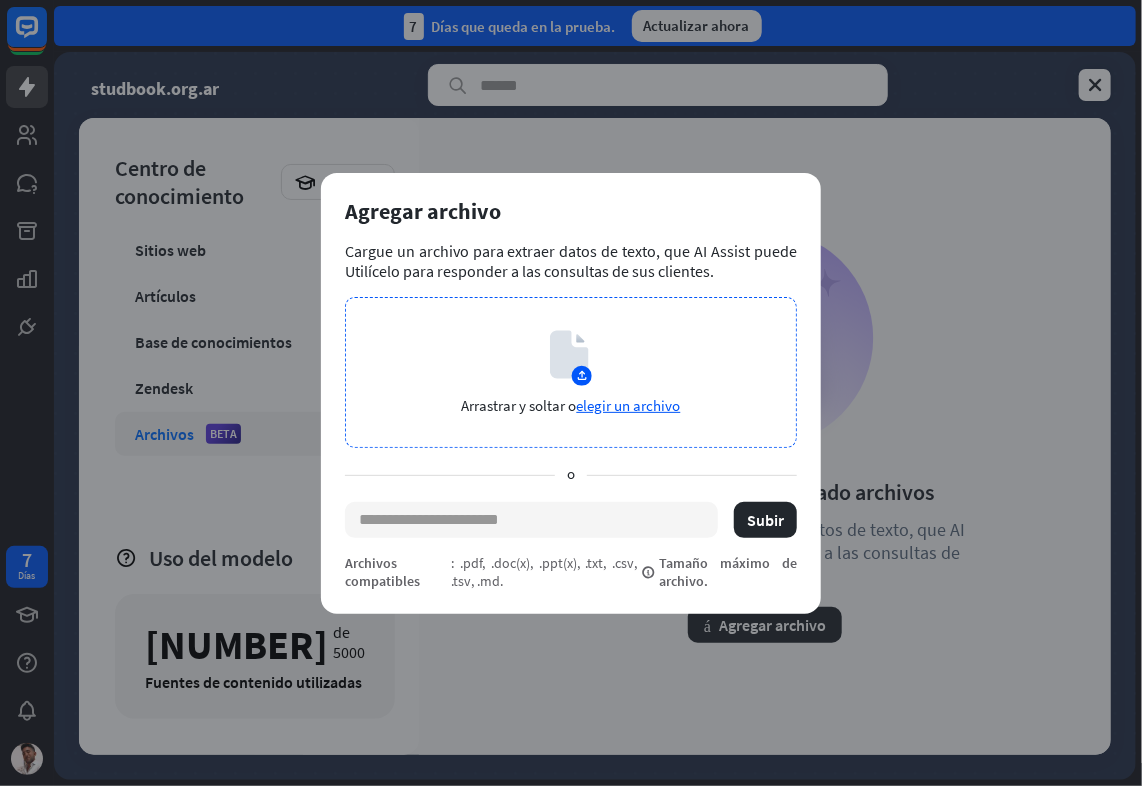click on "Arrastrar y soltar o elegir un archivo" at bounding box center [571, 372] 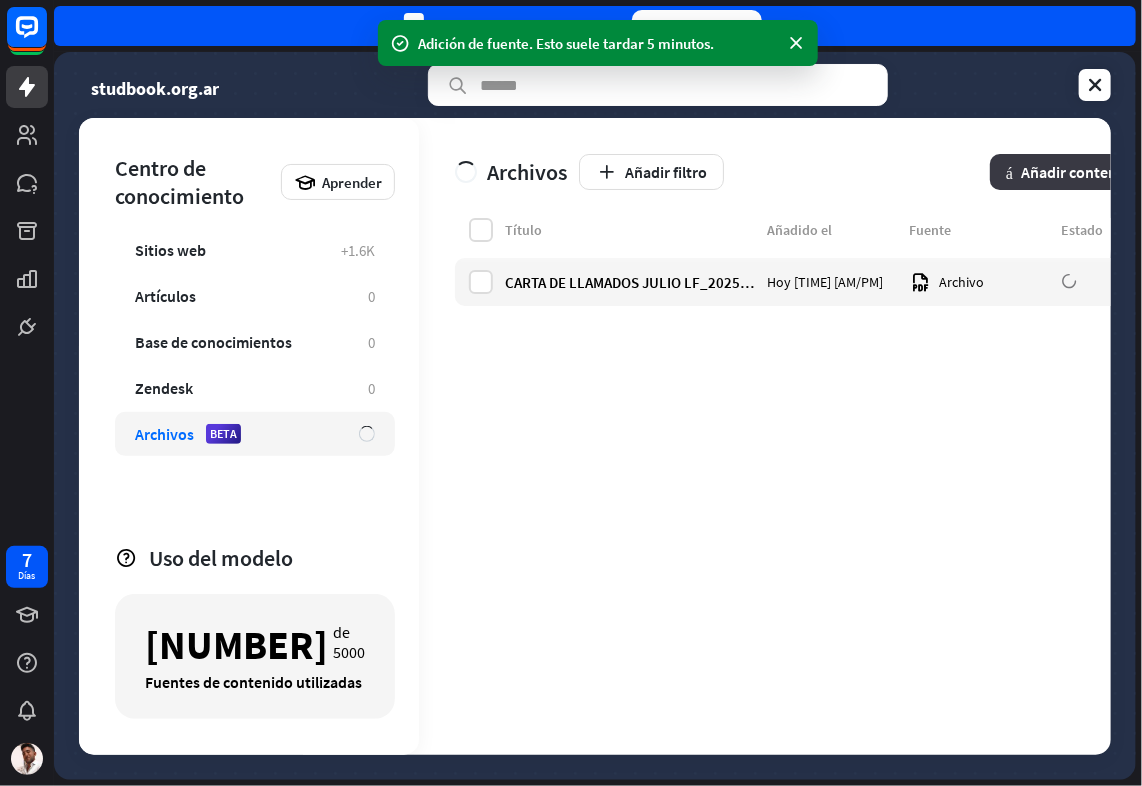 click on "Añadir contenido" at bounding box center (1080, 172) 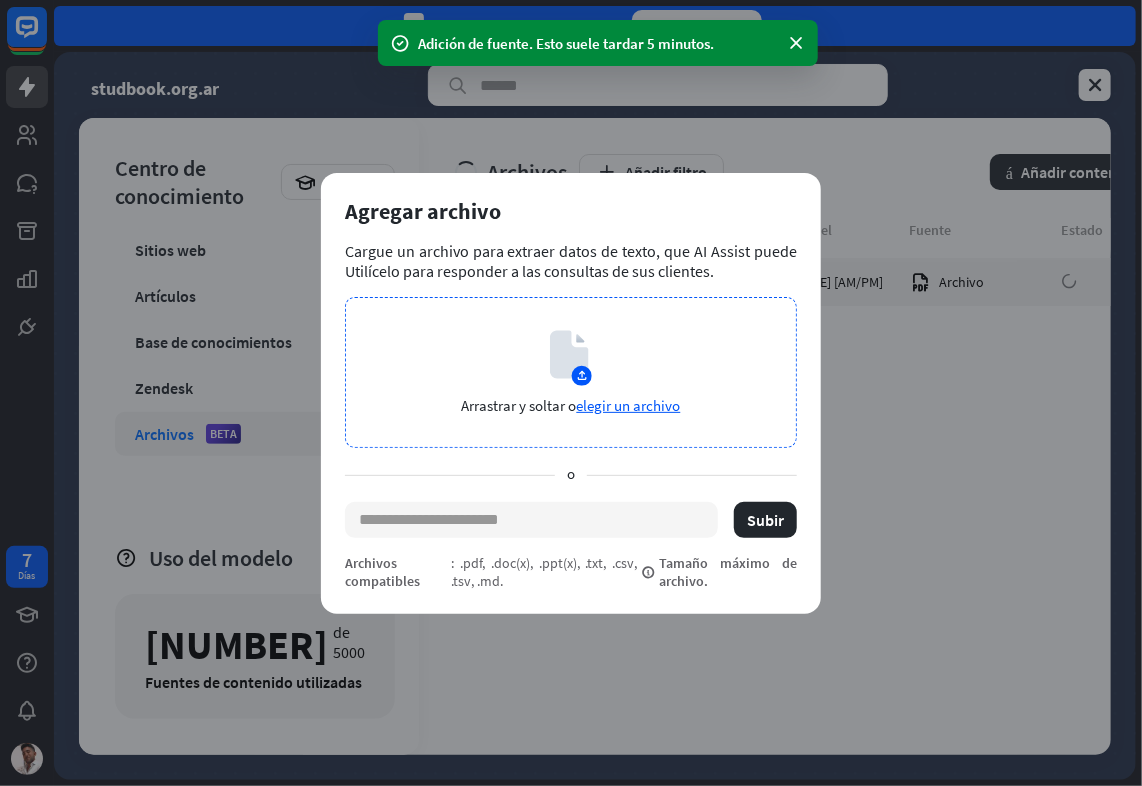 click on "Arrastrar y soltar o elegir un archivo" at bounding box center (571, 372) 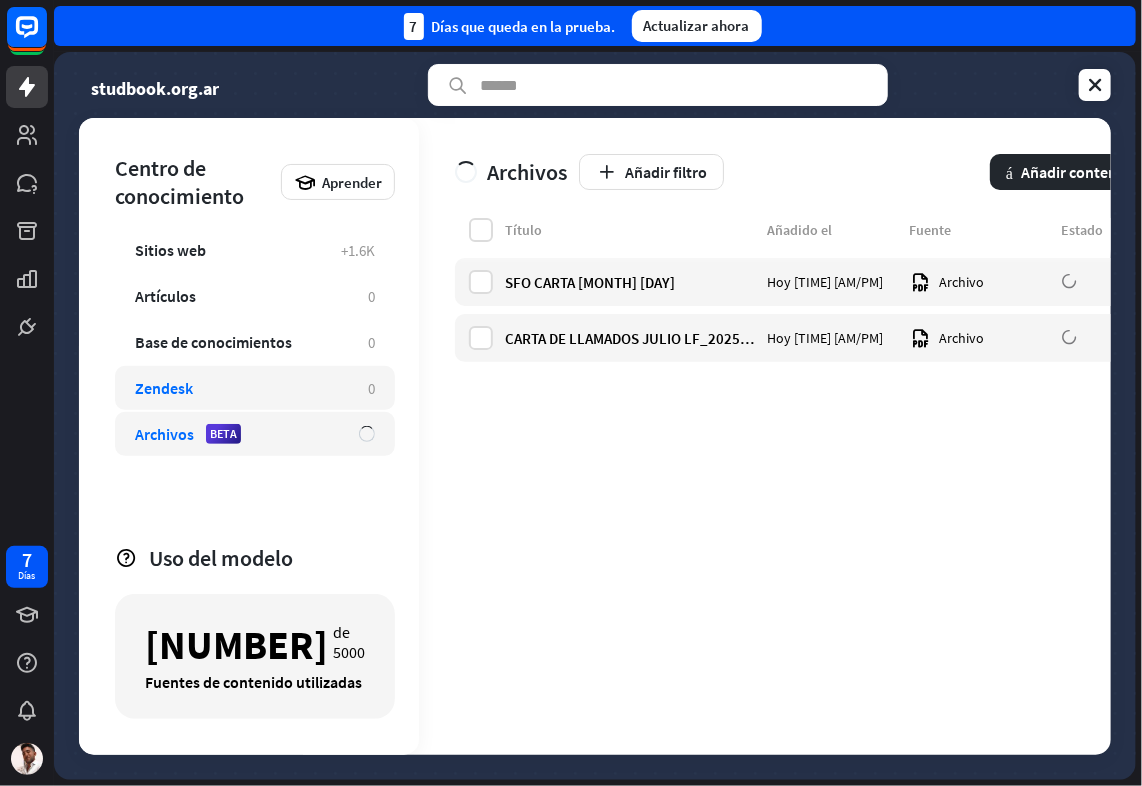 click on "Zendesk" at bounding box center (241, 388) 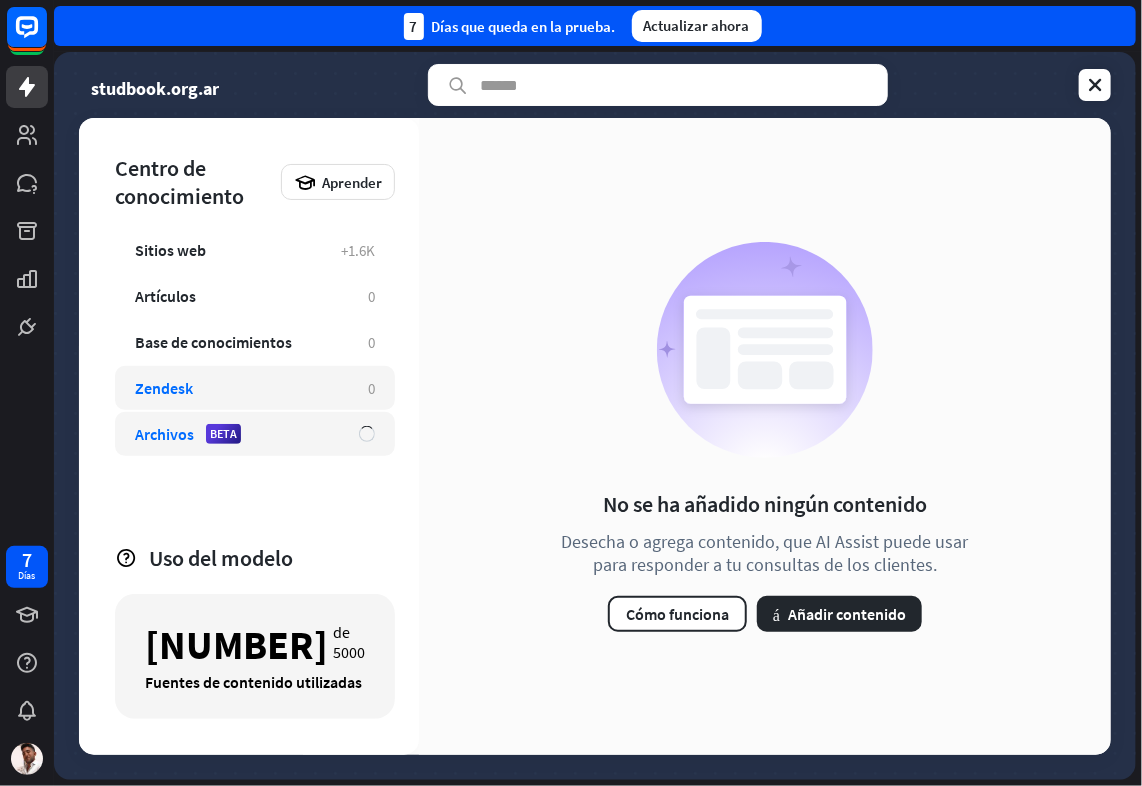 click on "Archivos
BETA" at bounding box center [255, 434] 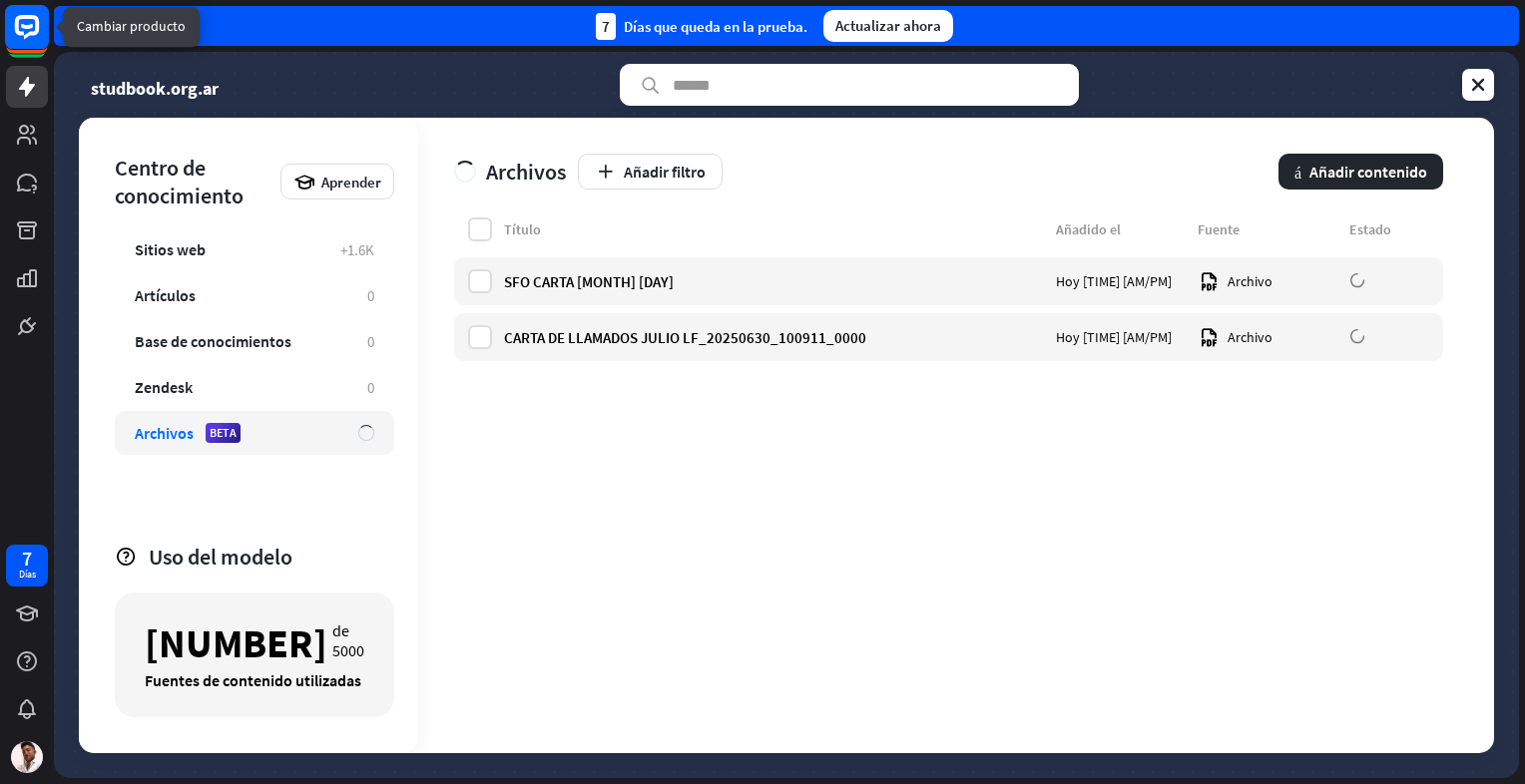 click 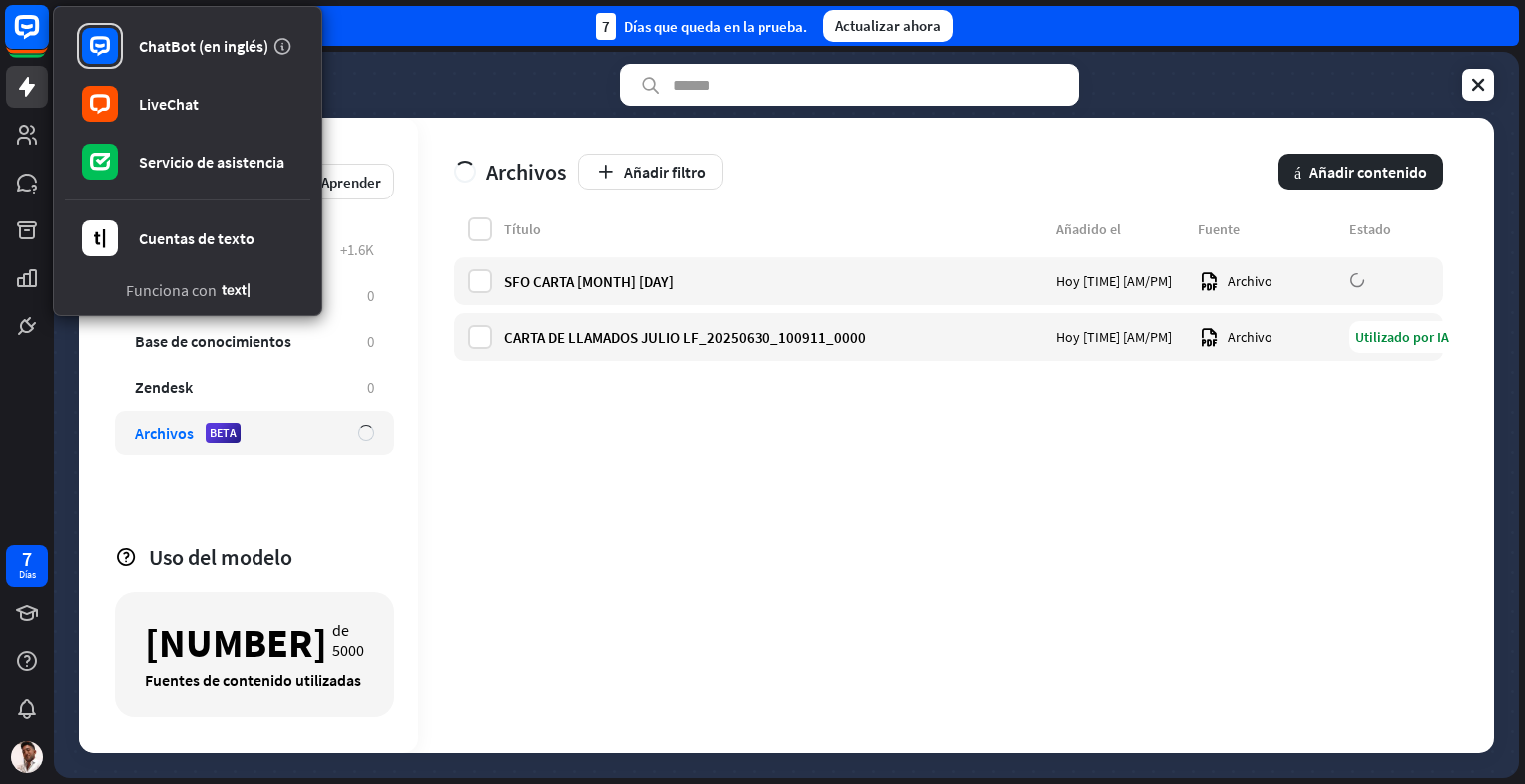 click 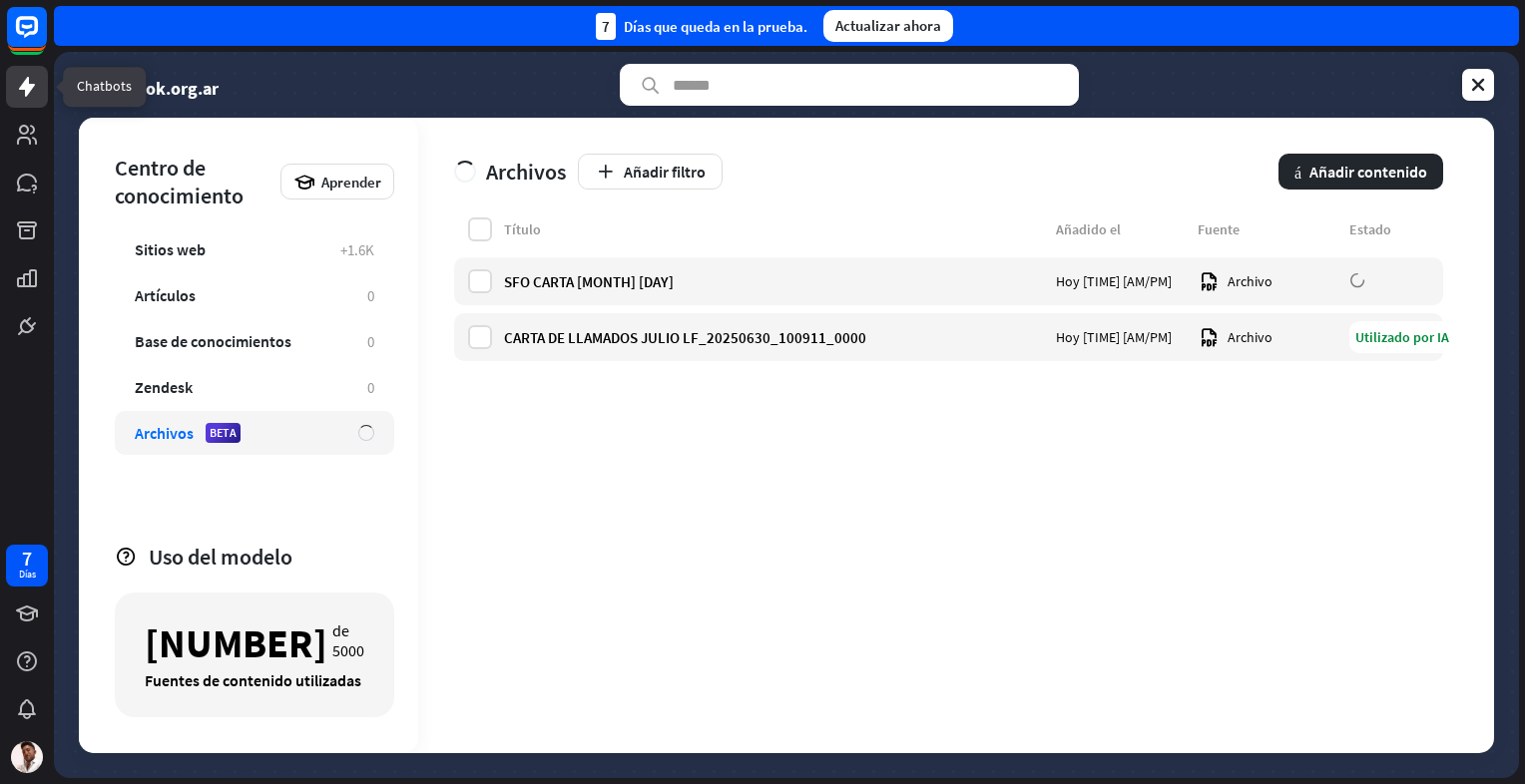 click 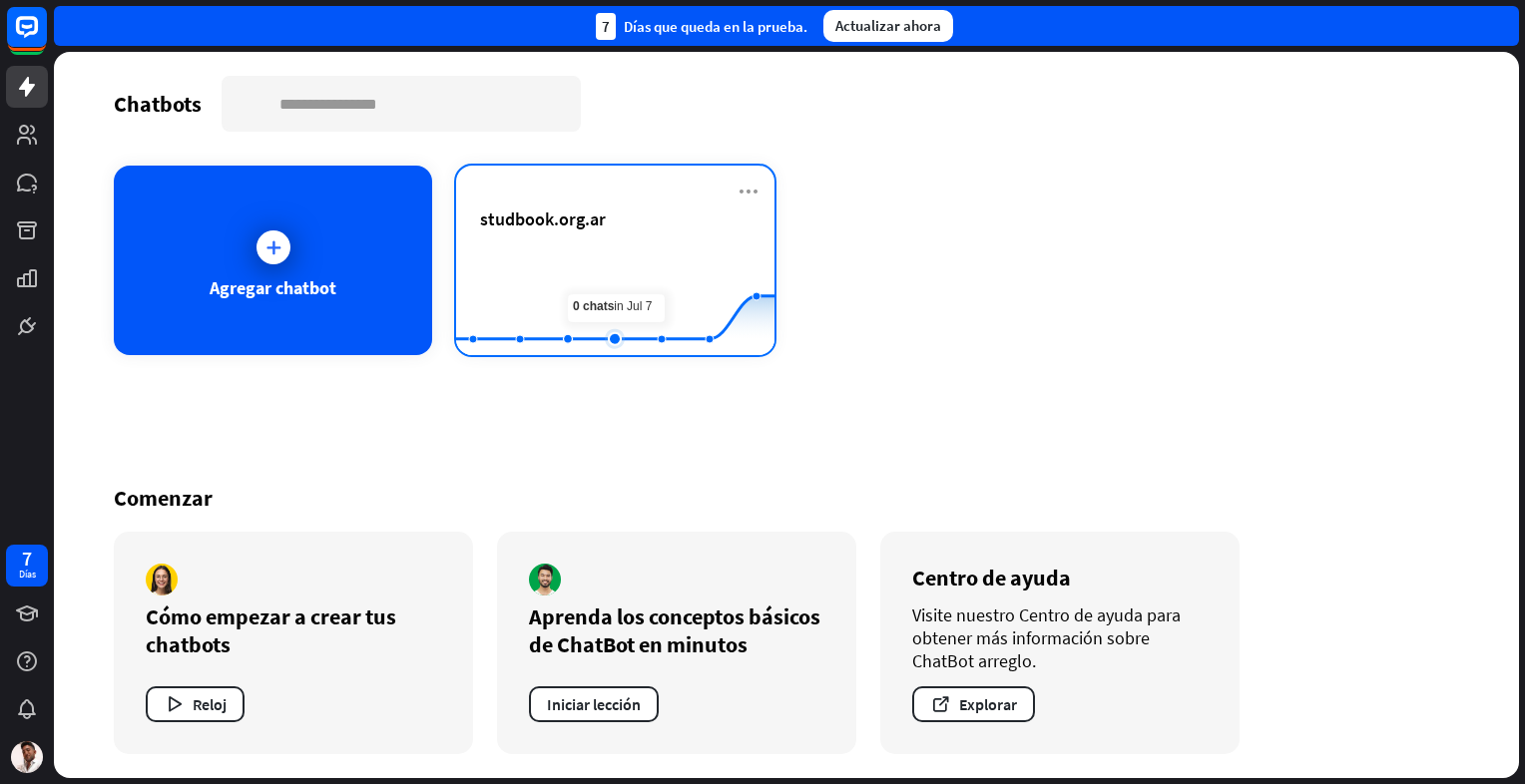 click 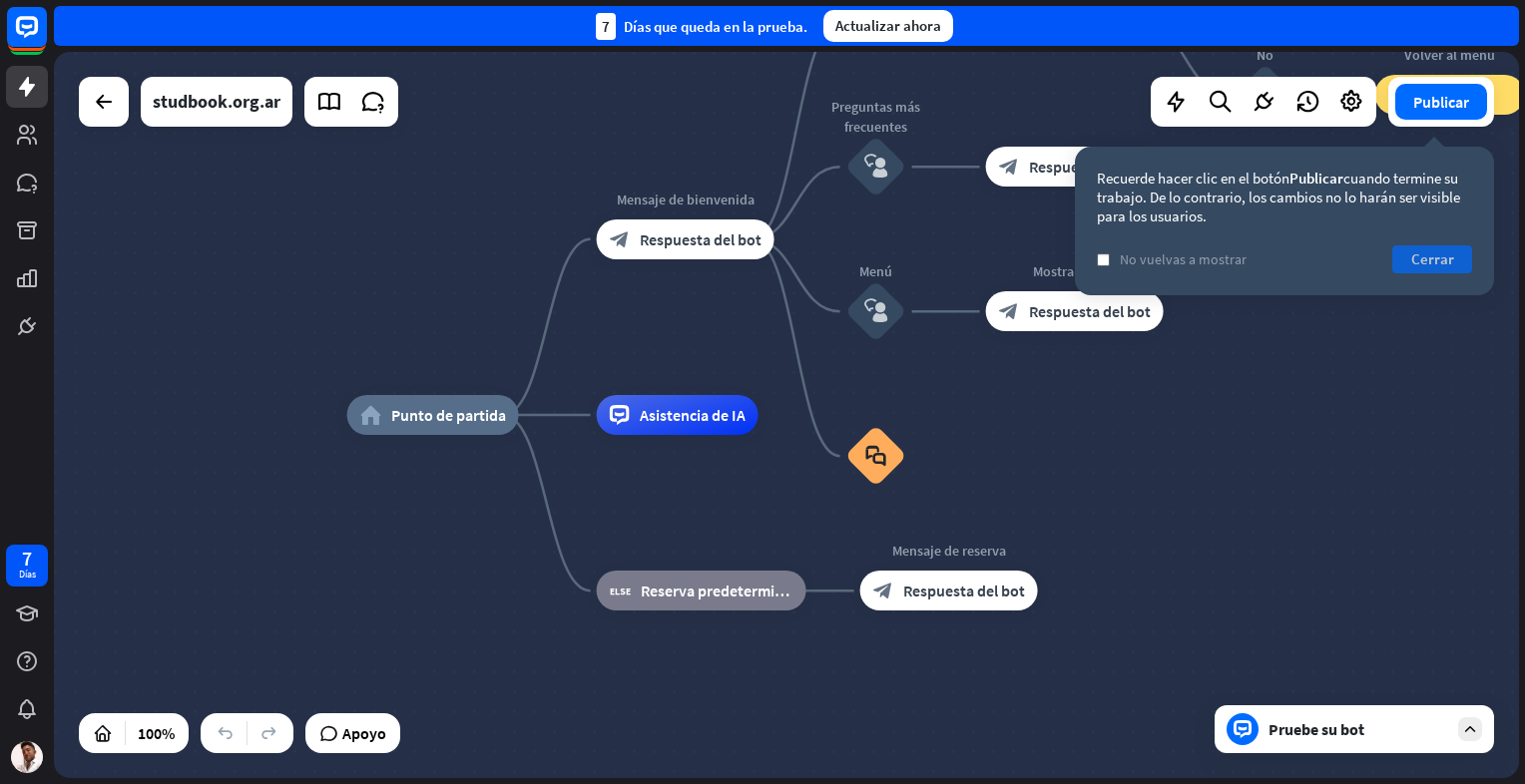 click on "Cerrar" at bounding box center [1432, 259] 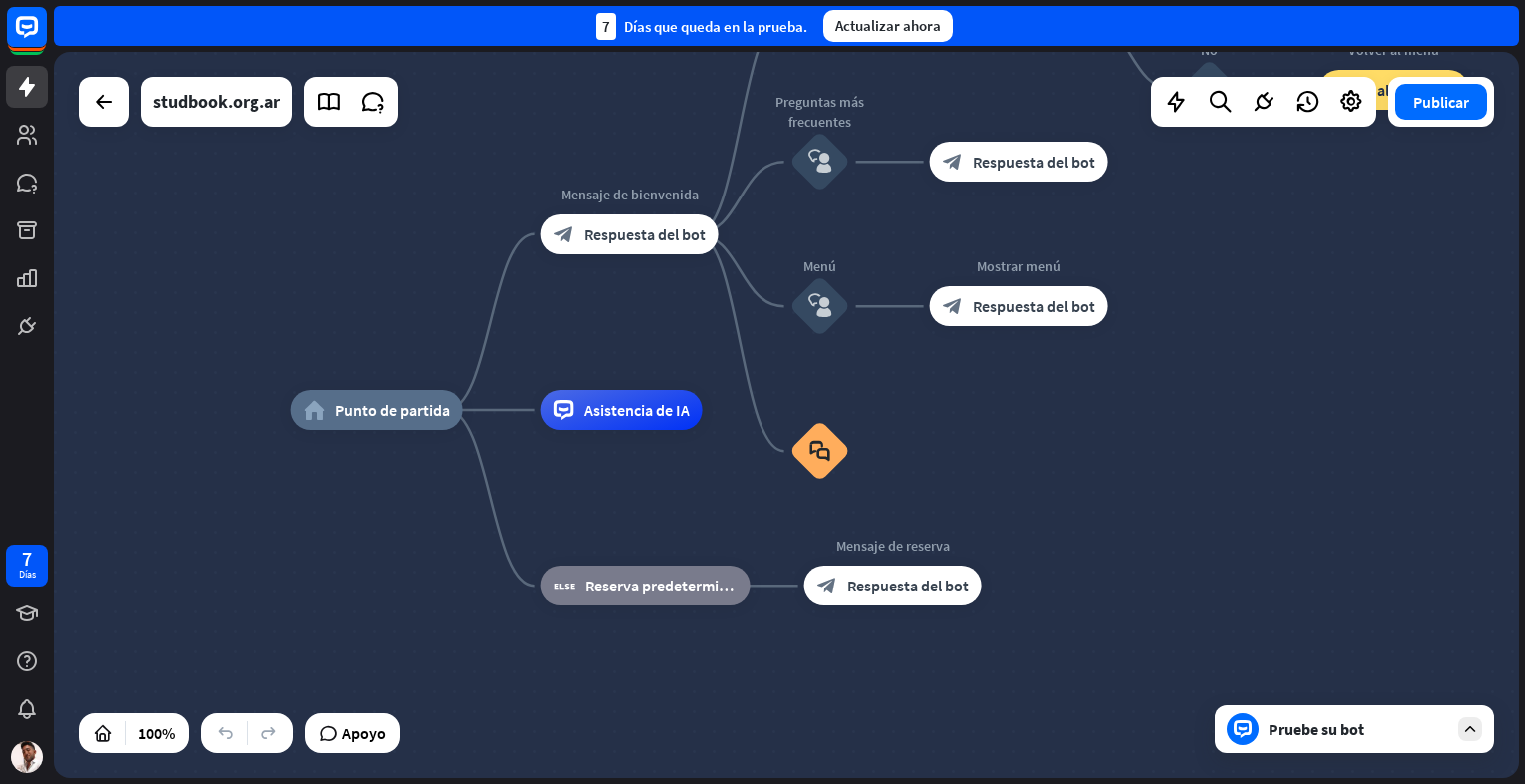 drag, startPoint x: 697, startPoint y: 110, endPoint x: 641, endPoint y: 105, distance: 56.22277 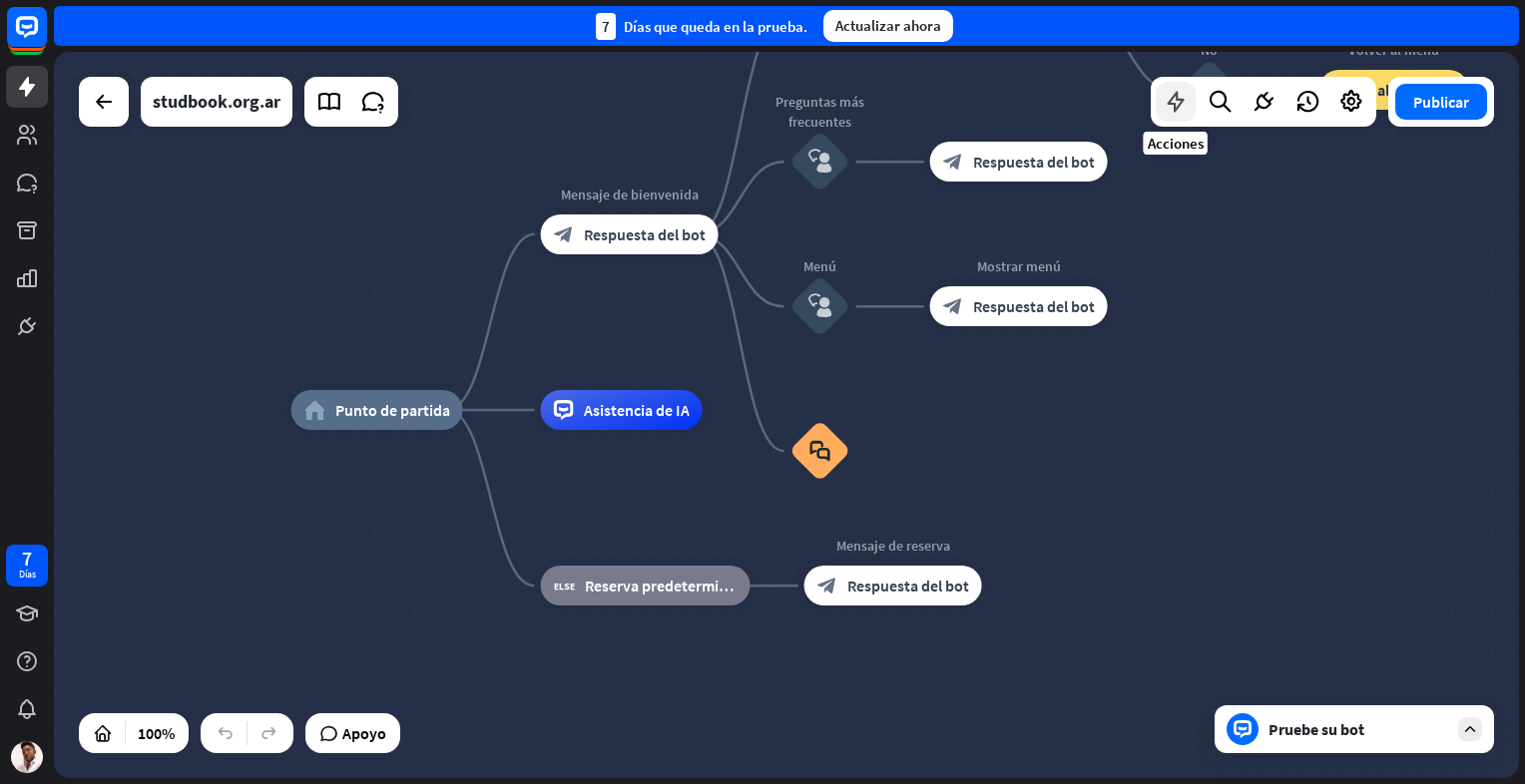 click at bounding box center (1176, 102) 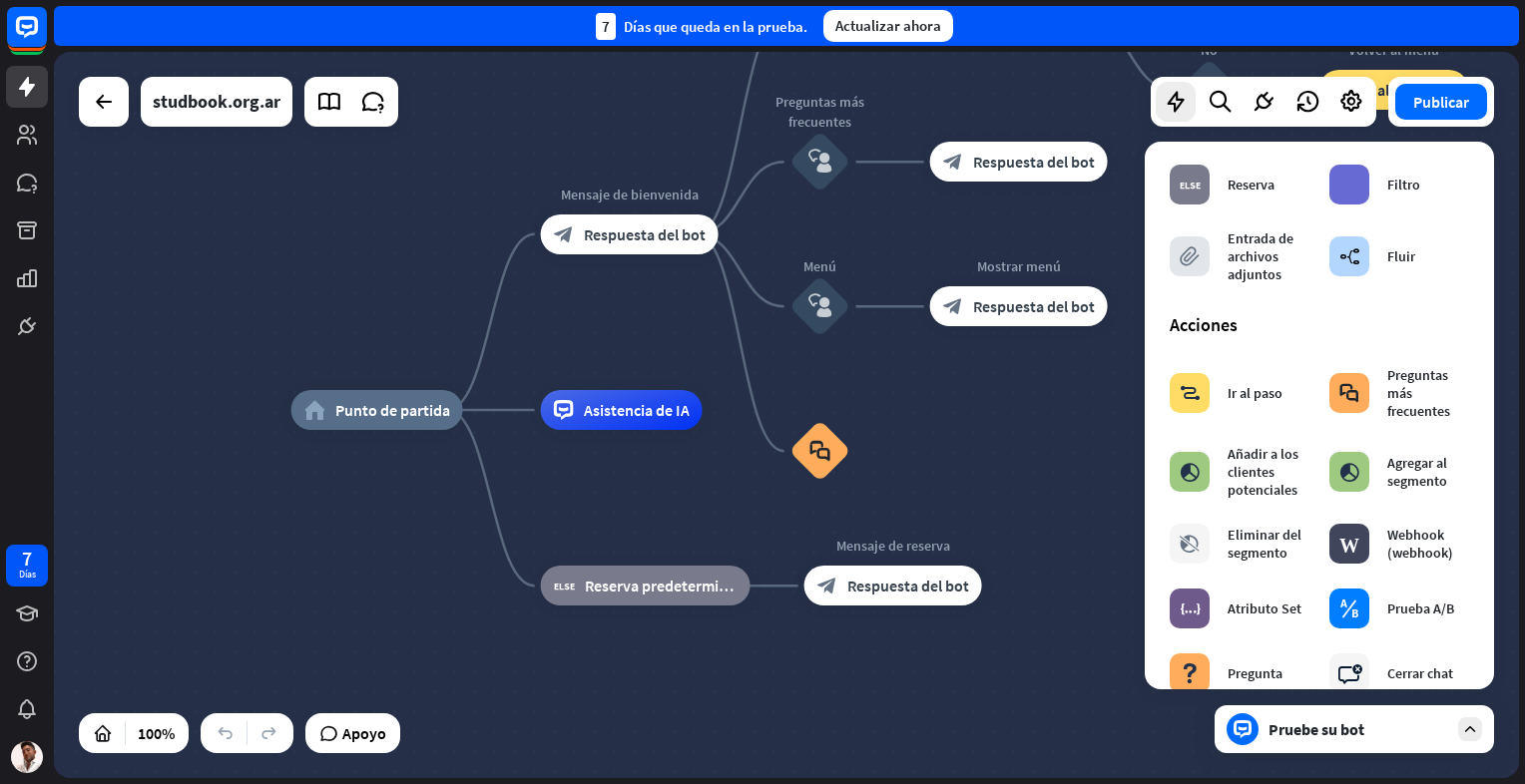 scroll, scrollTop: 0, scrollLeft: 0, axis: both 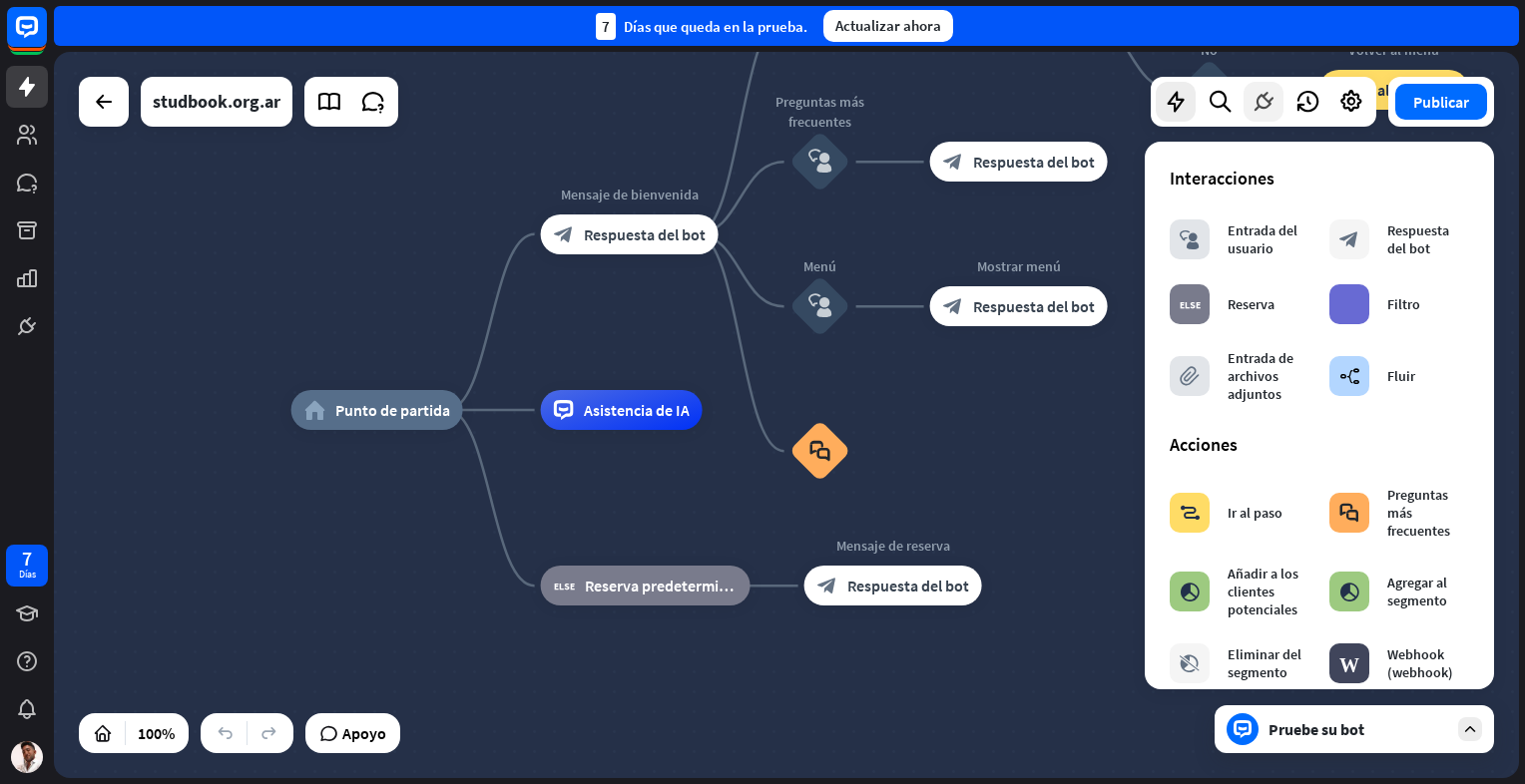 click at bounding box center [1264, 102] 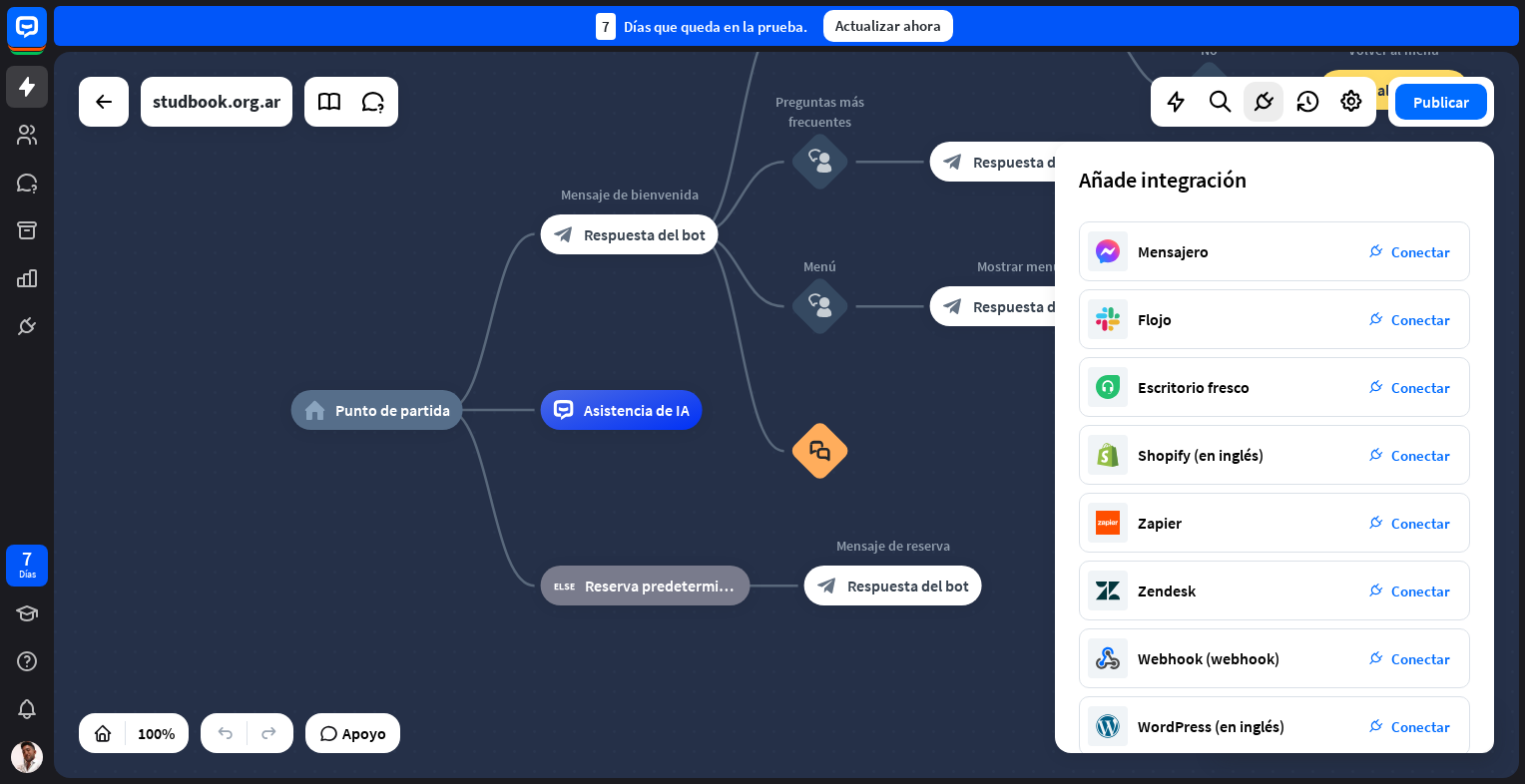 scroll, scrollTop: 226, scrollLeft: 0, axis: vertical 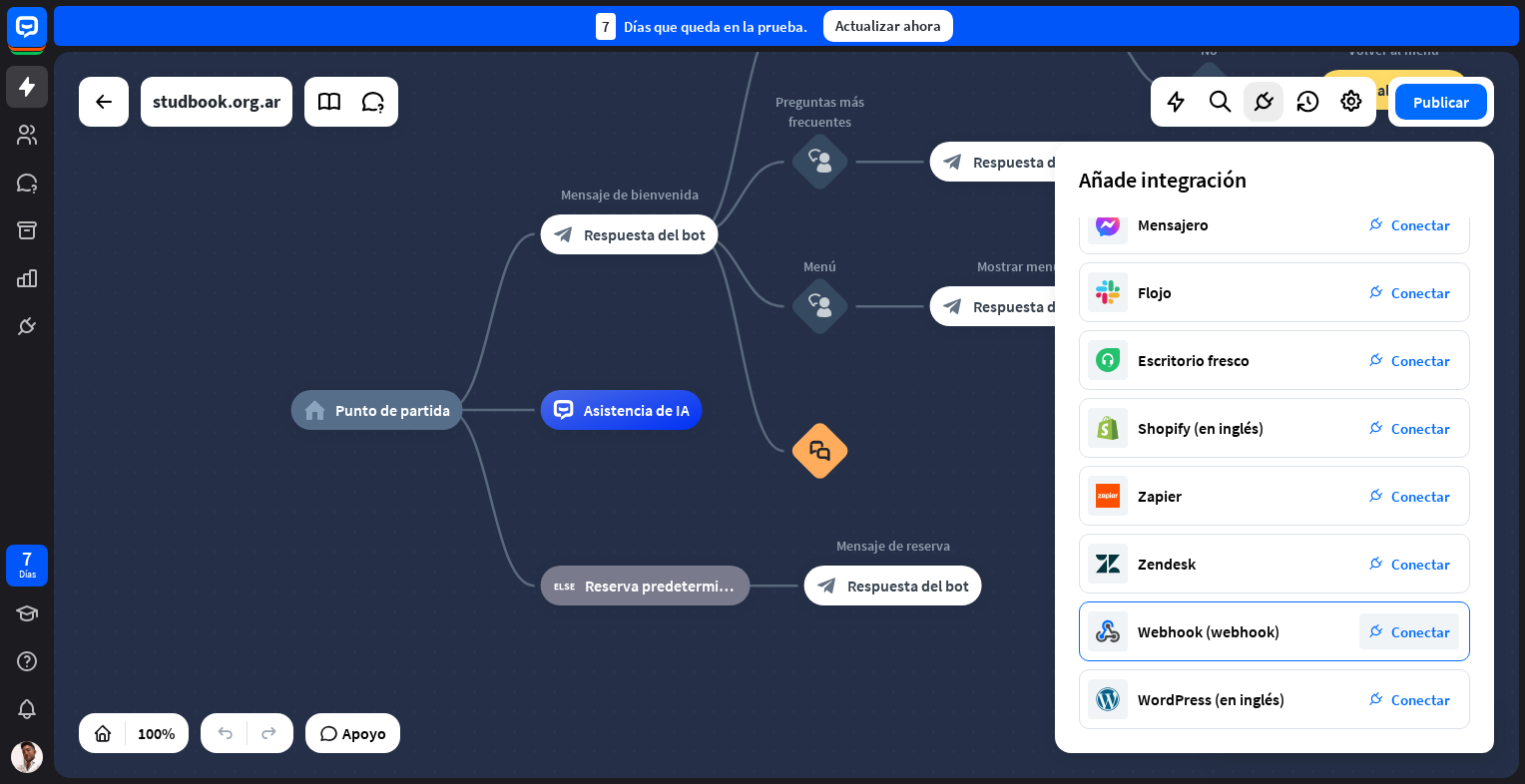 click on "Webhook (webhook)" at bounding box center [1209, 631] 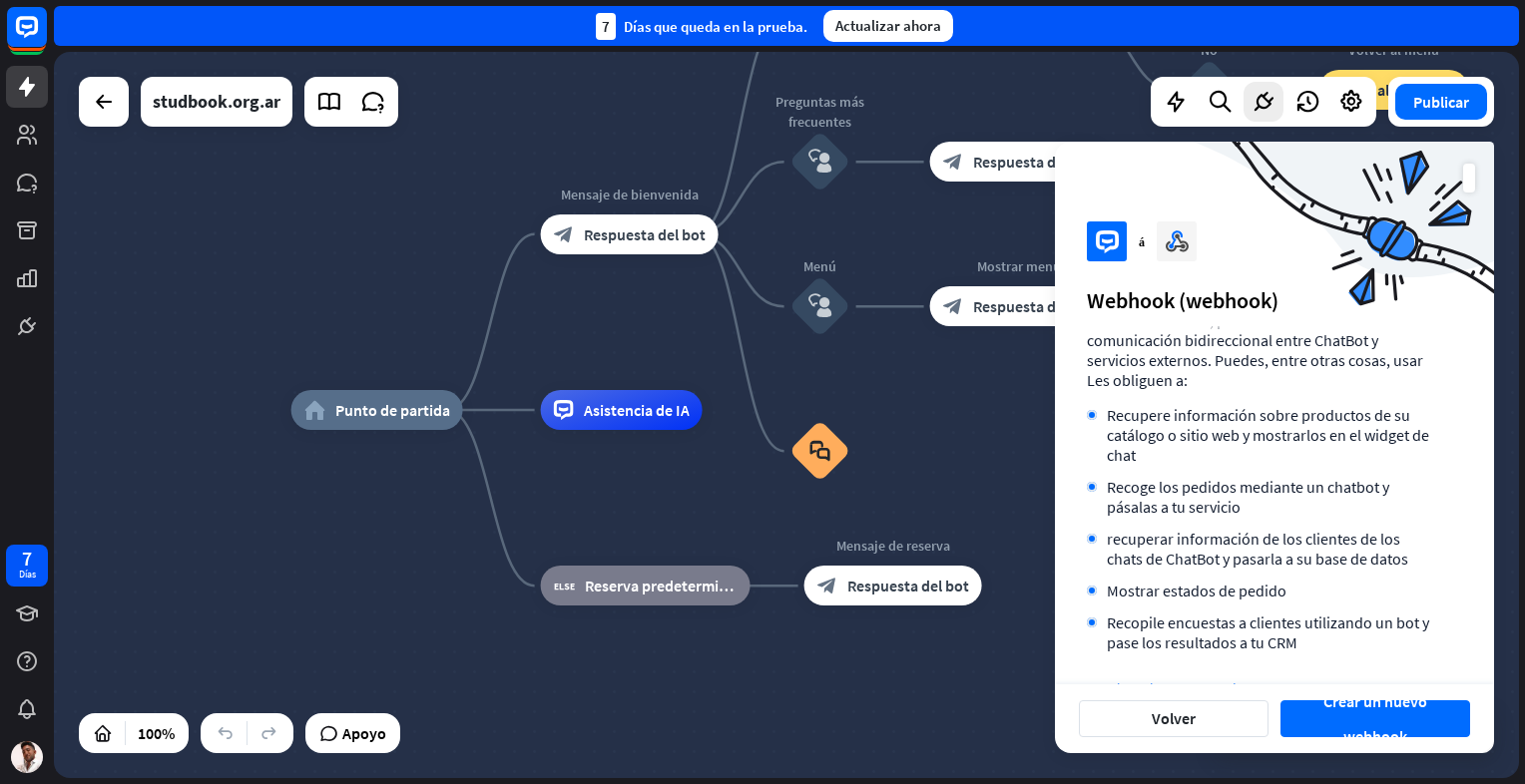scroll, scrollTop: 77, scrollLeft: 0, axis: vertical 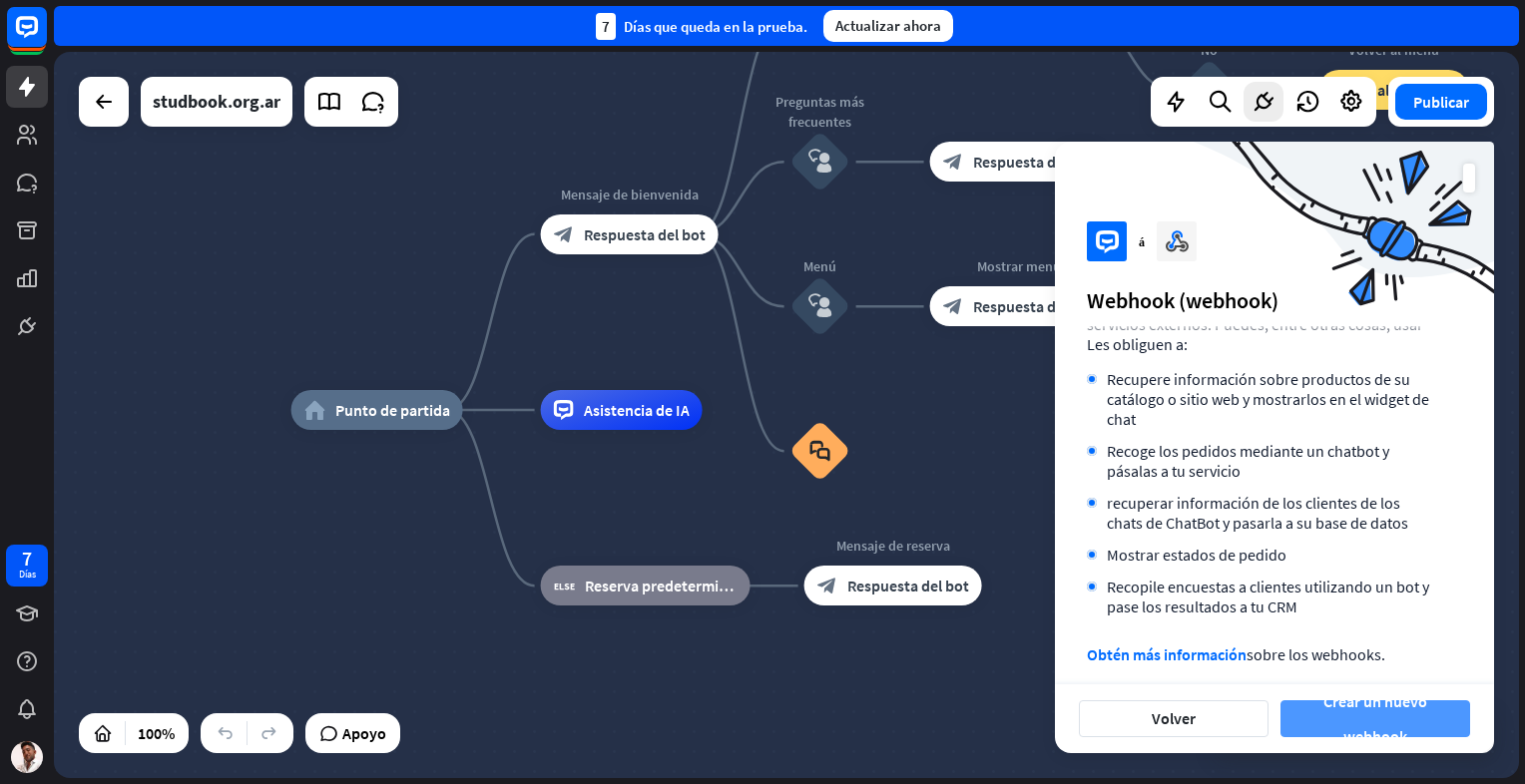 click on "Crear un nuevo webhook" at bounding box center (1375, 719) 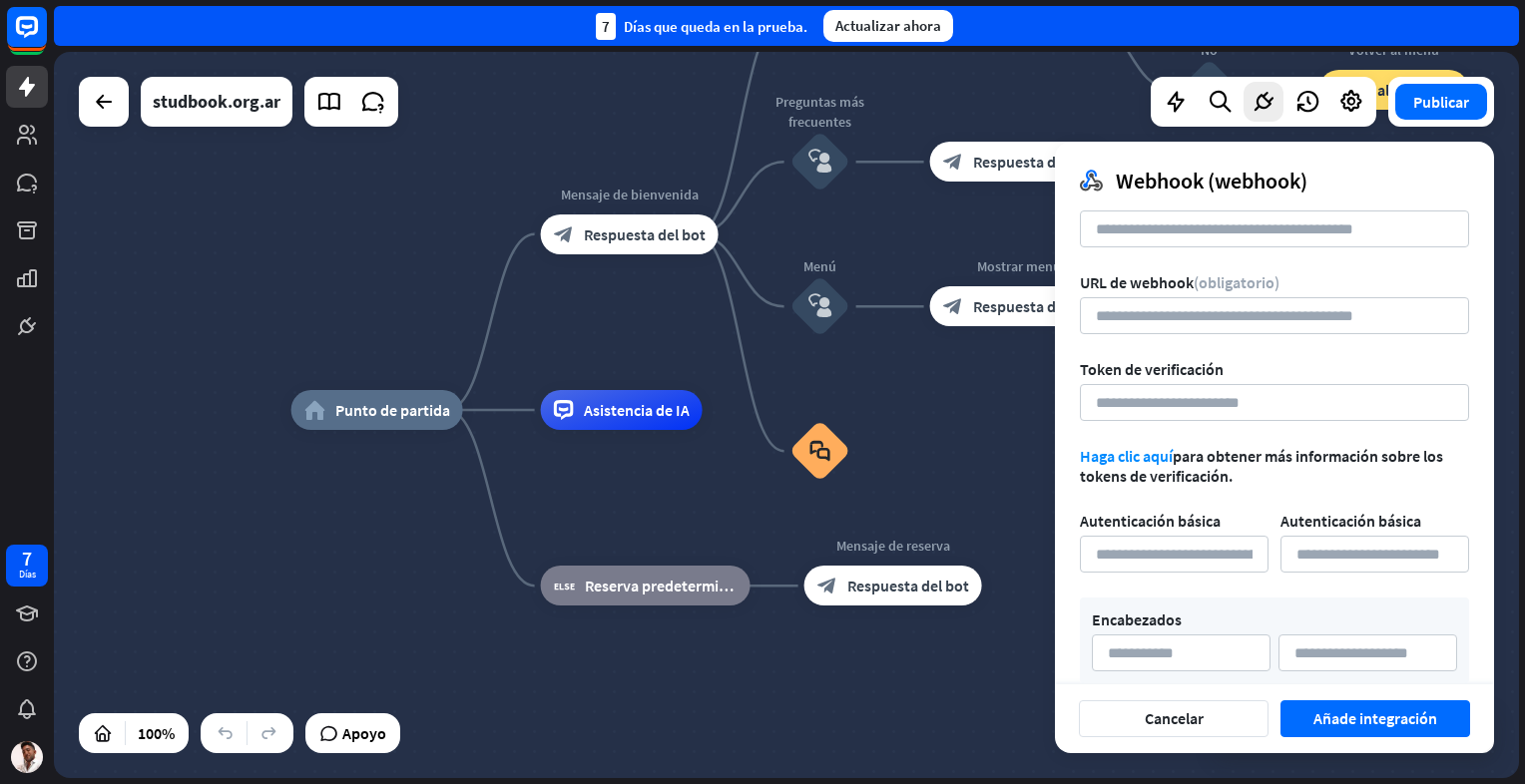 scroll, scrollTop: 58, scrollLeft: 0, axis: vertical 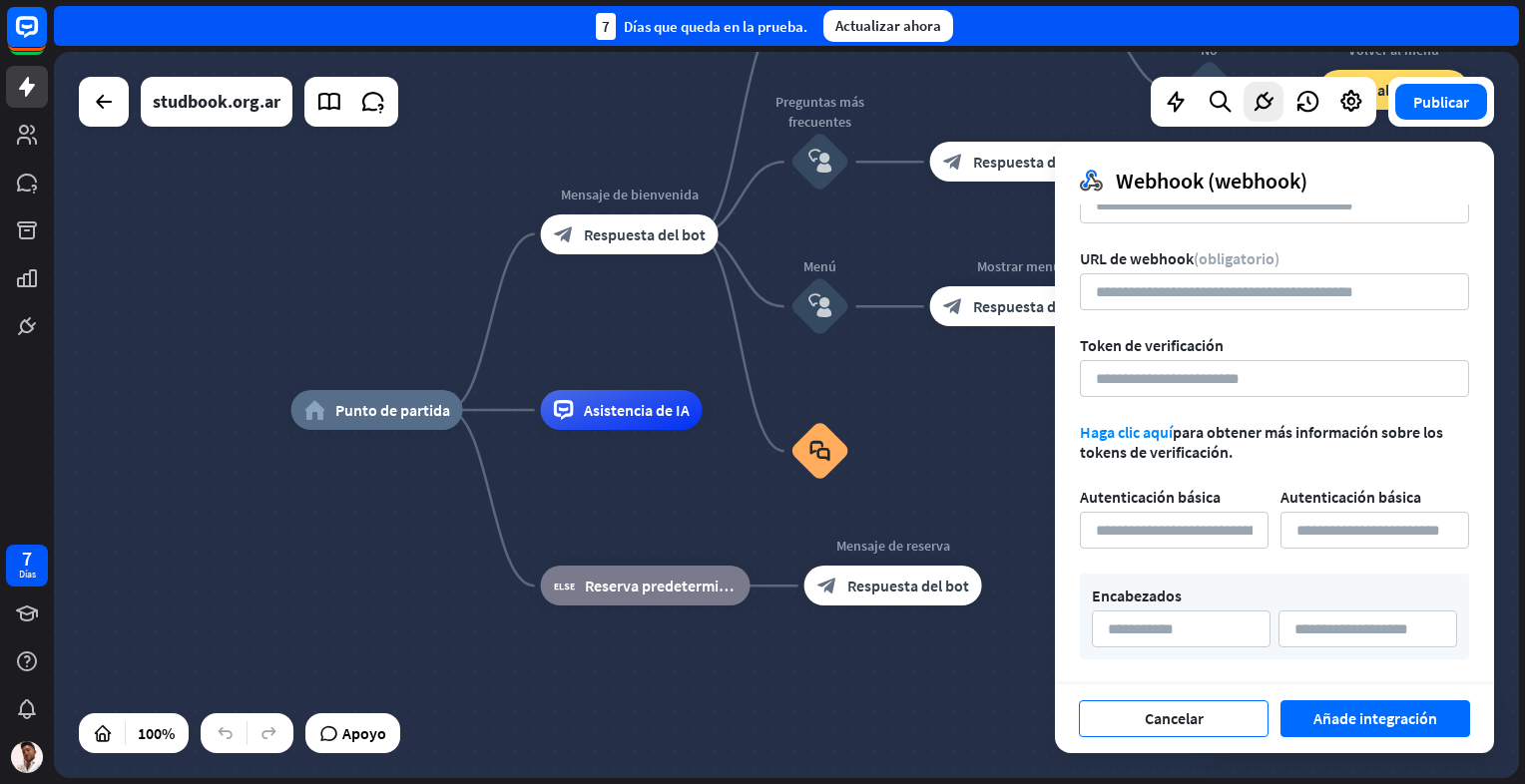 click on "Cancelar" at bounding box center (1174, 718) 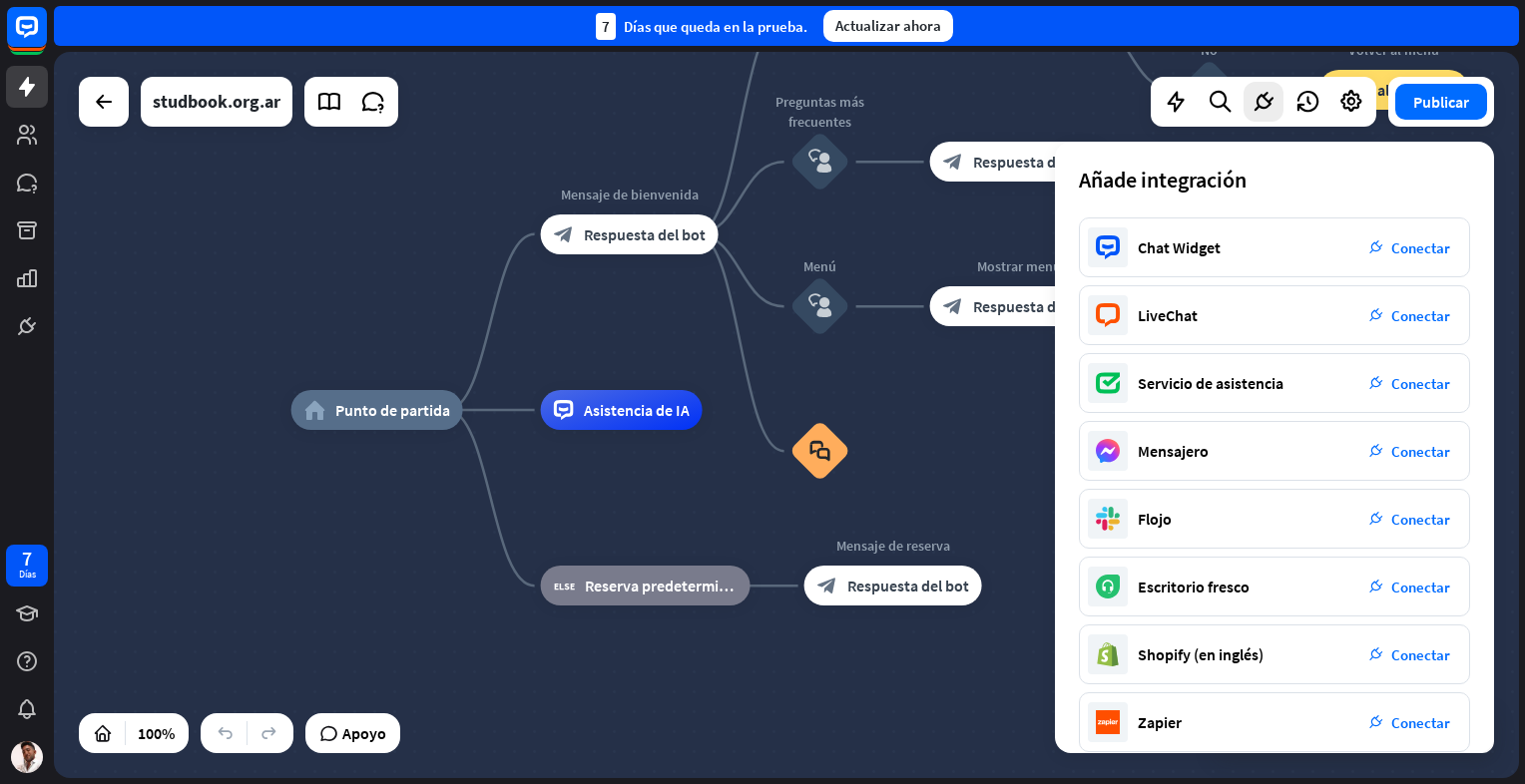 click on "home_2 Punto de partida Mensaje de bienvenida block_bot_response Respuesta del bot Volver al menú block_user_input ¿Te ha resultado útil? block_bot_response Respuesta del bot Sí block_user_input ¡Gracias! block_bot_response Respuesta del bot No block_user_input Volver al menú block_goto Ir al paso Preguntas más frecuentes block_user_input block_bot_response Respuesta del bot Menú block_user_input Mostrar menú block_bot_response Respuesta del bot block_faq Asistencia de IA block_fallback Reserva predeterminada Mensaje de reserva block_bot_response Respuesta del bot" at bounding box center (1024, 773) 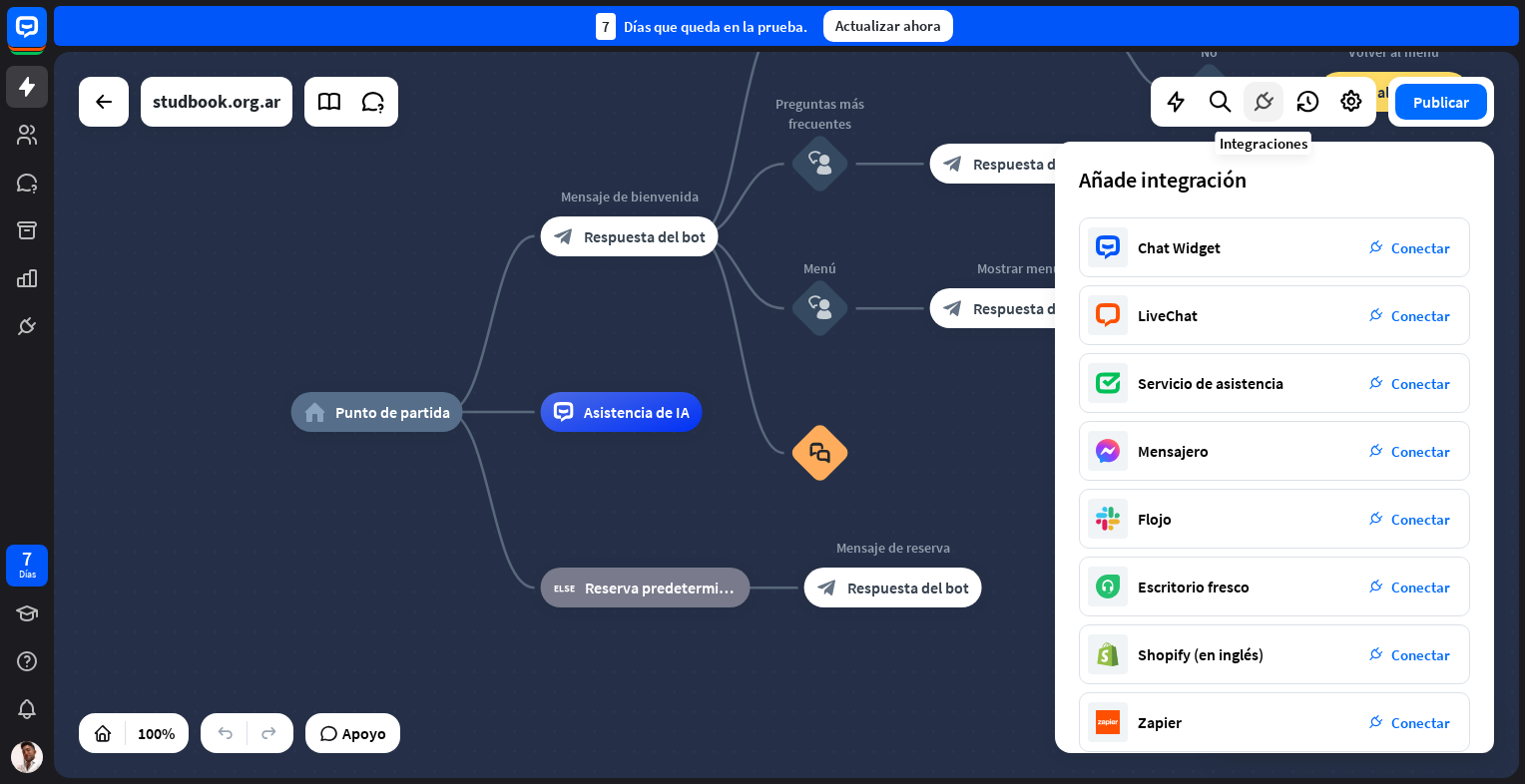 click at bounding box center (1264, 102) 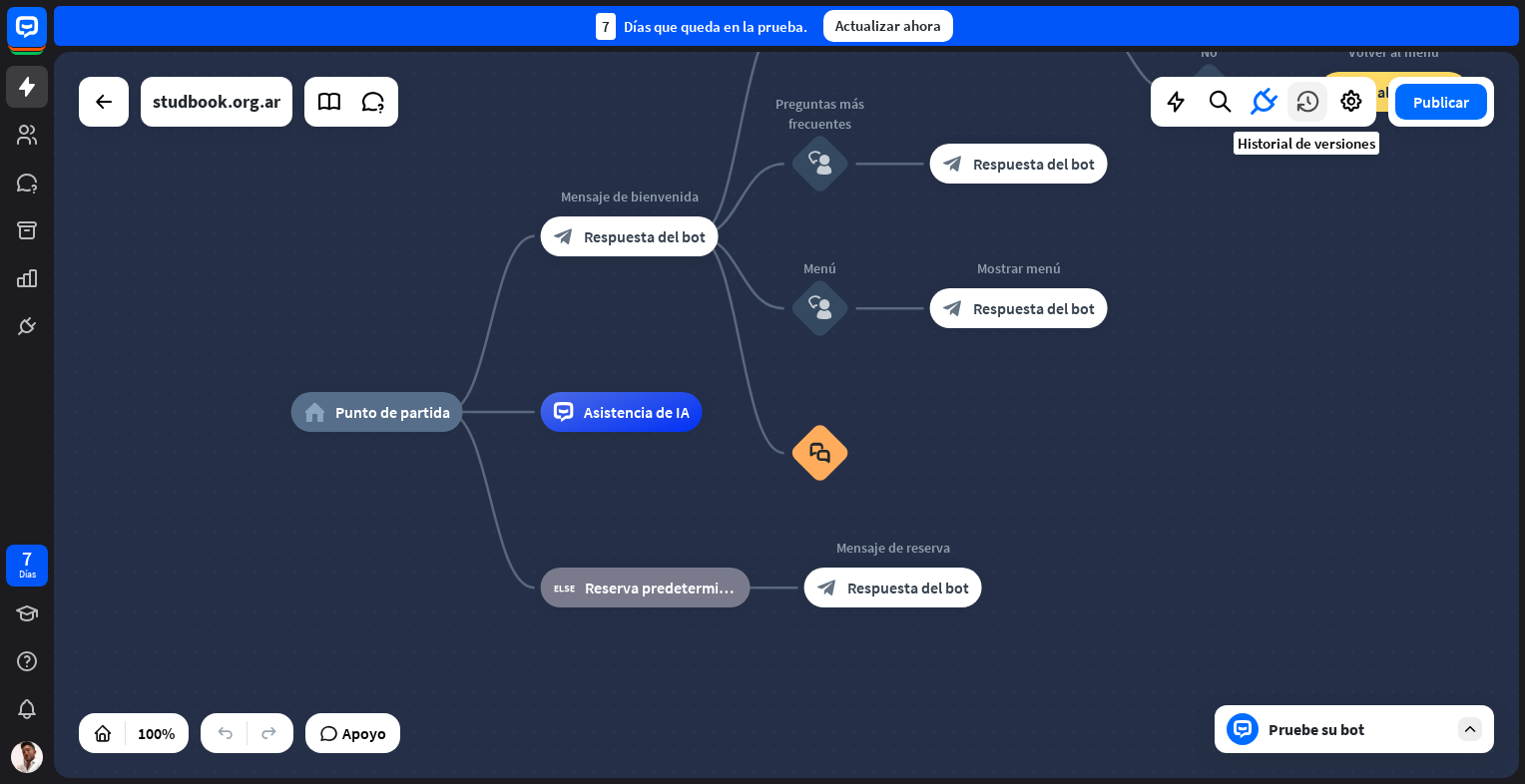 click at bounding box center [1307, 102] 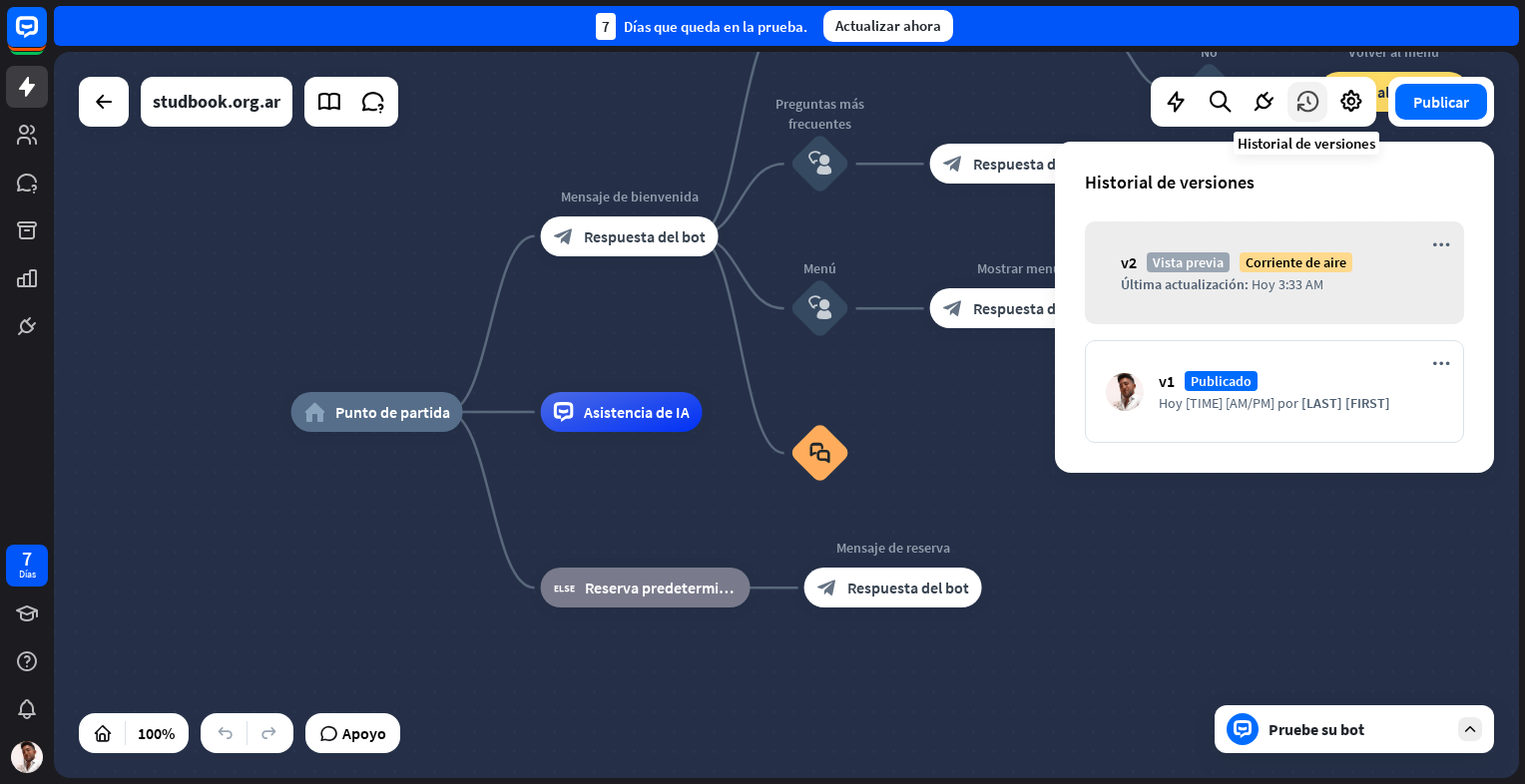 click at bounding box center (1307, 102) 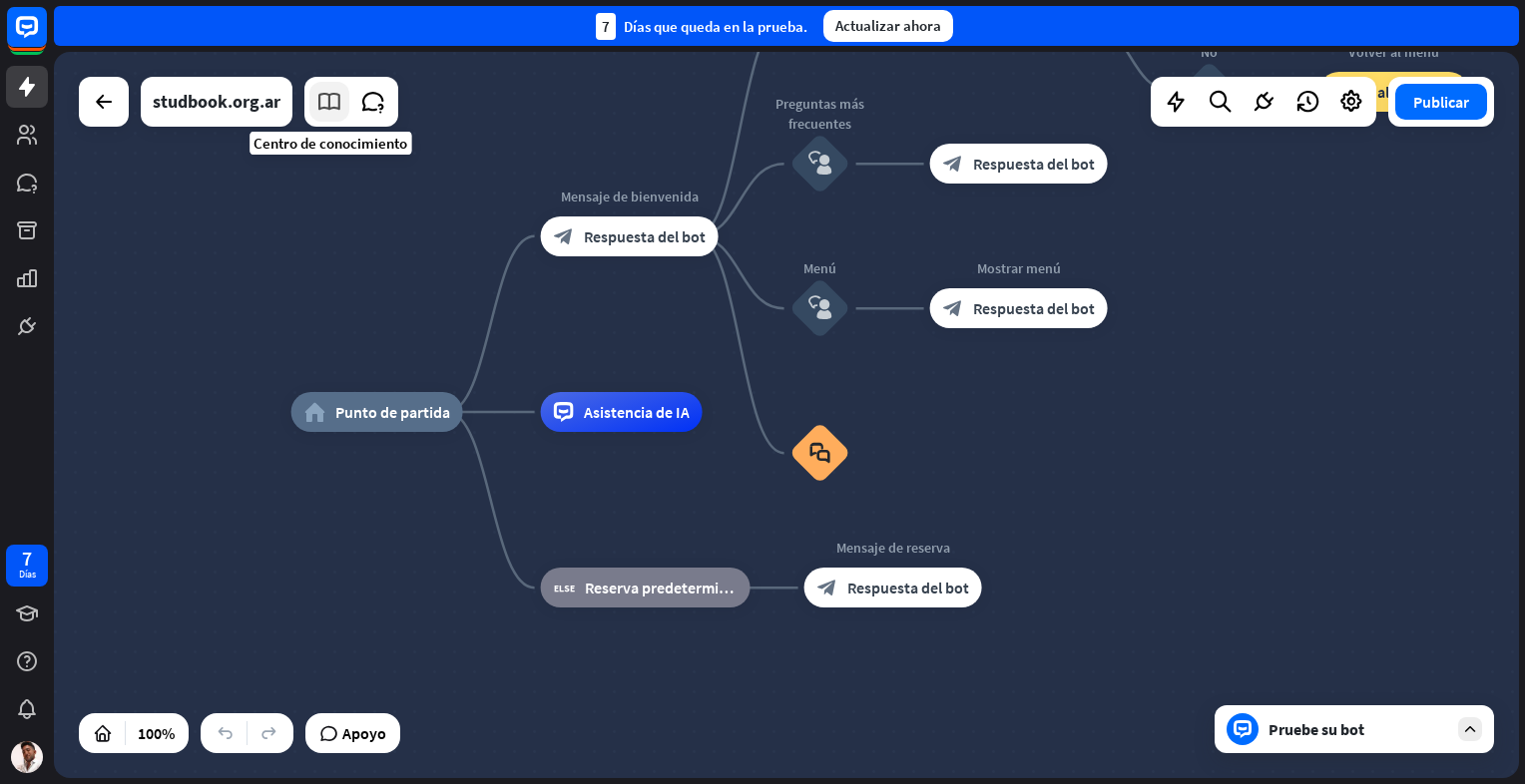 click at bounding box center [329, 102] 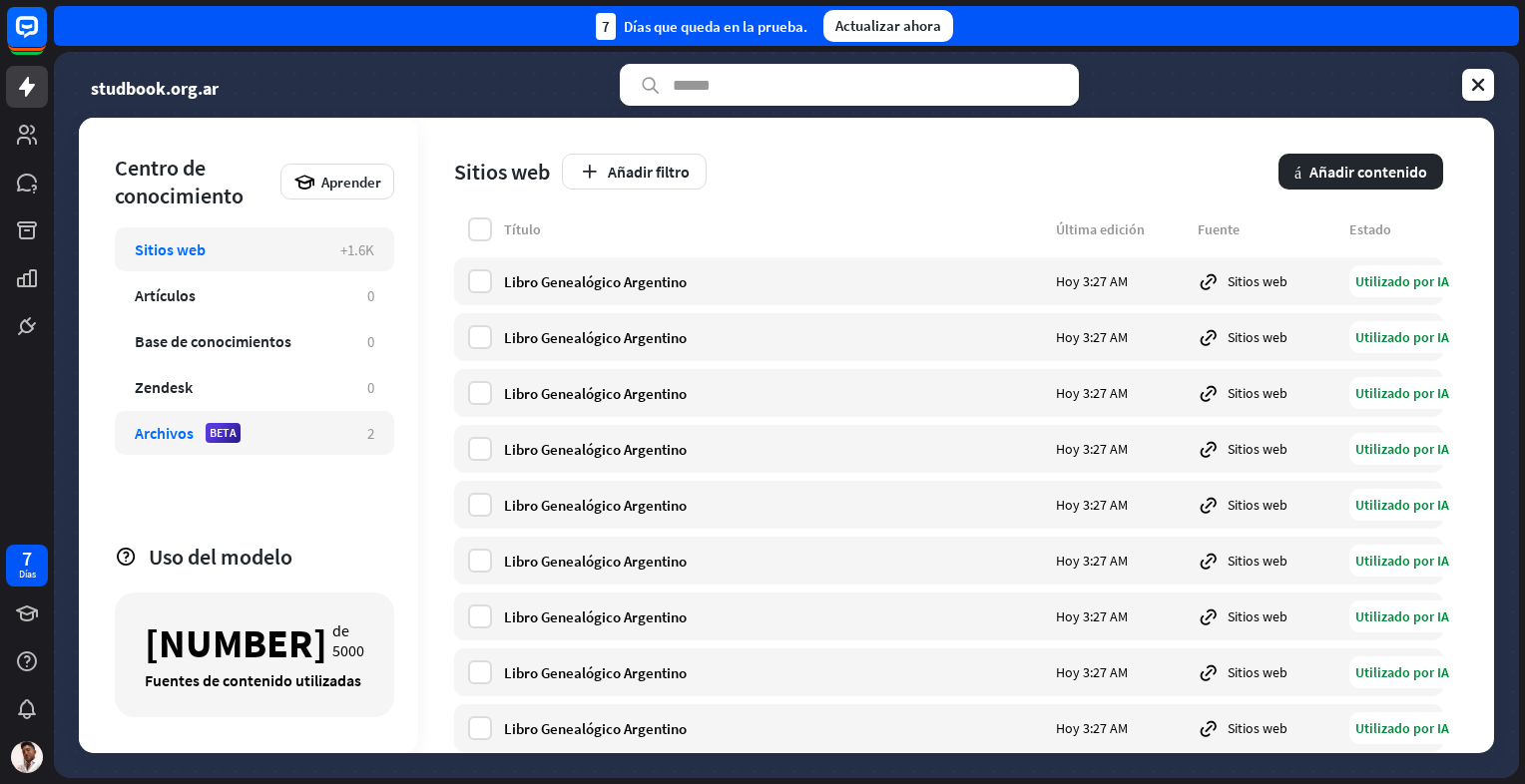 click on "Archivos
BETA
2" at bounding box center [254, 433] 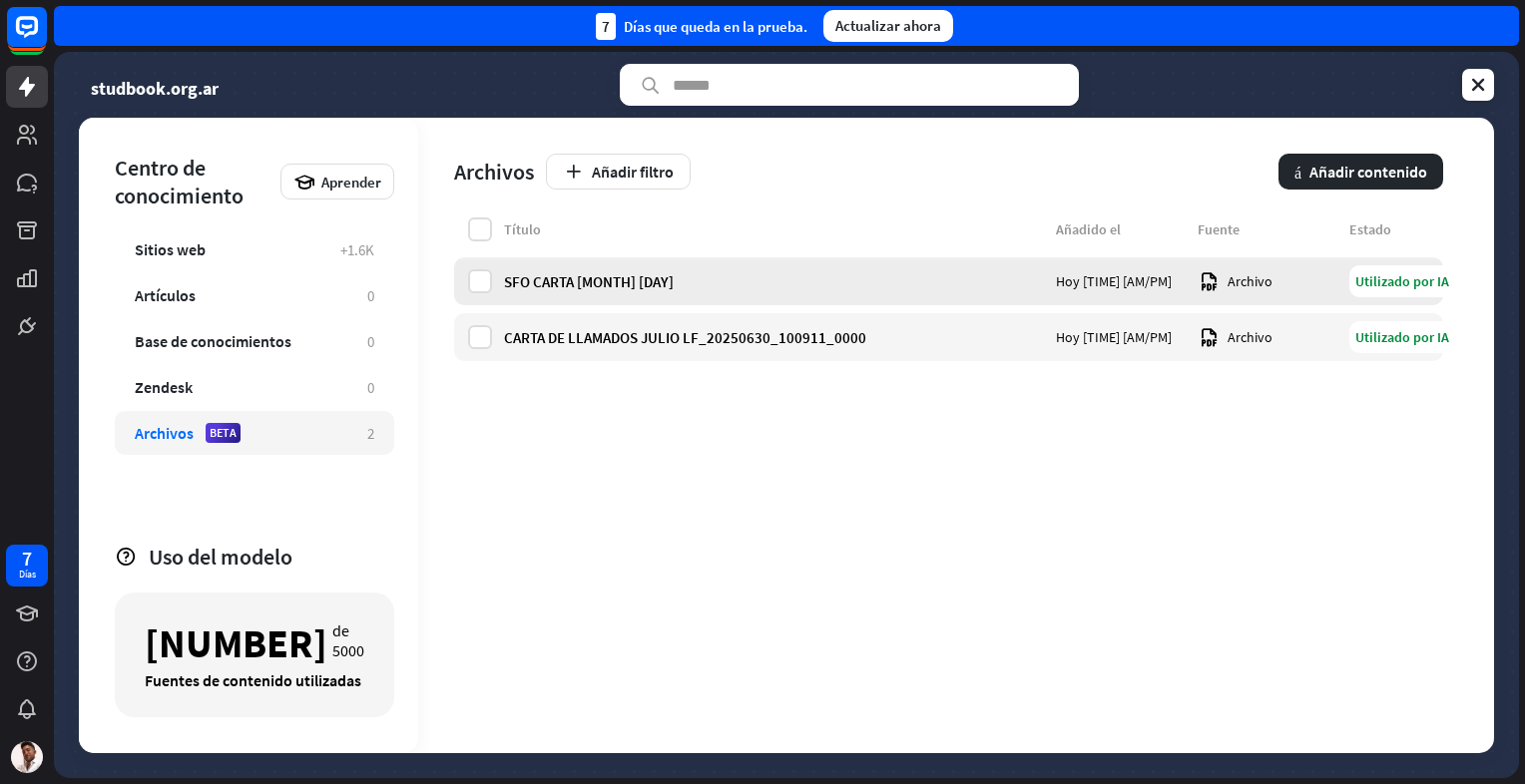 click on "Archivo" at bounding box center [1250, 281] 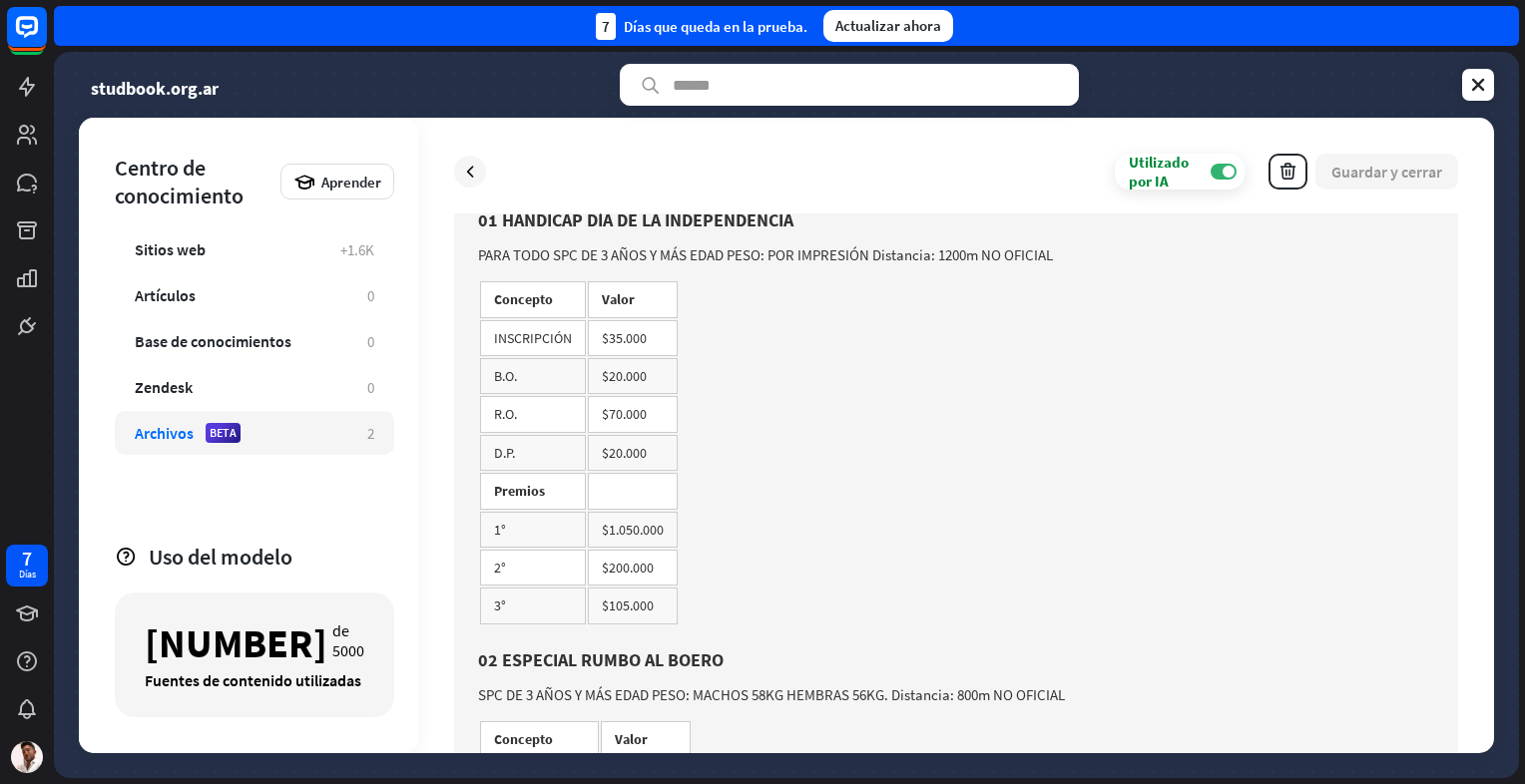 scroll, scrollTop: 0, scrollLeft: 0, axis: both 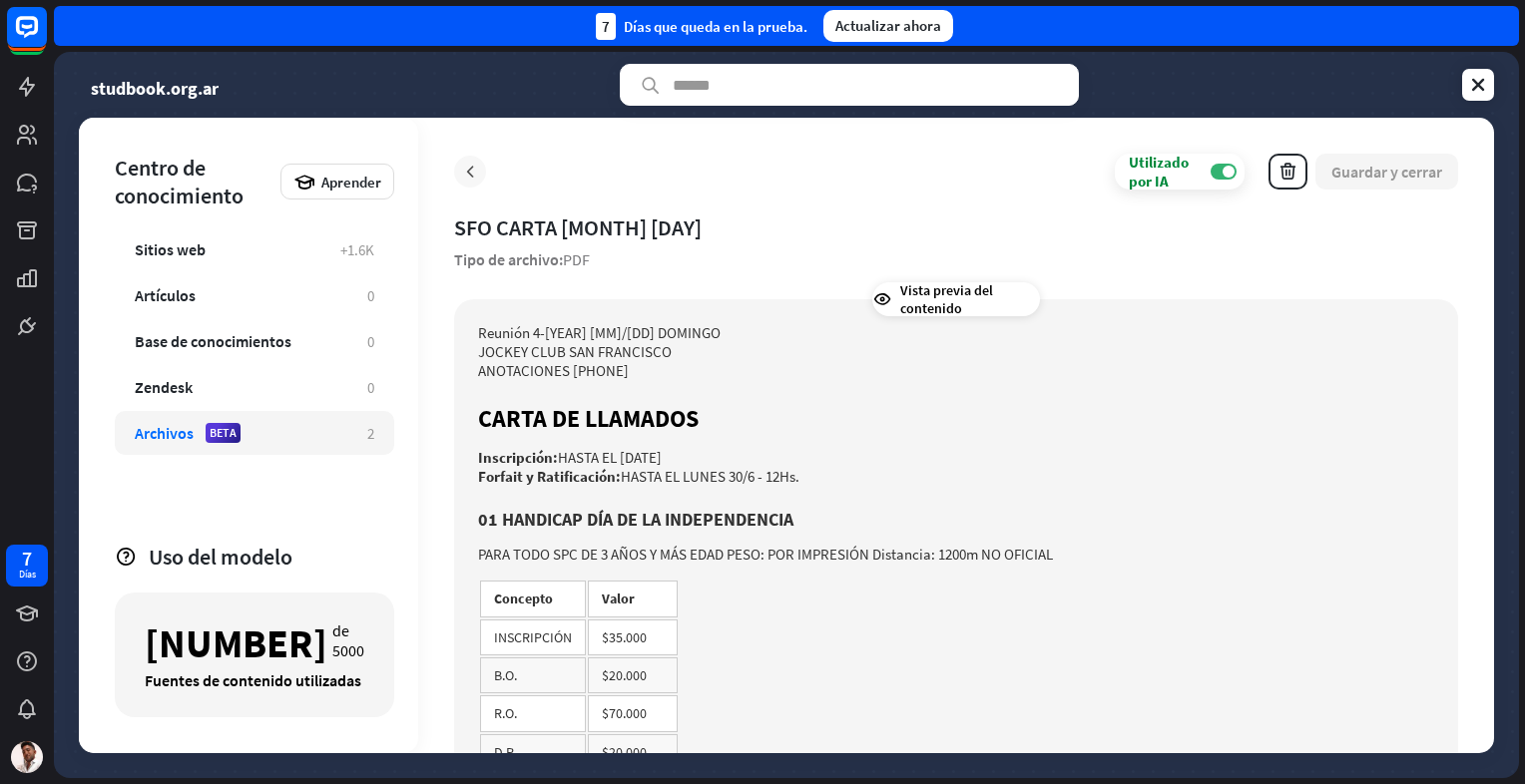 click at bounding box center [470, 172] 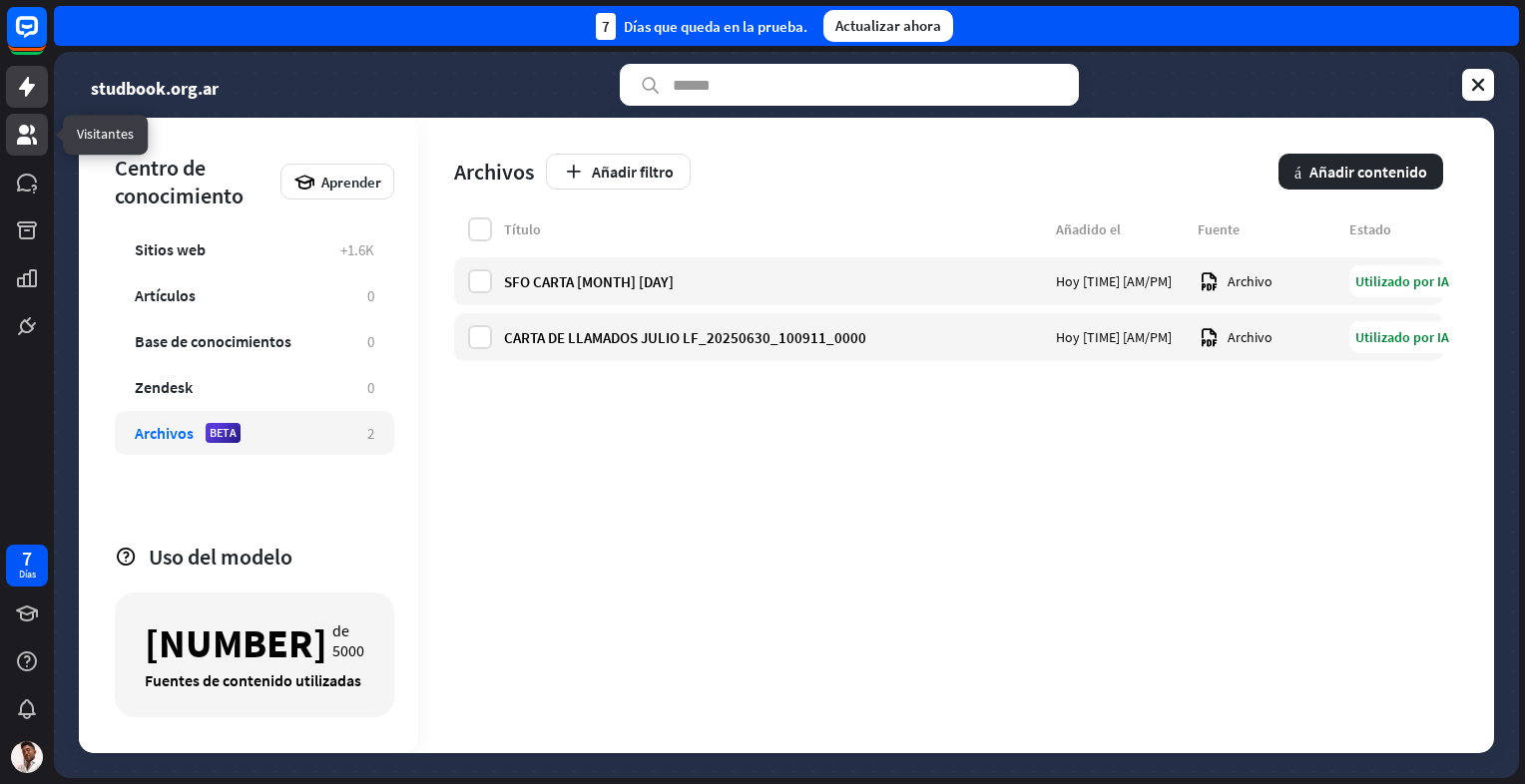 click at bounding box center [27, 135] 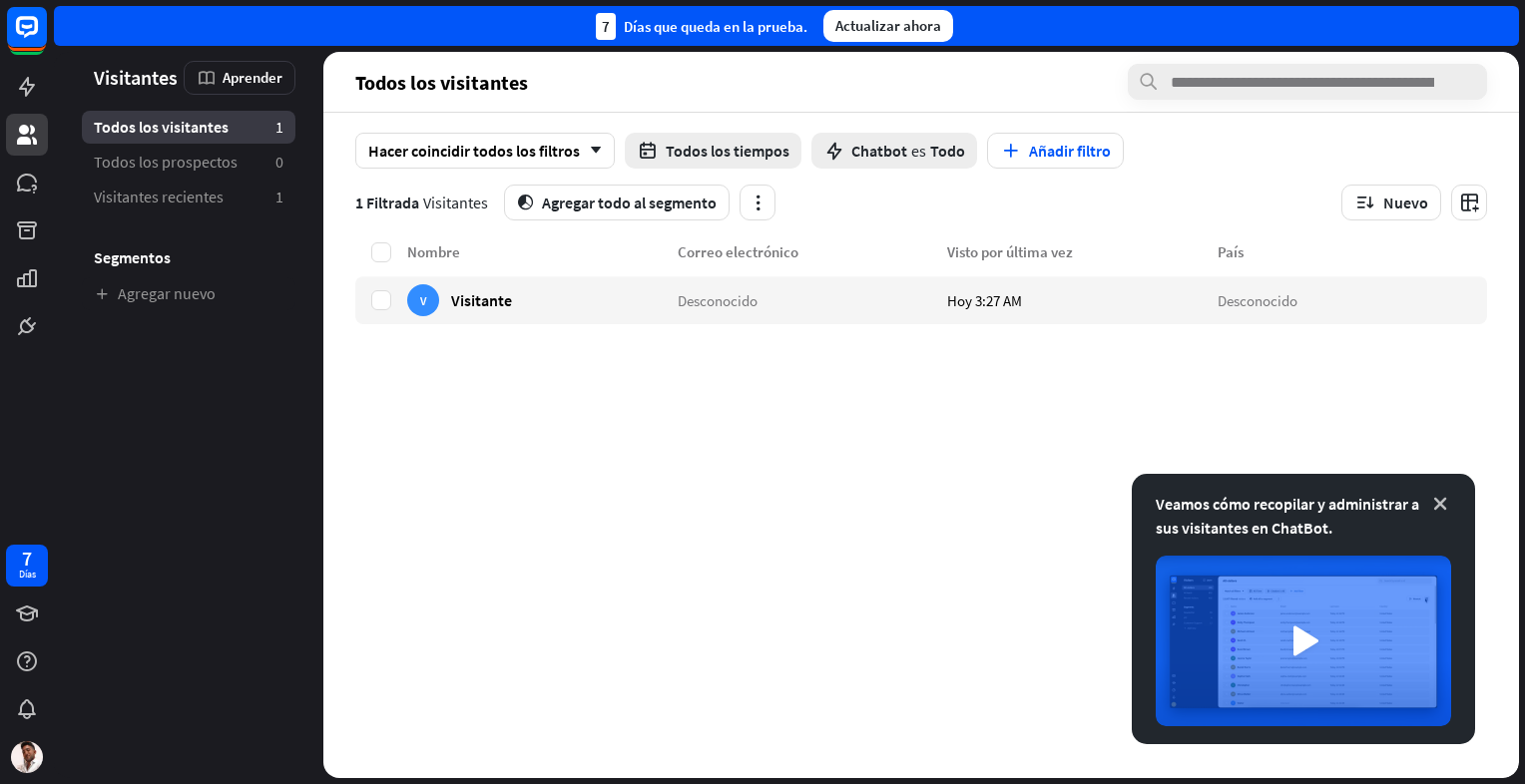 click at bounding box center [1440, 504] 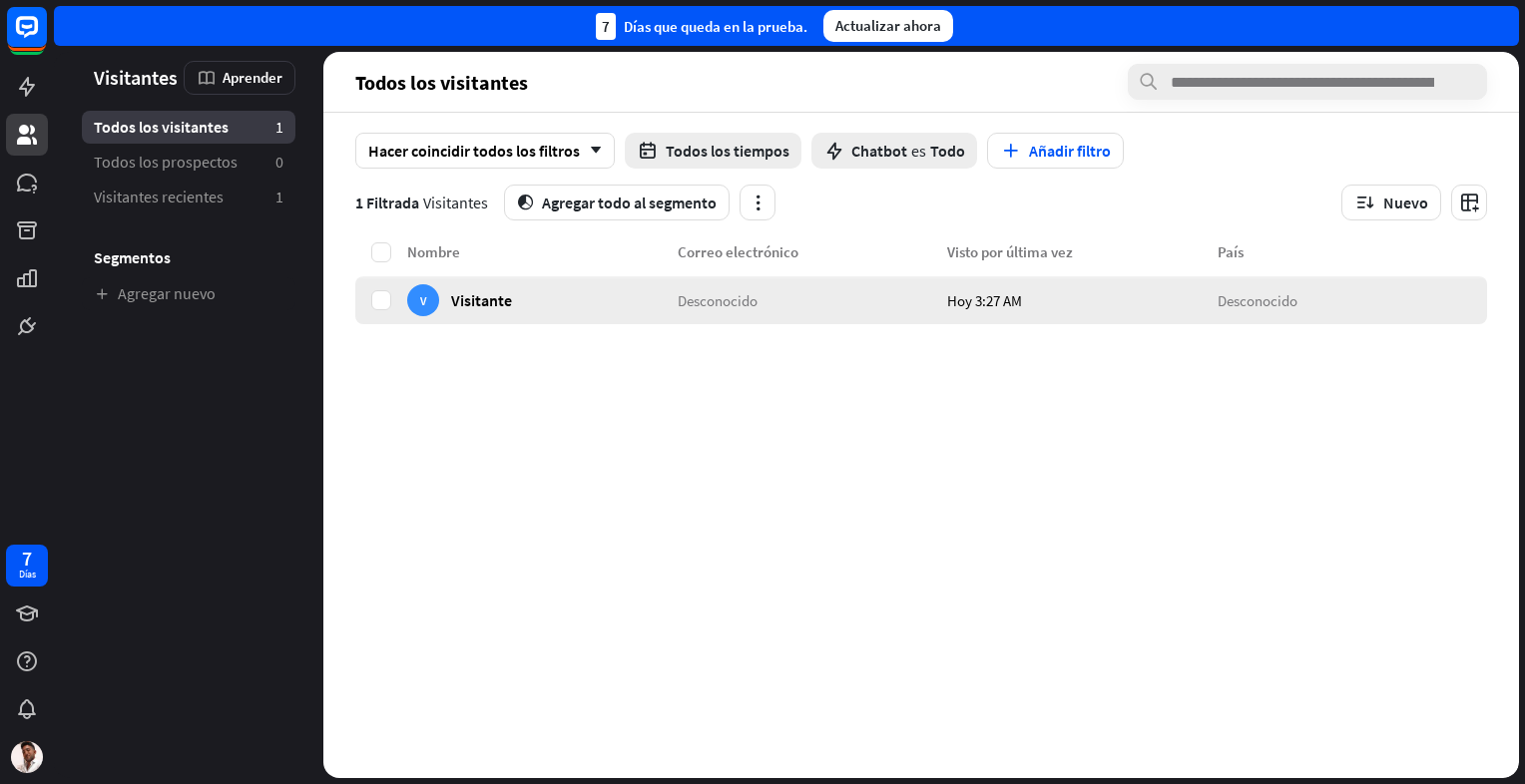 click on "V
Visitante" at bounding box center [542, 300] 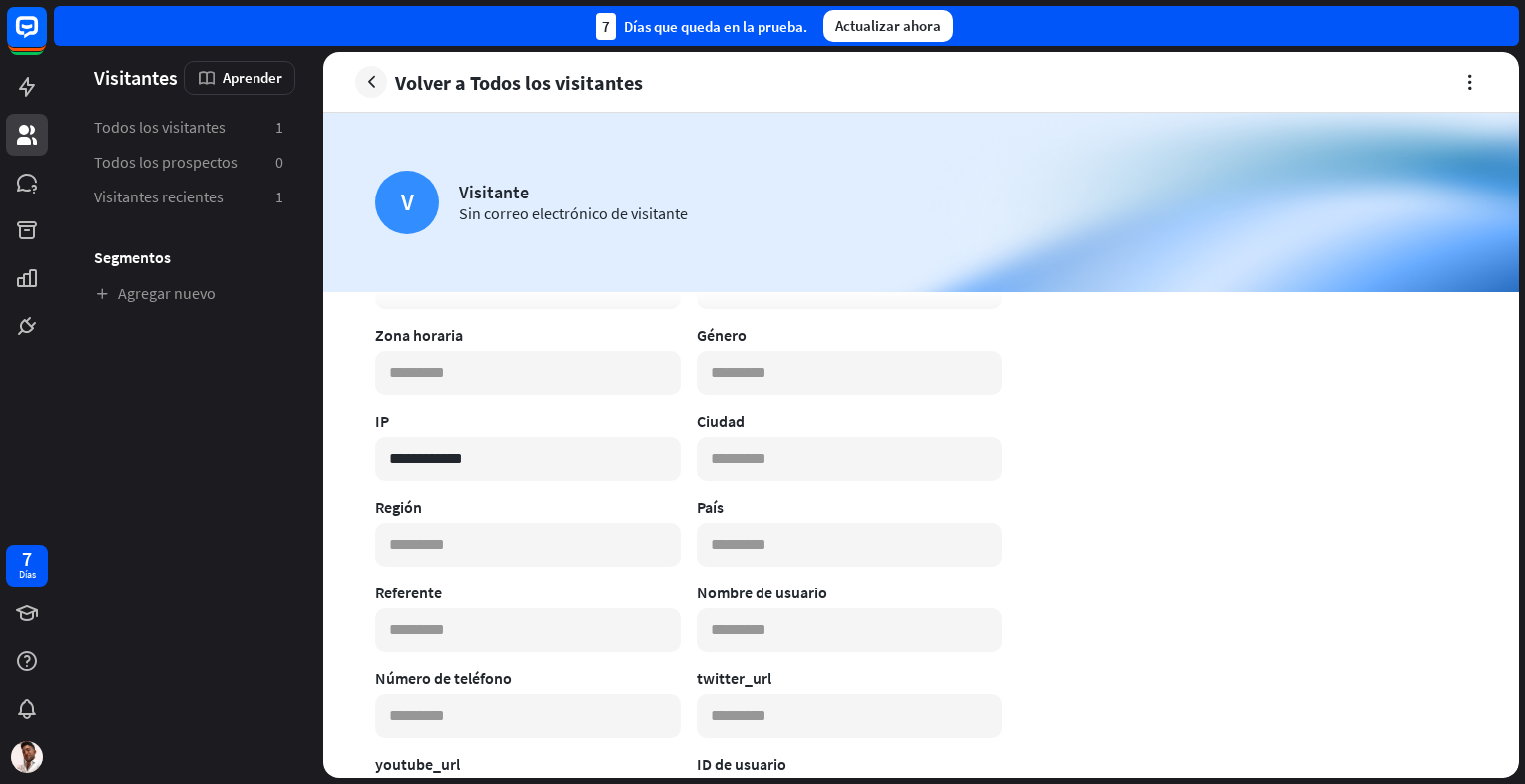 scroll, scrollTop: 0, scrollLeft: 0, axis: both 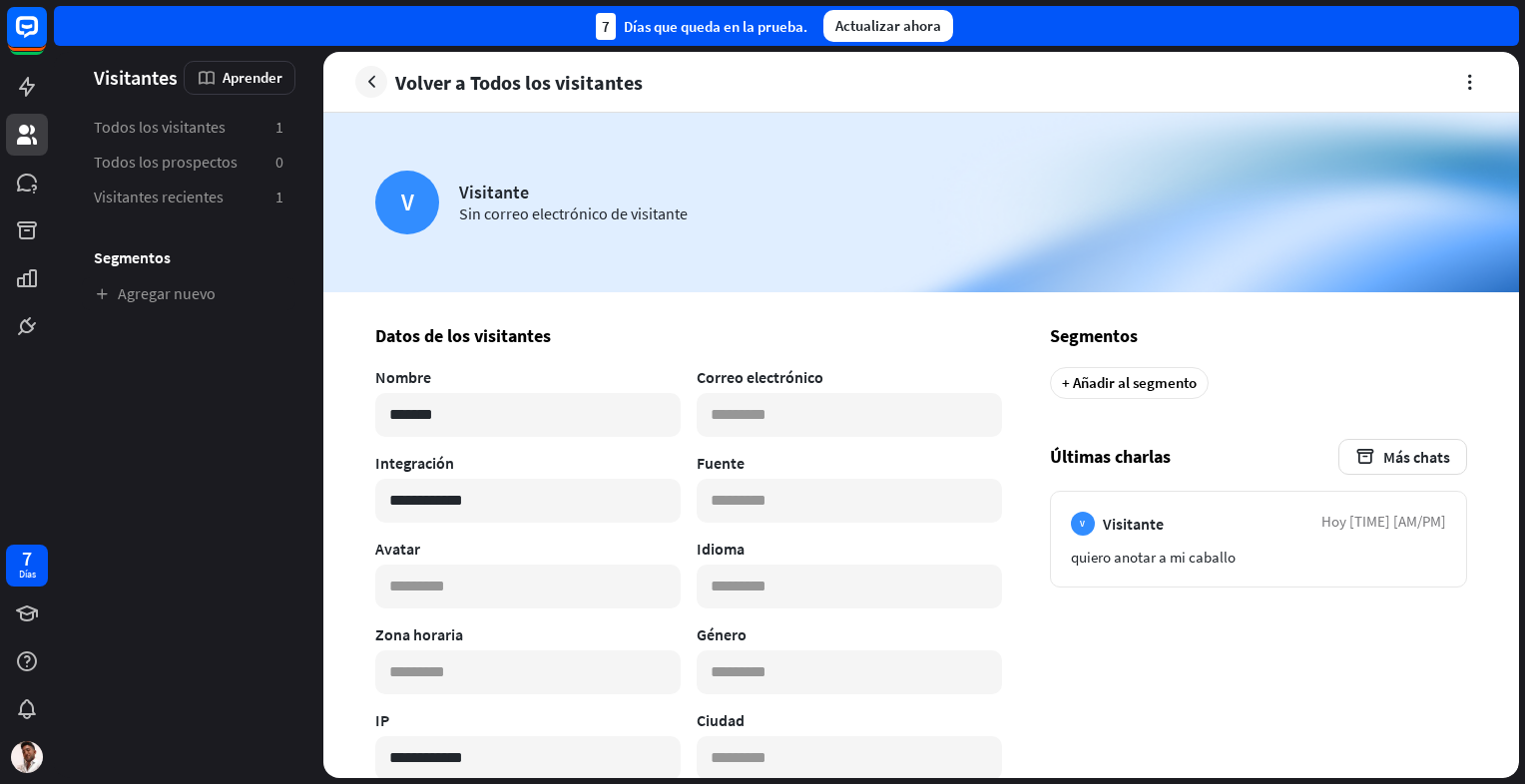 click on "Volver a Todos los visitantes" at bounding box center [921, 82] 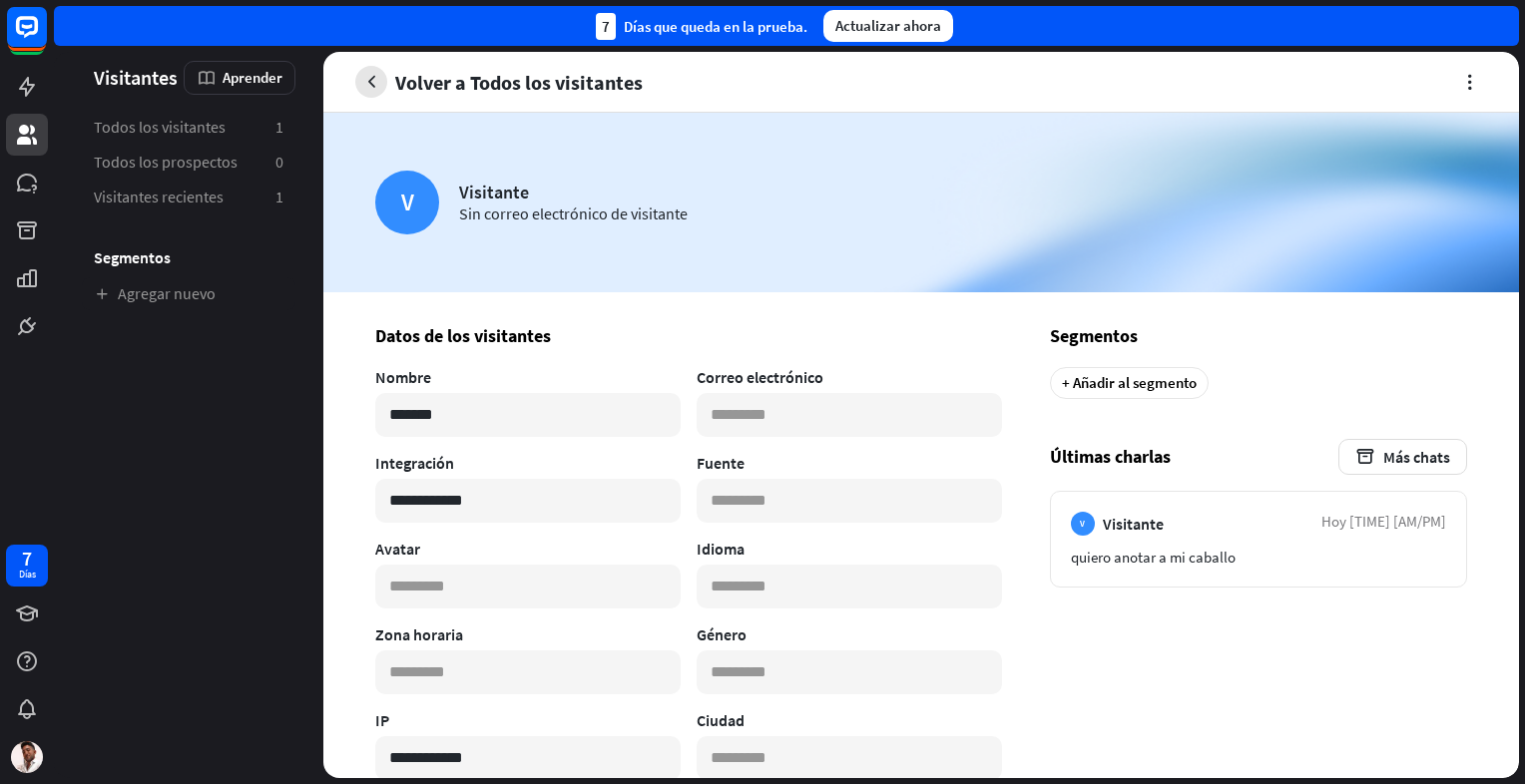 click at bounding box center (371, 82) 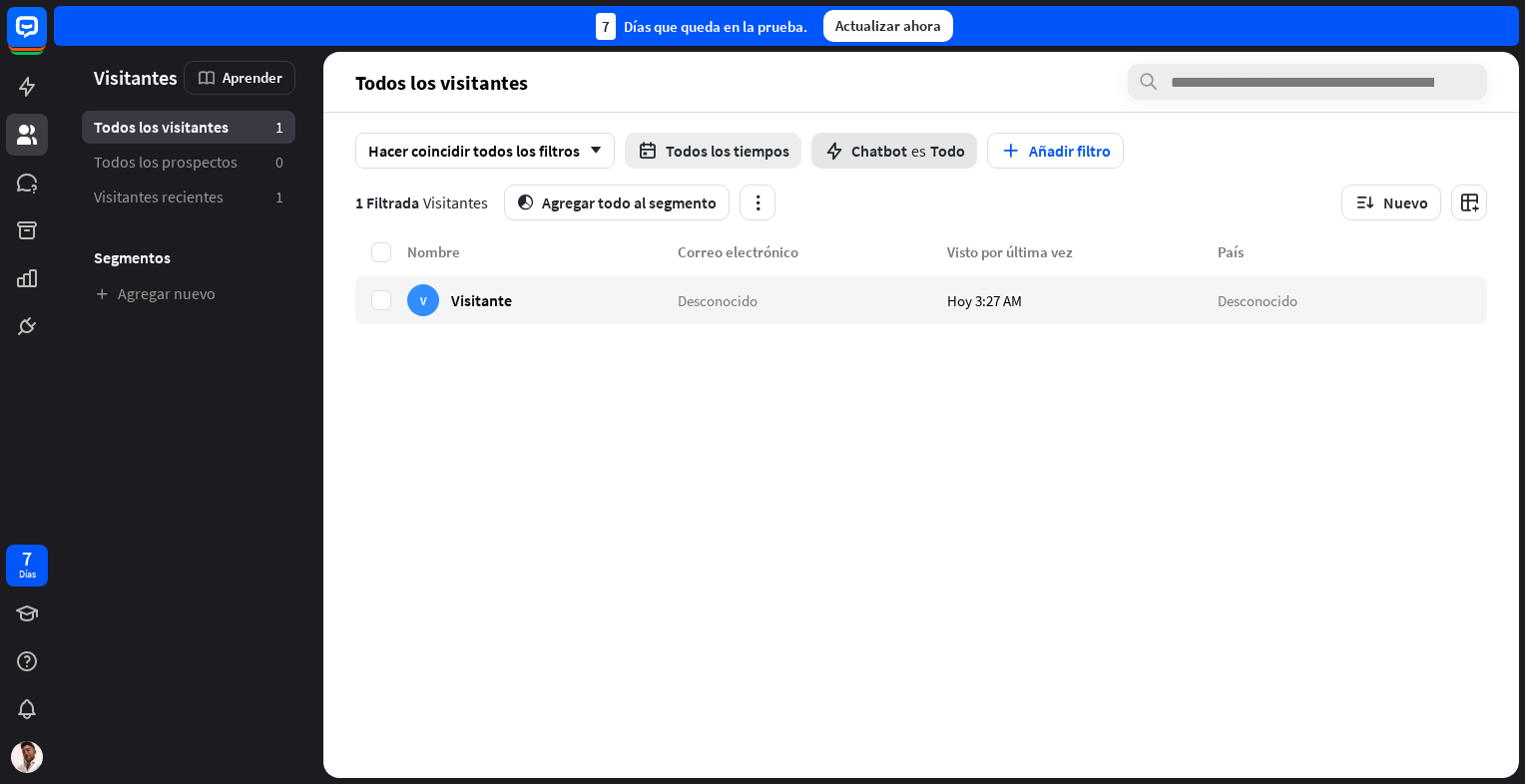 click on "Chatbot   es   Todo" at bounding box center [894, 151] 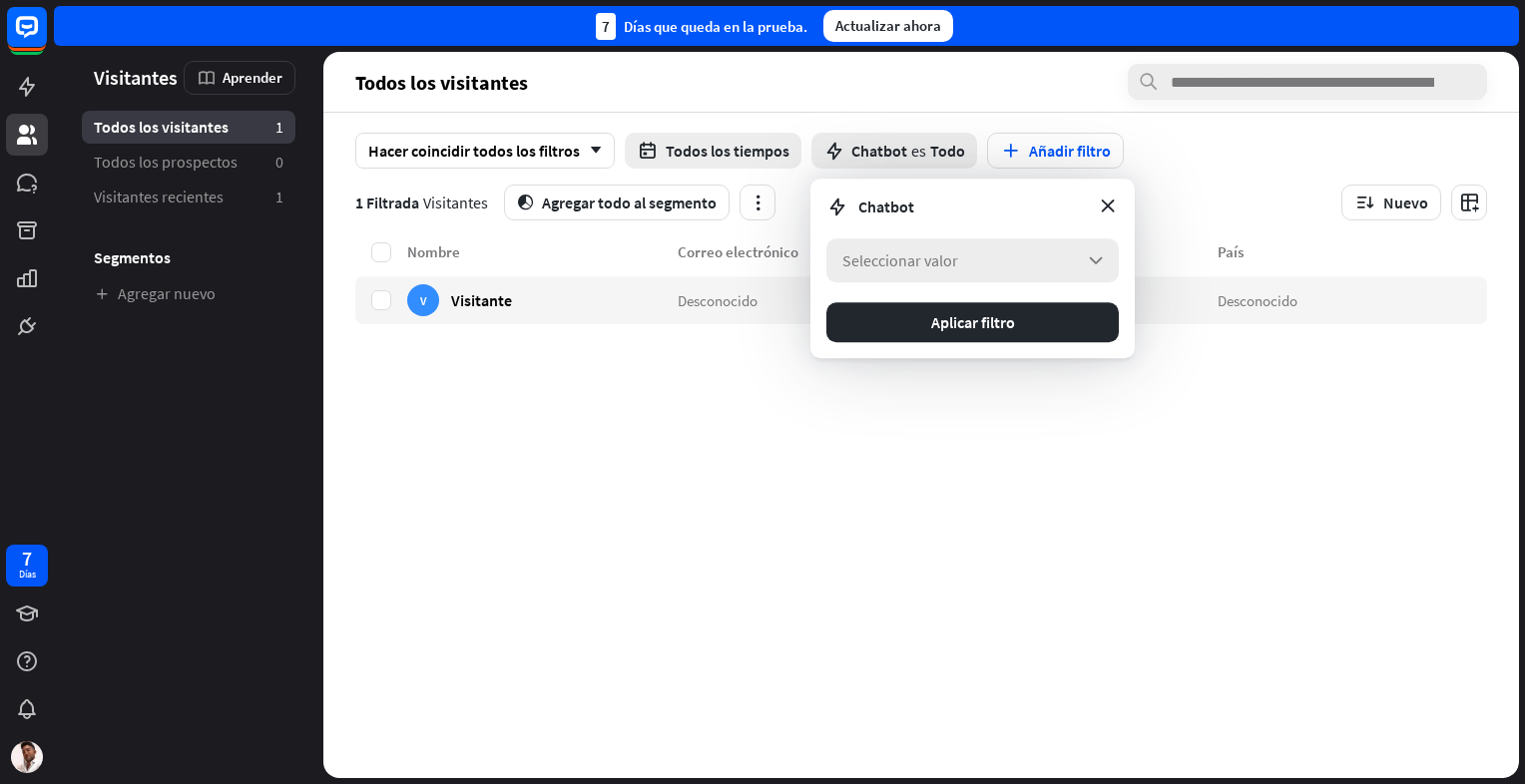 click on "Seleccionar valor" at bounding box center [900, 260] 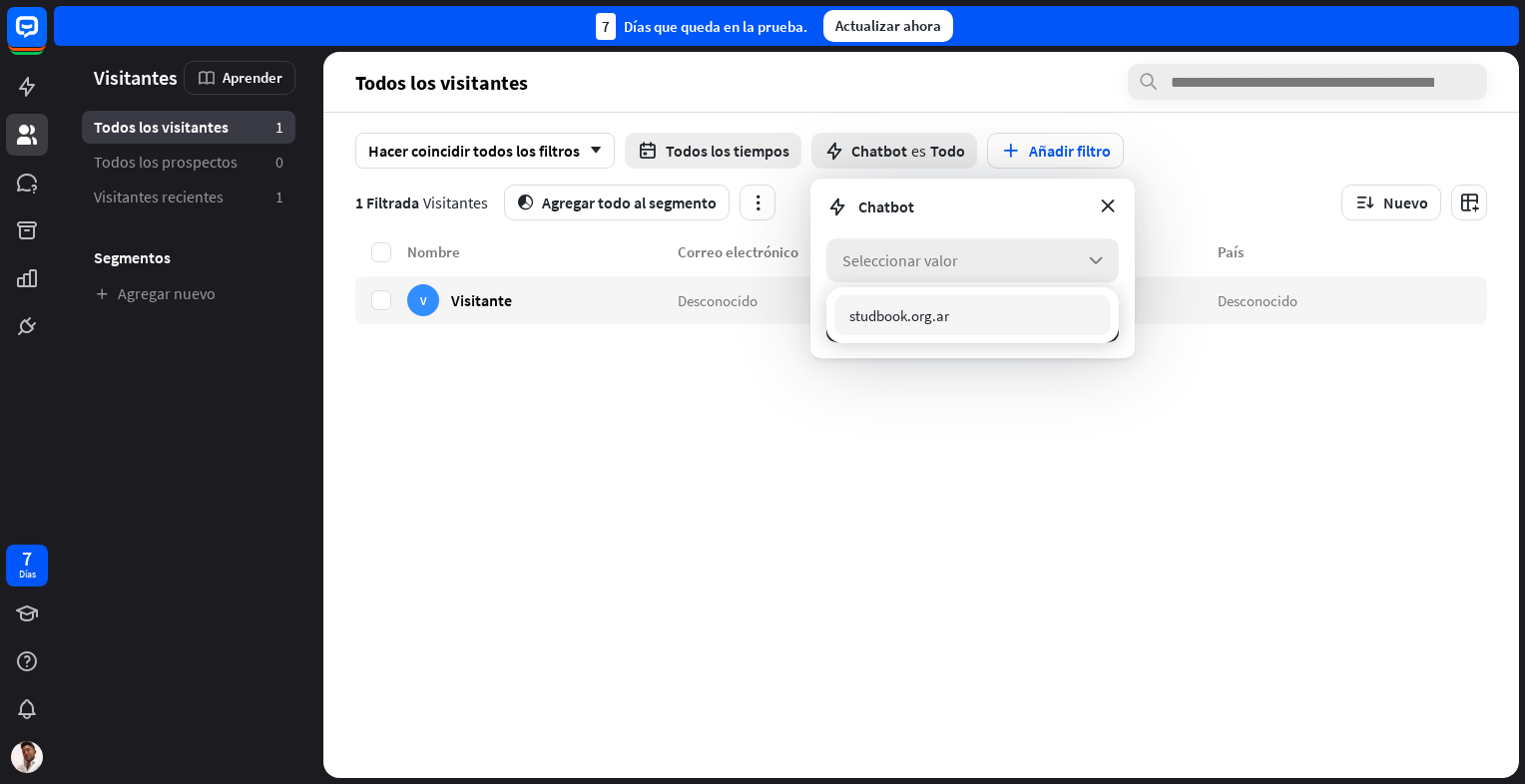 click on "Seleccionar valor" at bounding box center [900, 260] 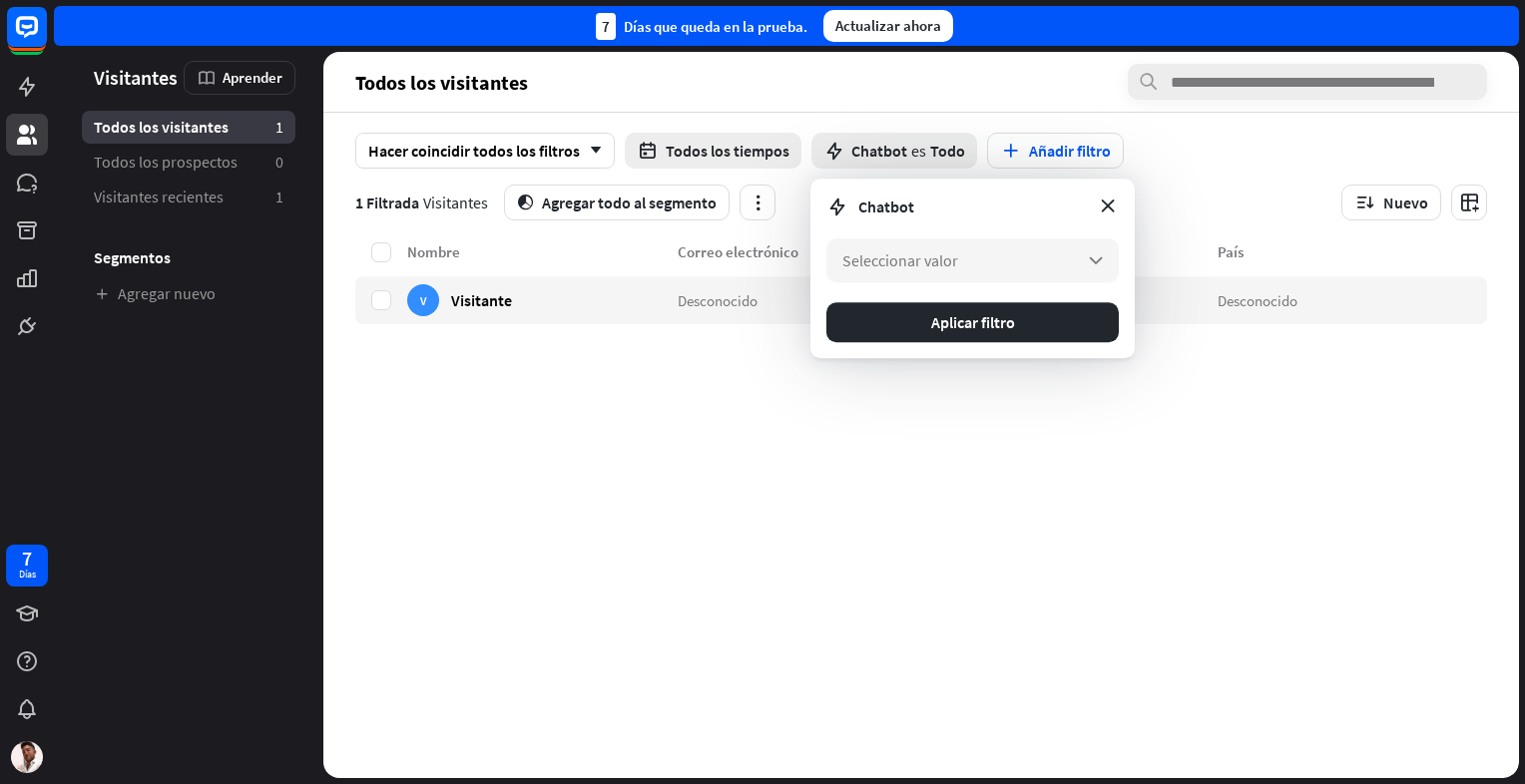click on "Todos los visitantes" at bounding box center (921, 82) 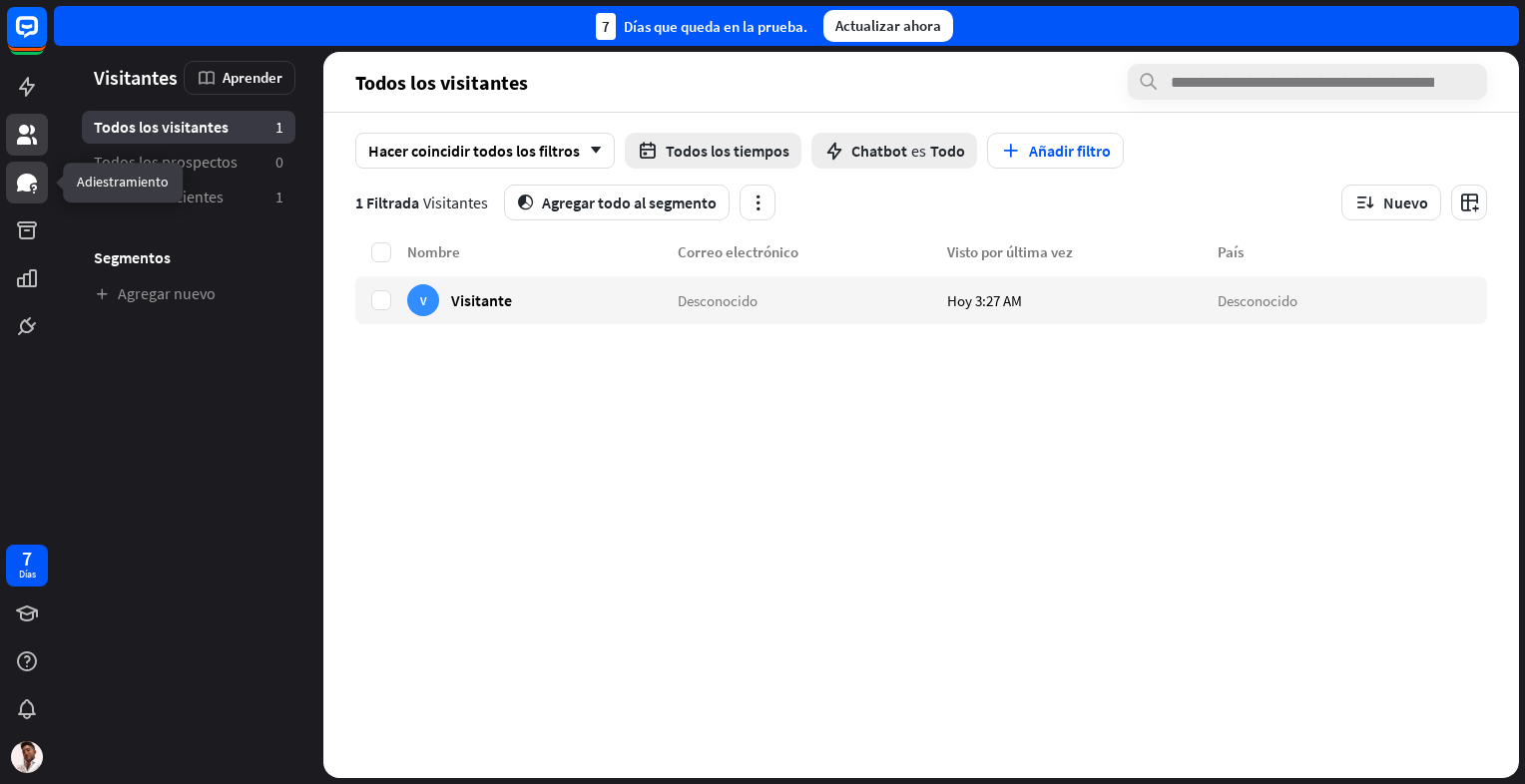 click 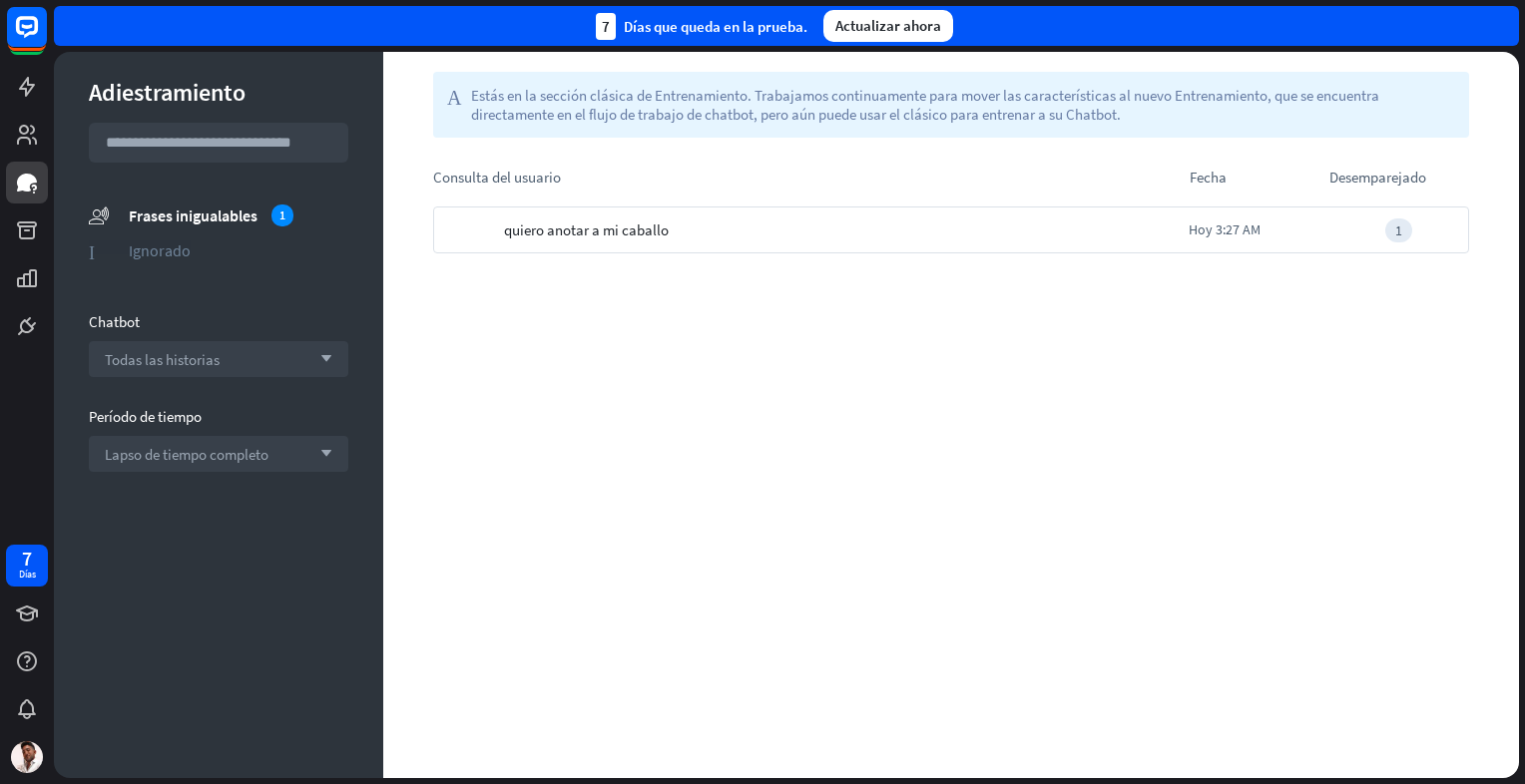 click on "Ignorado Ignorado" at bounding box center [219, 249] 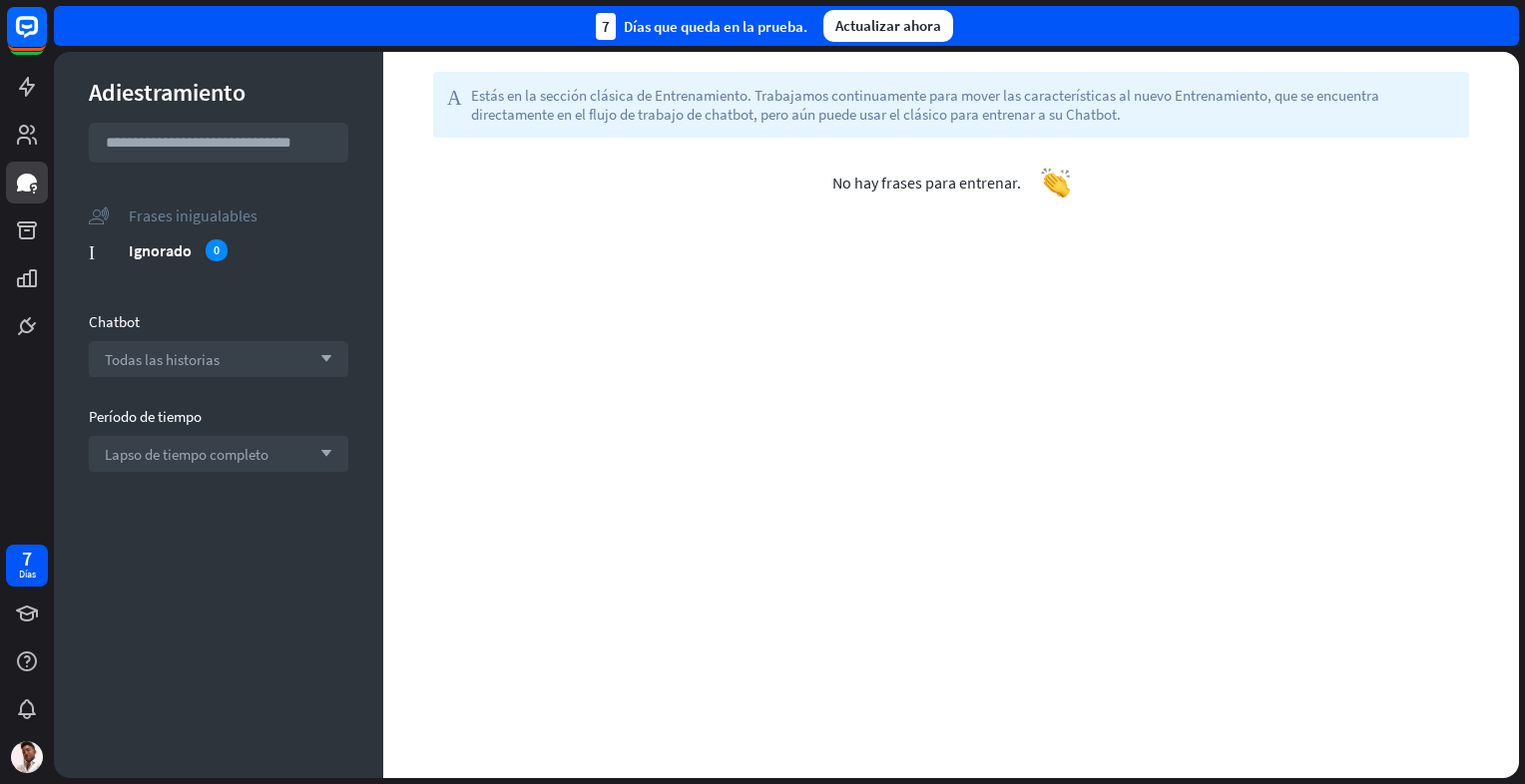 click on "unmatched_phrases    Frases inigualables" at bounding box center [219, 214] 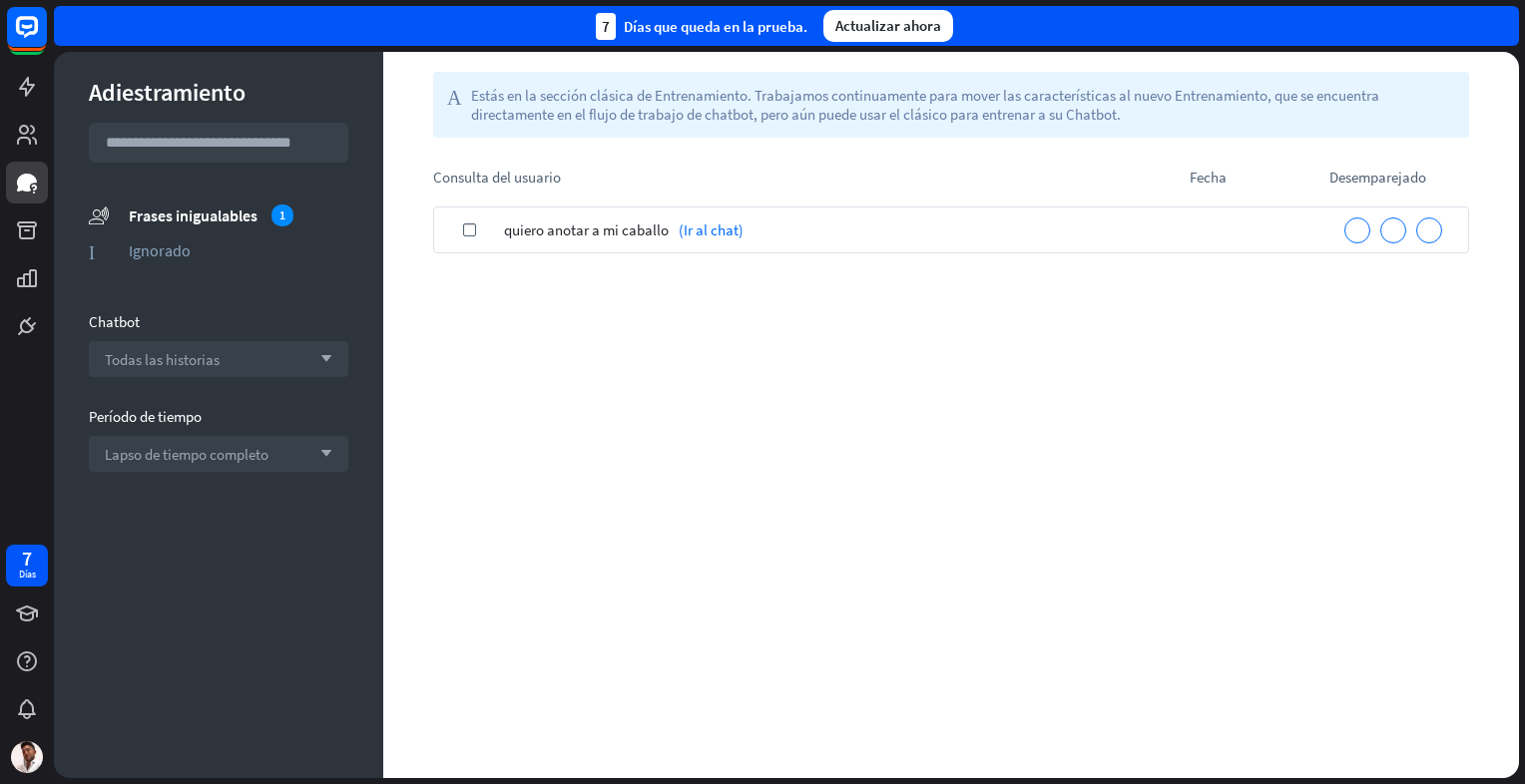 click on "quiero anotar a mi caballo    (Ir al chat)" at bounding box center [911, 229] 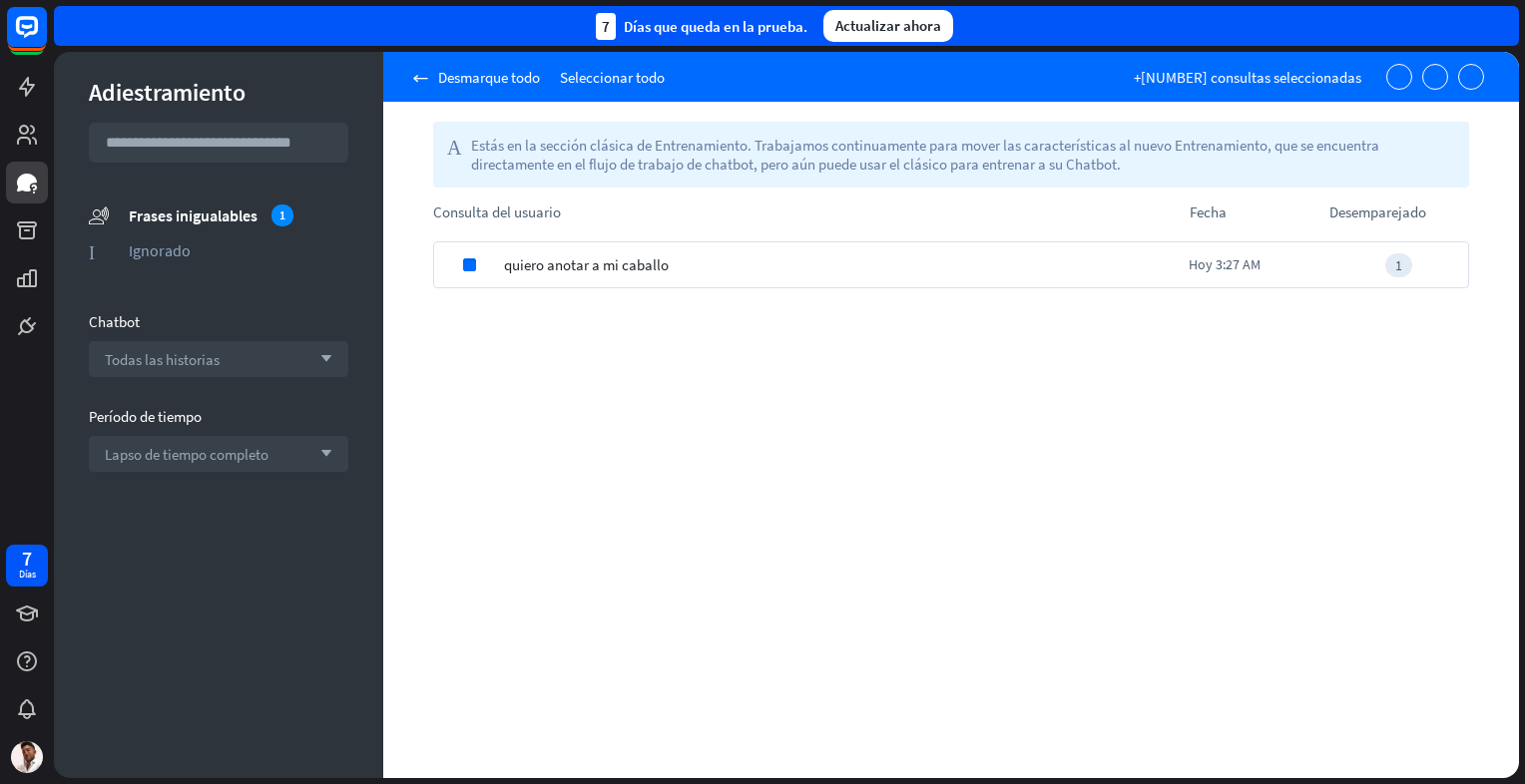 click on "quiero anotar a mi caballo" at bounding box center [846, 264] 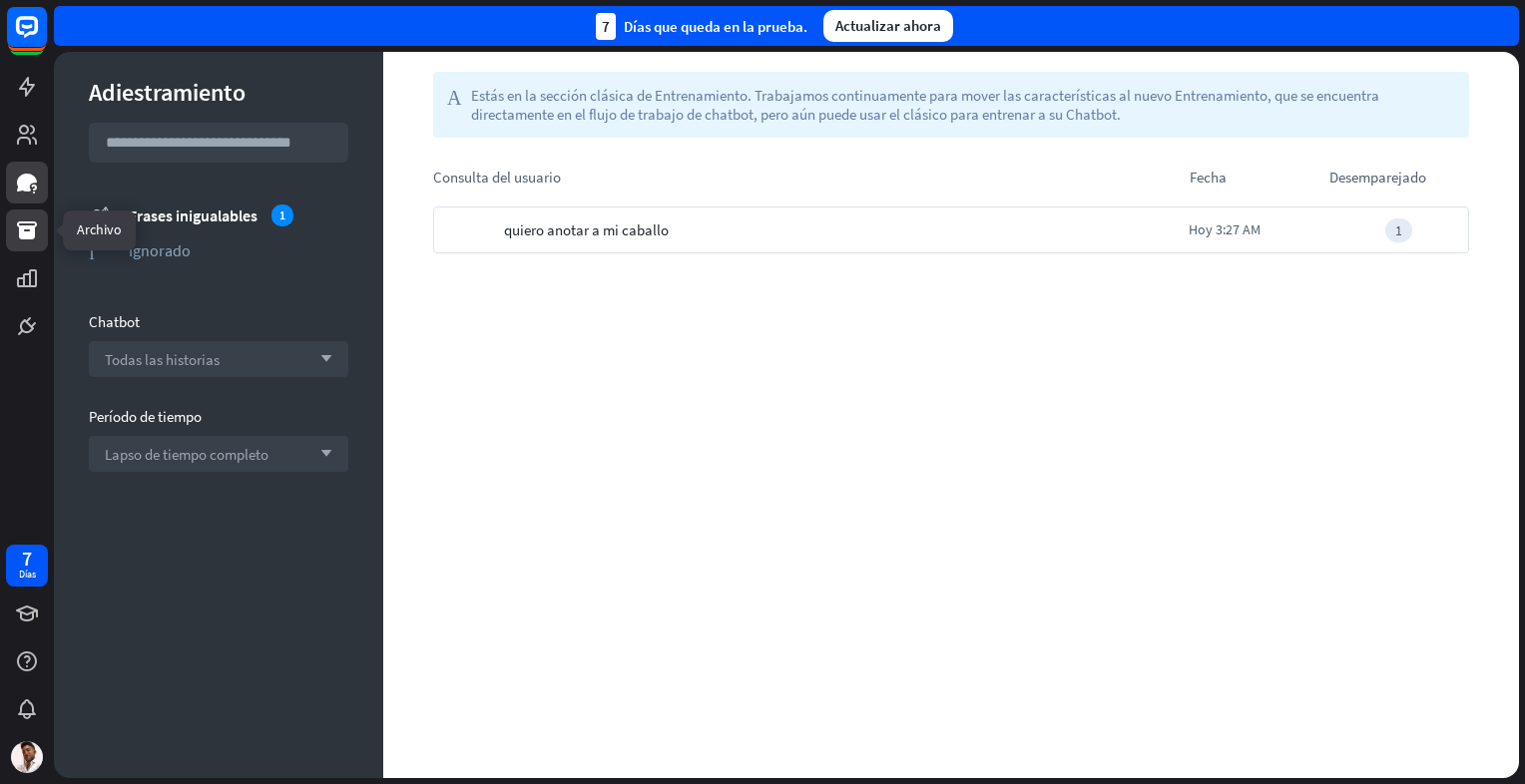 click 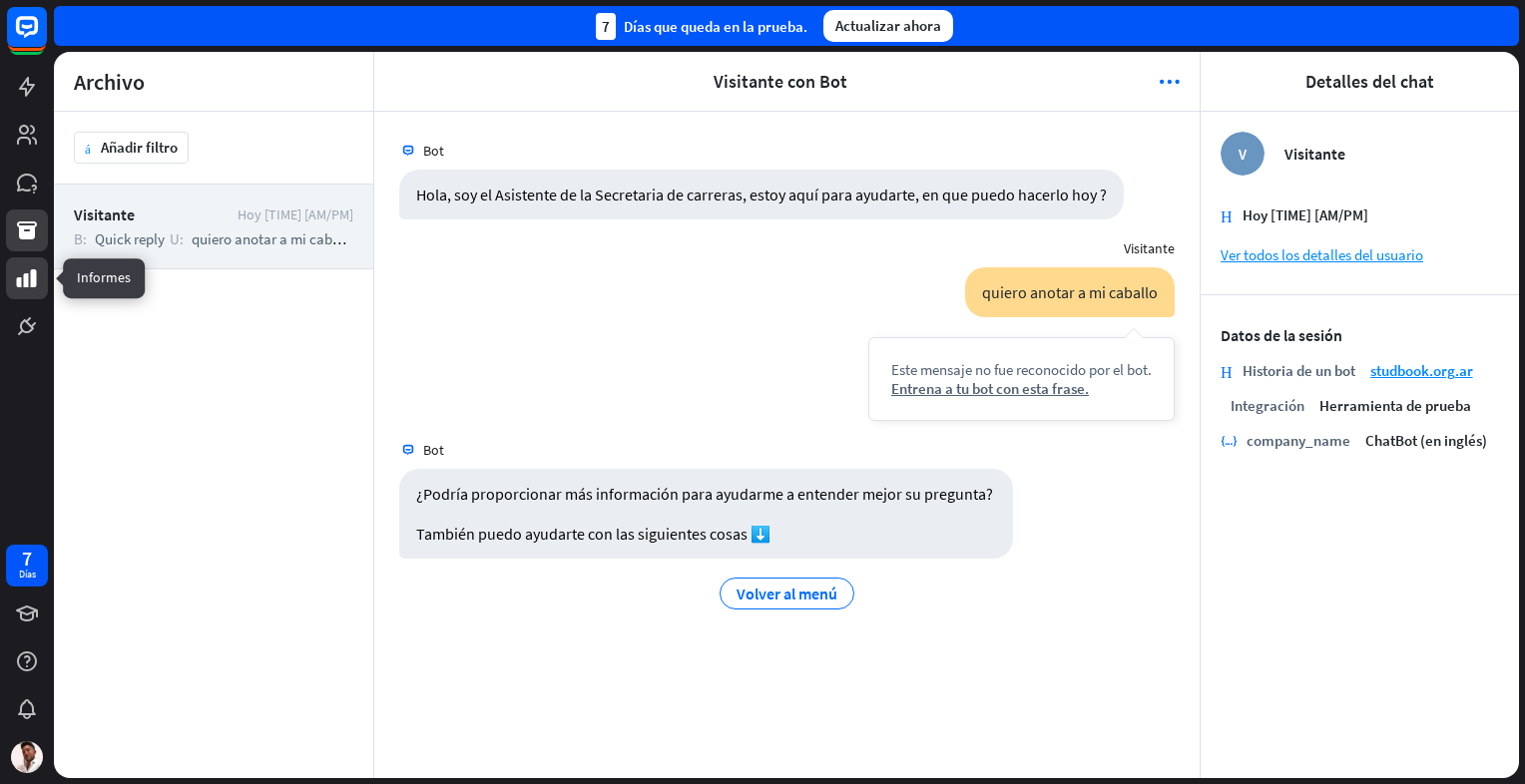 click 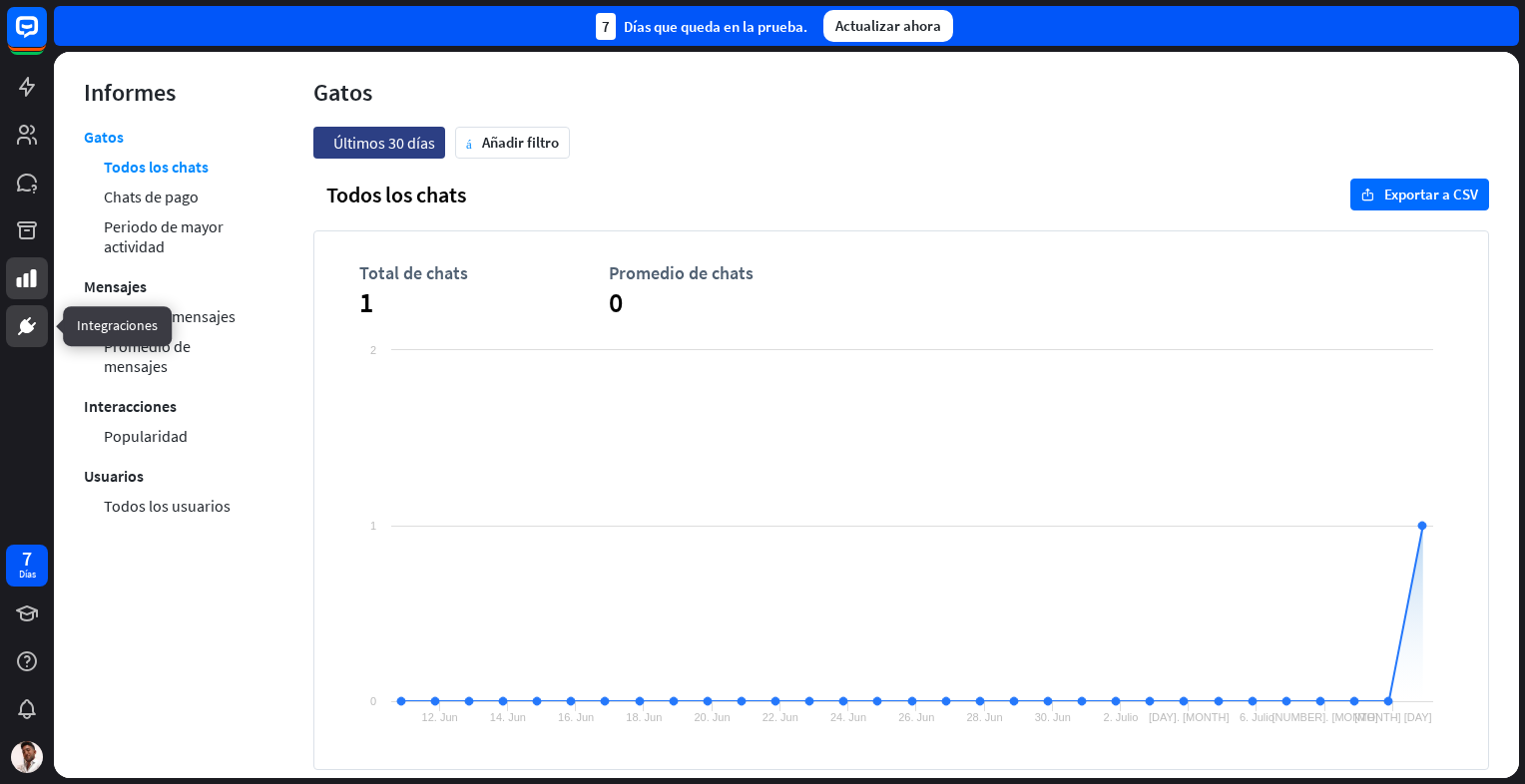 click 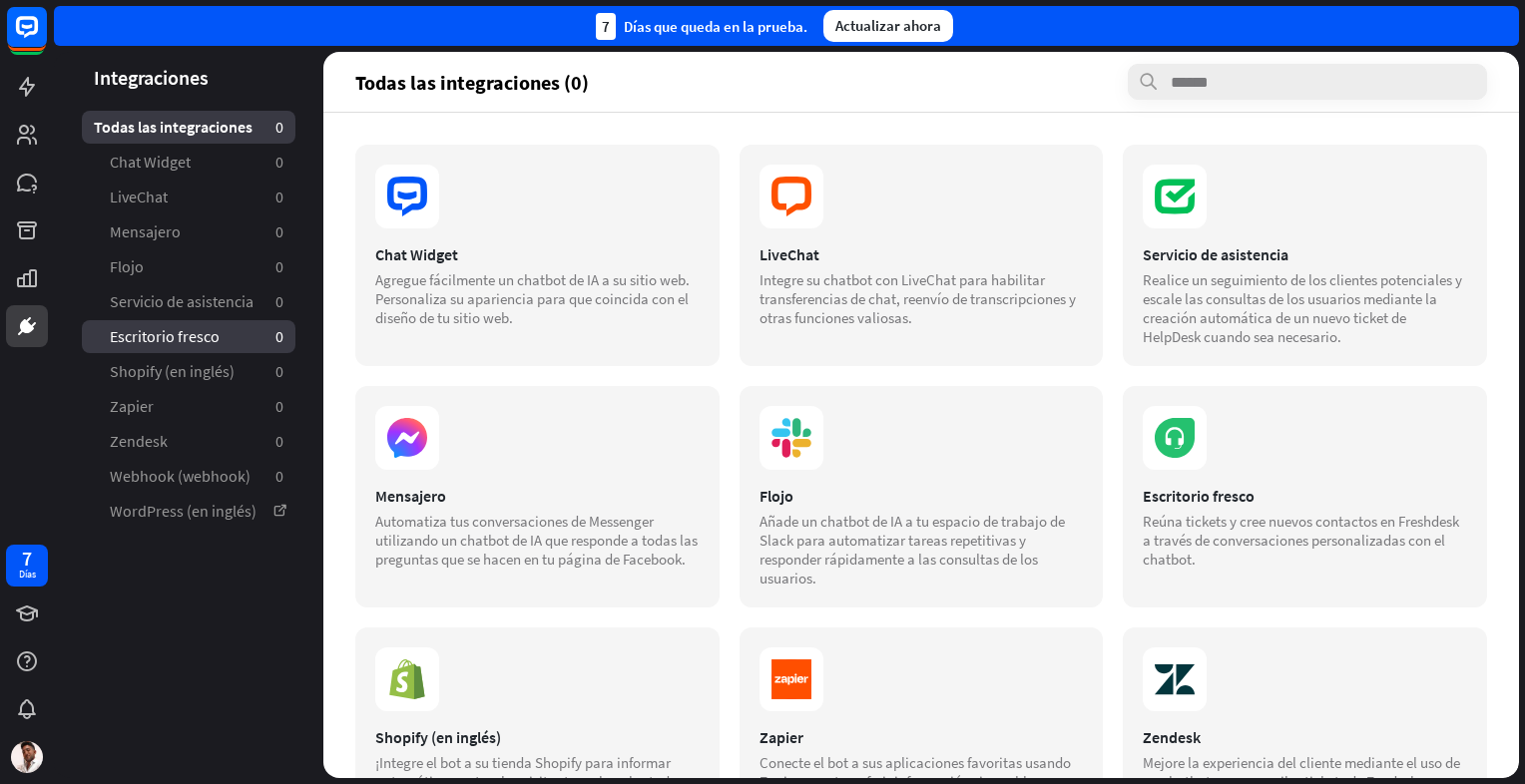 click on "Escritorio fresco    0" at bounding box center (189, 336) 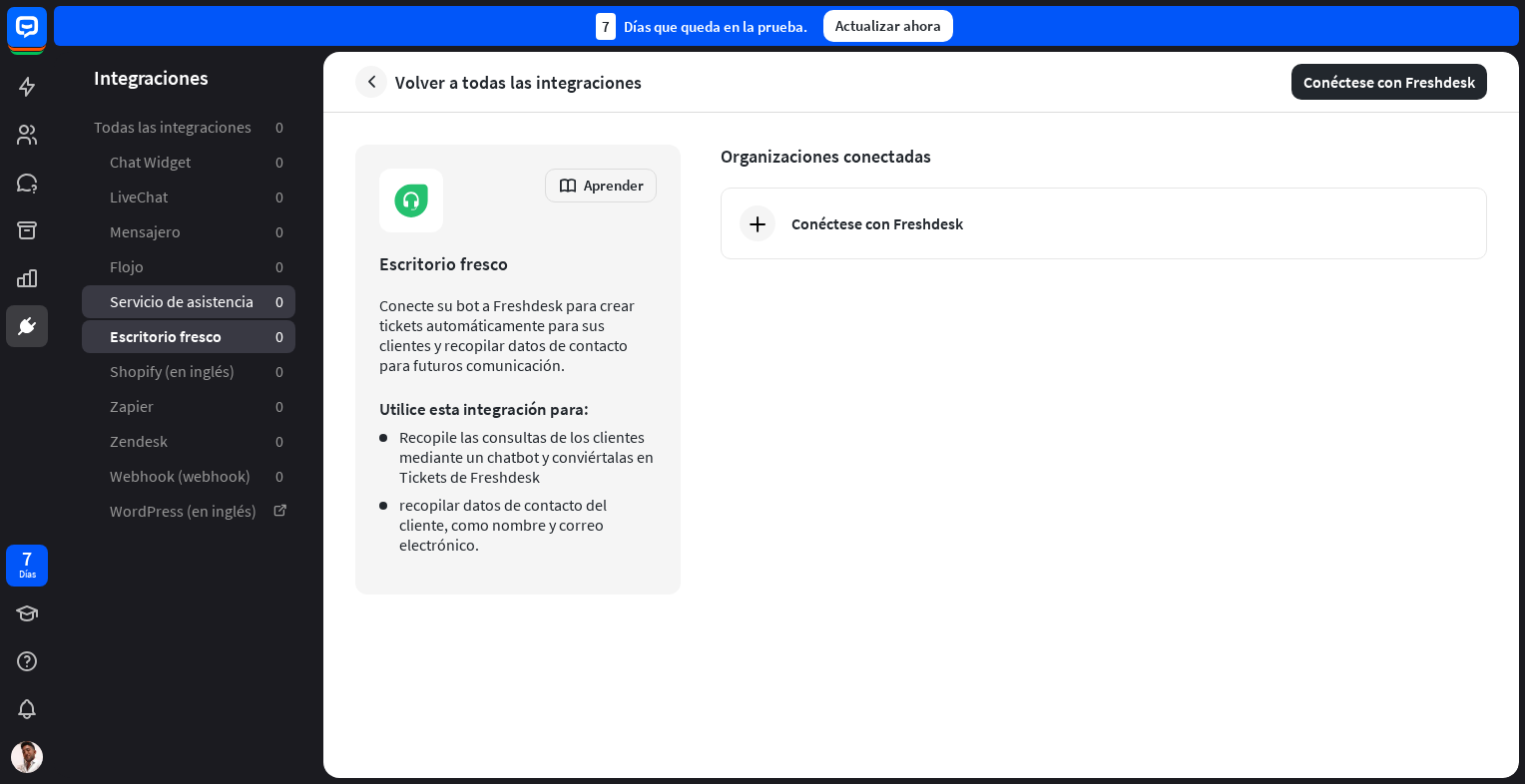 click on "Servicio de asistencia" at bounding box center [182, 301] 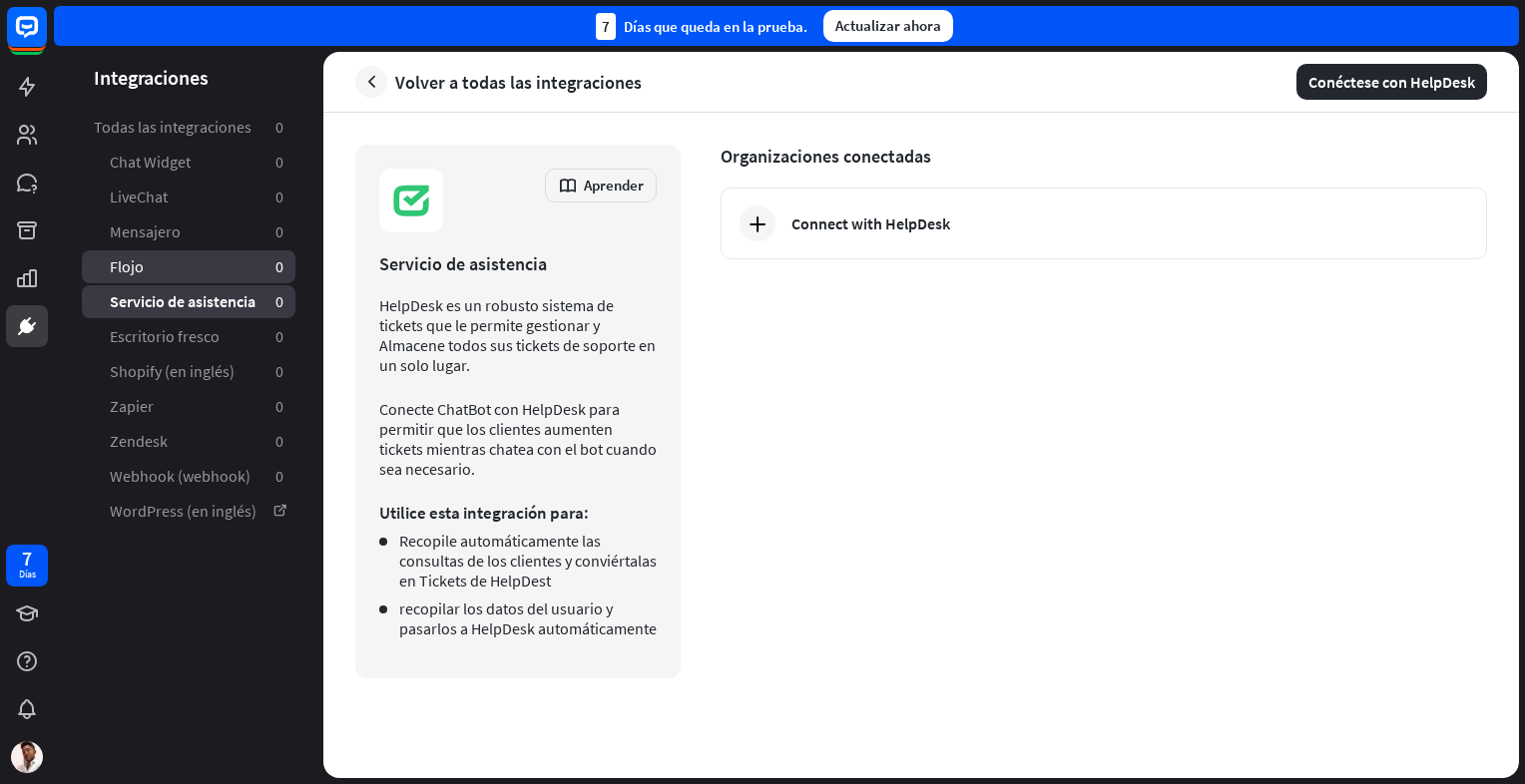 click on "Flojo 0" at bounding box center (189, 266) 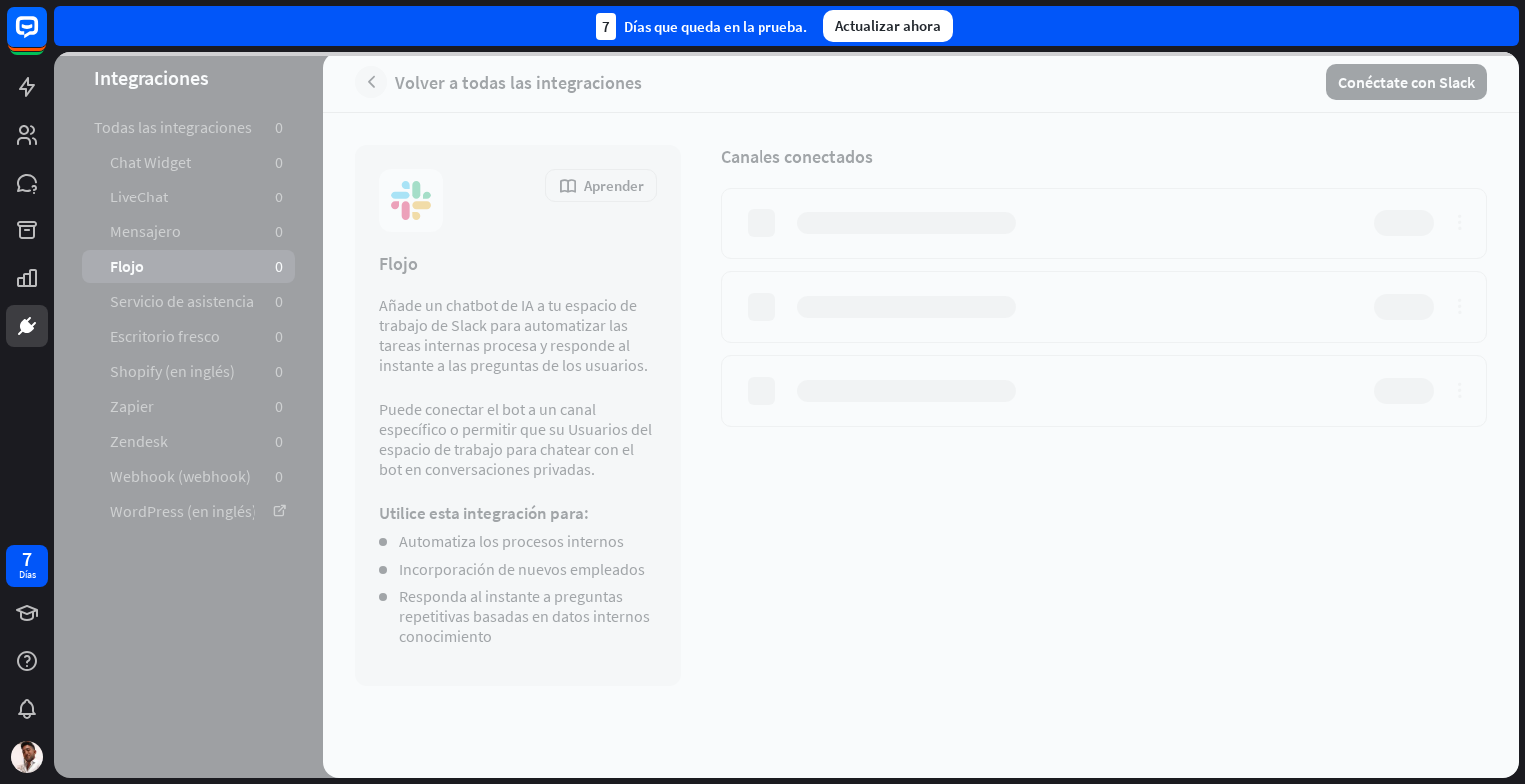 click at bounding box center (786, 415) 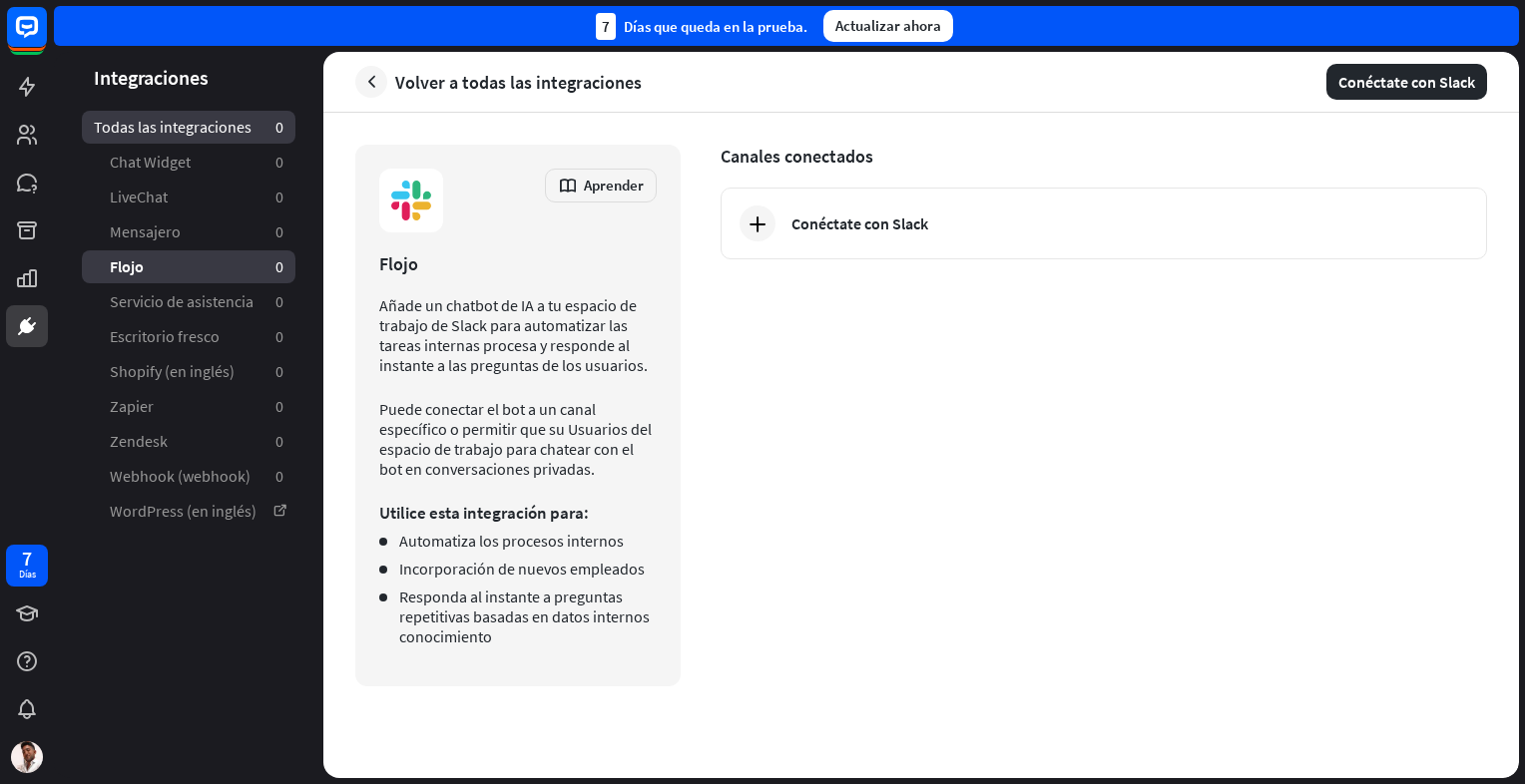 click on "Todas las integraciones" at bounding box center (173, 127) 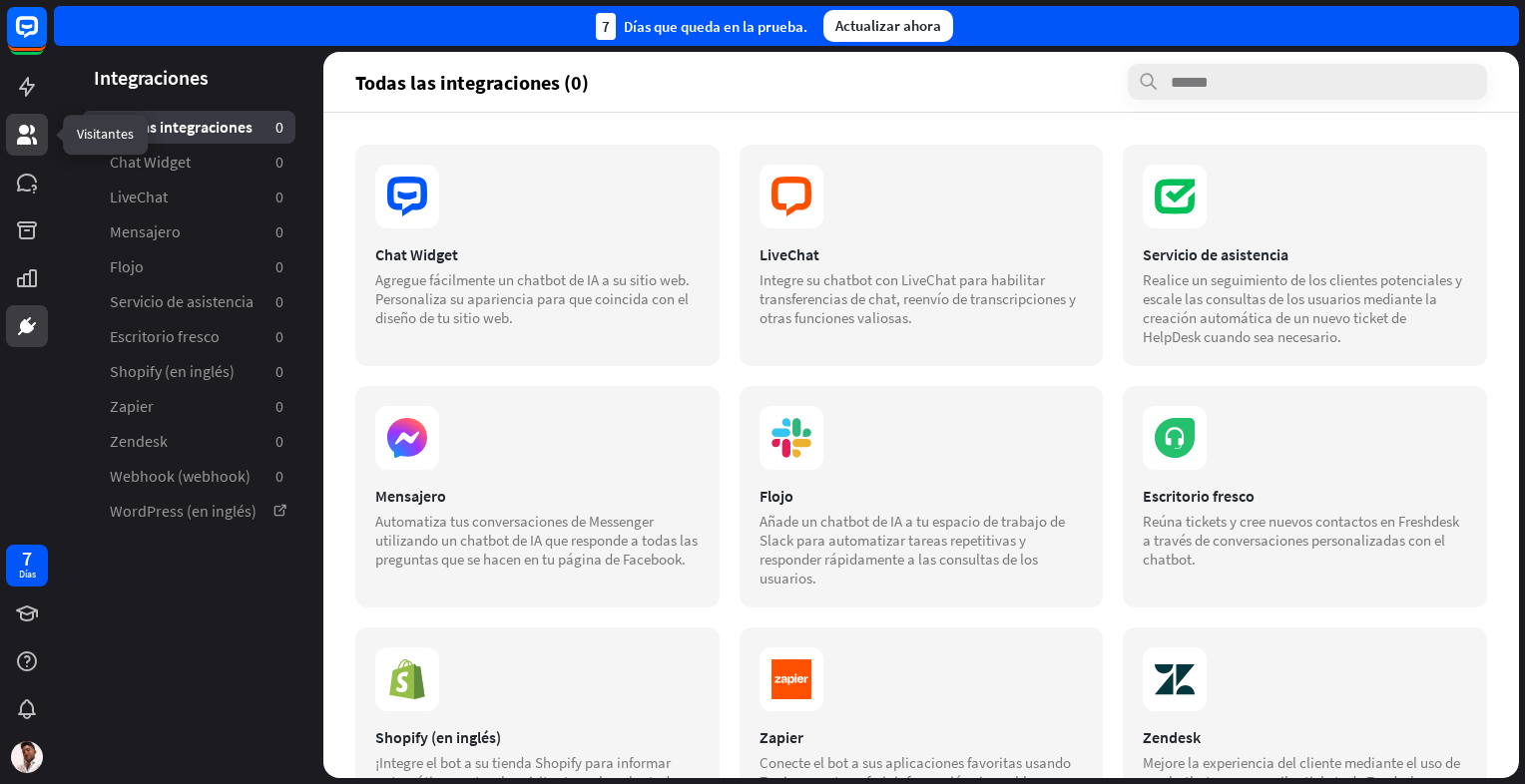 click 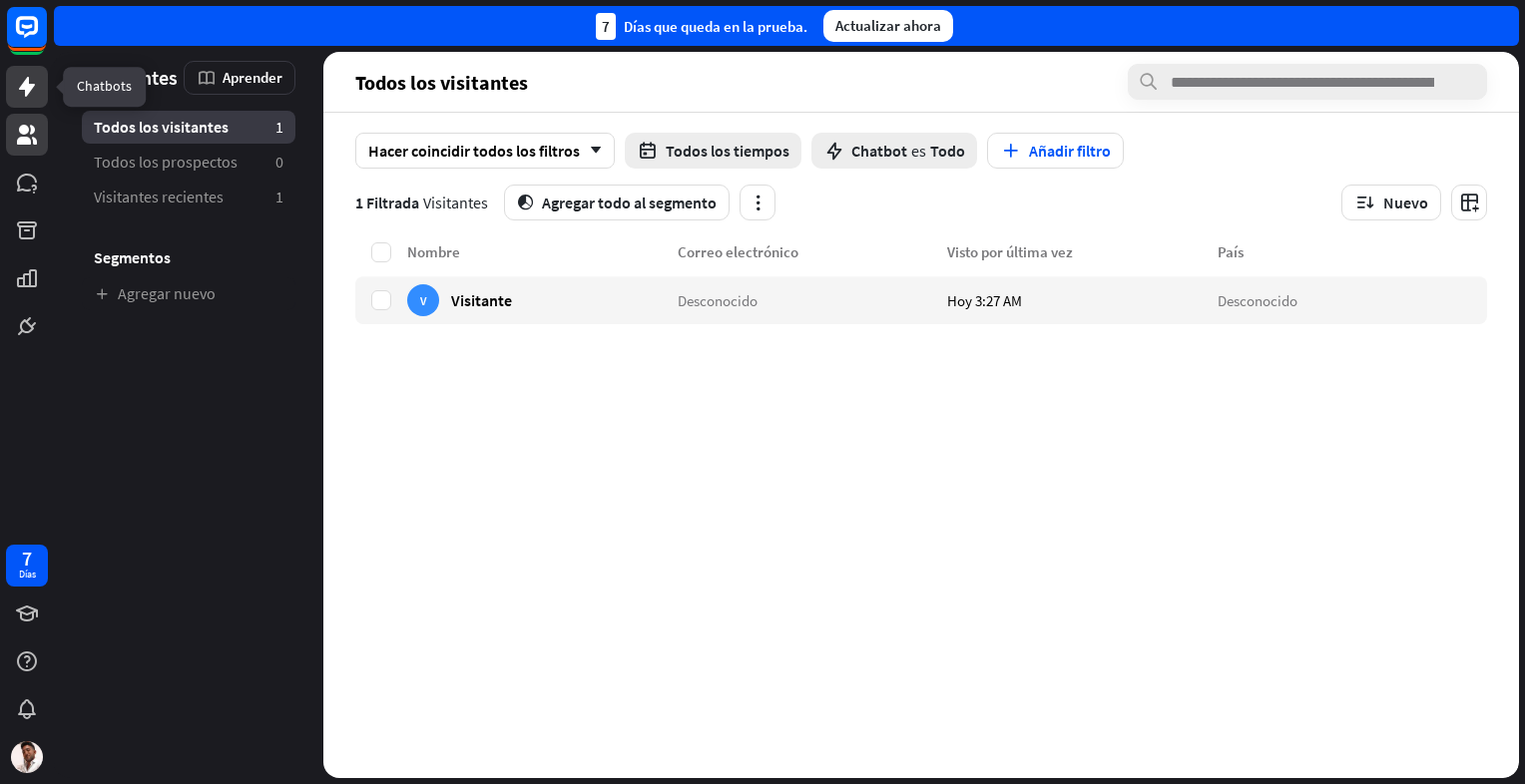 click at bounding box center (27, 87) 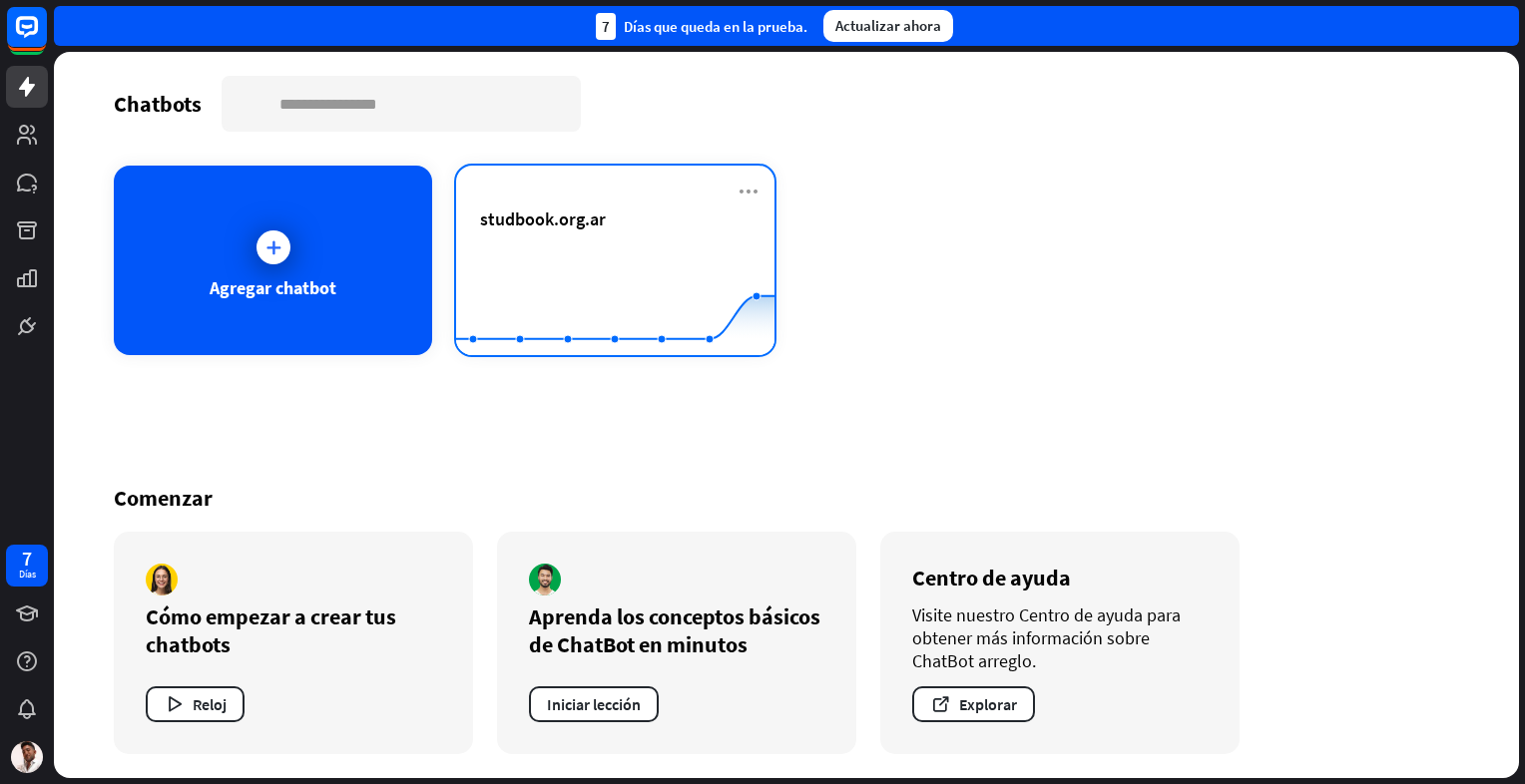 click 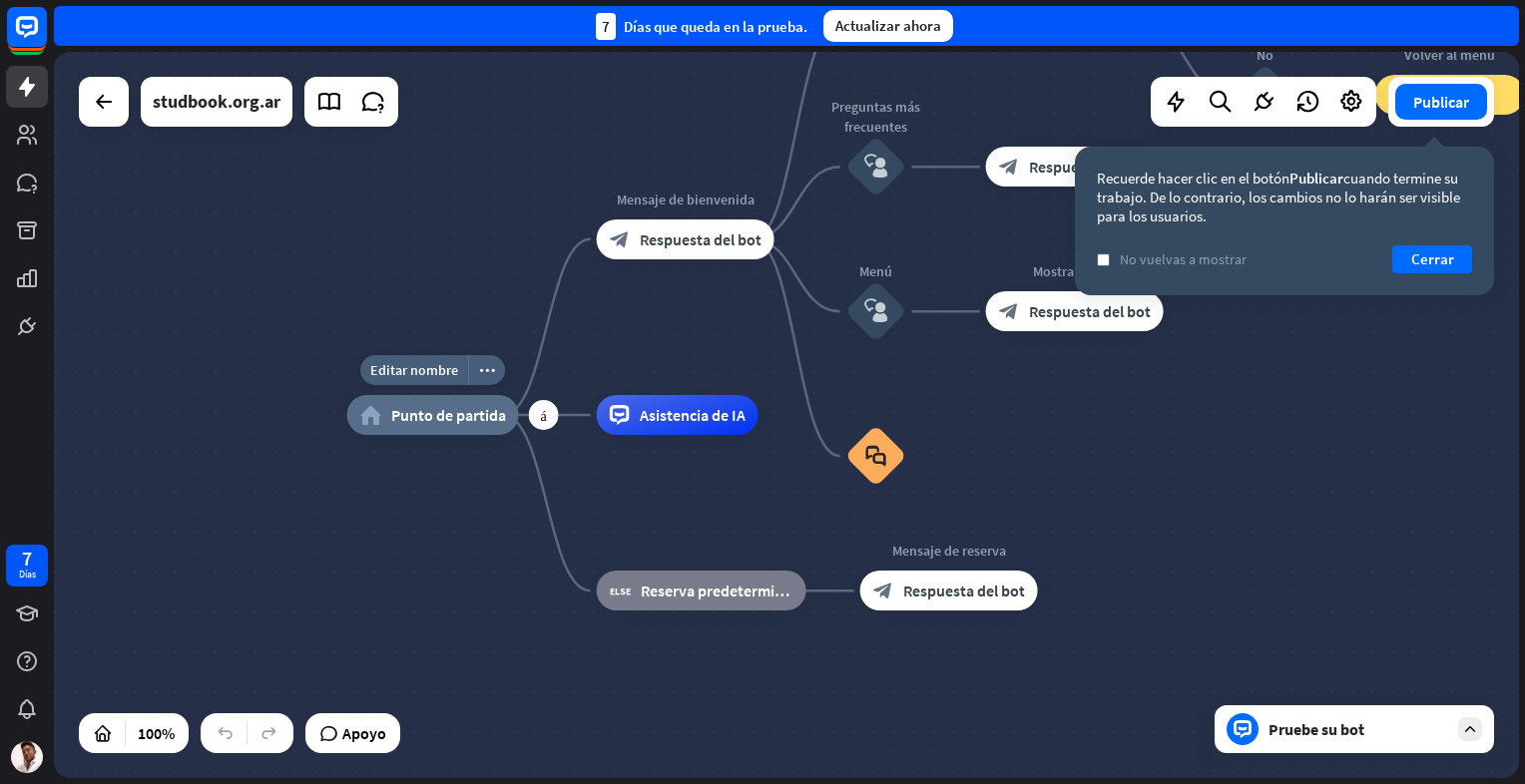 click on "Punto de partida" at bounding box center [448, 415] 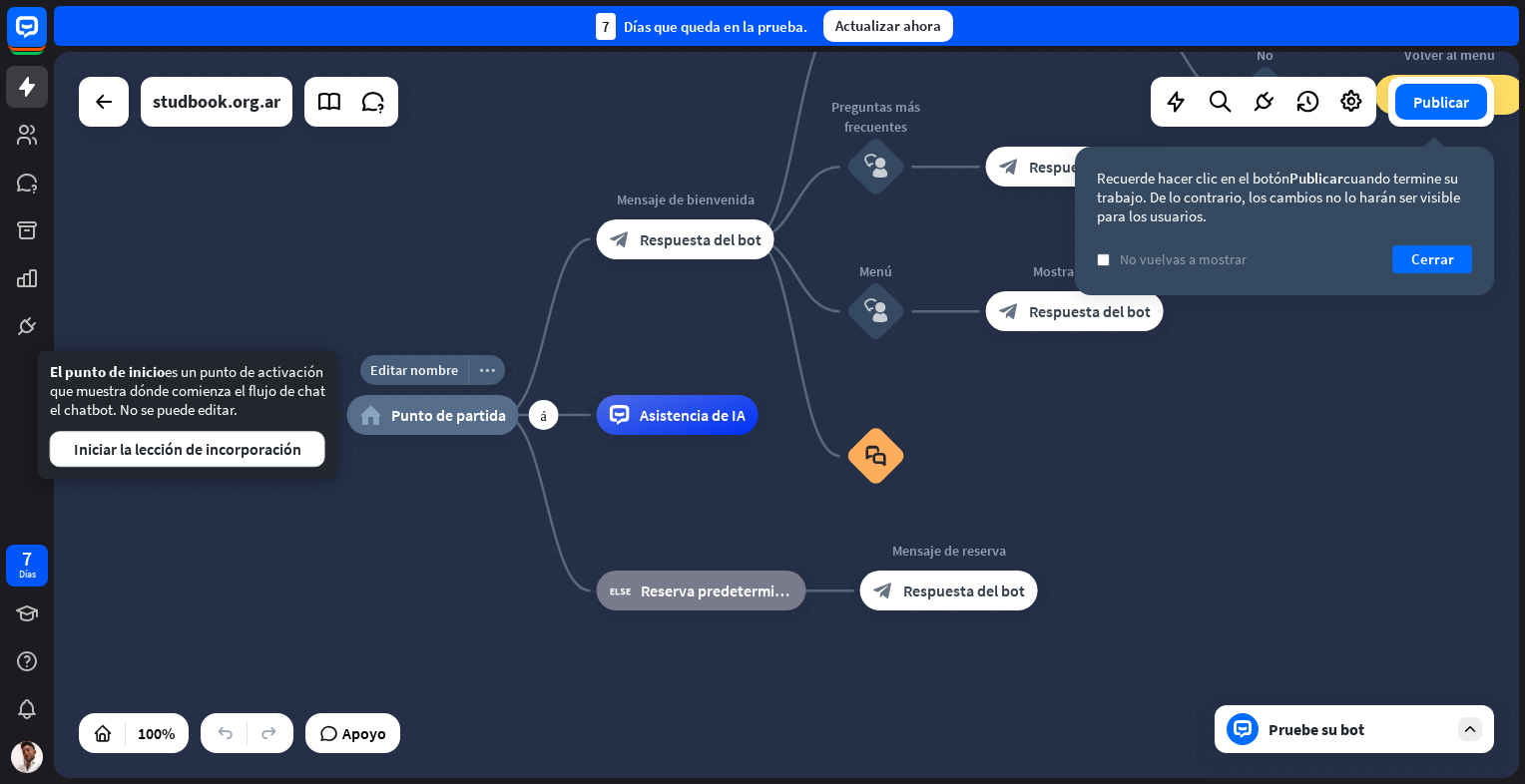click on "more_horiz" at bounding box center (487, 370) 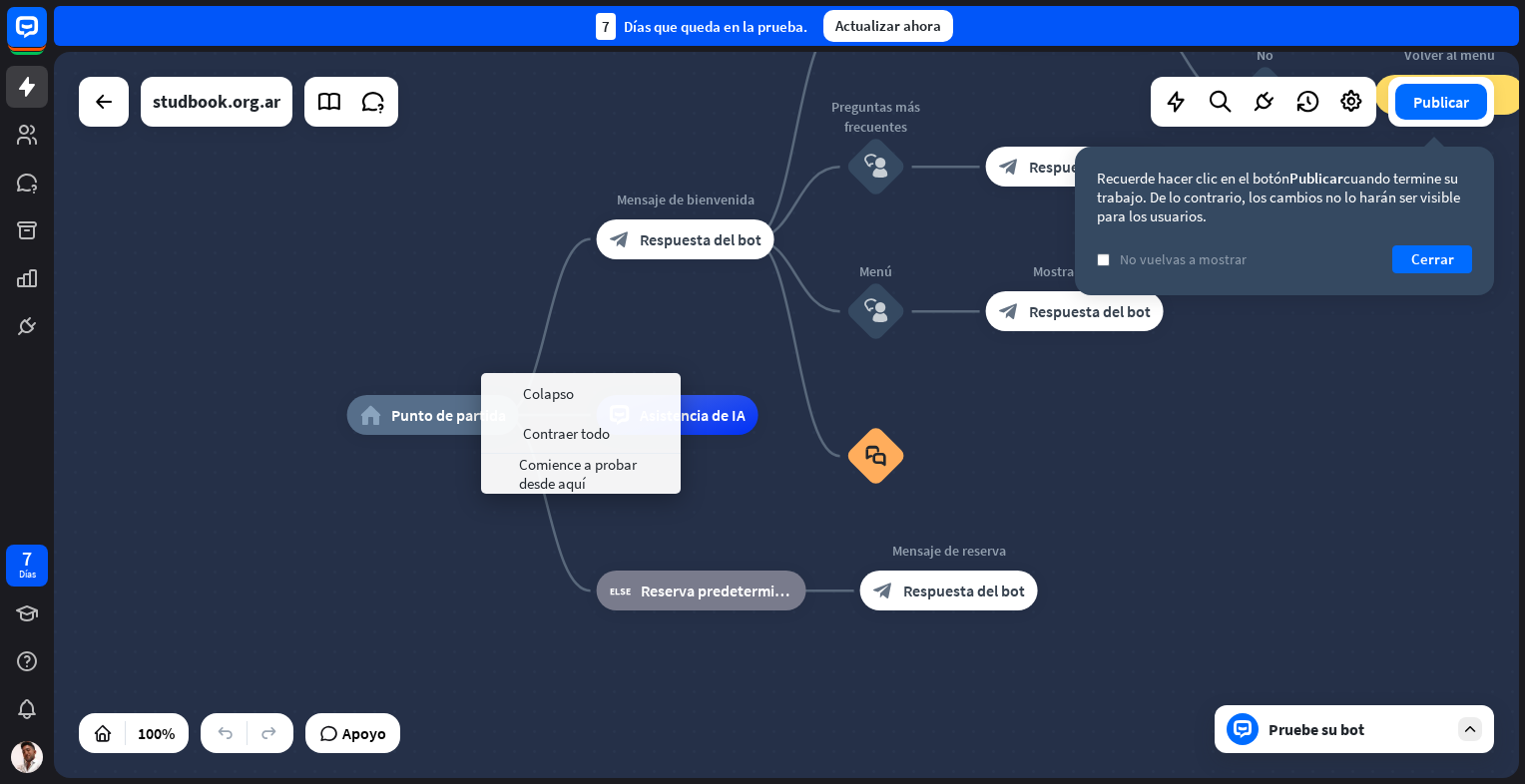 click on "home_2   Punto de partida                 Mensaje de bienvenida   block_bot_response   Respuesta del bot                 Back to Menu   block_bot_response   Respuesta del bot                 Yes   block_user_input                 Thank you!   block_bot_response   Bot Response                 No   block_user_input                 Volver al menú   block_goto   Ir al paso                 Preguntas más frecuentes   block_user_input                   block_bot_response   Respuesta del bot                 Menú   block_user_input                 Mostrar menú   block_bot_response   Respuesta del bot                   block_faq                     Asistencia de IA                   block_fallback   Reserva predeterminada                 Mensaje de reserva   block_bot_response   Respuesta del bot" at bounding box center (786, 415) 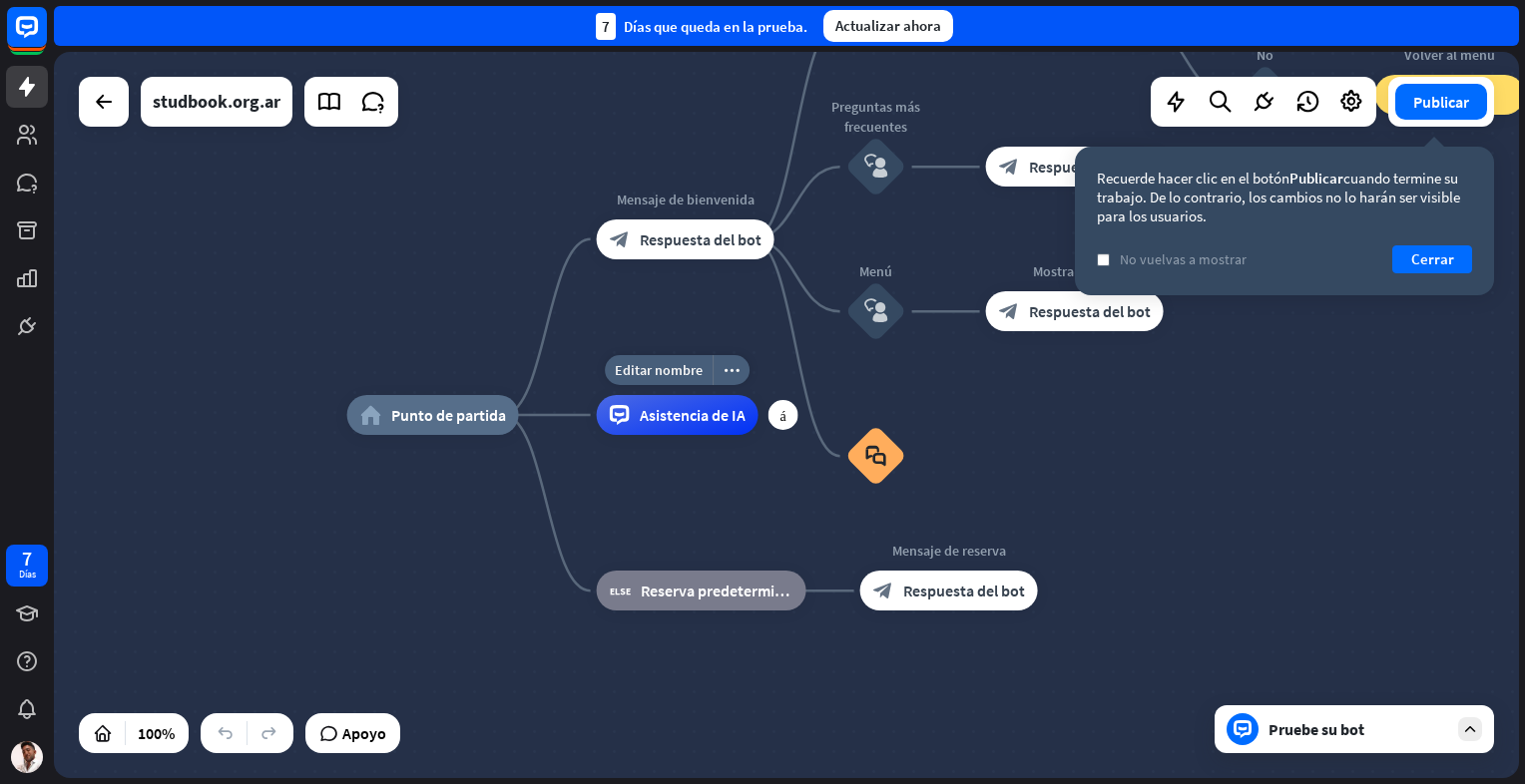 click on "Asistencia de IA" at bounding box center [678, 415] 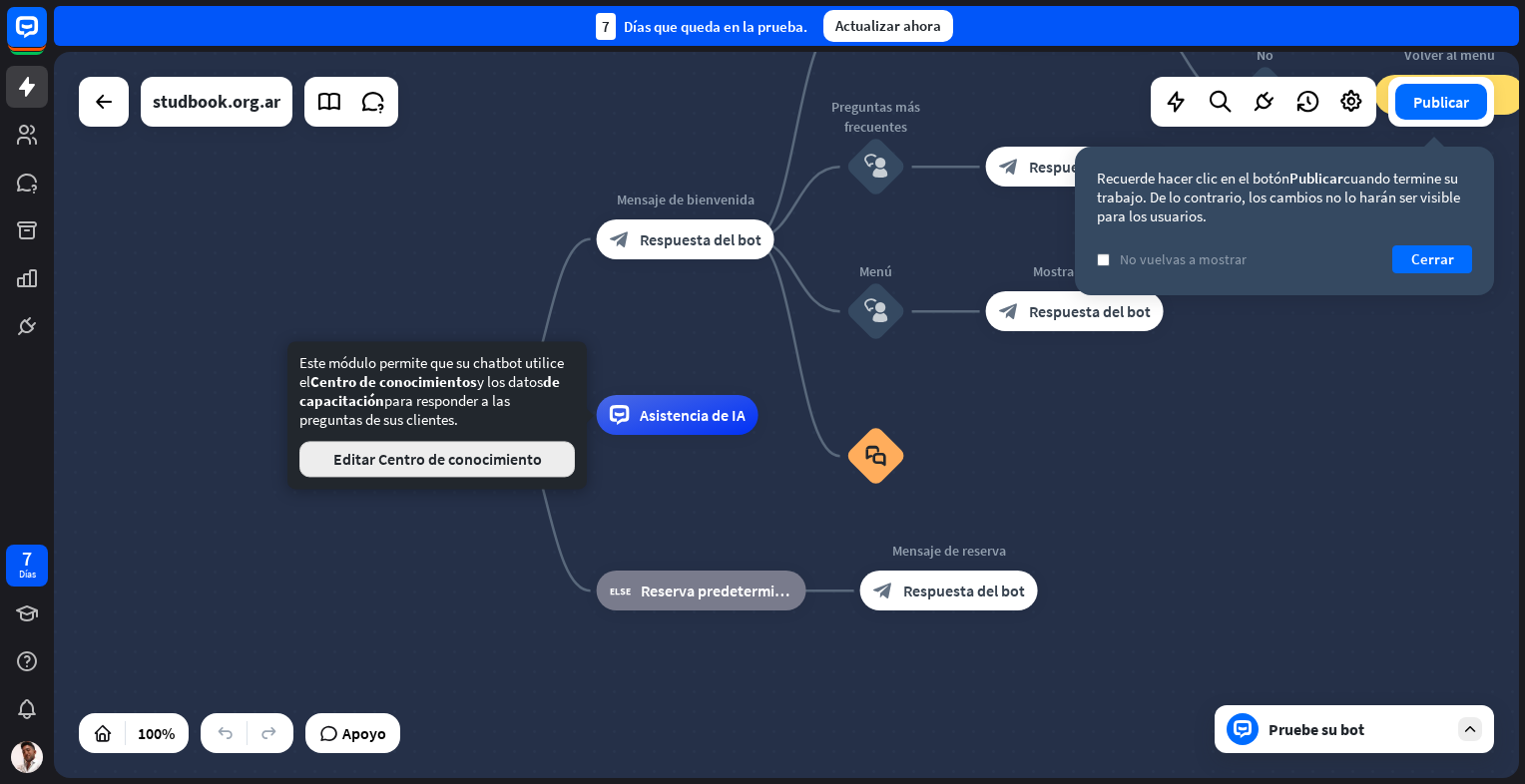 click on "Editar Centro de conocimiento" at bounding box center [437, 459] 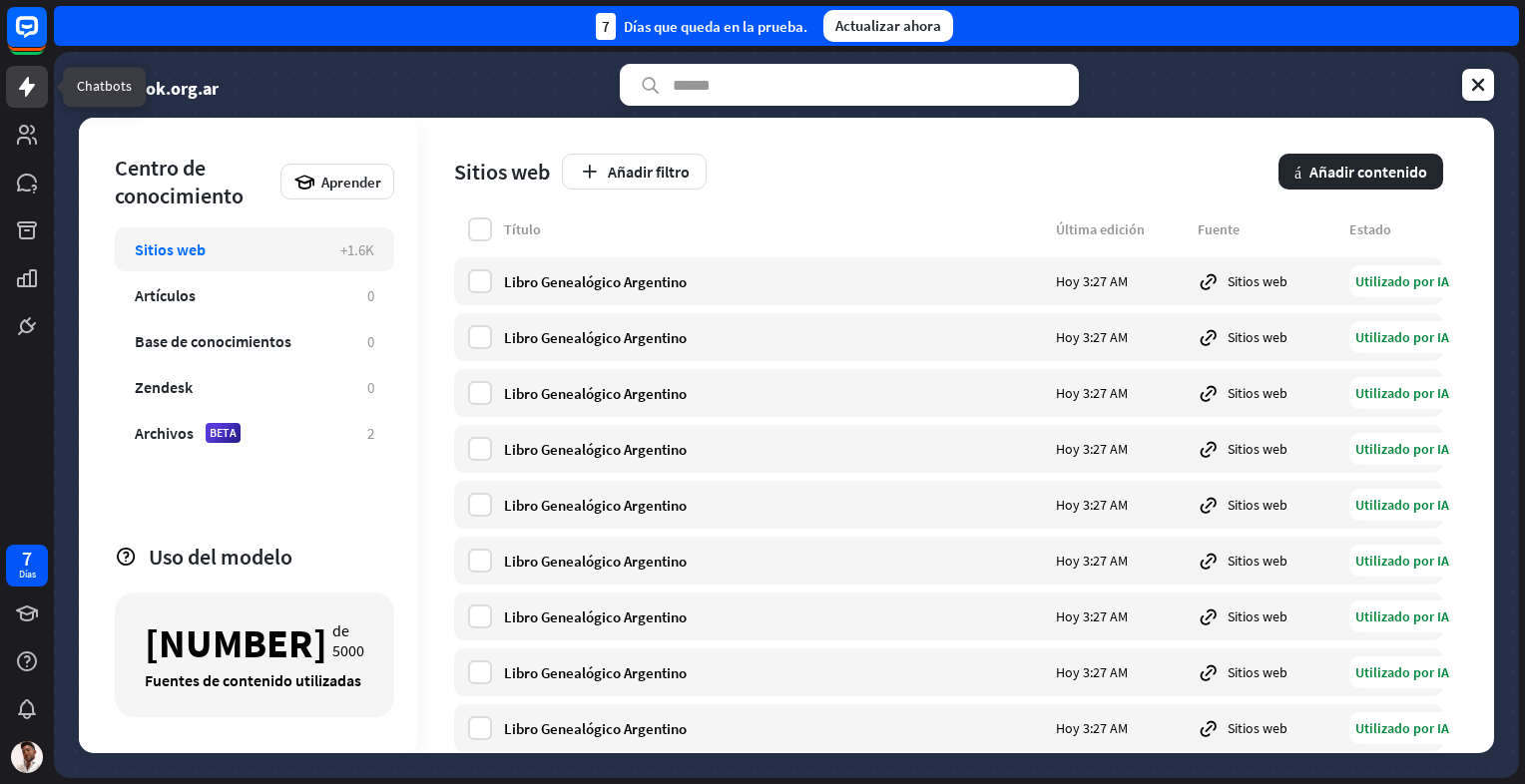 click 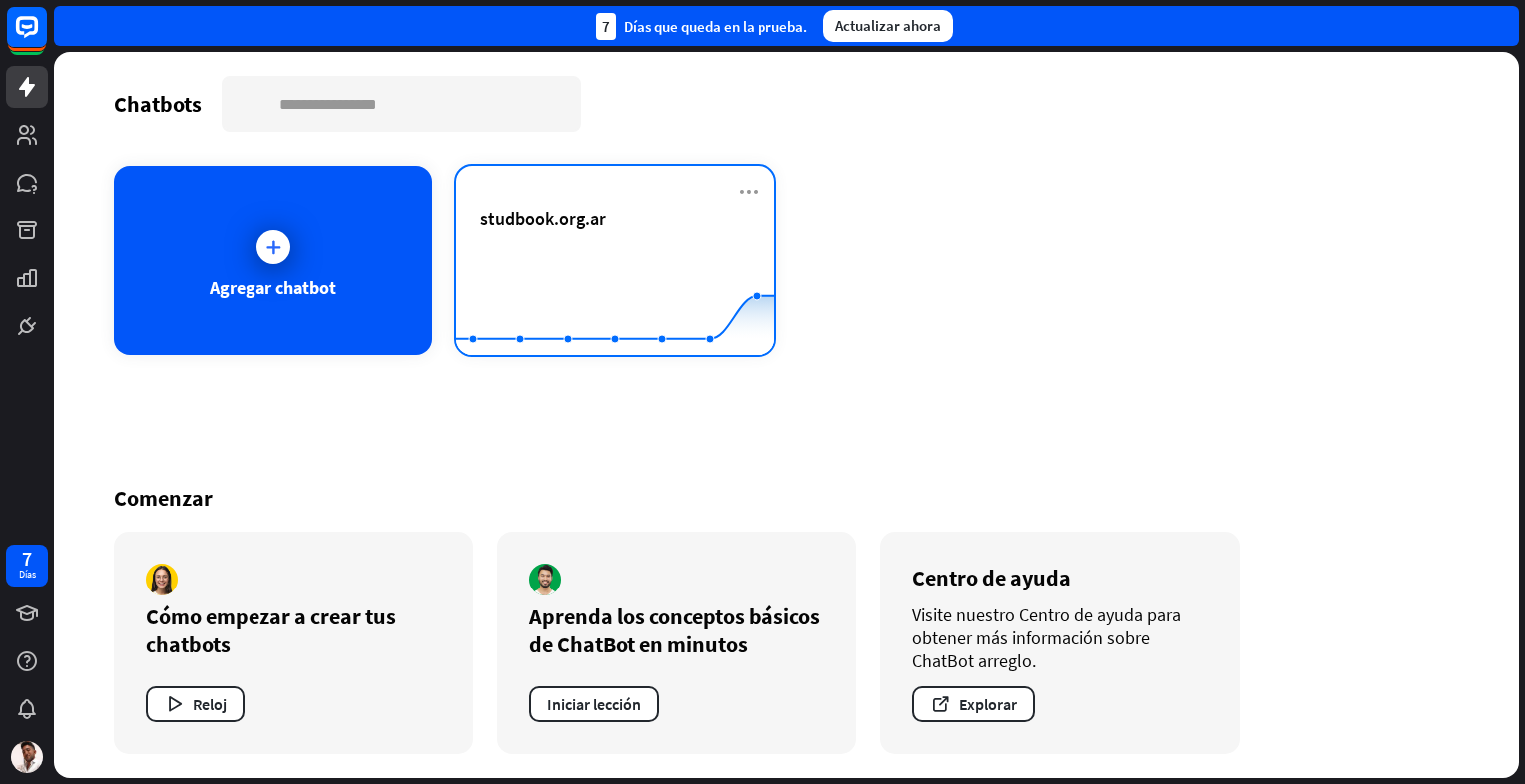 click 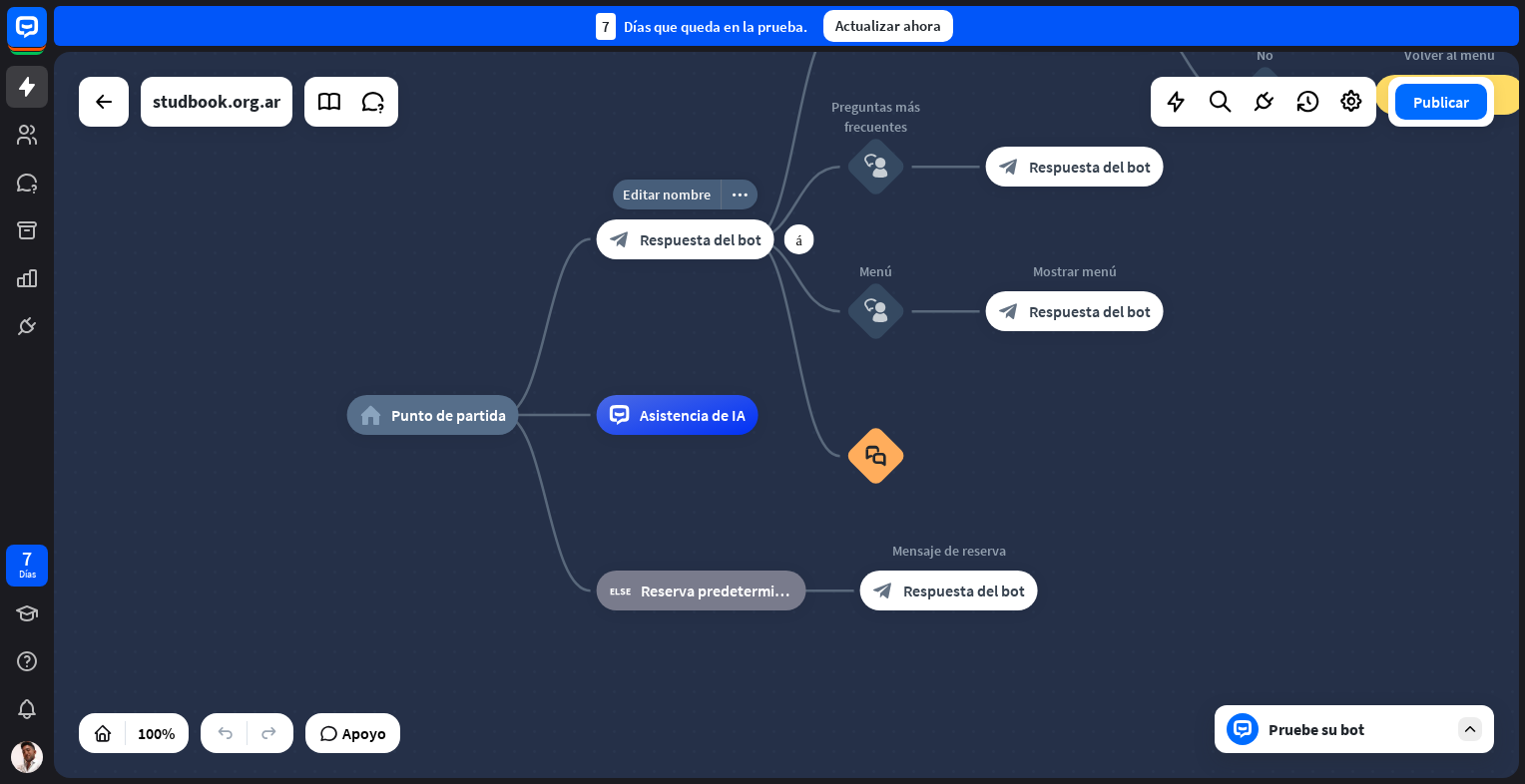 click on "block_bot_response Respuesta del bot" at bounding box center [686, 239] 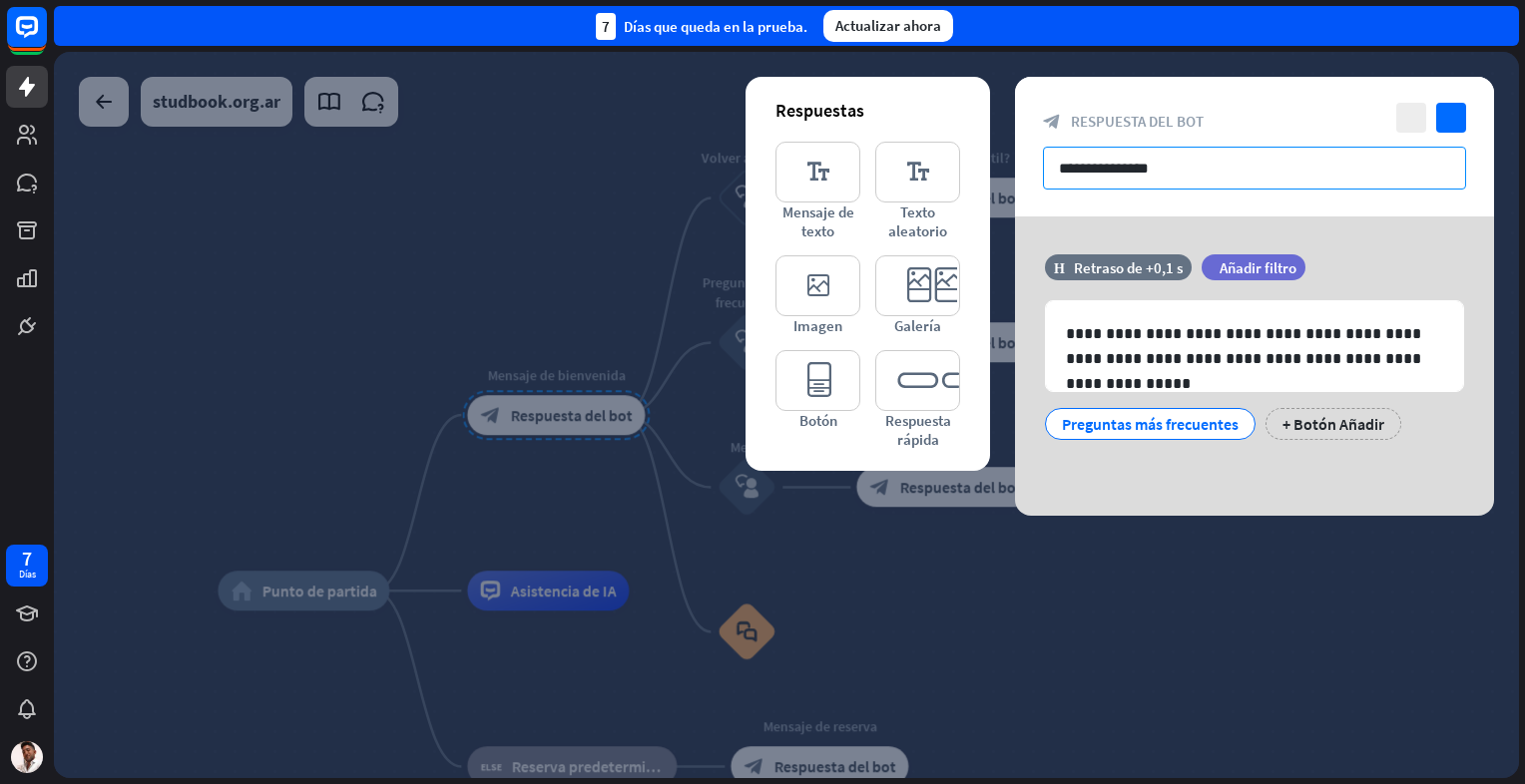 click on "**********" at bounding box center [1255, 168] 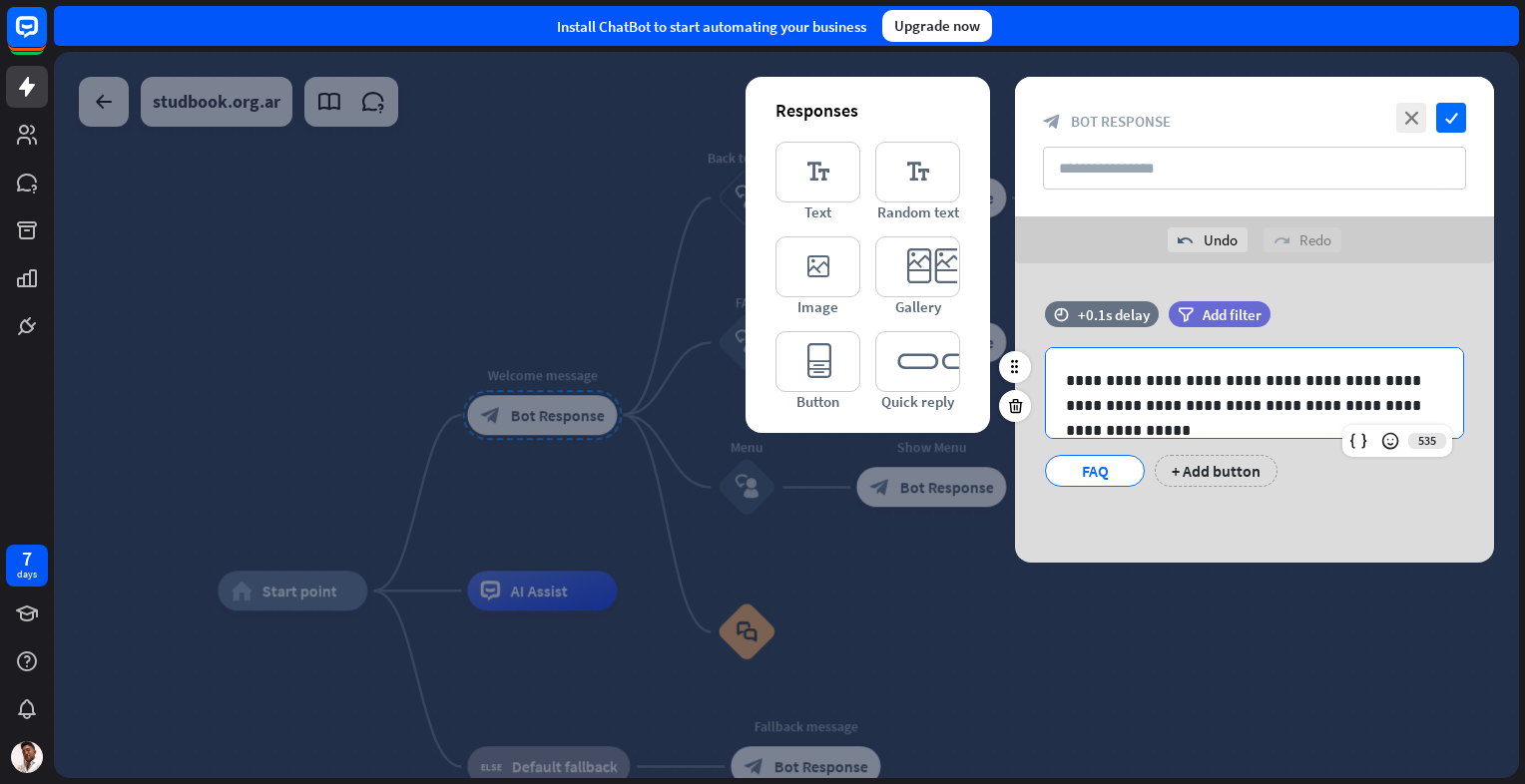 click on "**********" at bounding box center [1255, 393] 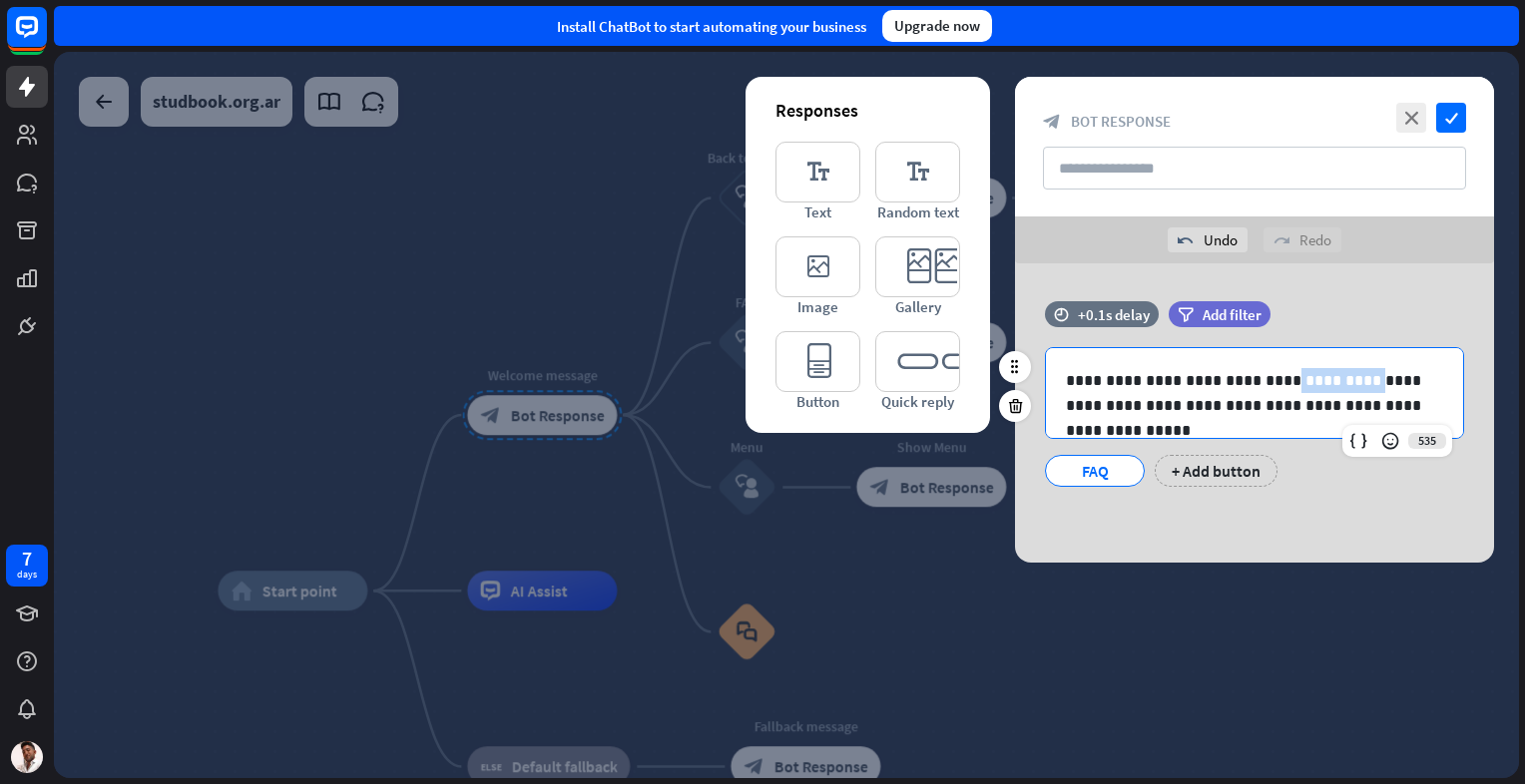 click on "**********" at bounding box center [1255, 393] 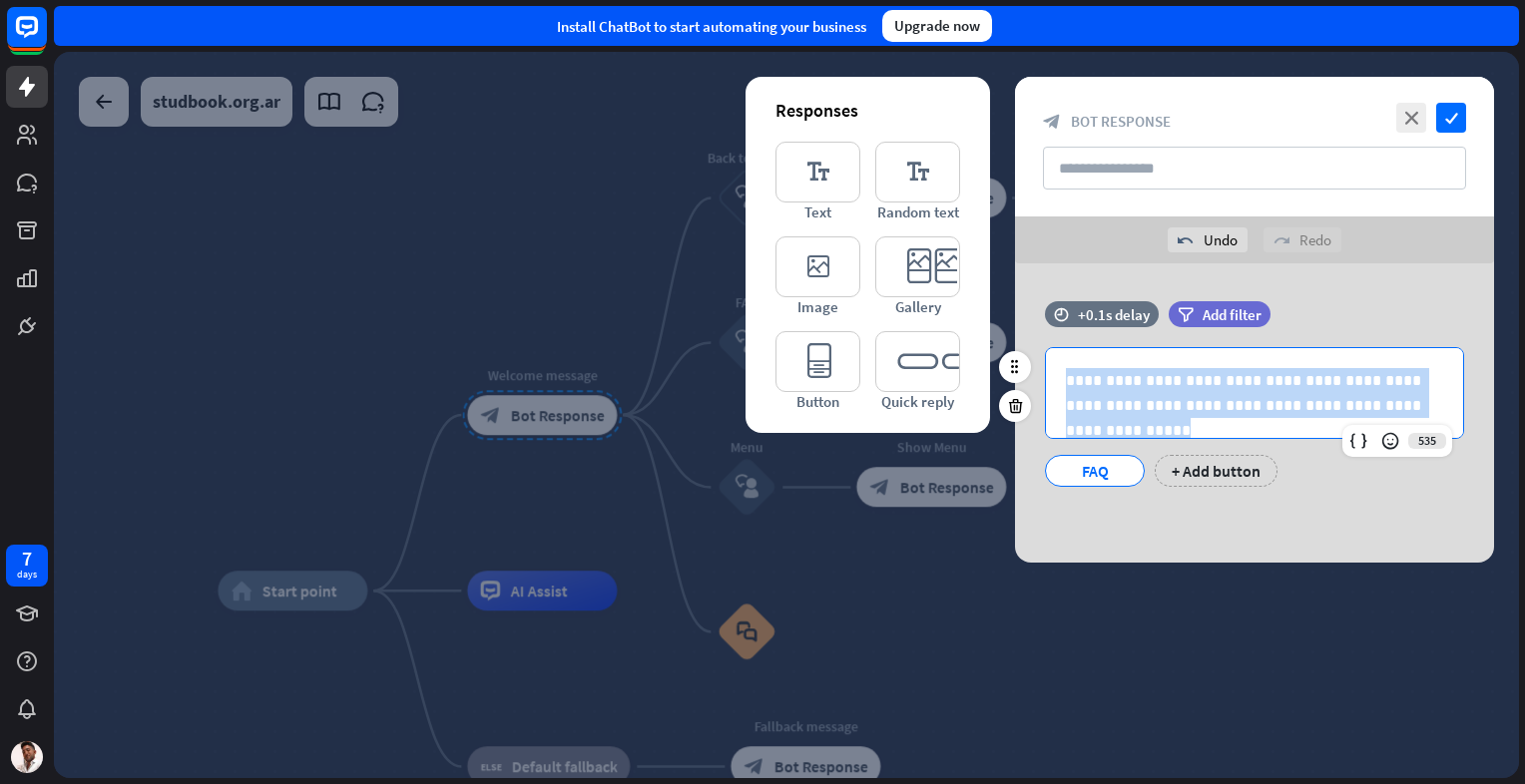 click on "**********" at bounding box center [1255, 393] 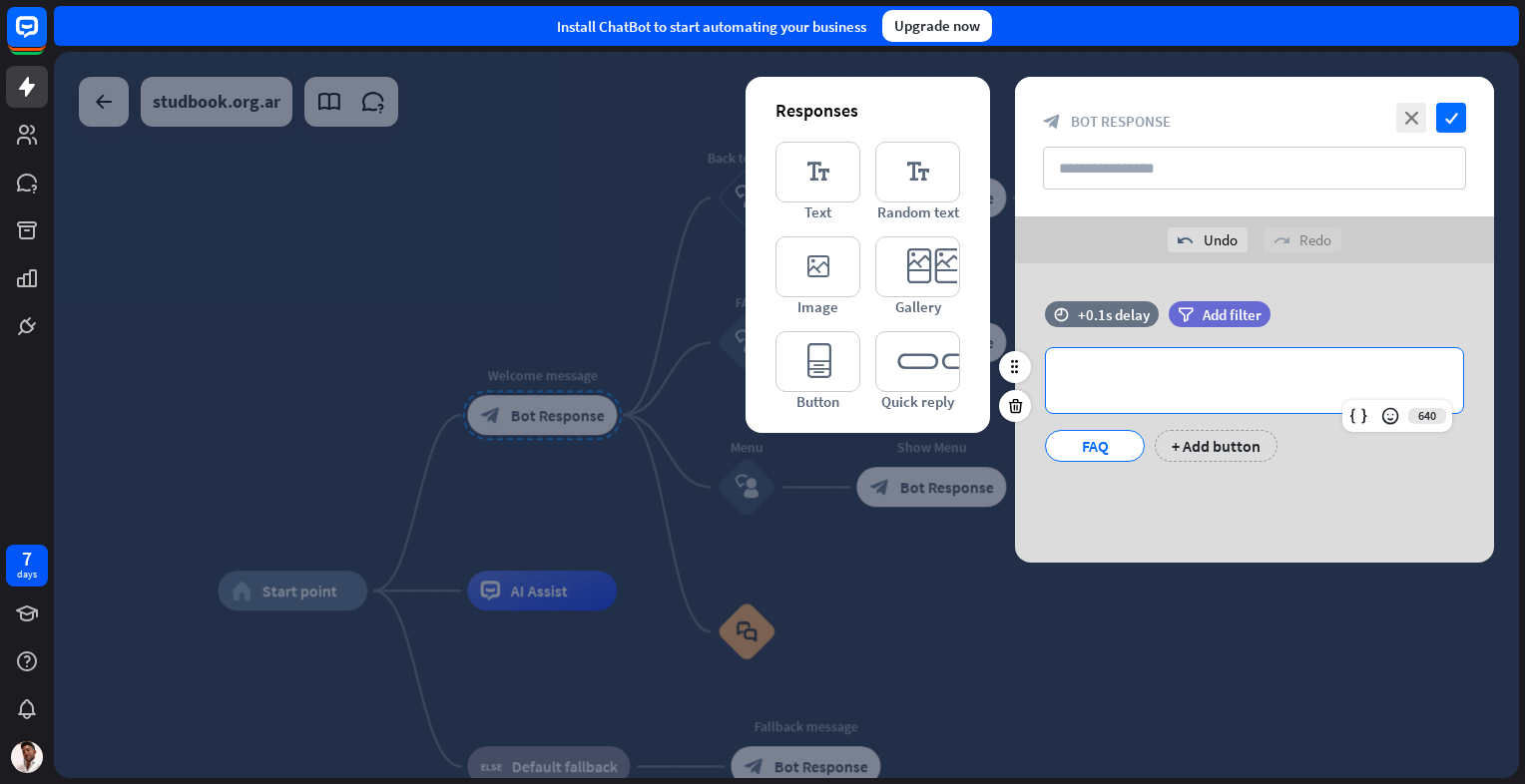 click on "filter   Add filter" at bounding box center (1270, 314) 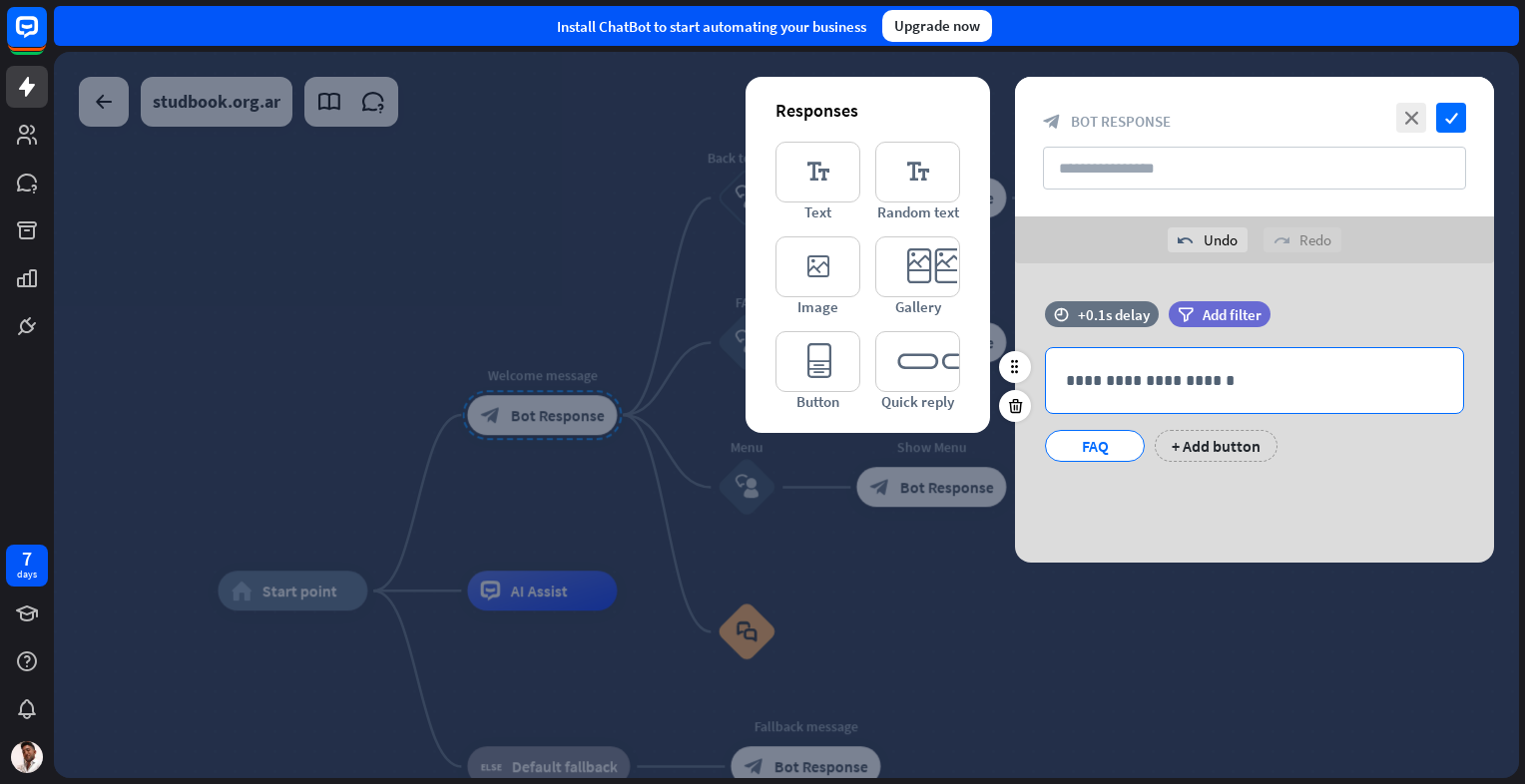 click on "**********" at bounding box center (1255, 380) 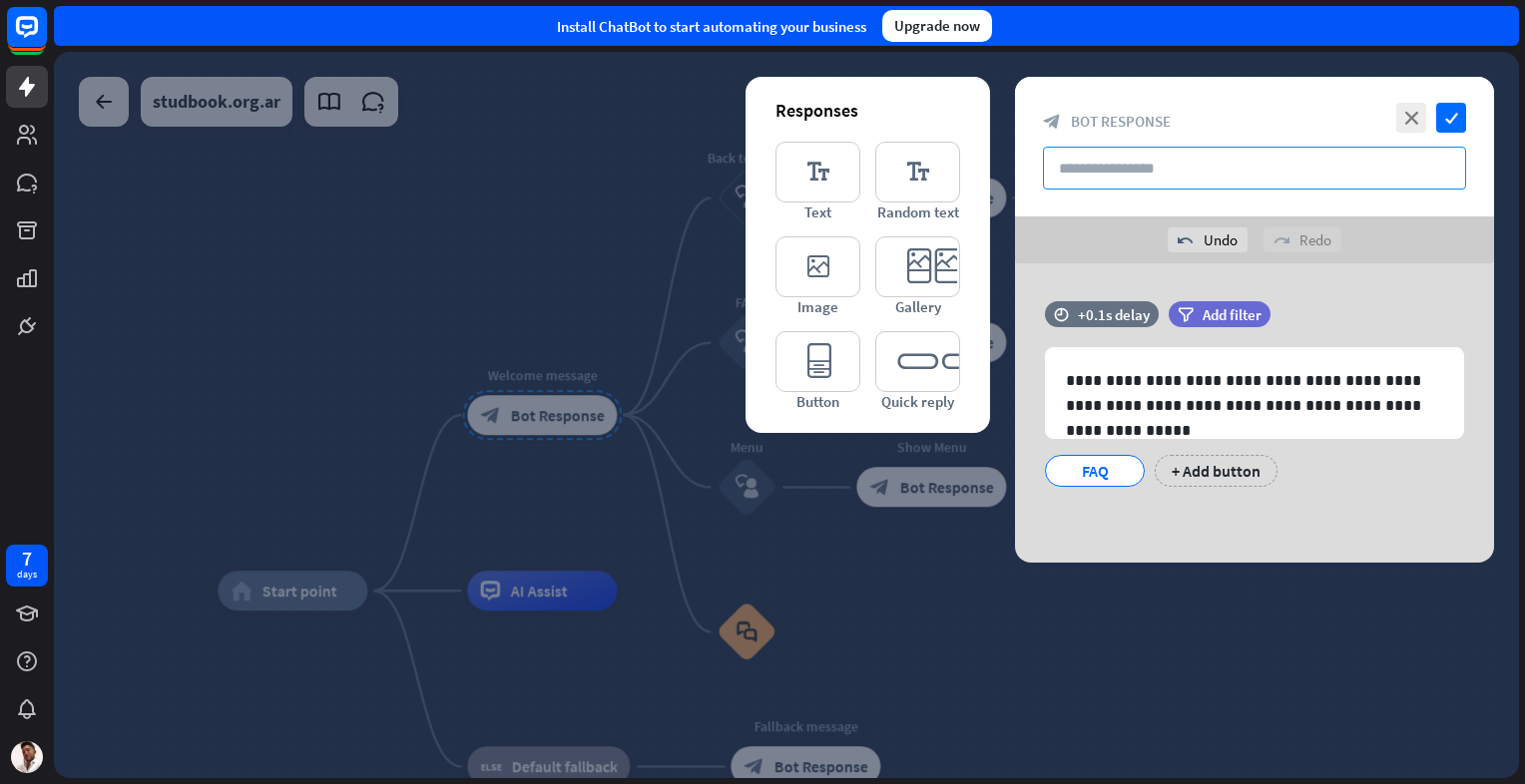 click at bounding box center [1255, 168] 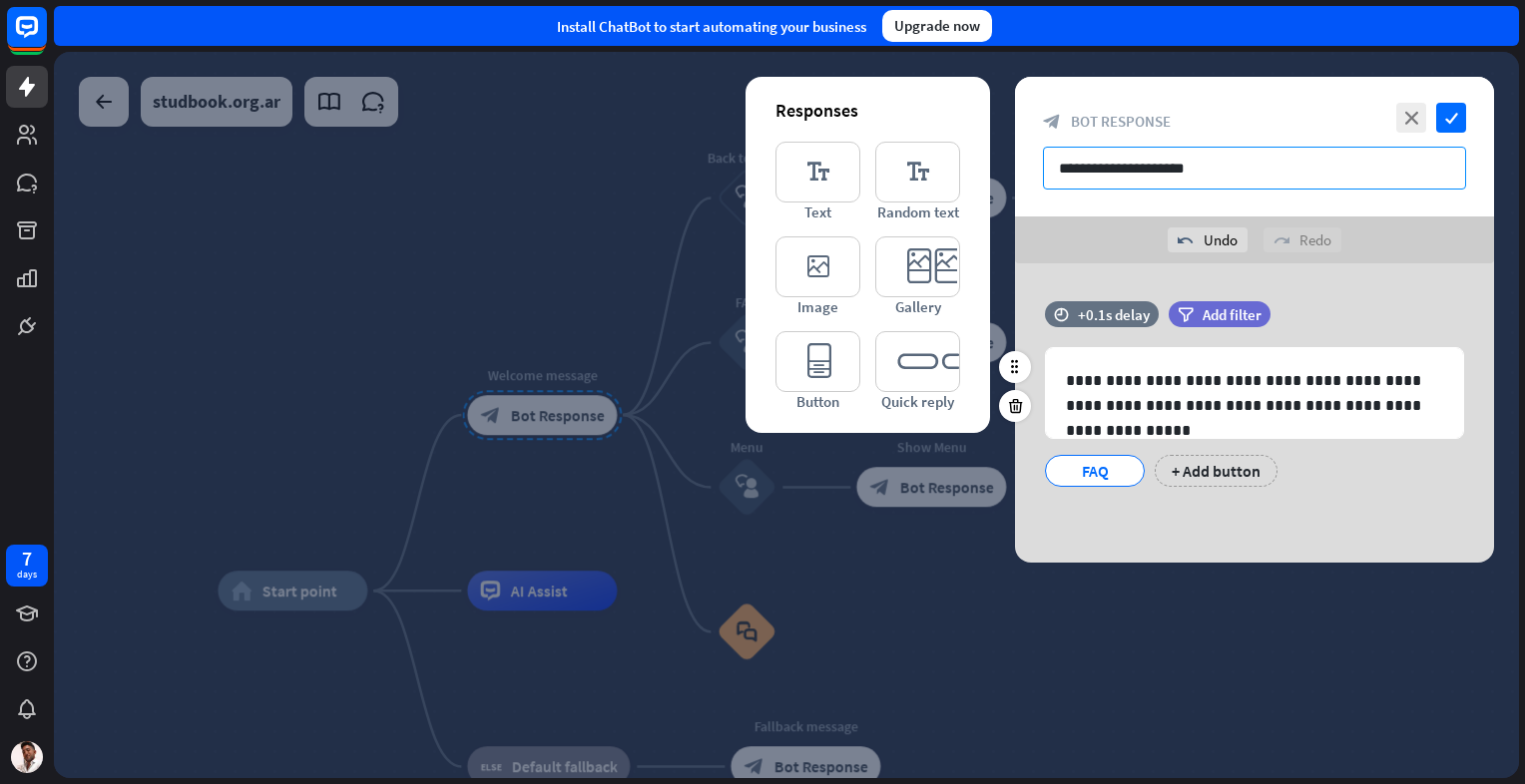 type on "**********" 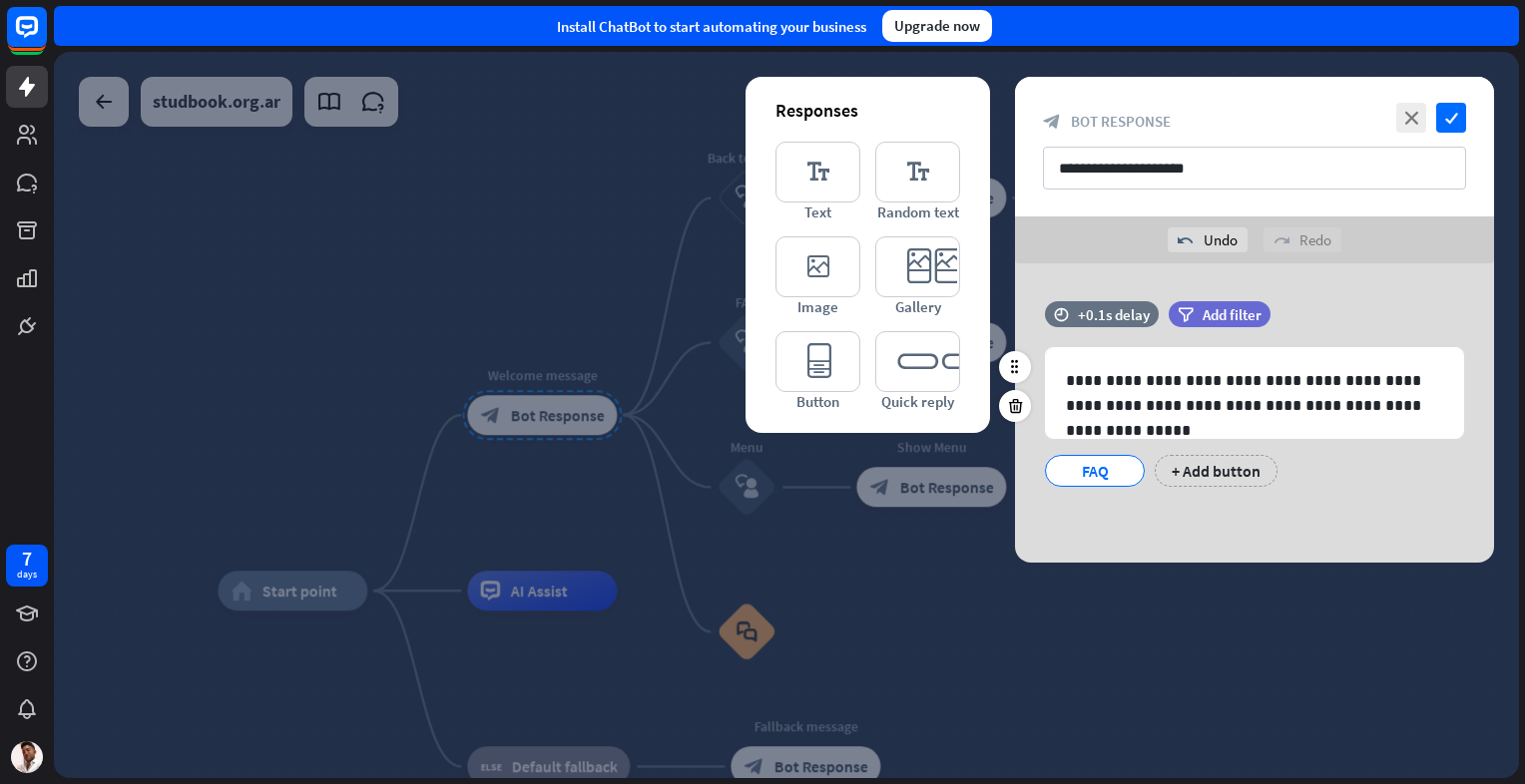 click on "time   +0.1s delay          filter   Add filter" at bounding box center (1255, 324) 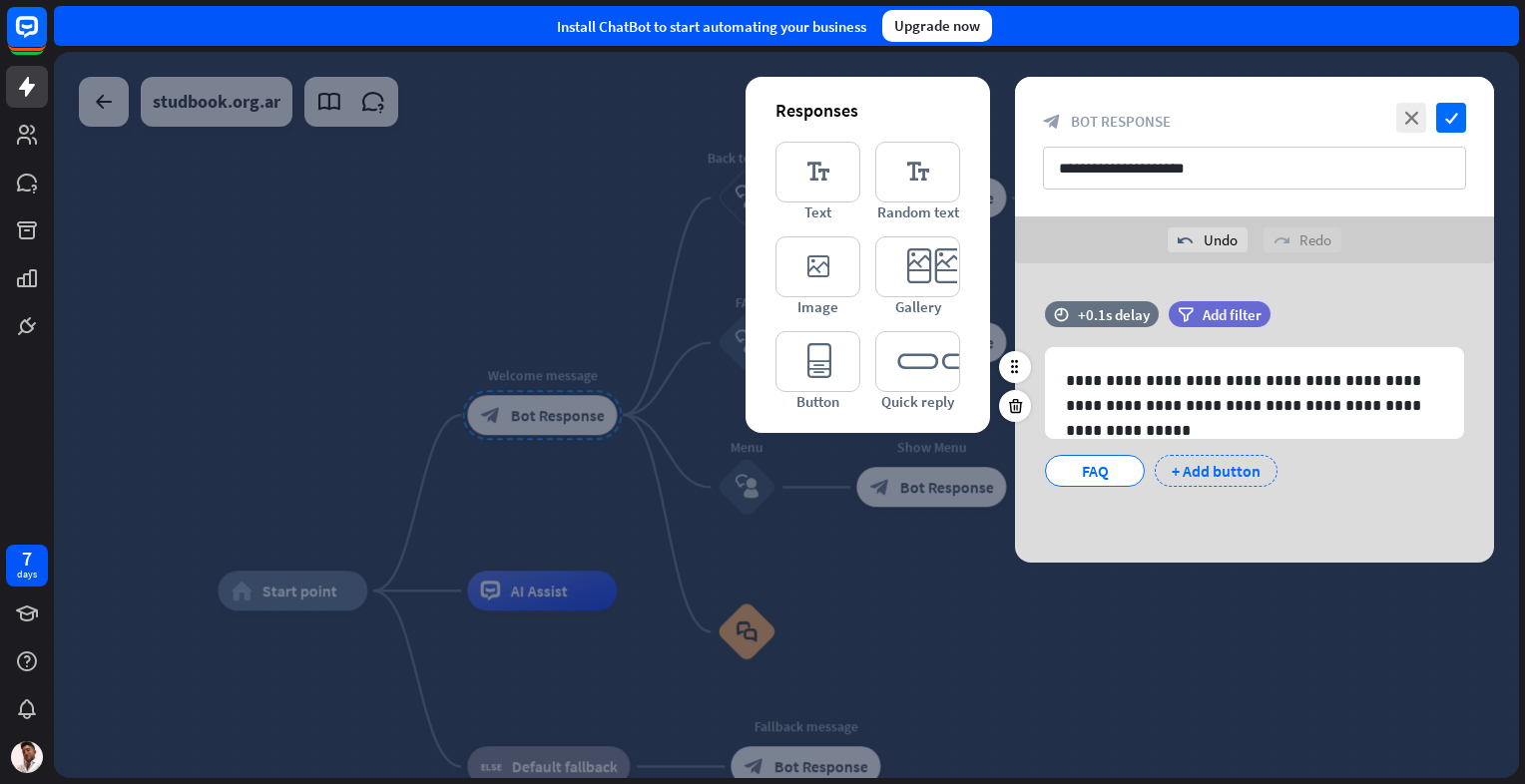 click on "+ Add button" at bounding box center (1216, 471) 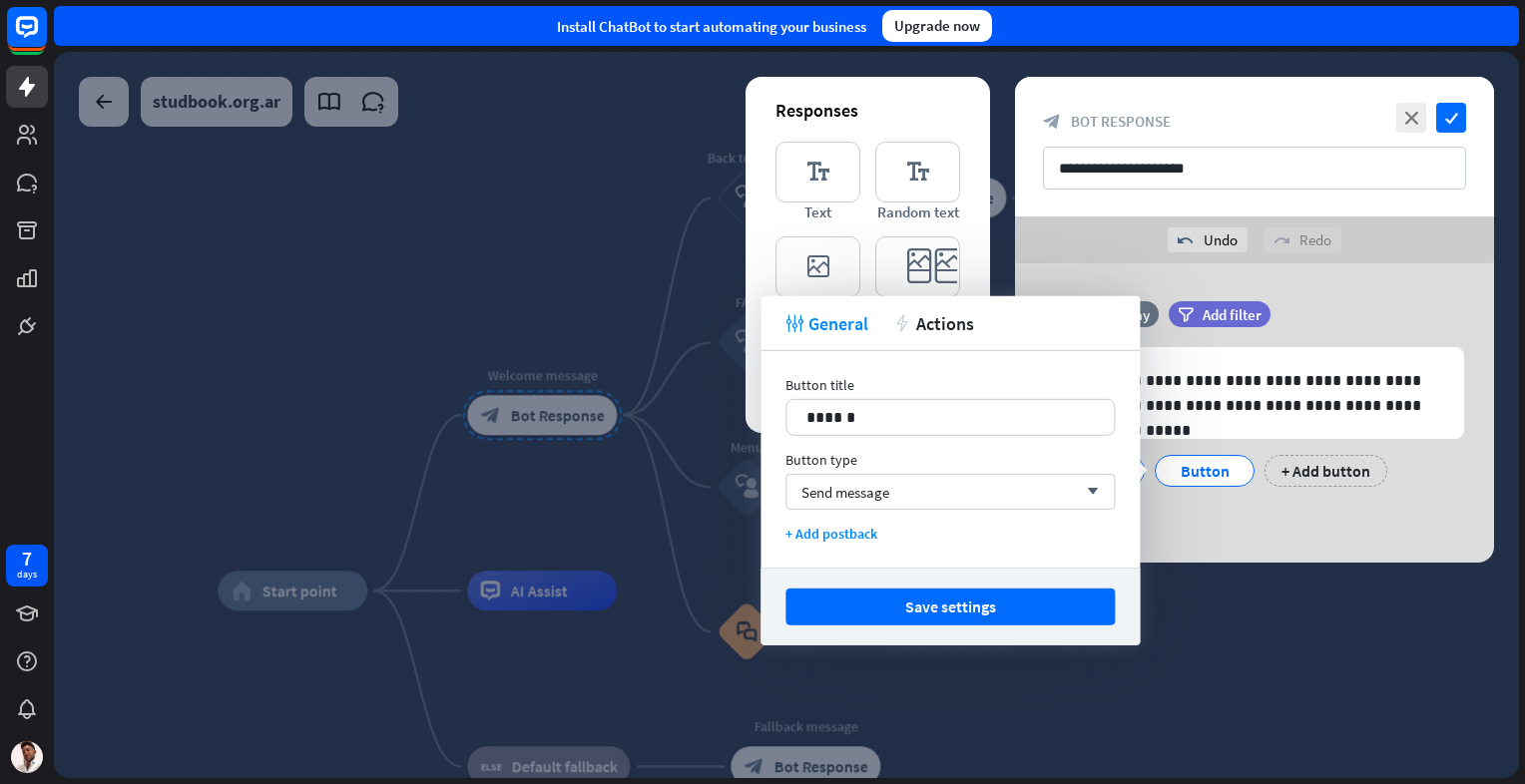 click at bounding box center (786, 415) 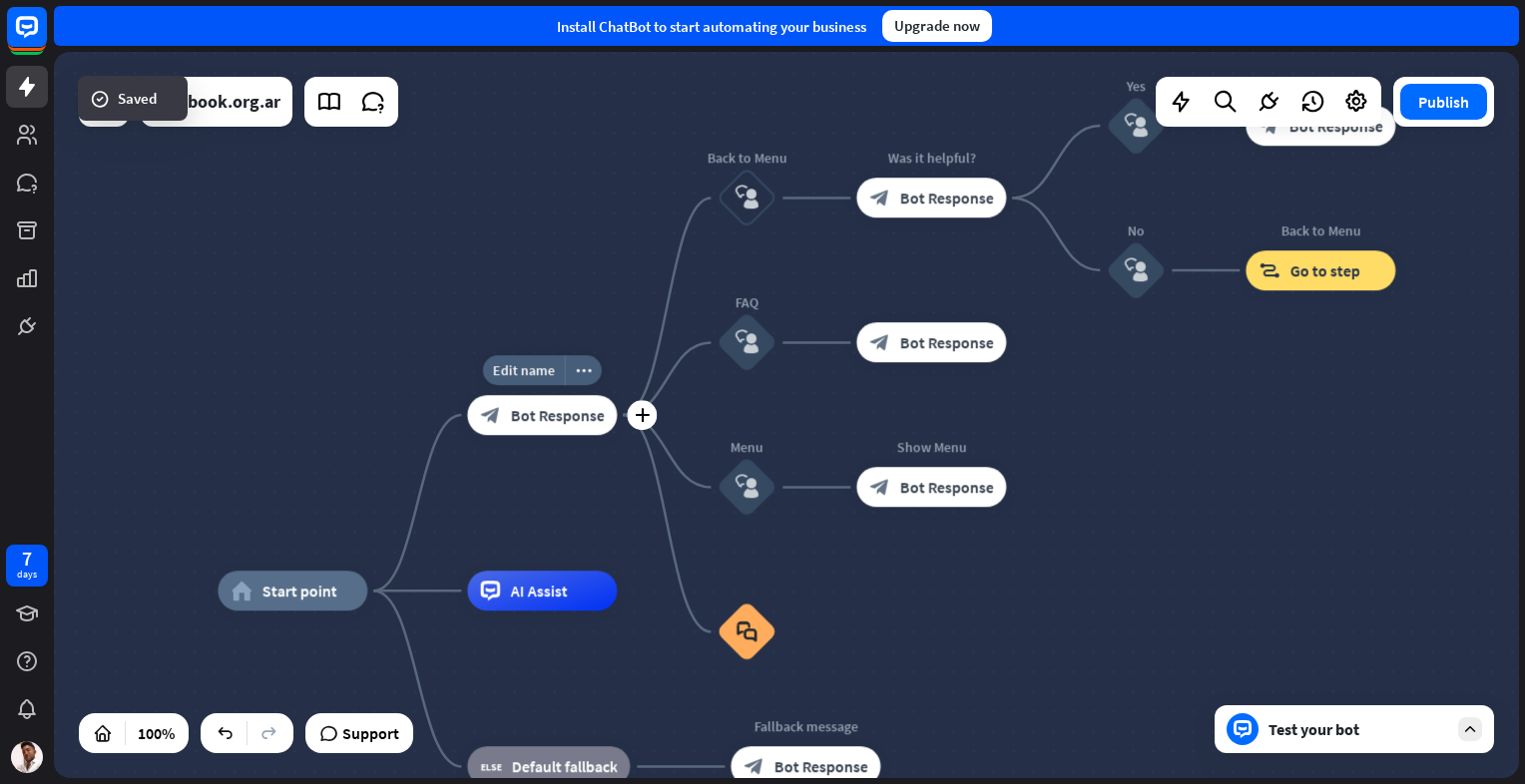 click on "block_bot_response   Bot Response" at bounding box center (542, 415) 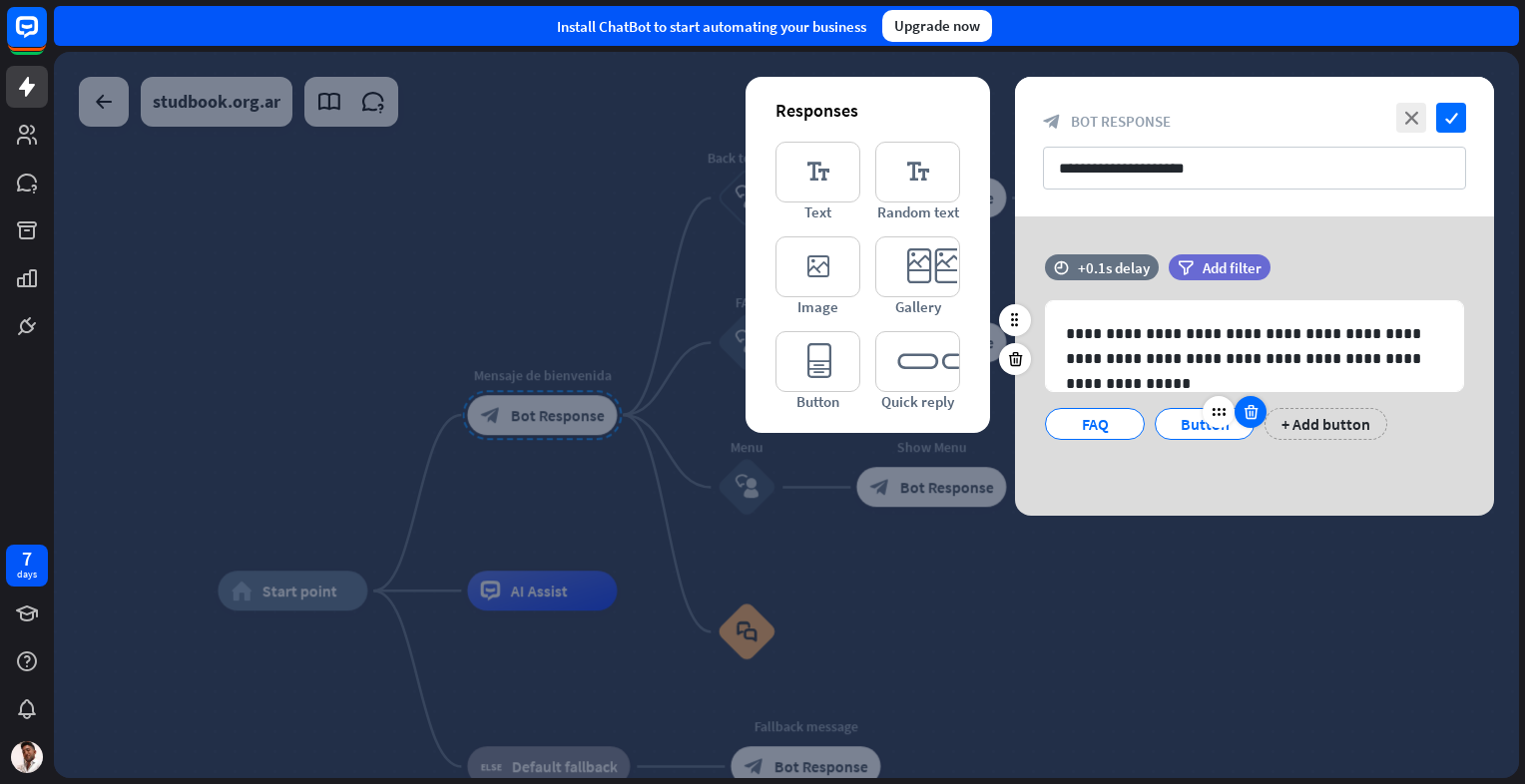 click at bounding box center (1251, 412) 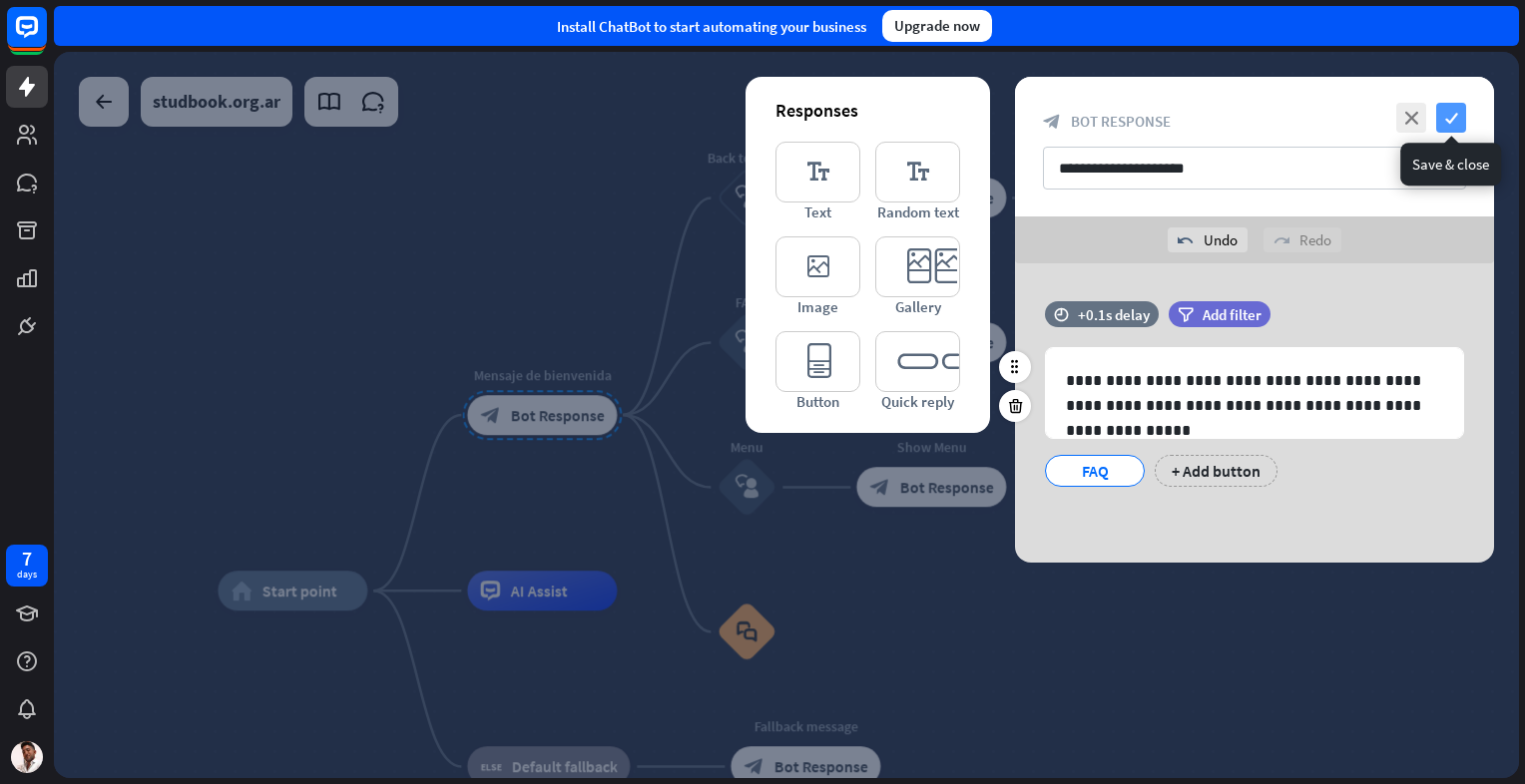 click on "check" at bounding box center (1451, 118) 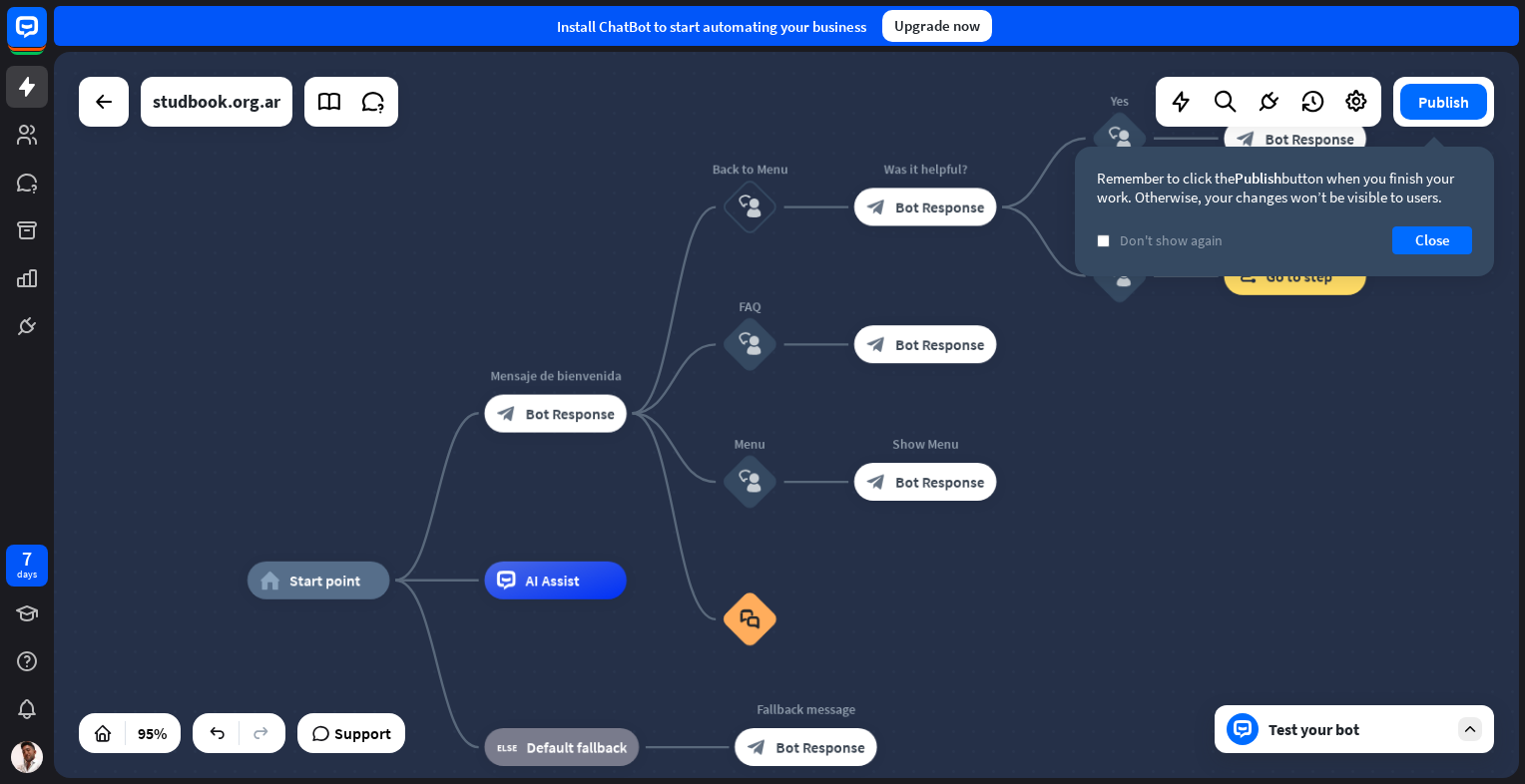 drag, startPoint x: 1204, startPoint y: 646, endPoint x: 1289, endPoint y: 541, distance: 135.09256 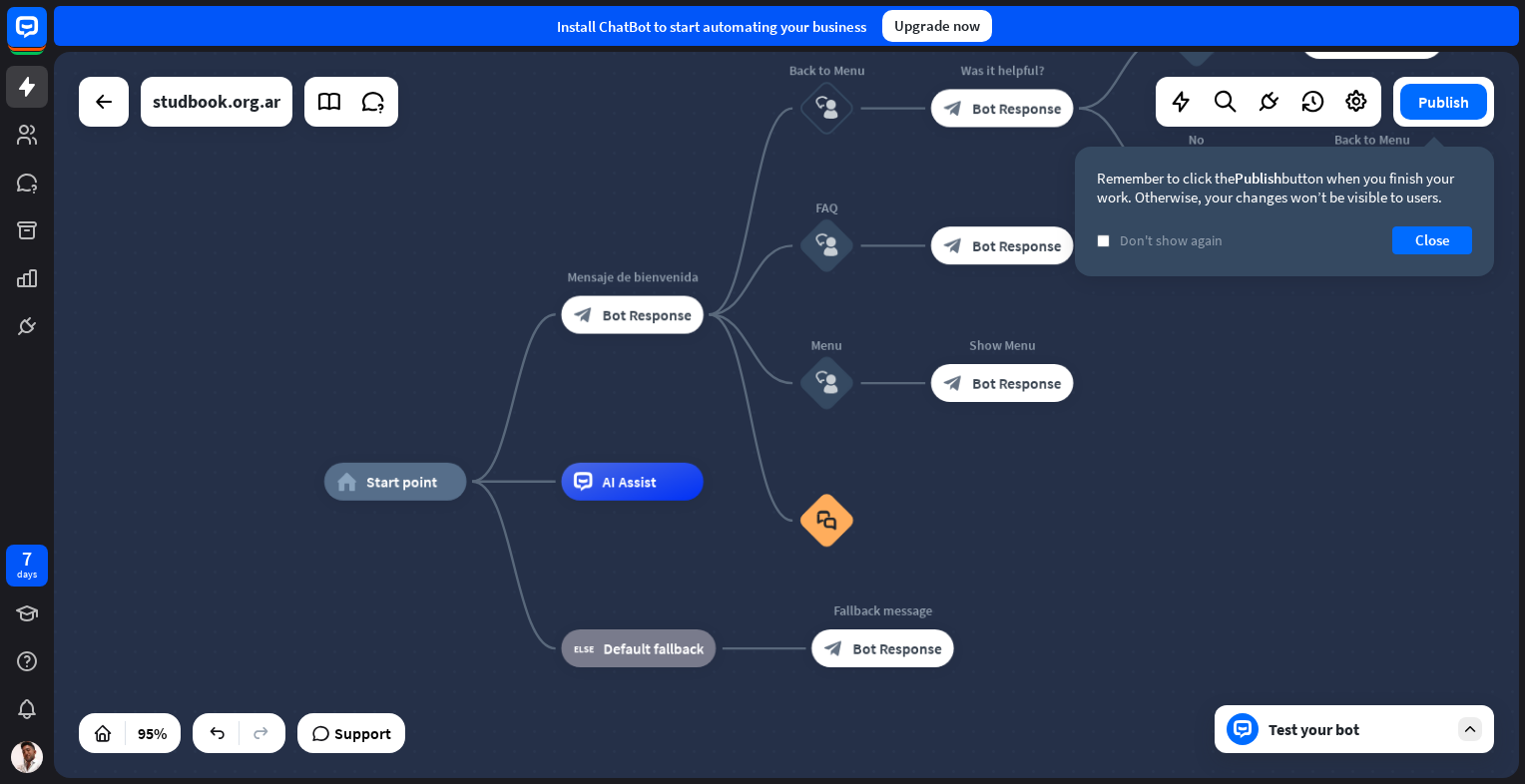 click on "Test your bot" at bounding box center (1358, 729) 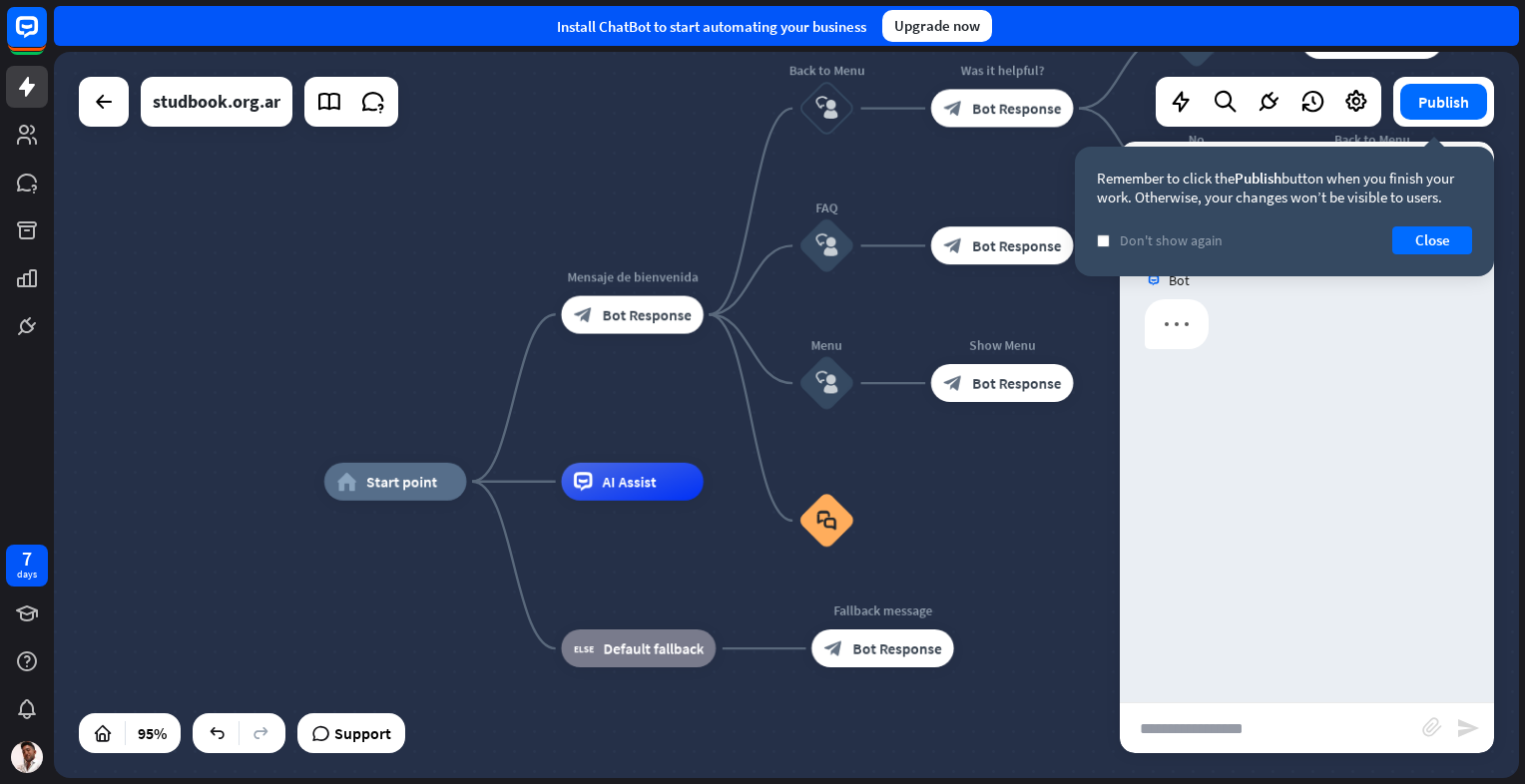 click at bounding box center [1271, 728] 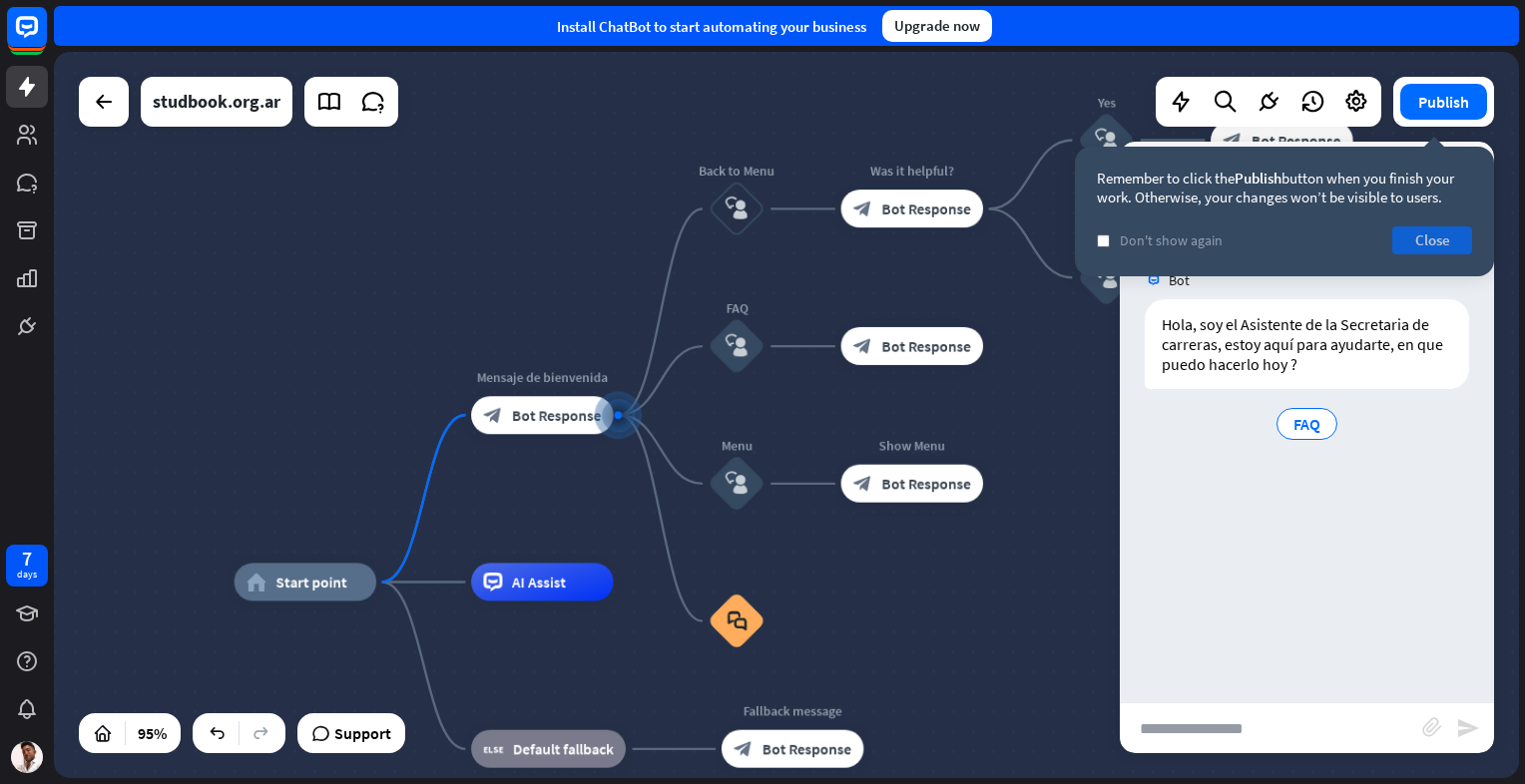 click on "Close" at bounding box center (1432, 240) 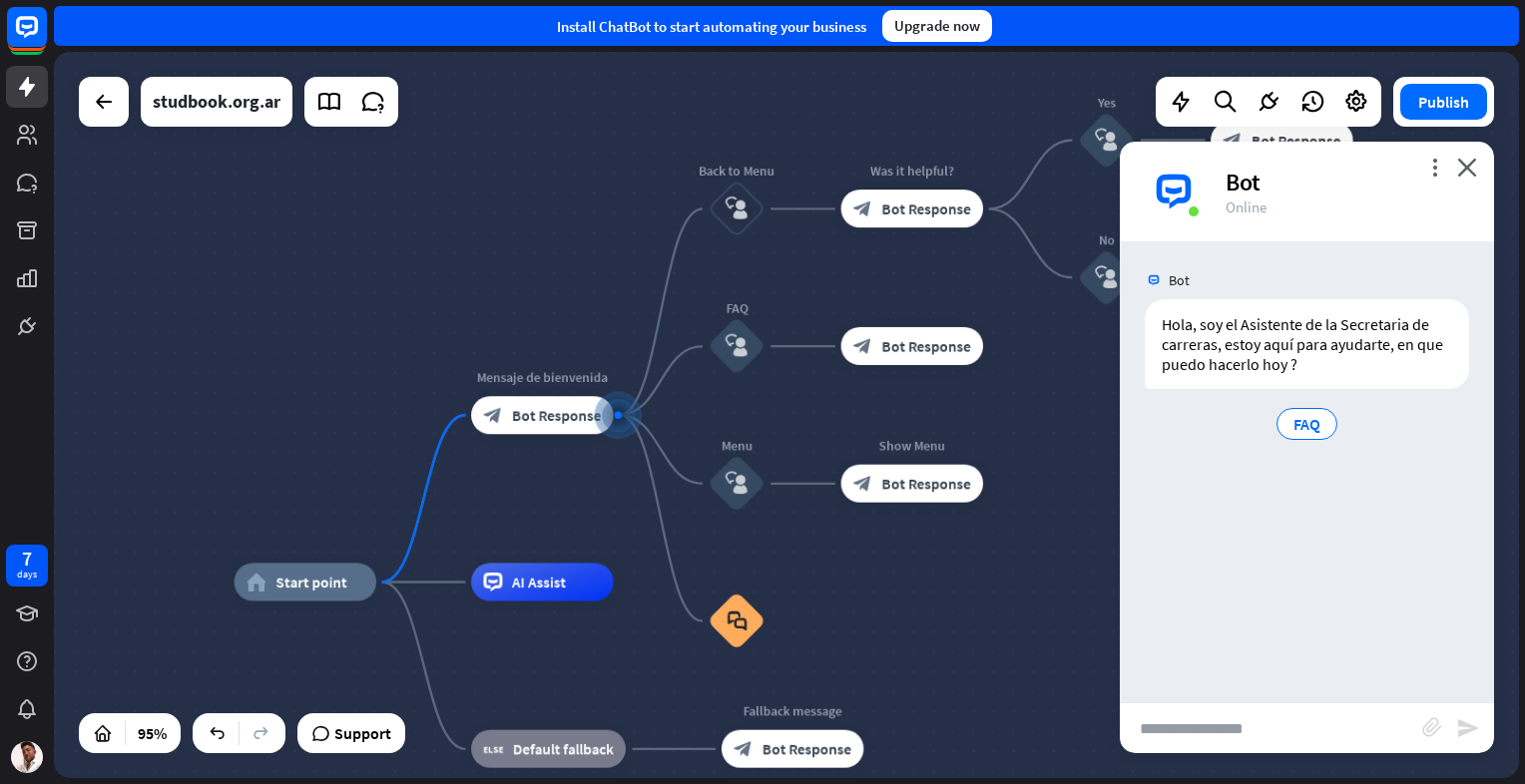 click at bounding box center (1271, 728) 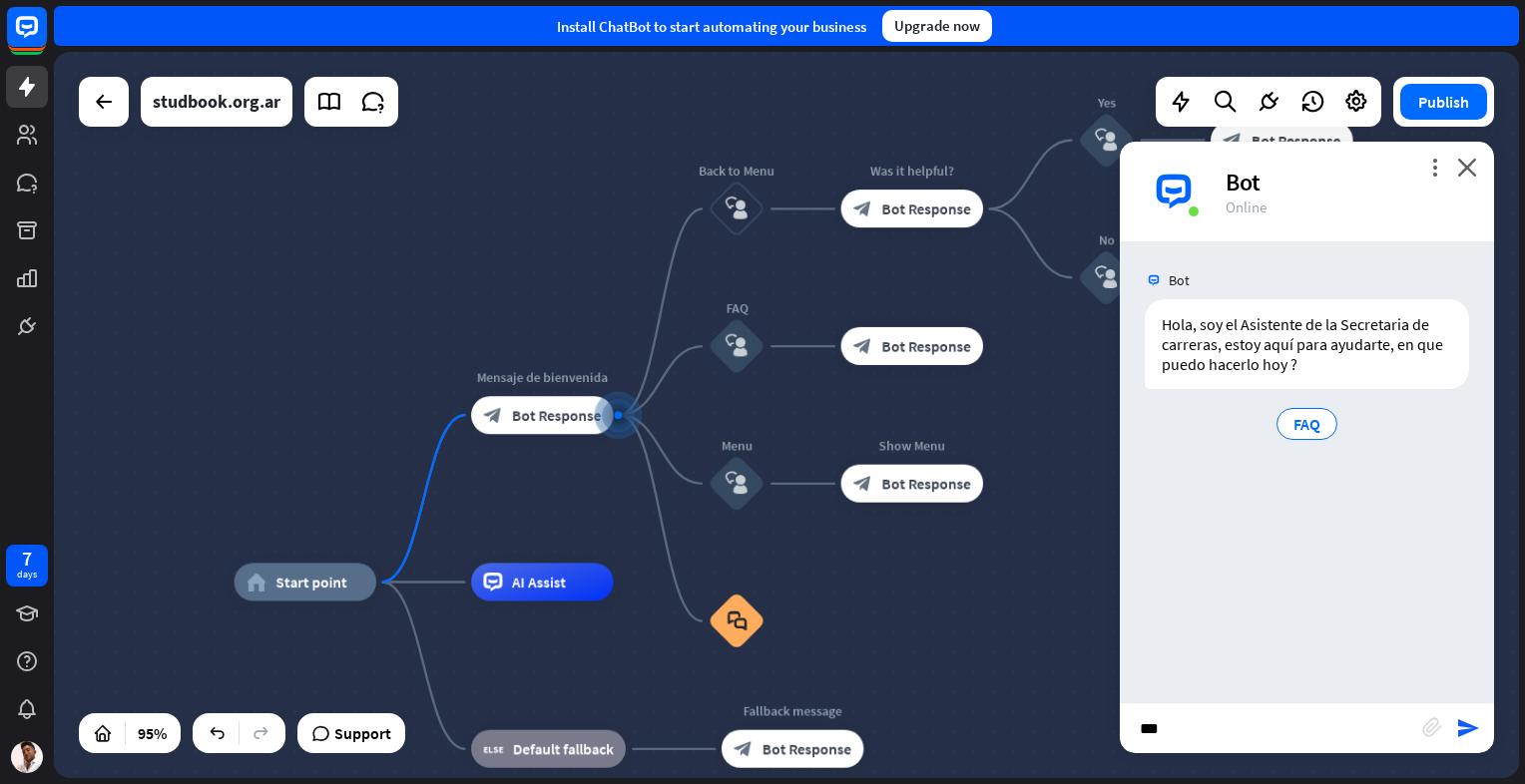 type on "****" 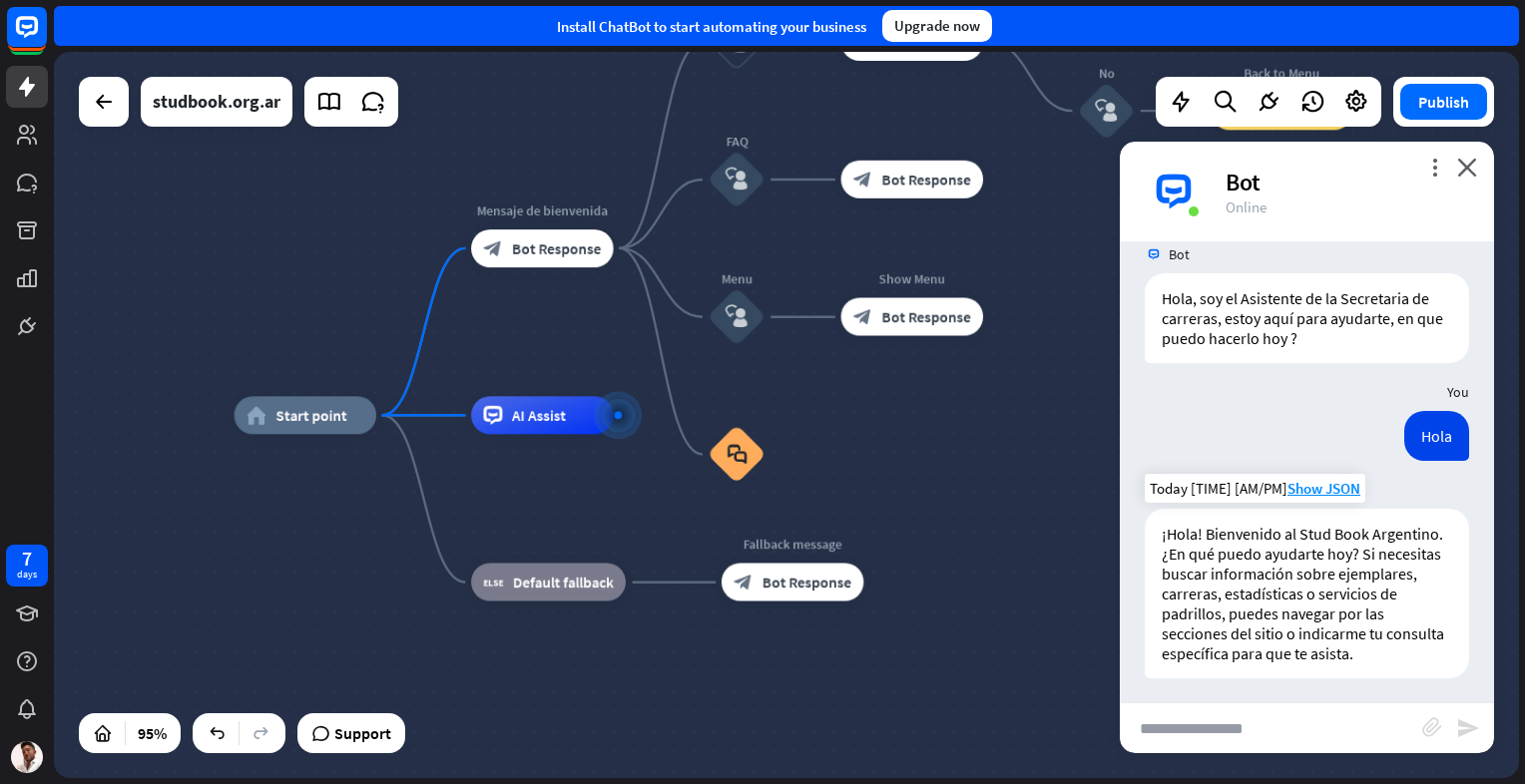 scroll, scrollTop: 32, scrollLeft: 0, axis: vertical 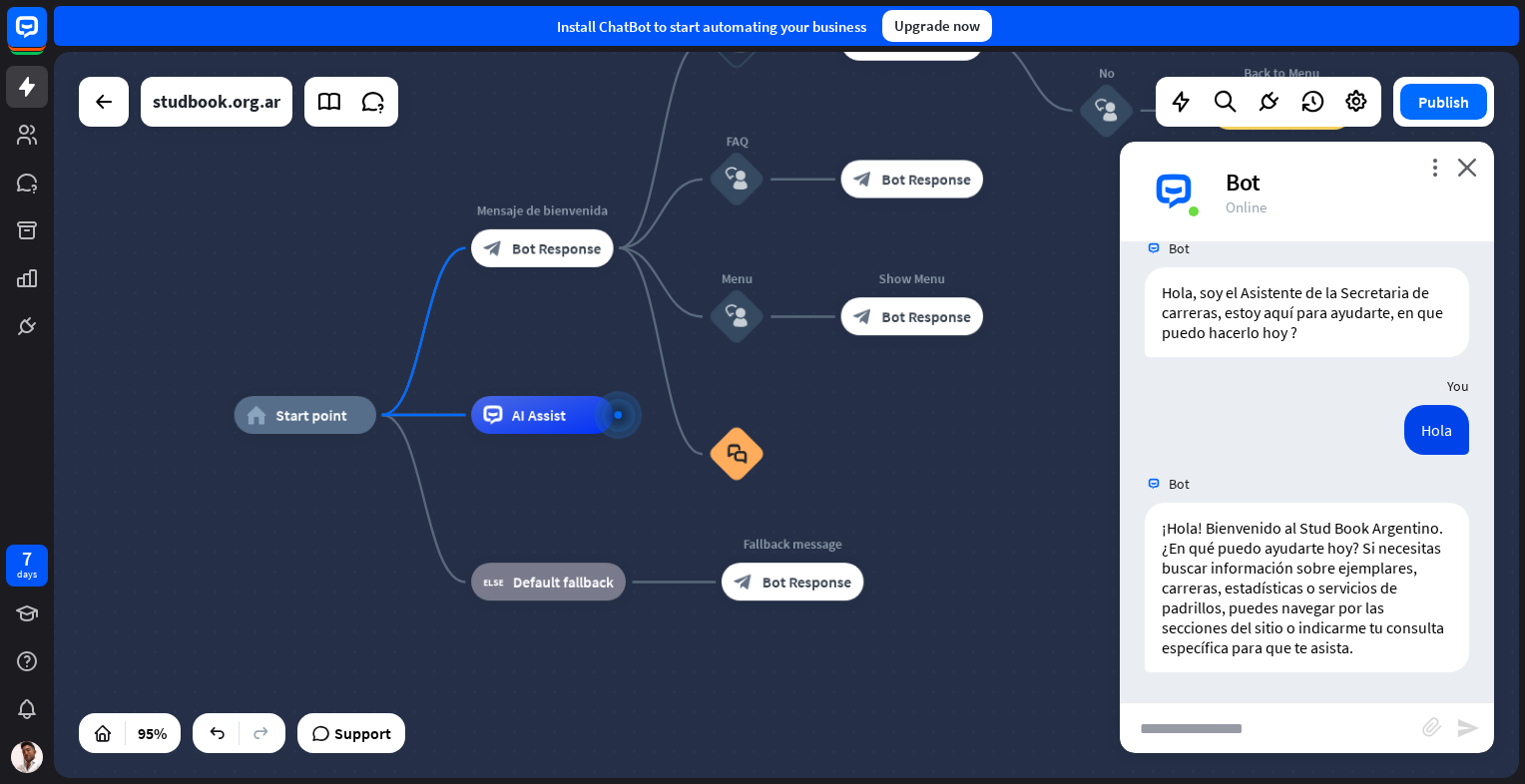 click at bounding box center [1271, 728] 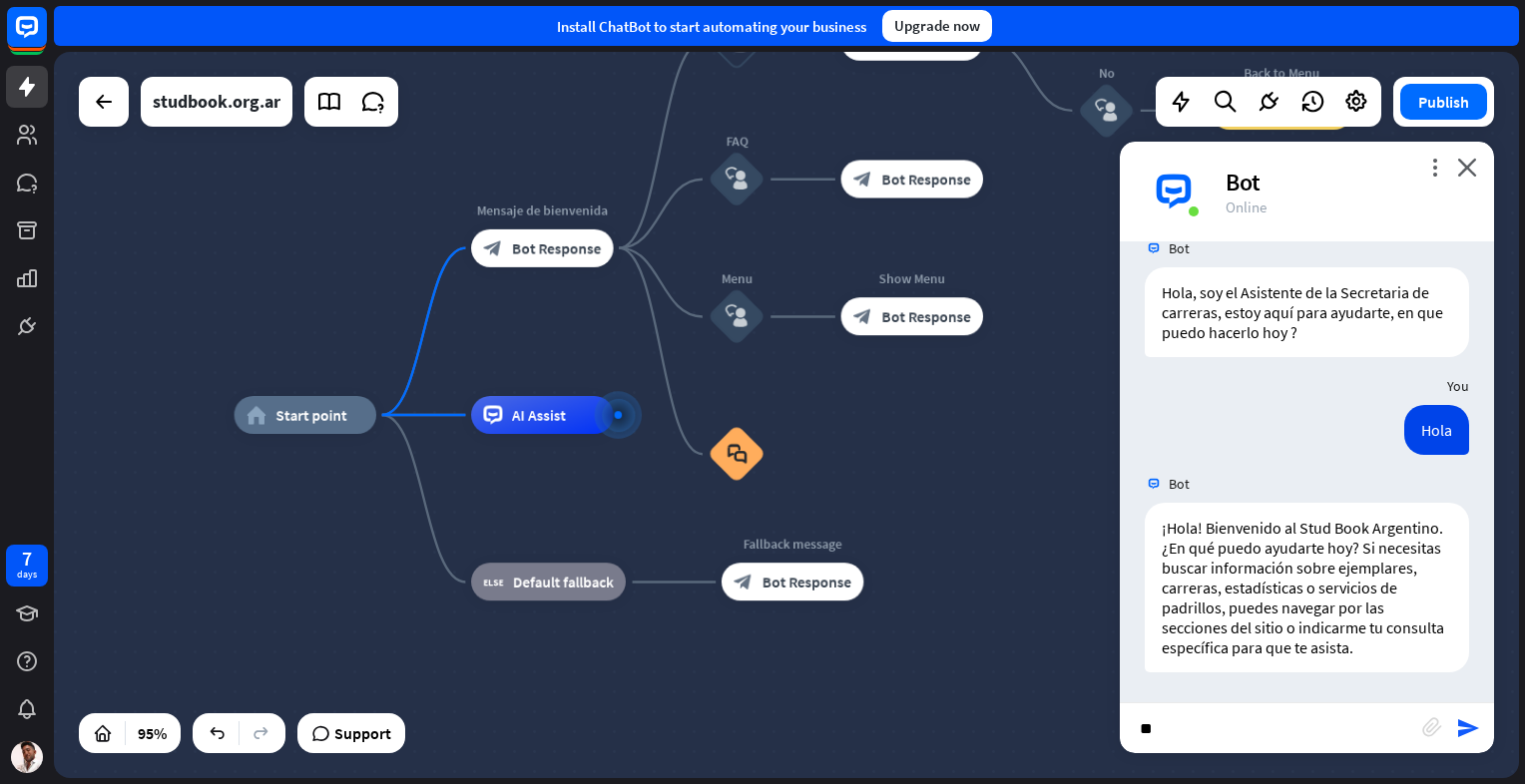 type on "*" 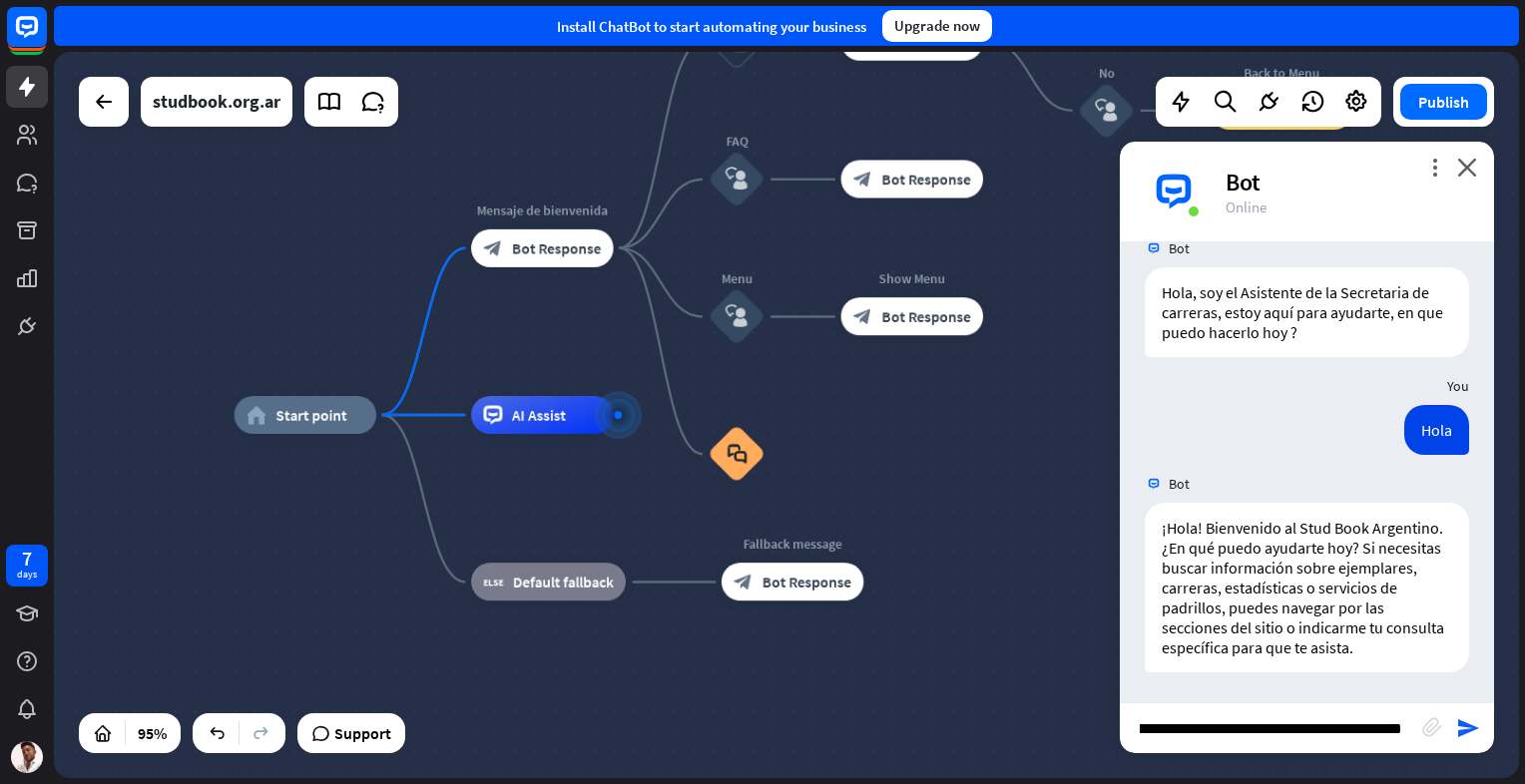 scroll, scrollTop: 0, scrollLeft: 222, axis: horizontal 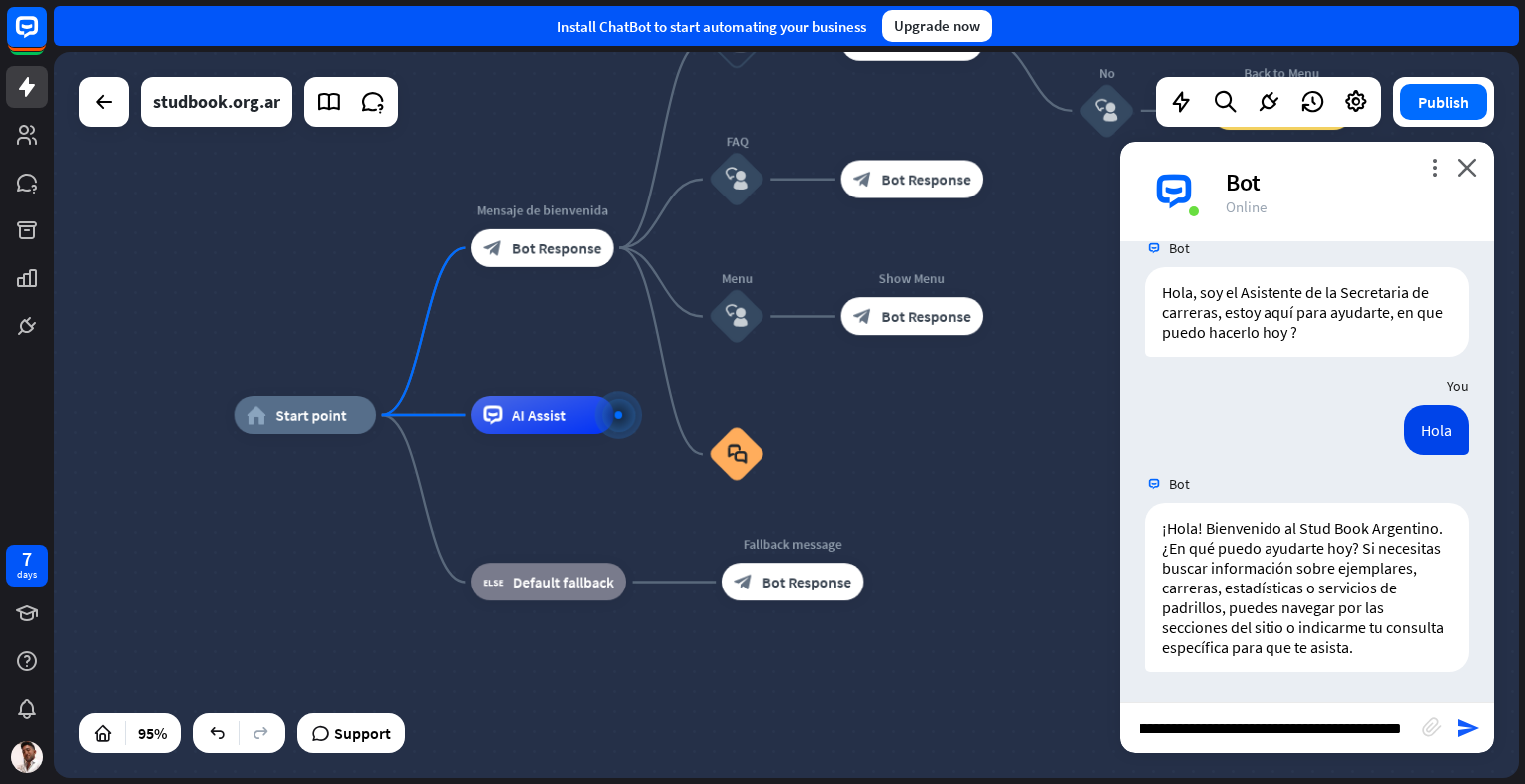 type on "**********" 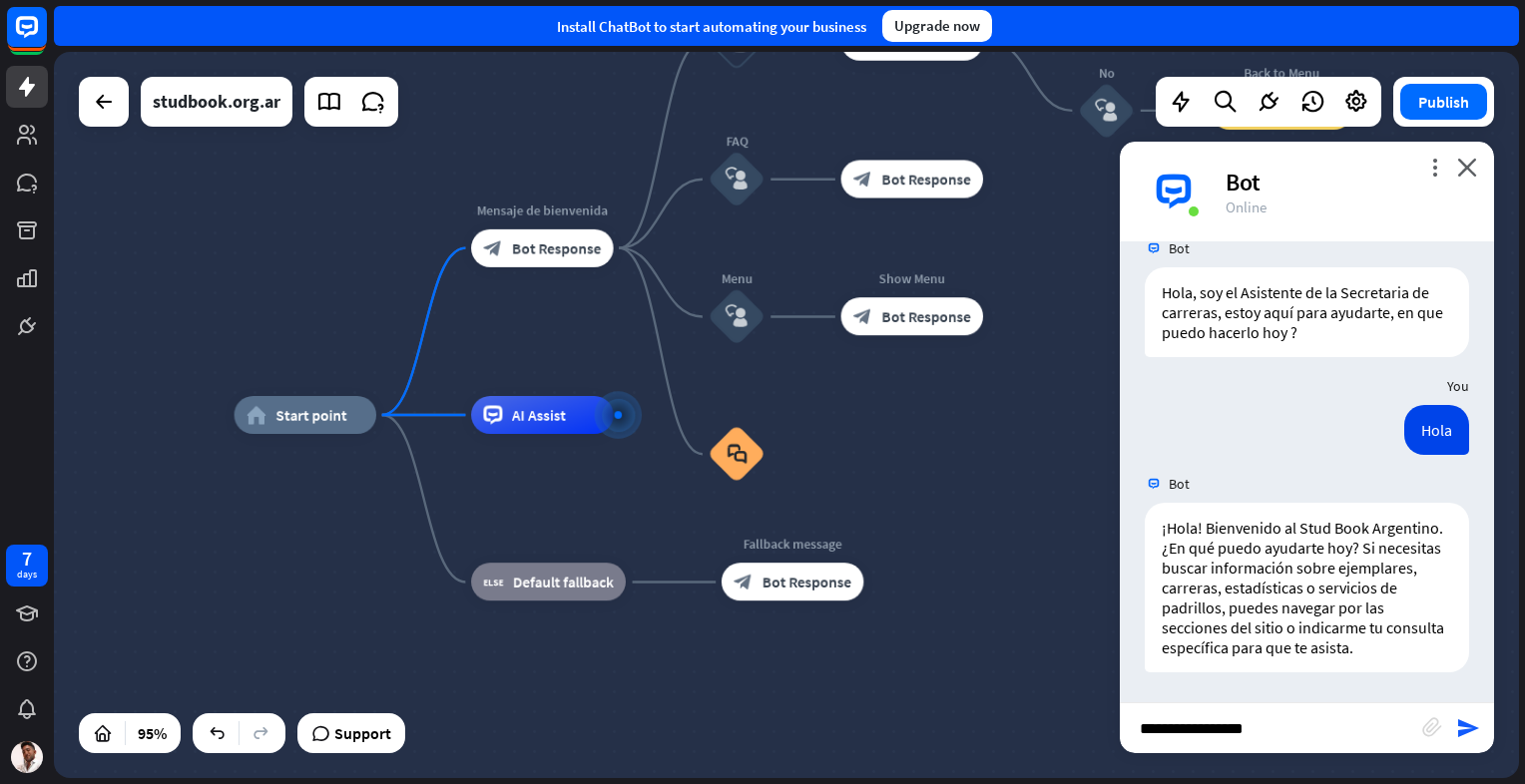scroll, scrollTop: 0, scrollLeft: 0, axis: both 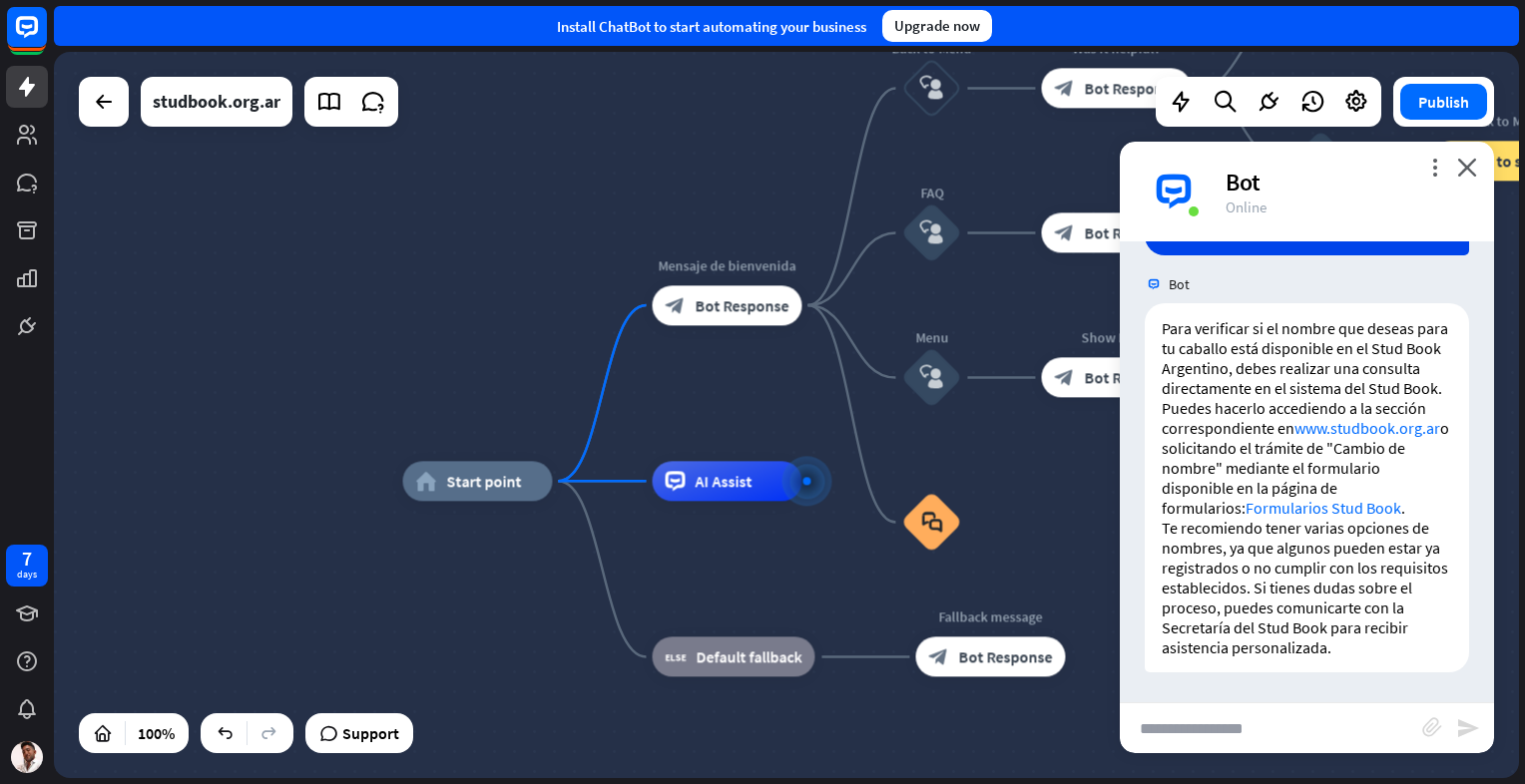 drag, startPoint x: 595, startPoint y: 326, endPoint x: 778, endPoint y: 393, distance: 194.87945 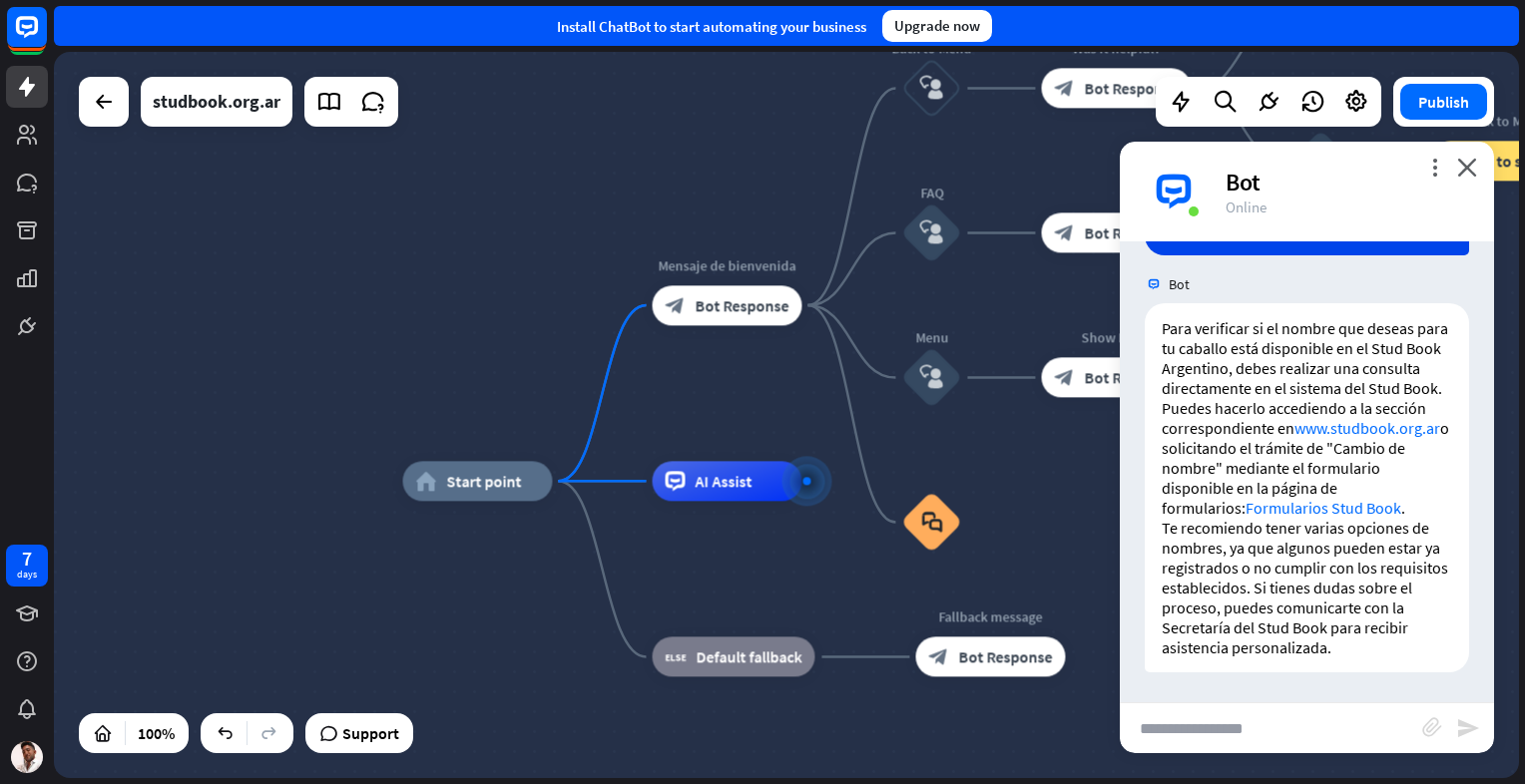 click on "home_2 Start point Mensaje de bienvenida block_bot_response Bot Response Back to Menu block_user_input Was it helpful? block_bot_response Bot Response Yes block_user_input Thank you! block_bot_response Bot Response No block_user_input Back to Menu block_goto Go to step FAQ block_user_input block_bot_response Bot Response Menu block_user_input Show Menu block_bot_response Bot Response block_faq AI Assist block_fallback Default fallback Fallback message block_bot_response Bot Response" at bounding box center (786, 415) 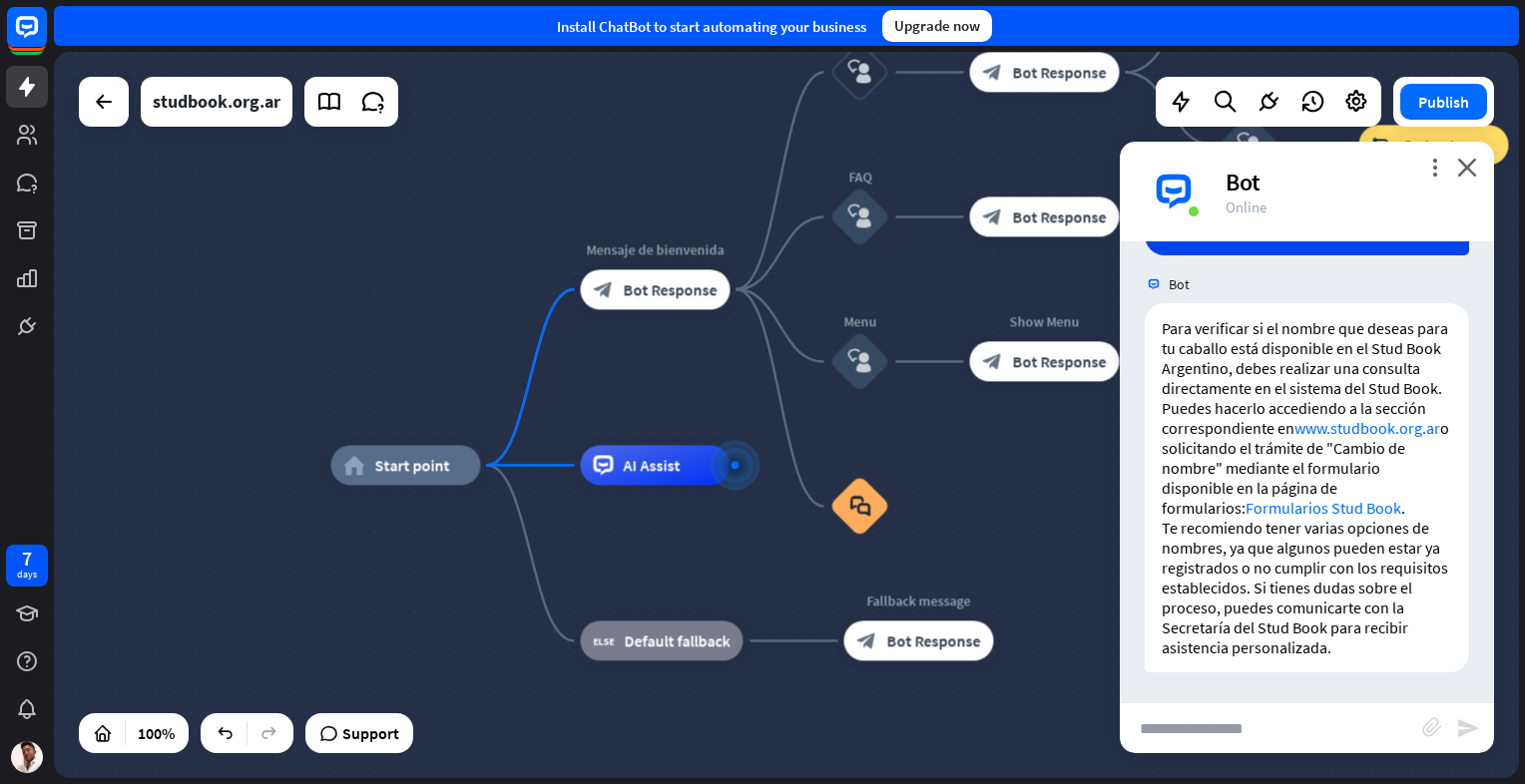drag, startPoint x: 754, startPoint y: 393, endPoint x: 658, endPoint y: 381, distance: 96.74709 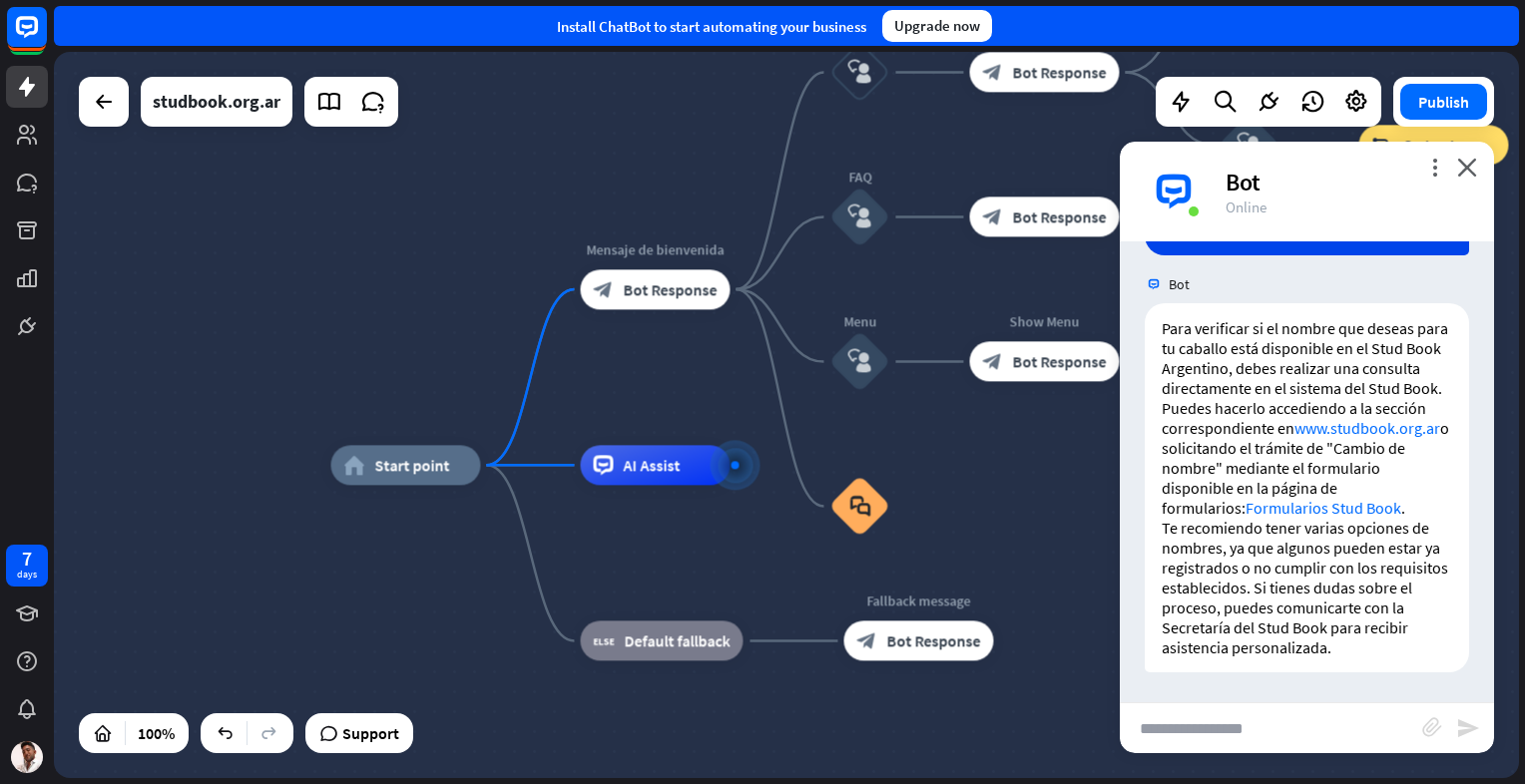 click on "home_2 Punto de partida Edit name more_horiz Mensaje de bienvenida block_bot_response Bot Response Back to Menu block_user_input Was it helpful? block_bot_response Bot Response Yes block_user_input Thank you! block_bot_response Bot Response No block_user_input Back to Menu block_goto Go to step FAQ block_user_input block_bot_response Bot Response Menu block_user_input Show Menu block_bot_response Bot Response block_faq AI Assist block_fallback Default fallback Fallback message block_bot_response Bot Response" at bounding box center (786, 415) 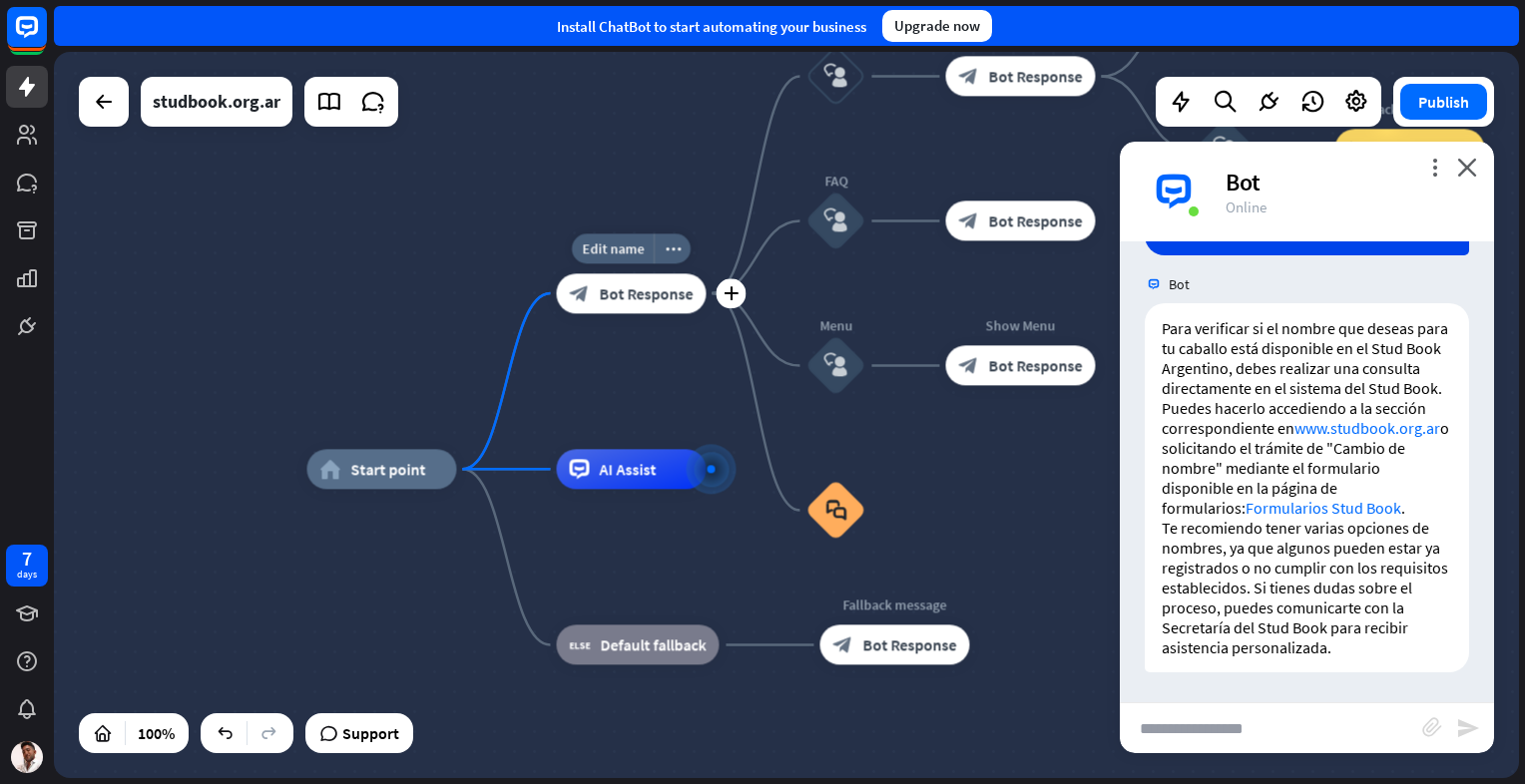 click on "block_bot_response   Bot Response" at bounding box center [631, 293] 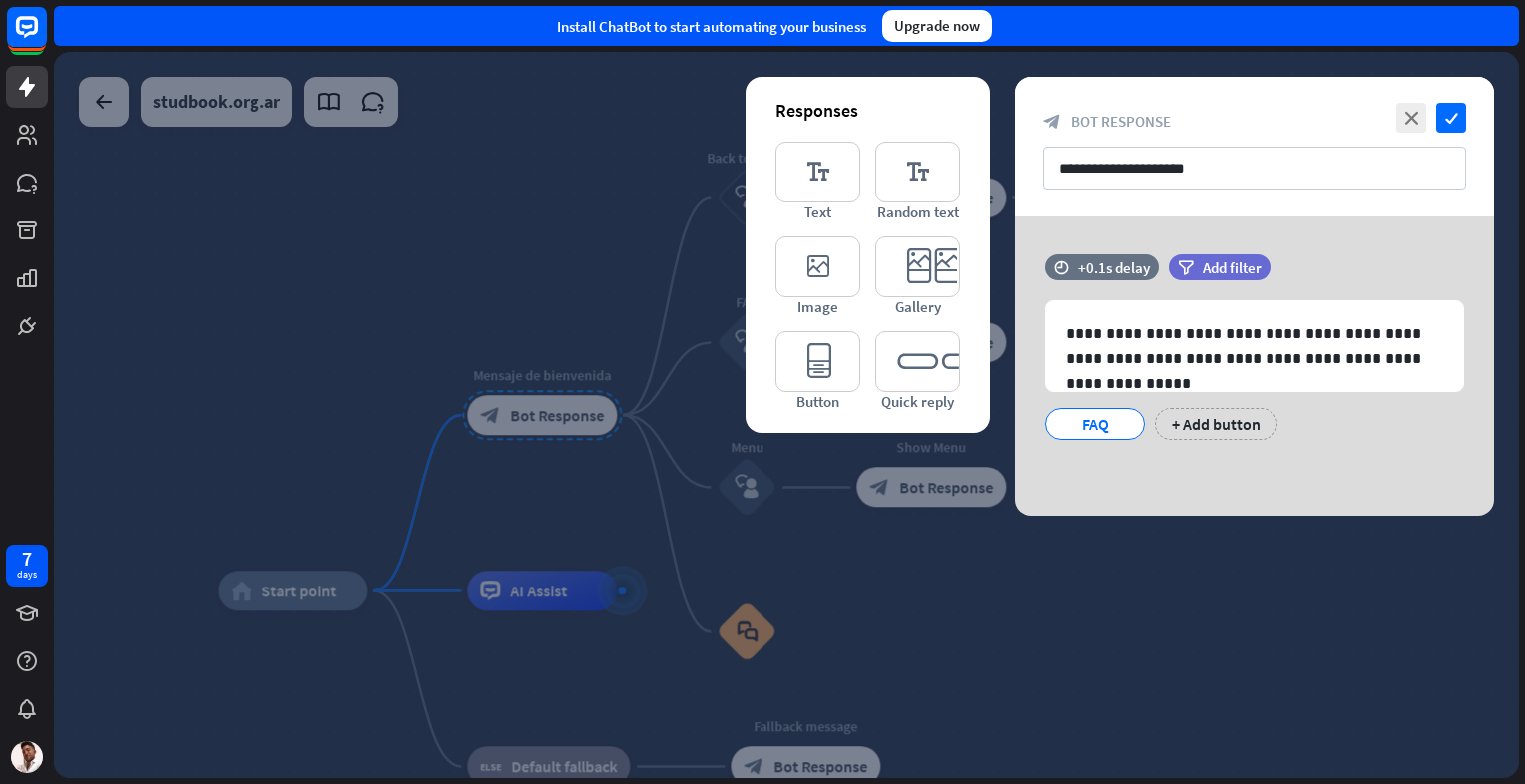 click at bounding box center (786, 415) 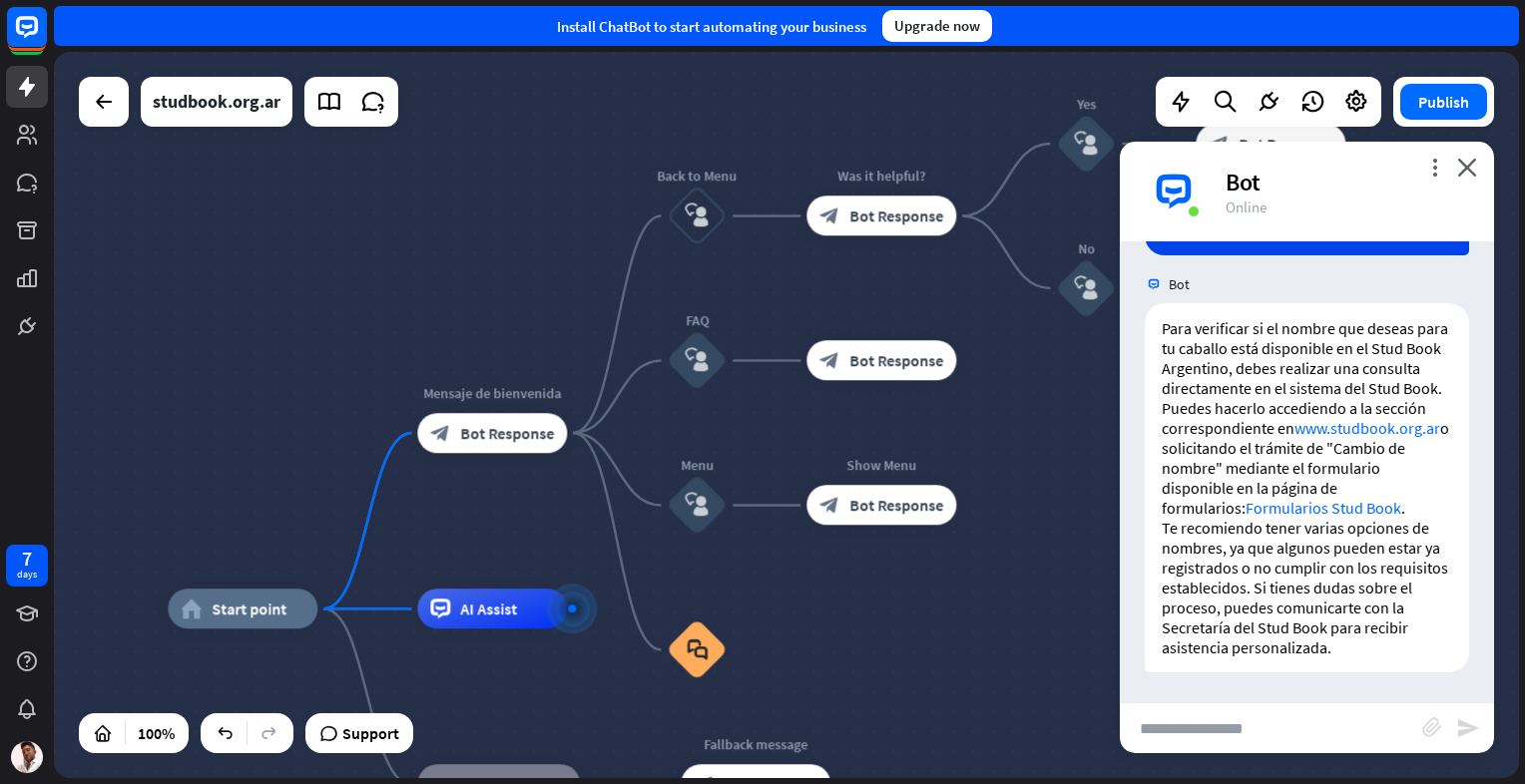 drag, startPoint x: 552, startPoint y: 259, endPoint x: 502, endPoint y: 277, distance: 53.14132 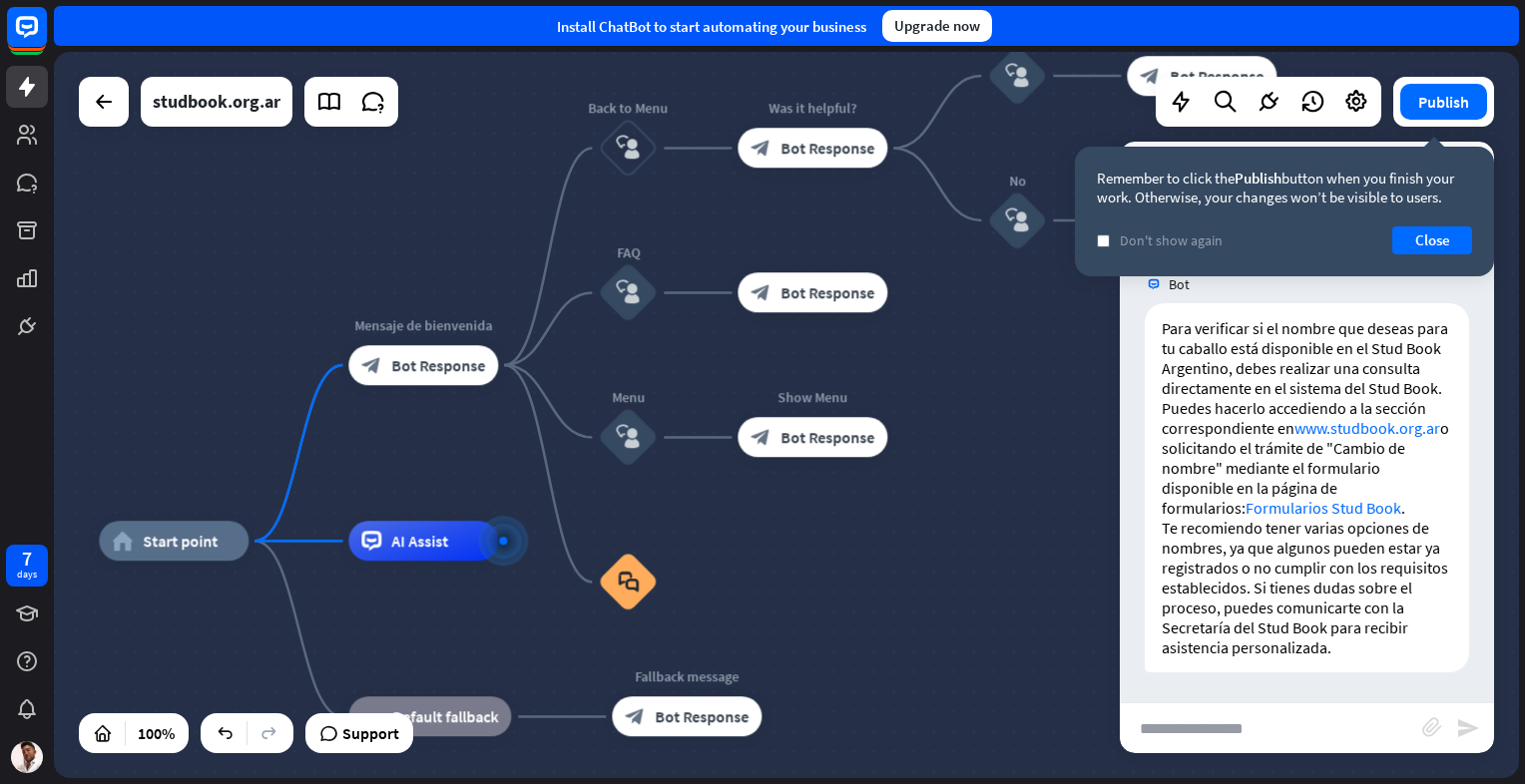 drag, startPoint x: 862, startPoint y: 604, endPoint x: 793, endPoint y: 537, distance: 96.17692 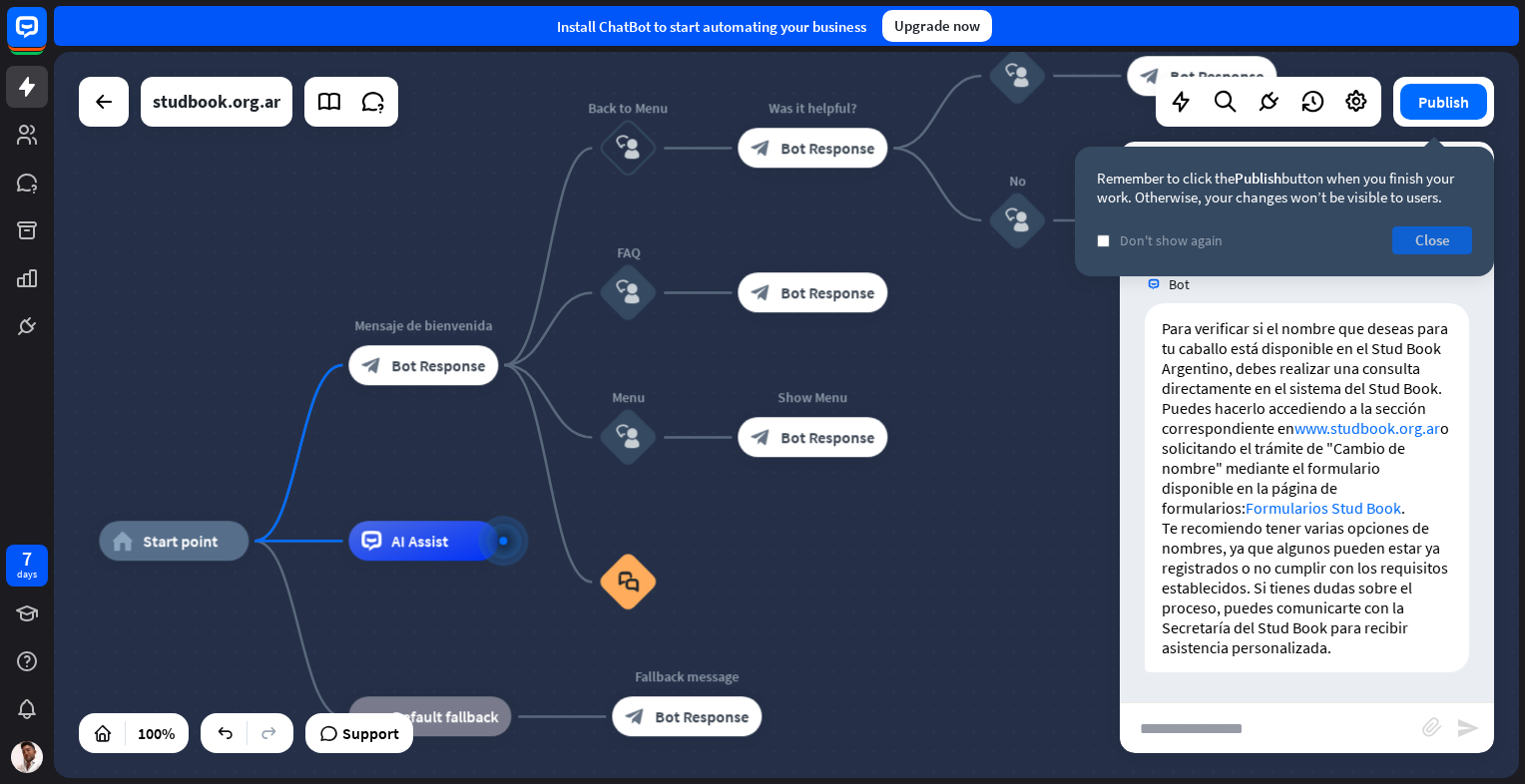 click on "Close" at bounding box center [1432, 240] 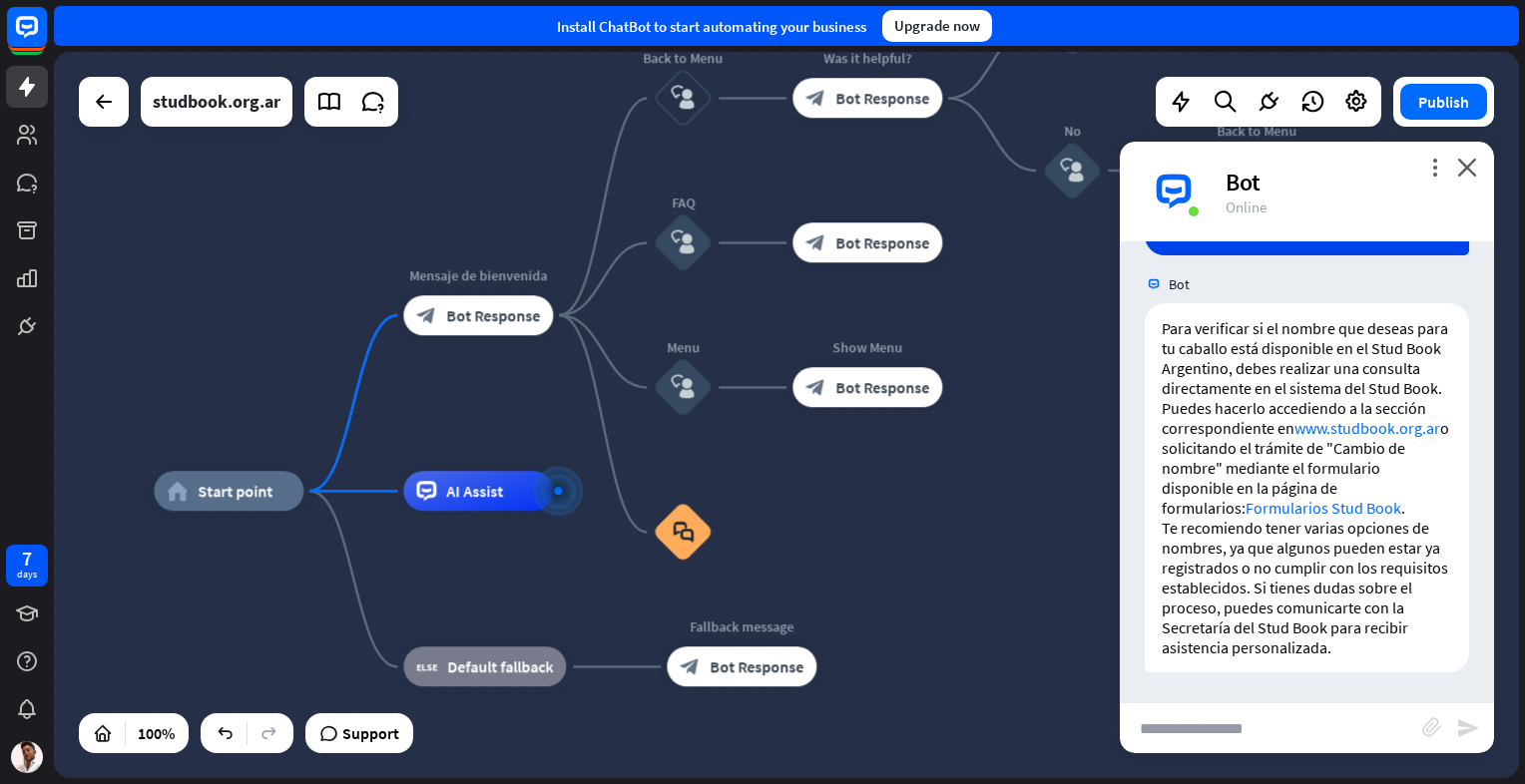 drag, startPoint x: 979, startPoint y: 445, endPoint x: 1083, endPoint y: 332, distance: 153.57409 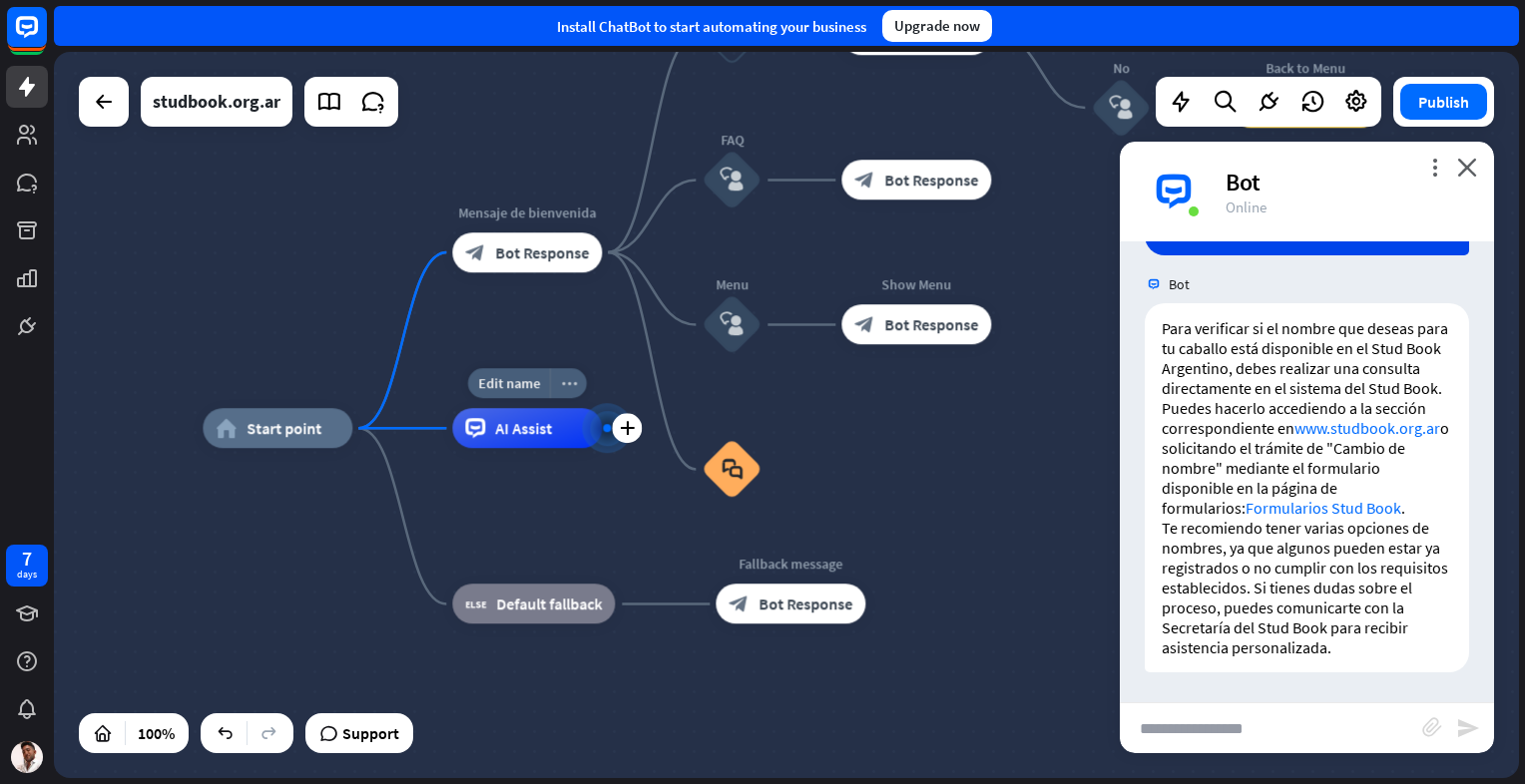 click on "more_horiz" at bounding box center [569, 383] 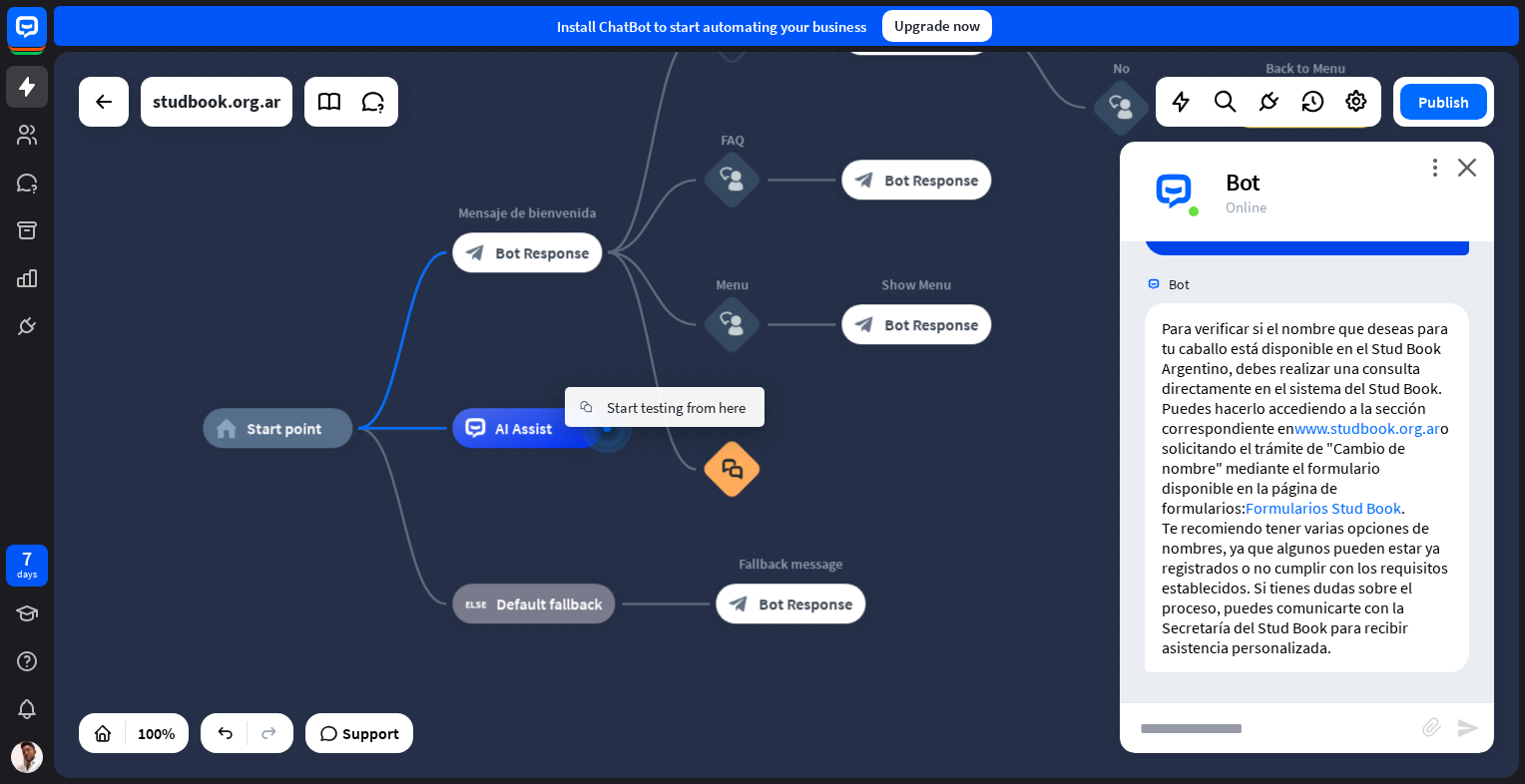 click on "home_2 Start point Mensaje de bienvenida block_bot_response Bot Response Back to Menu block_user_input Was it helpful? block_bot_response Bot Response Yes block_user_input Thank you! block_bot_response Bot Response No block_user_input Back to Menu block_goto Go to step FAQ block_user_input block_bot_response Bot Response Menu block_user_input Show Menu block_bot_response Bot Response block_faq AI Assist block_fallback Default fallback Fallback message block_bot_response Bot Response" at bounding box center (786, 415) 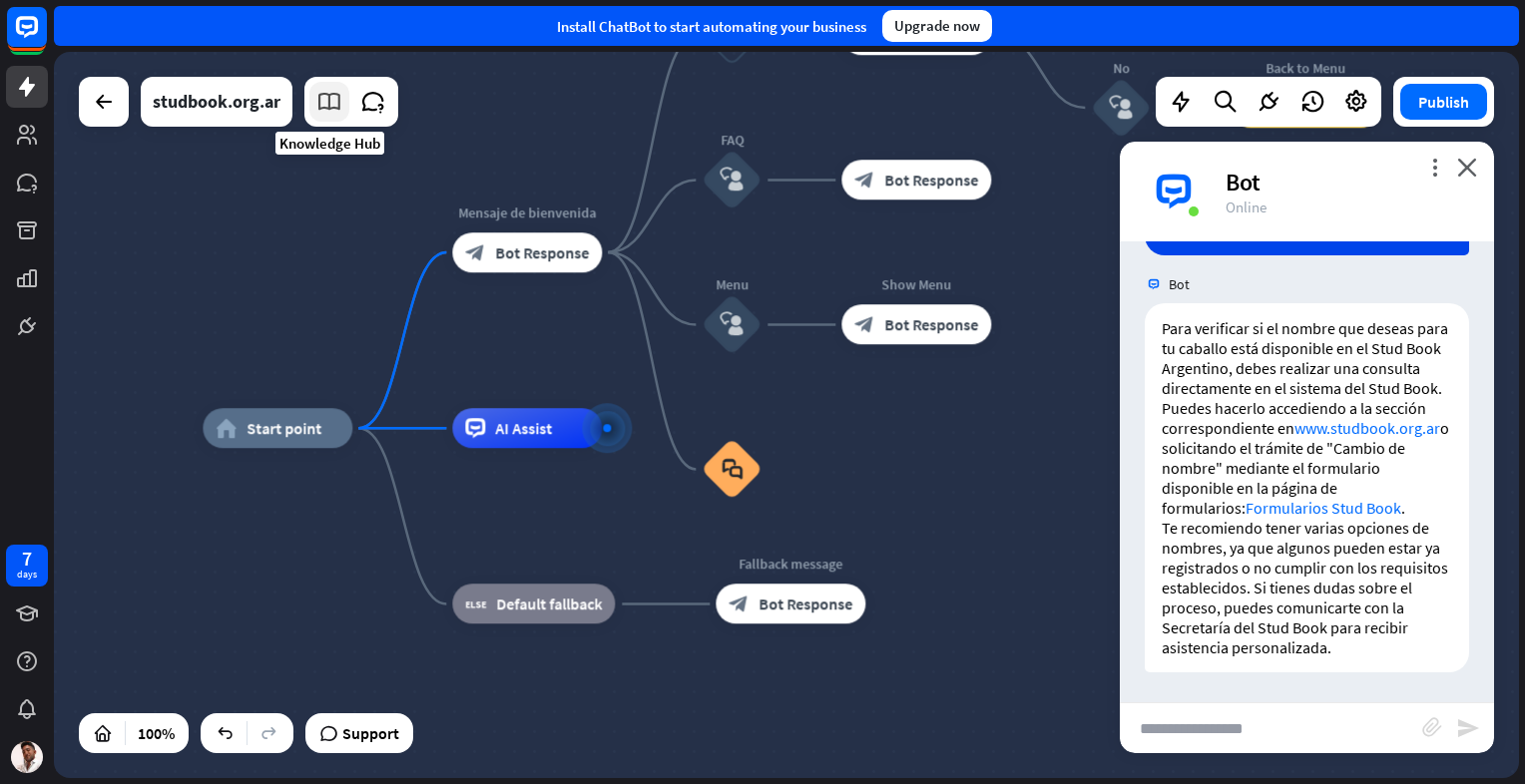 click at bounding box center [329, 102] 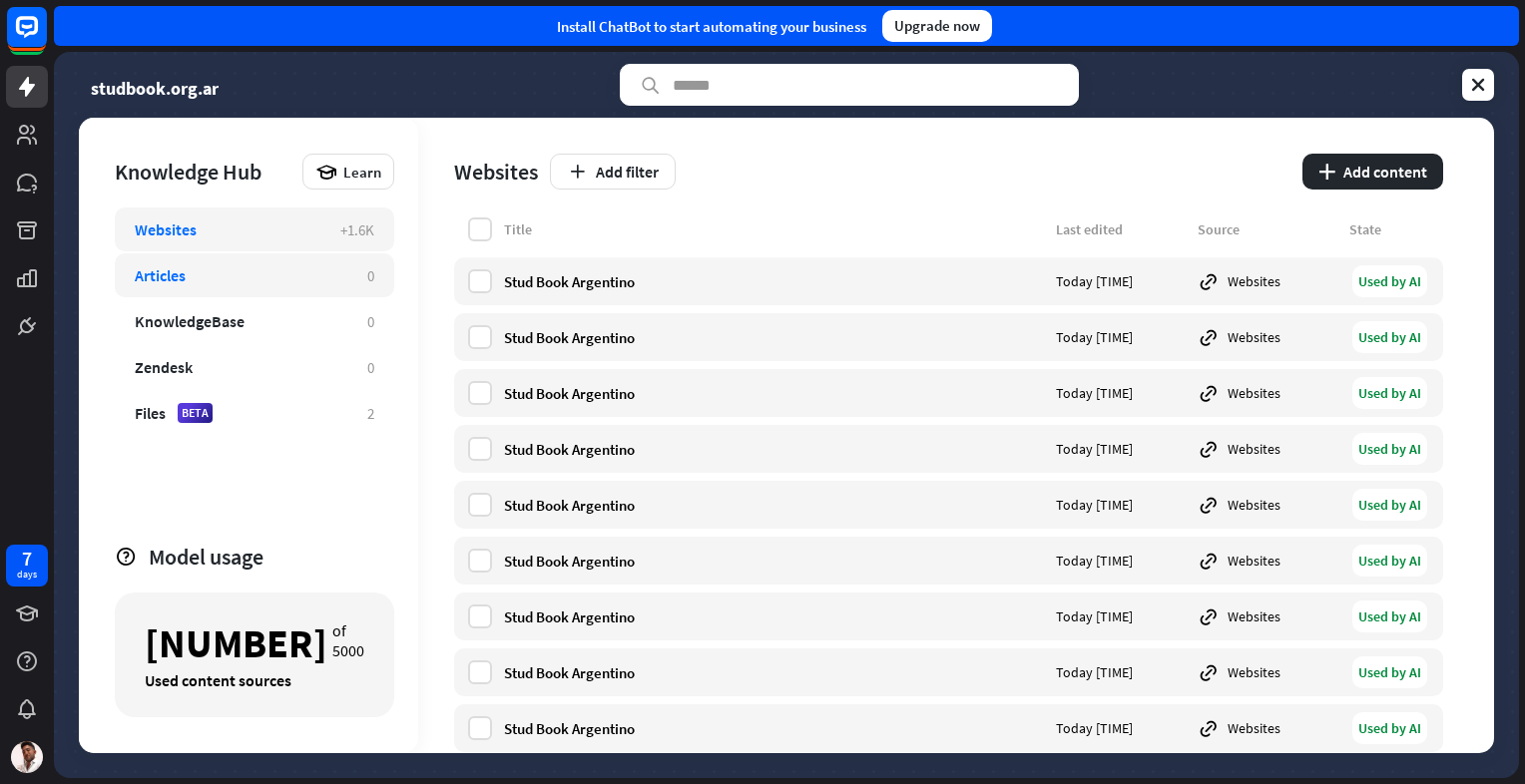 click on "Articles" at bounding box center (241, 275) 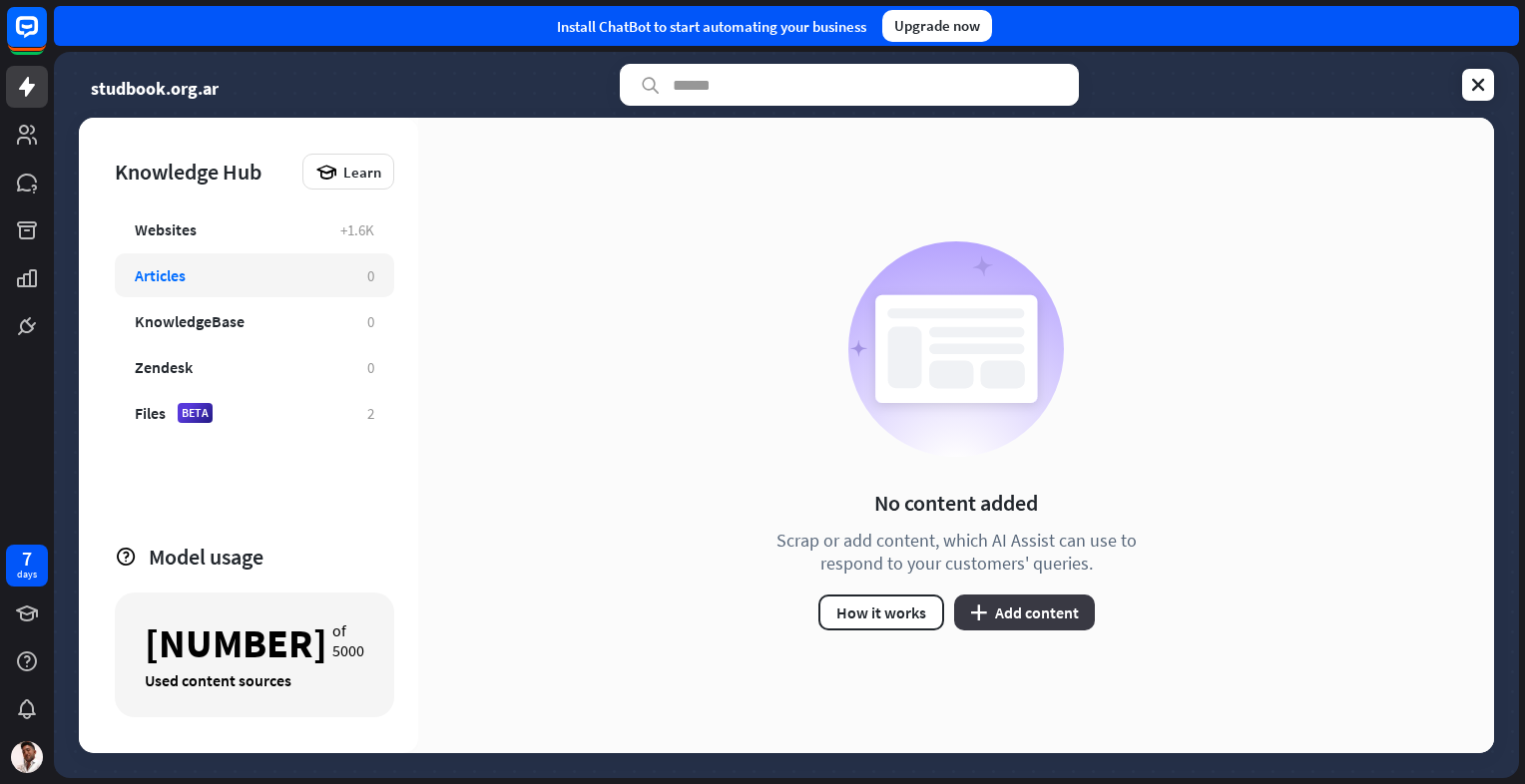 click on "plus
Add content" at bounding box center (1024, 612) 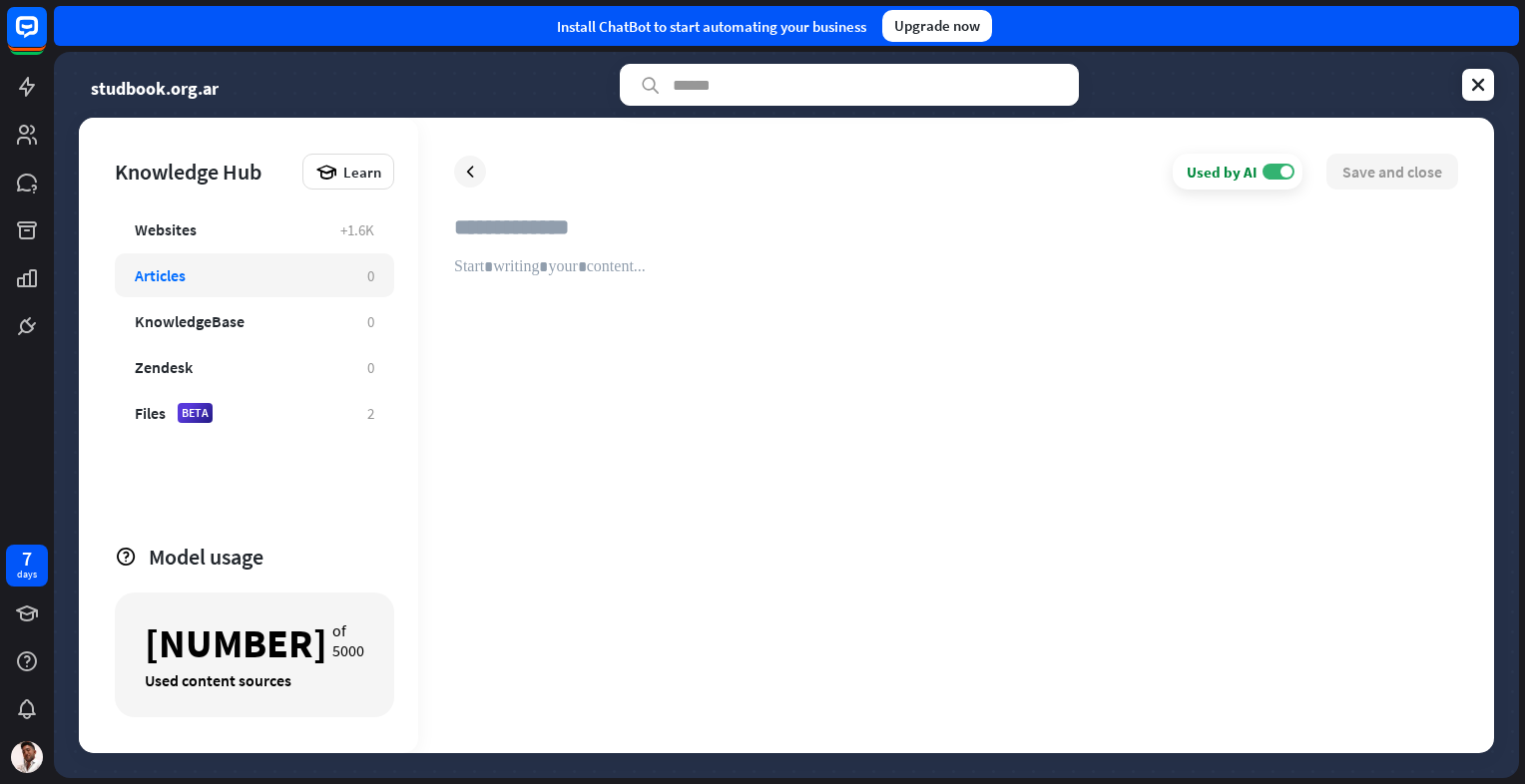 click at bounding box center (956, 235) 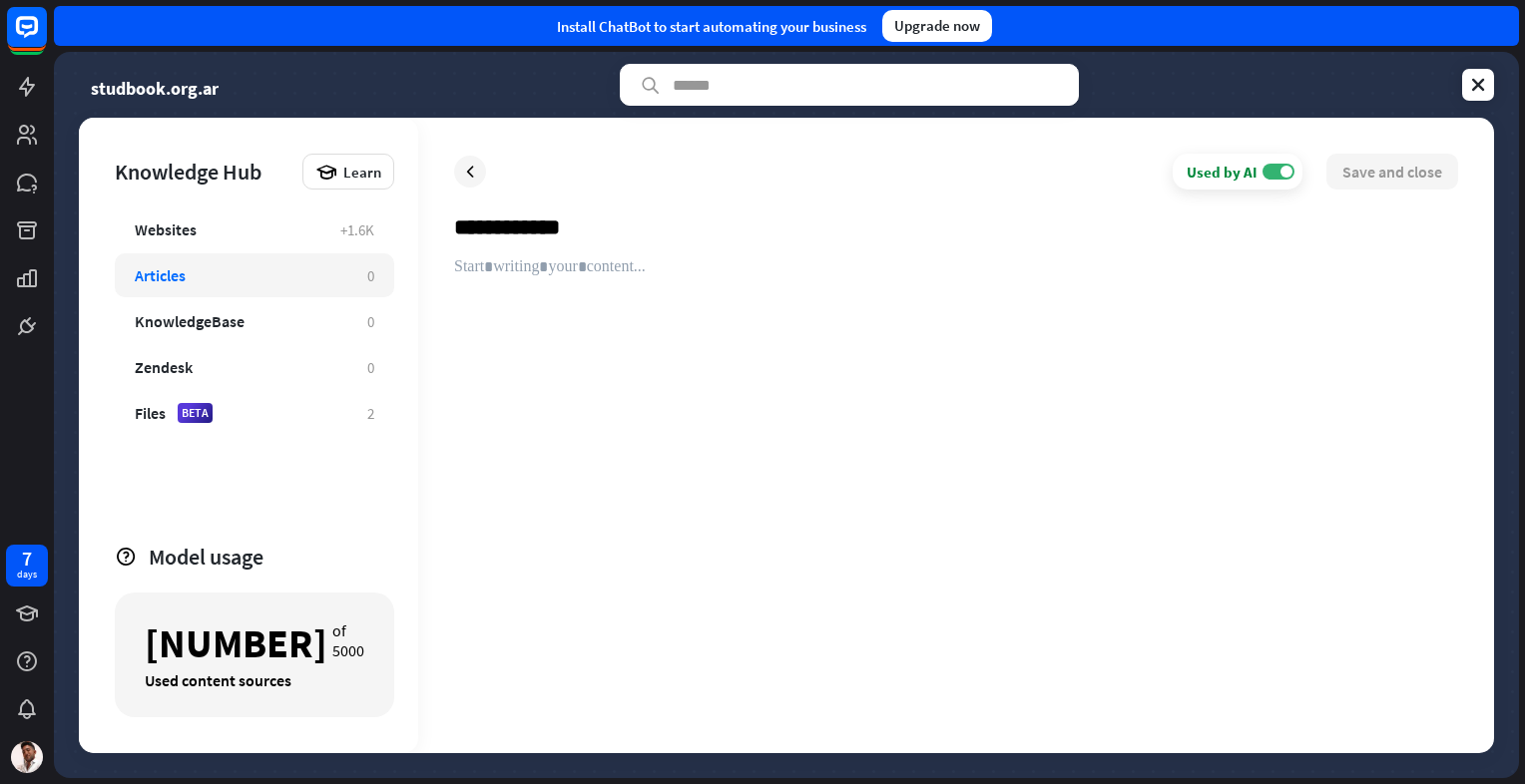 type on "**********" 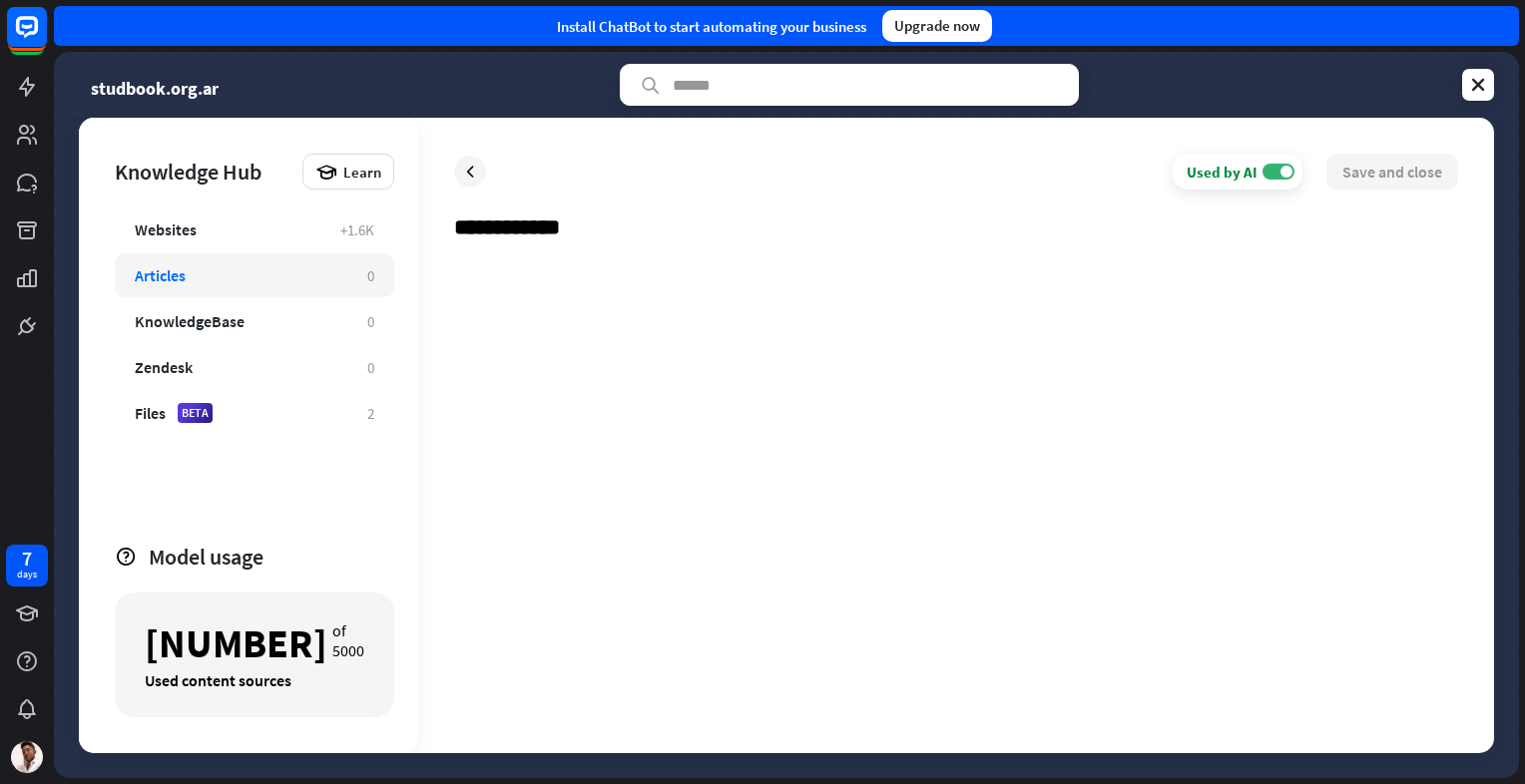 type 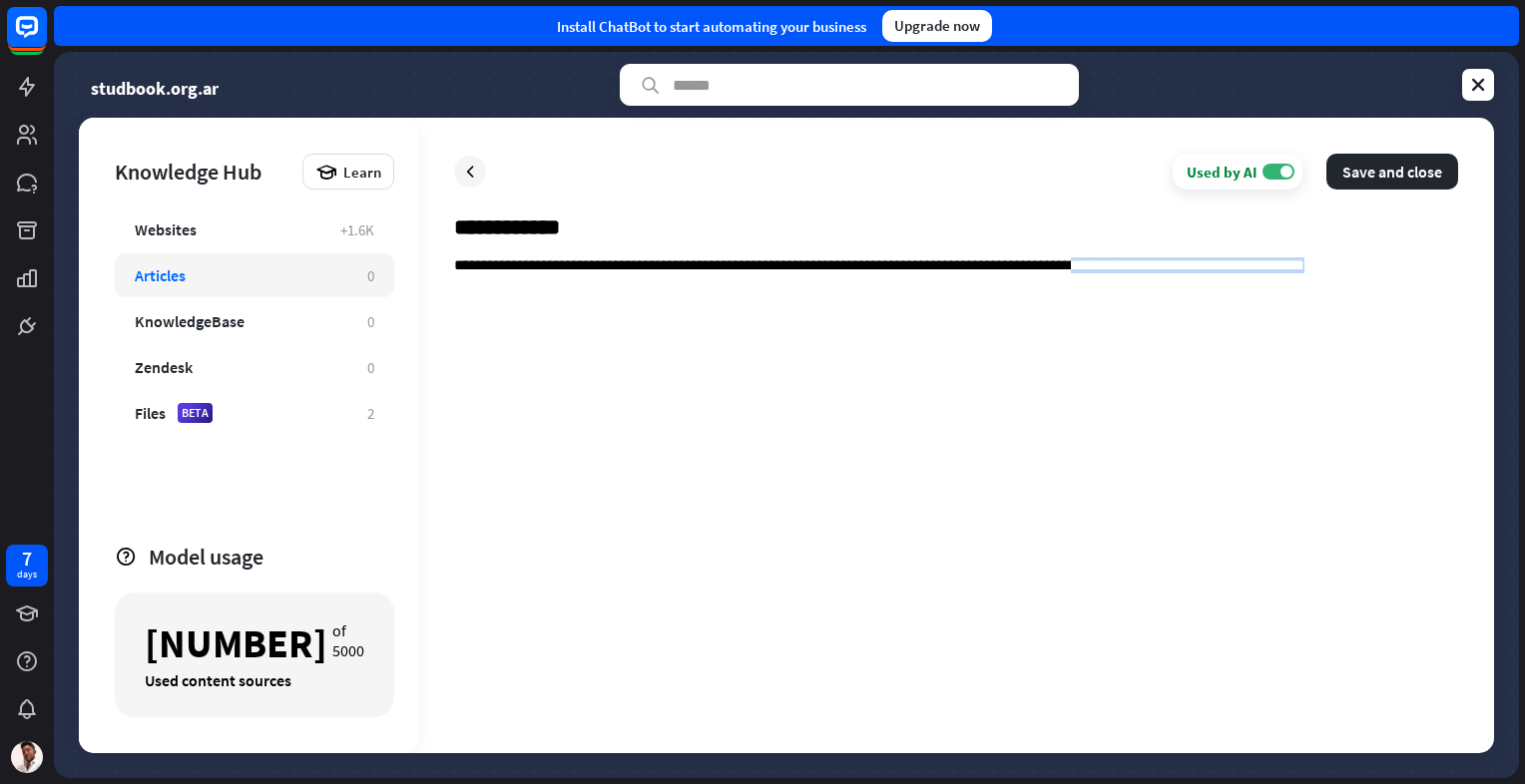 drag, startPoint x: 1341, startPoint y: 261, endPoint x: 1083, endPoint y: 252, distance: 258.1569 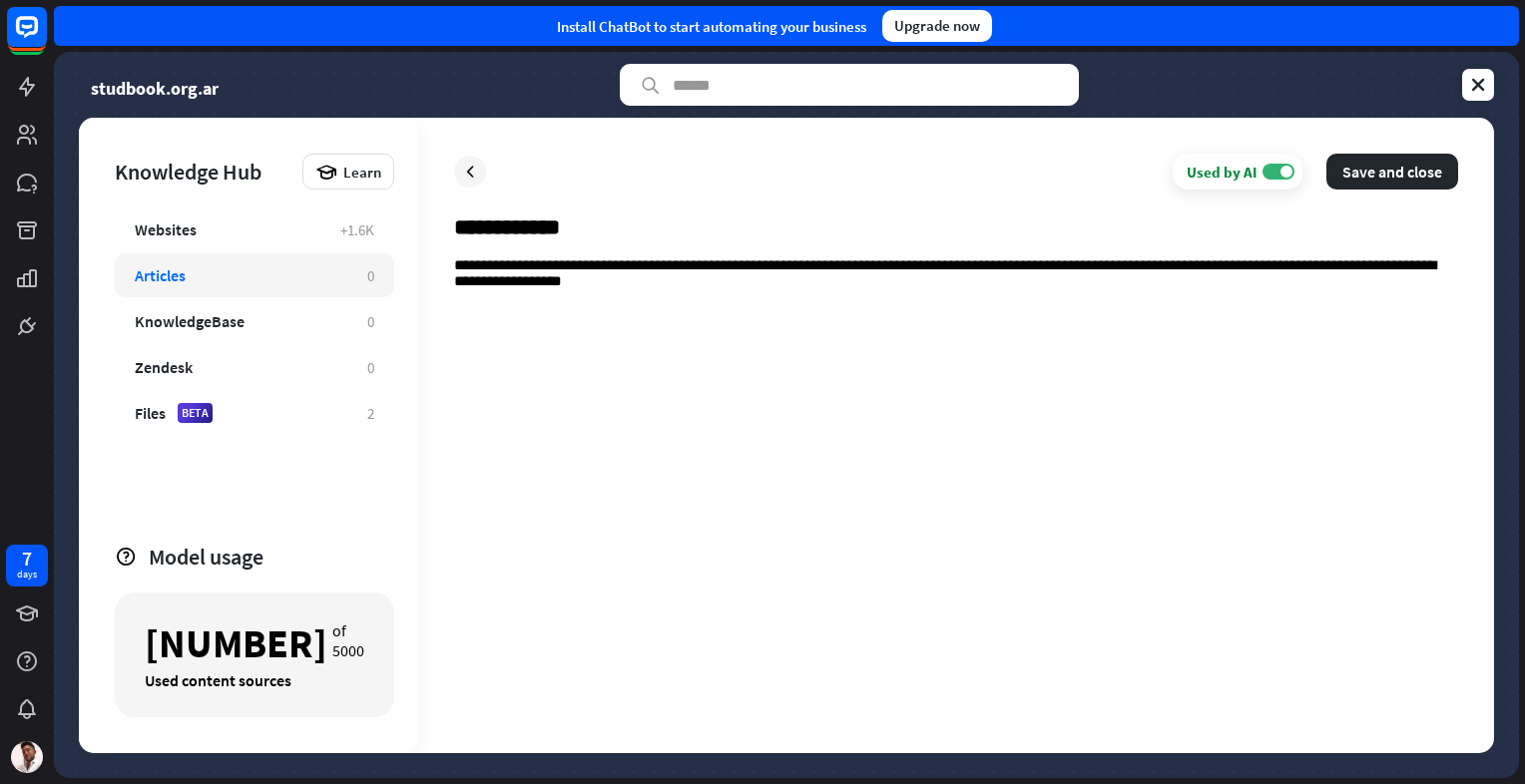 click on "**********" at bounding box center (956, 275) 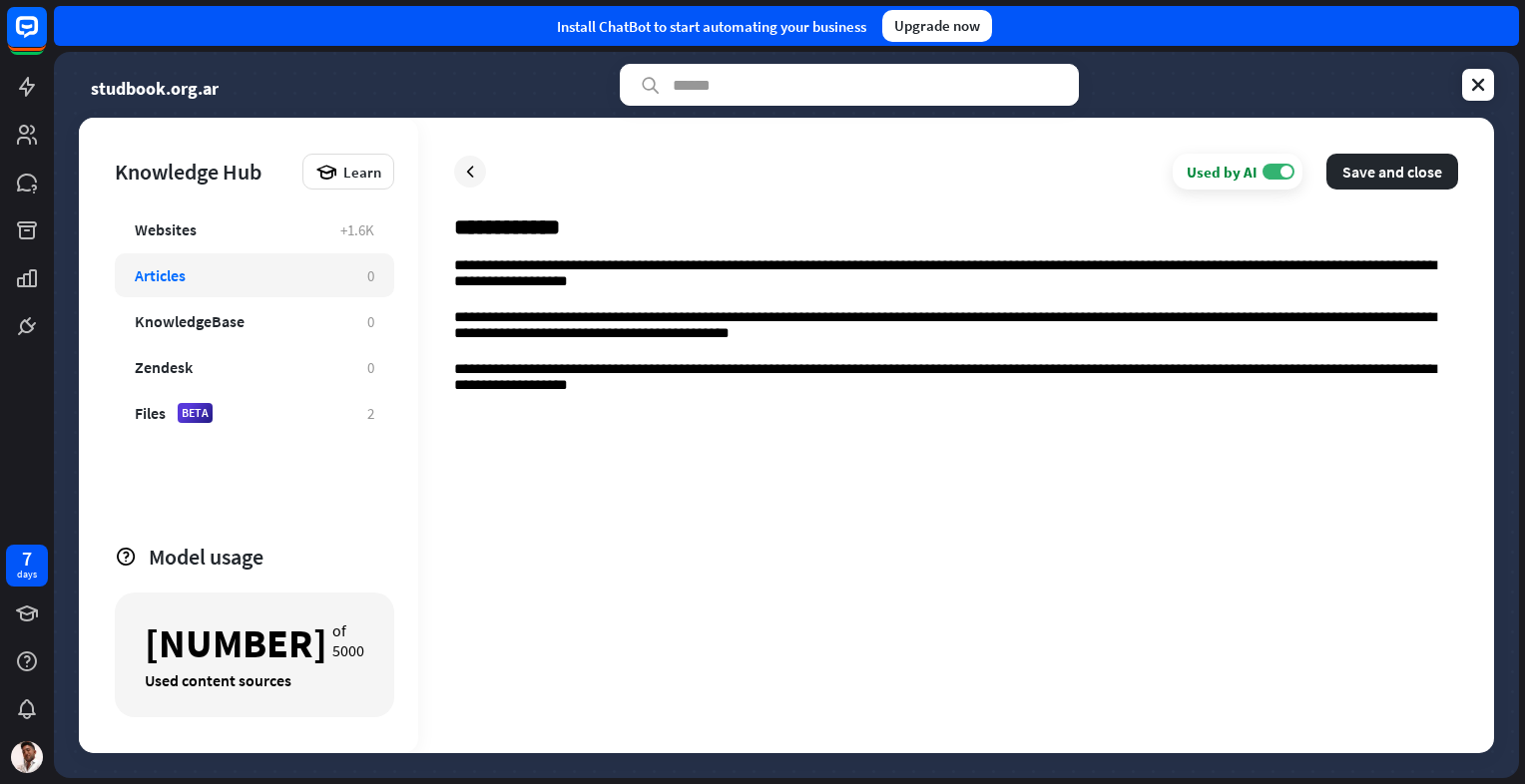 click on "**********" at bounding box center (956, 327) 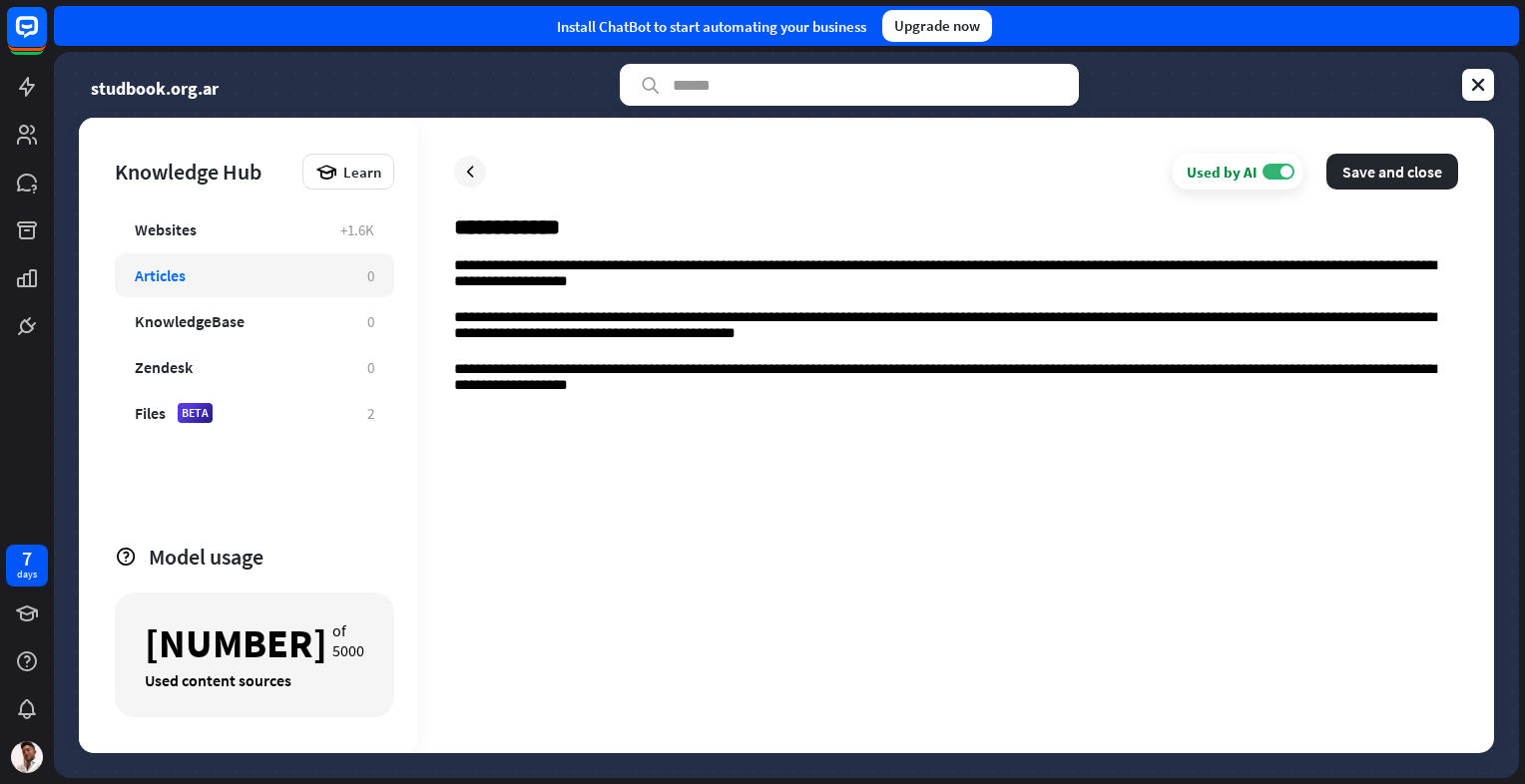 click on "**********" at bounding box center [956, 327] 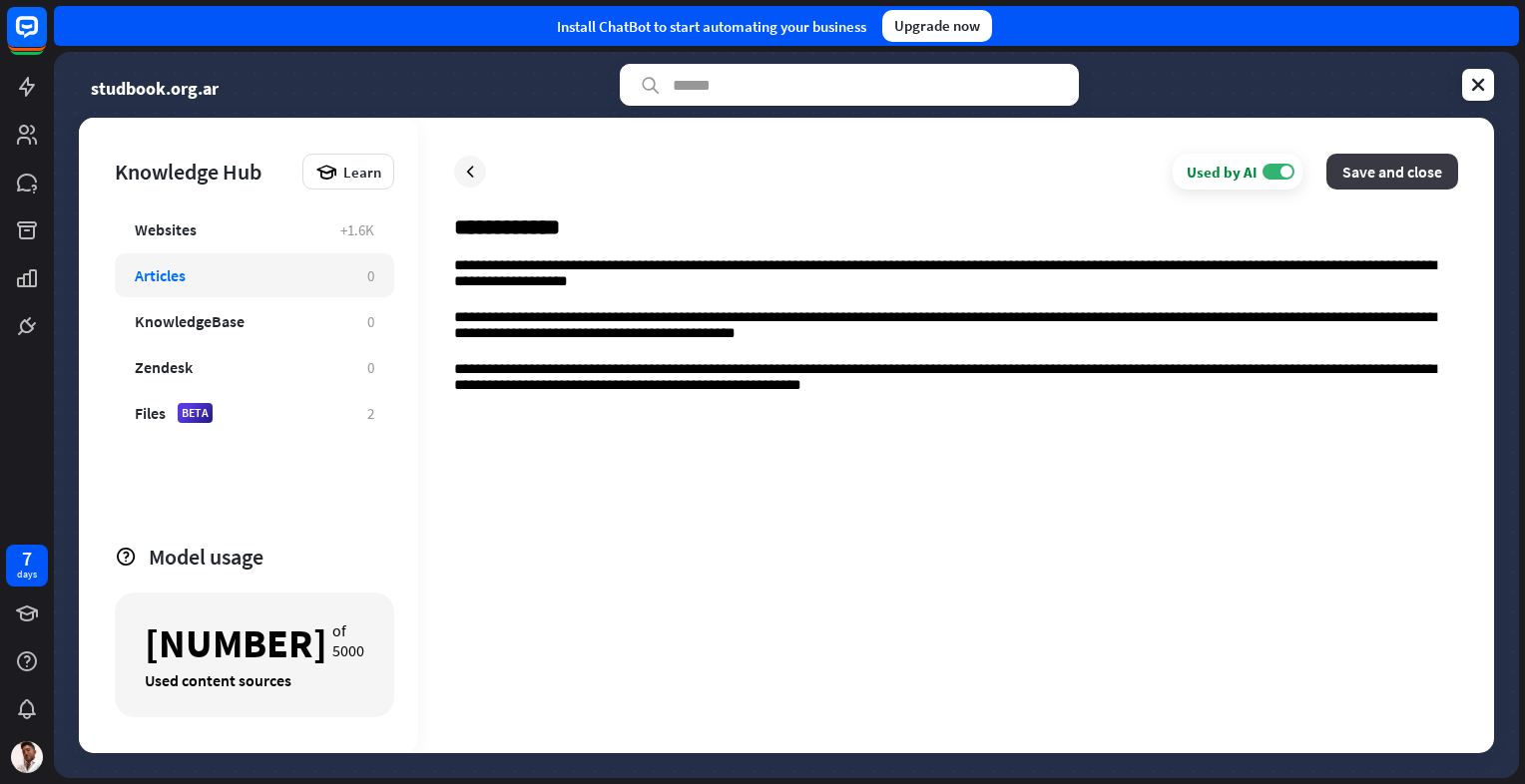 click on "Save and close" at bounding box center (1392, 172) 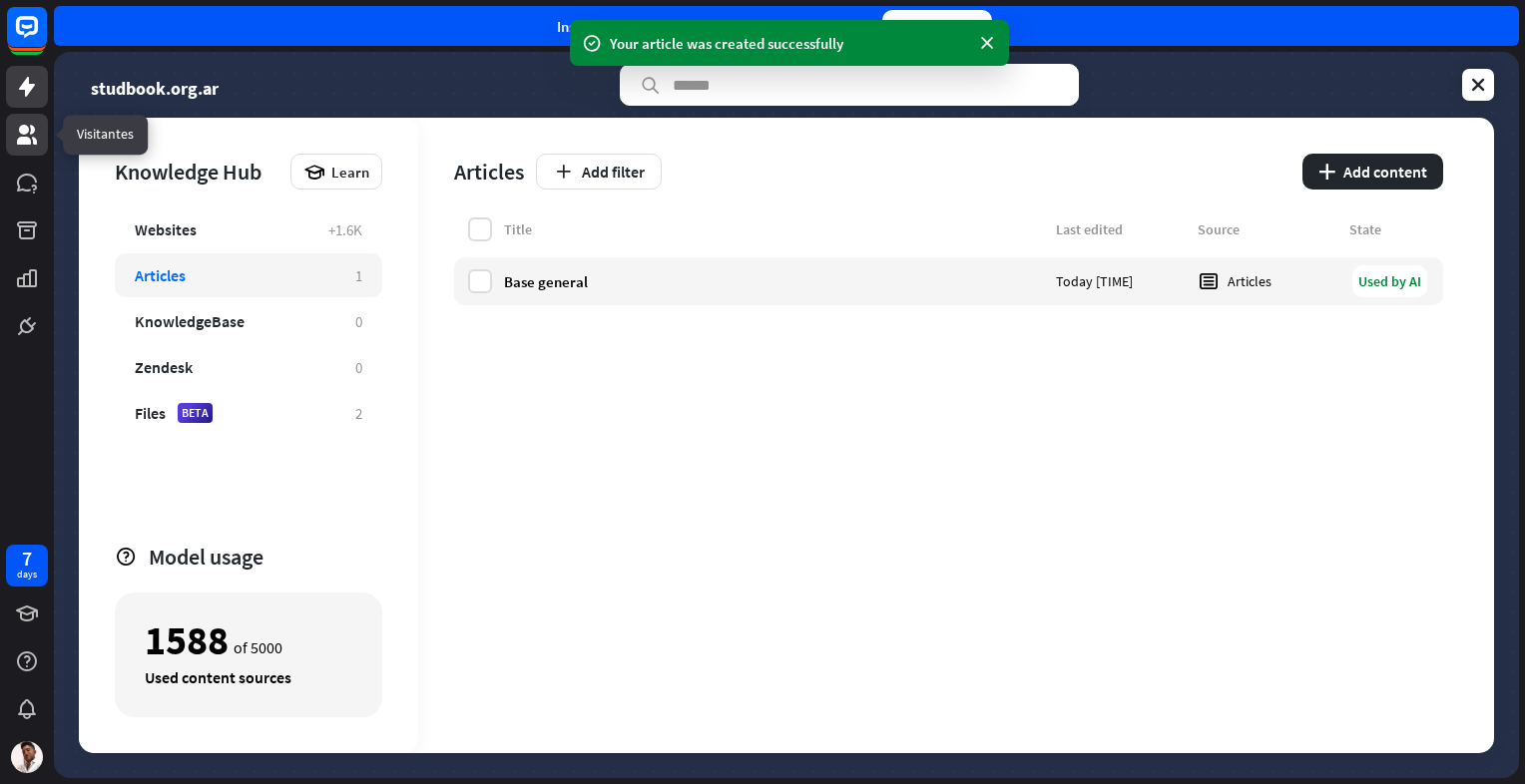 click 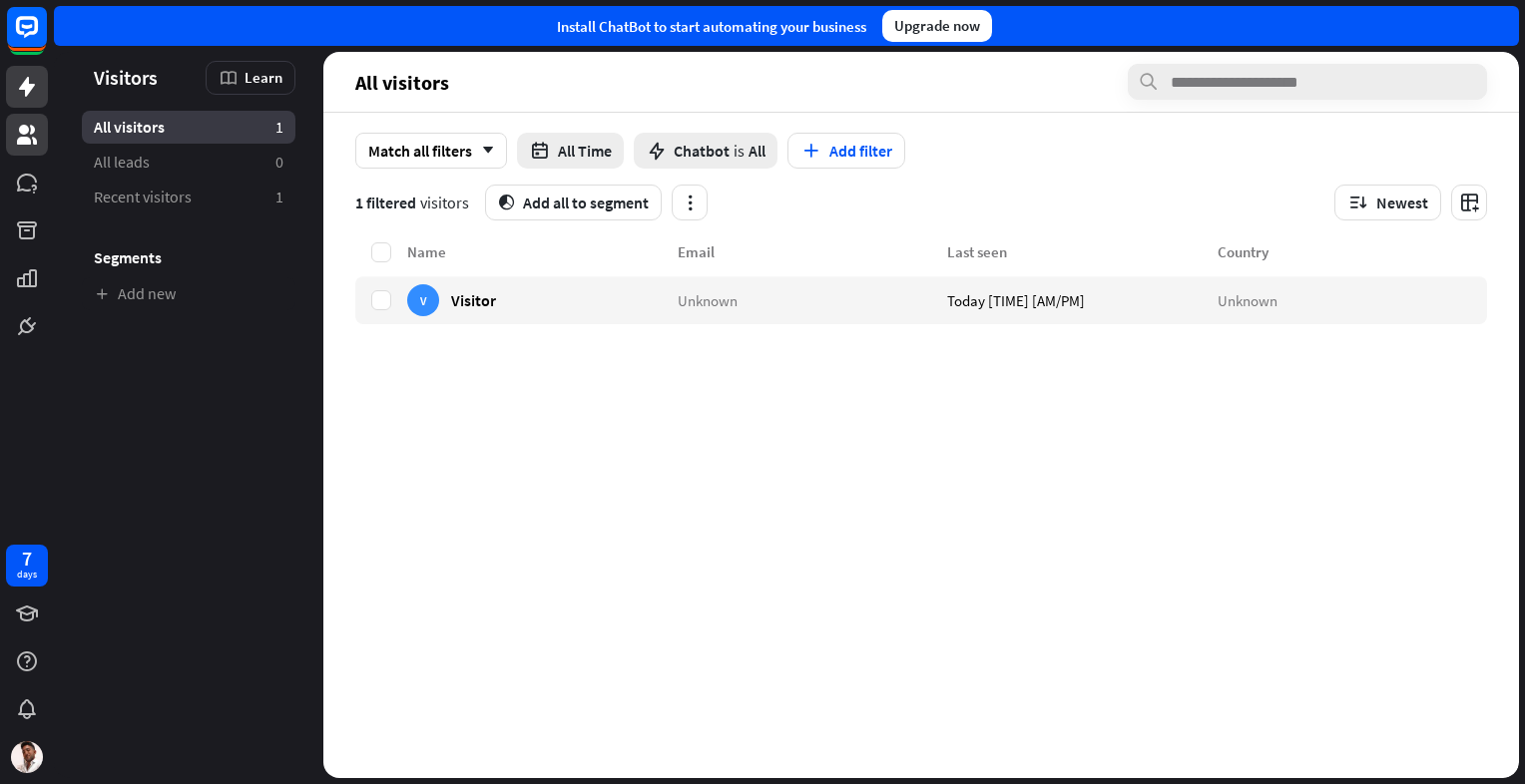click at bounding box center (27, 87) 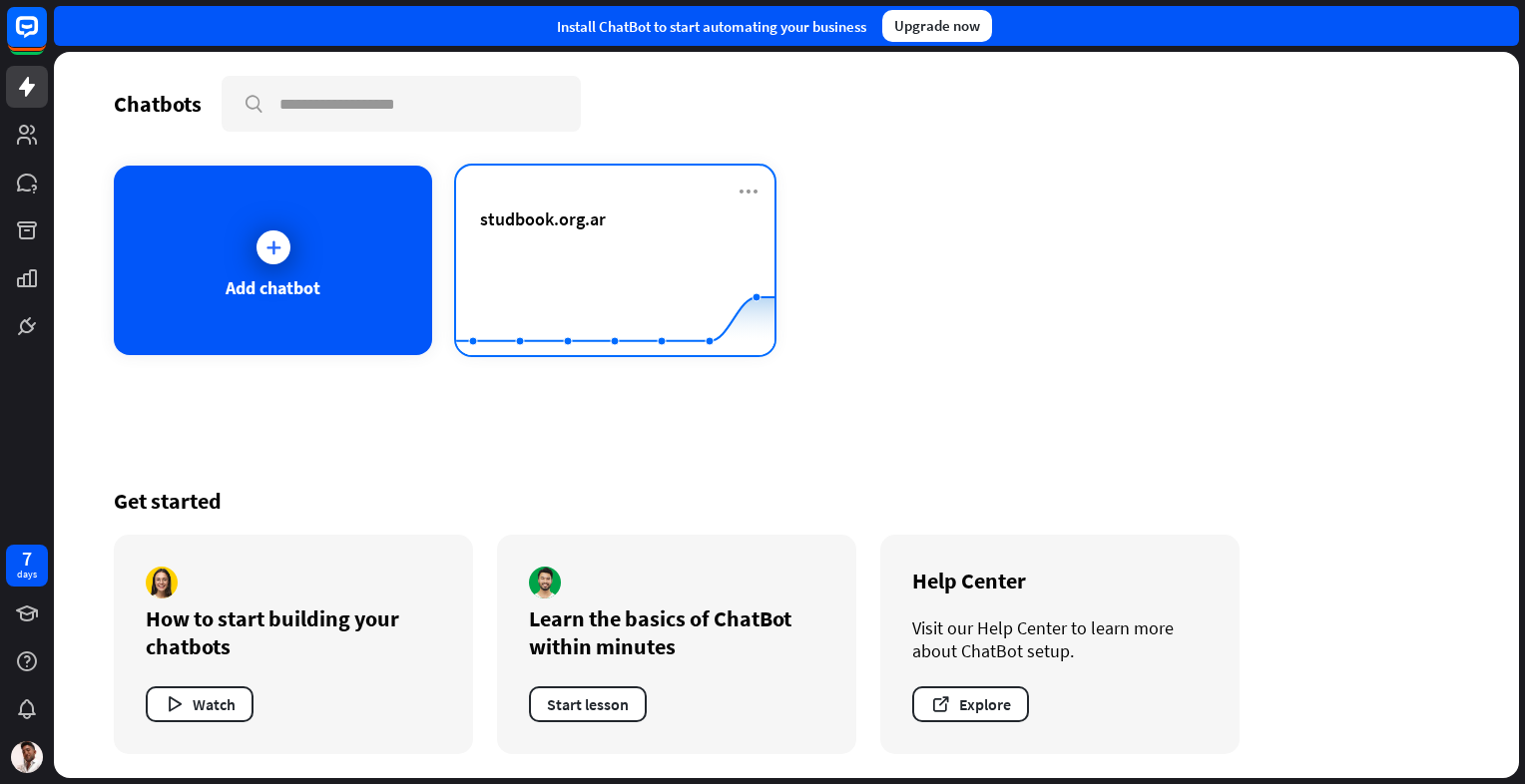 click on "studbook.org.ar" at bounding box center [615, 242] 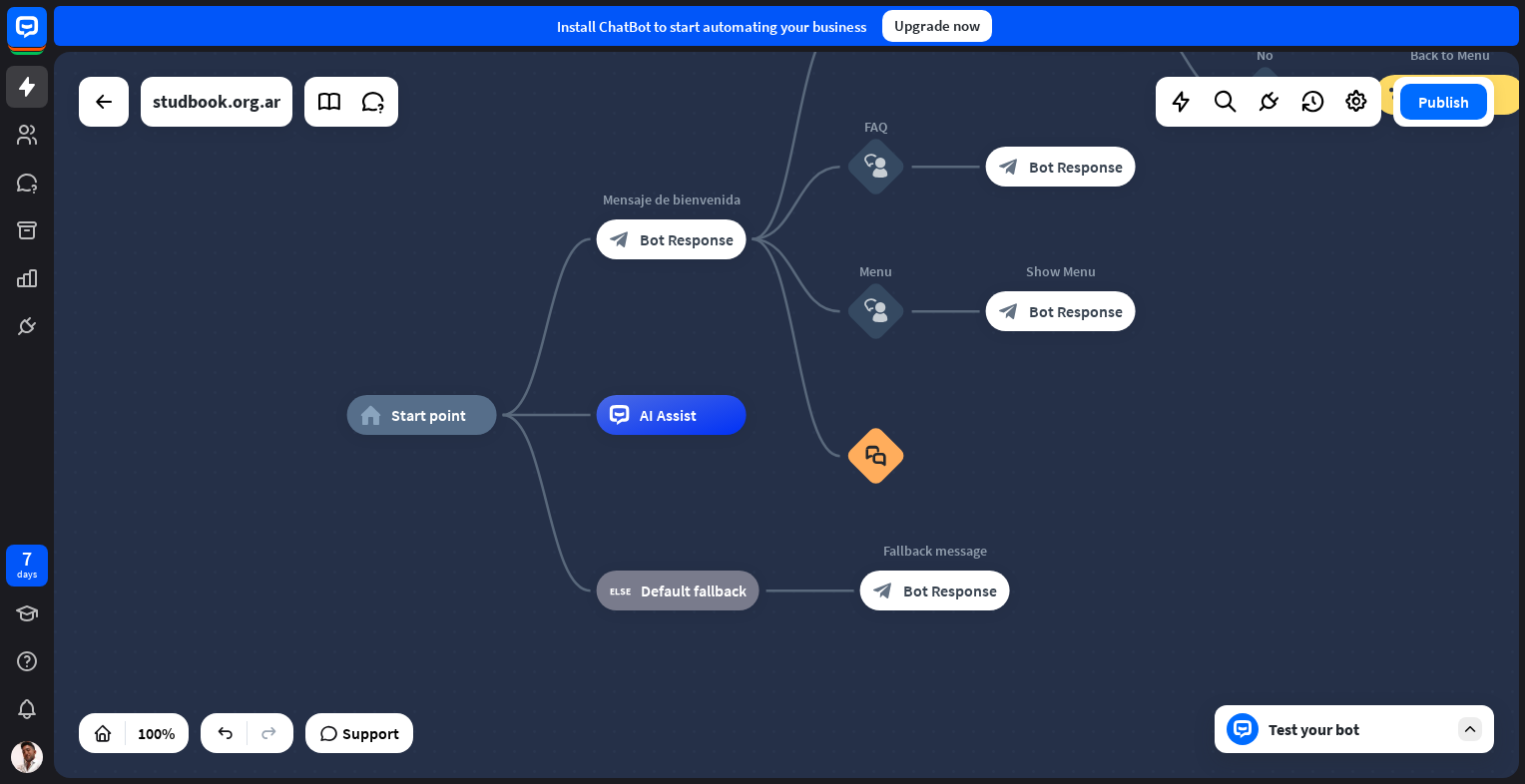 click on "home_2 Start point Mensaje de bienvenida block_bot_response Bot Response Back to Menu block_user_input Was it helpful? block_bot_response Bot Response Yes block_user_input Thank you! block_bot_response Bot Response No block_user_input Back to Menu block_goto Go to step FAQ block_user_input block_bot_response Bot Response Menu block_user_input Show Menu block_bot_response Bot Response block_faq AI Assist block_fallback Default fallback Fallback message block_bot_response Bot Response" at bounding box center (1080, 778) 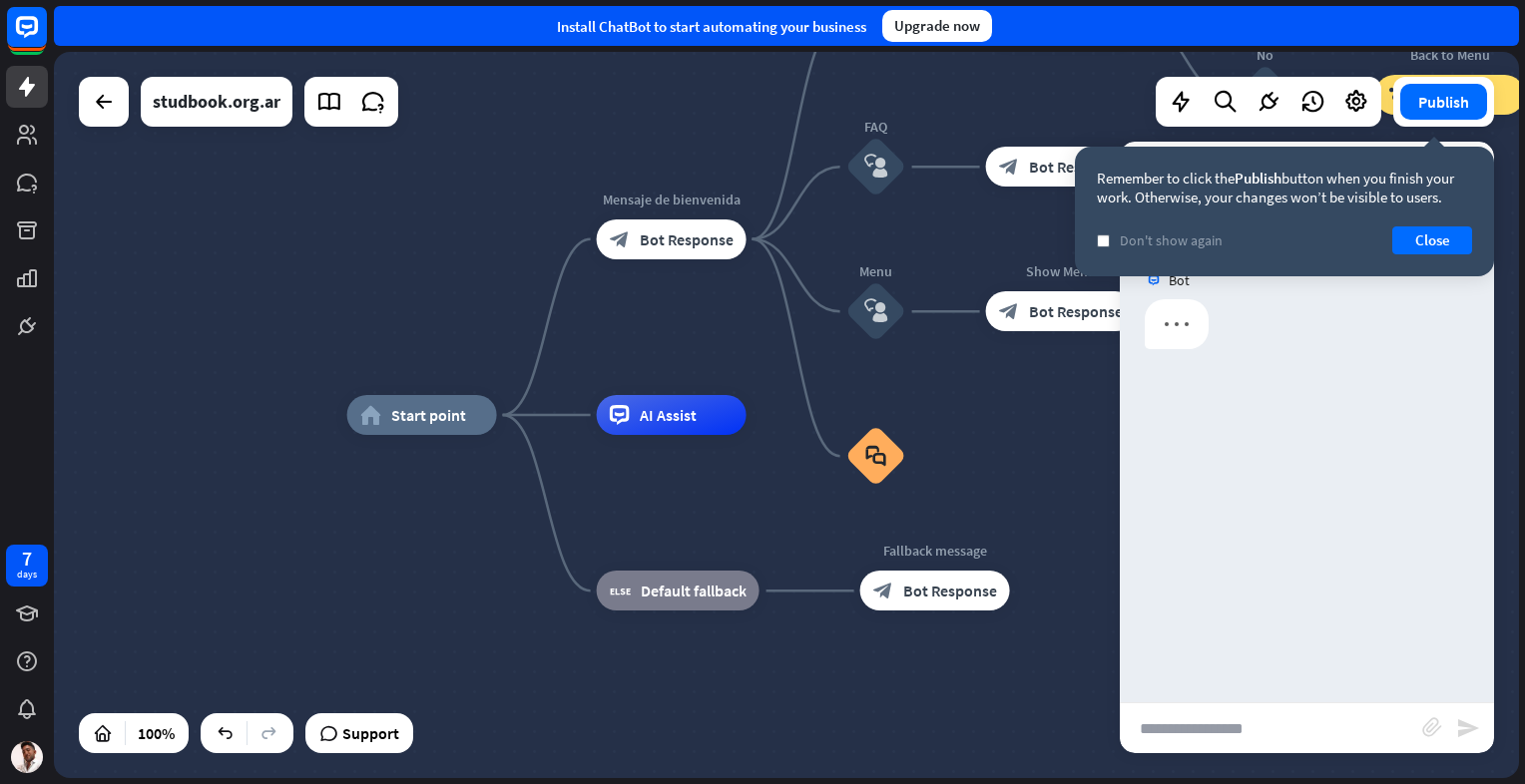 click at bounding box center (1271, 728) 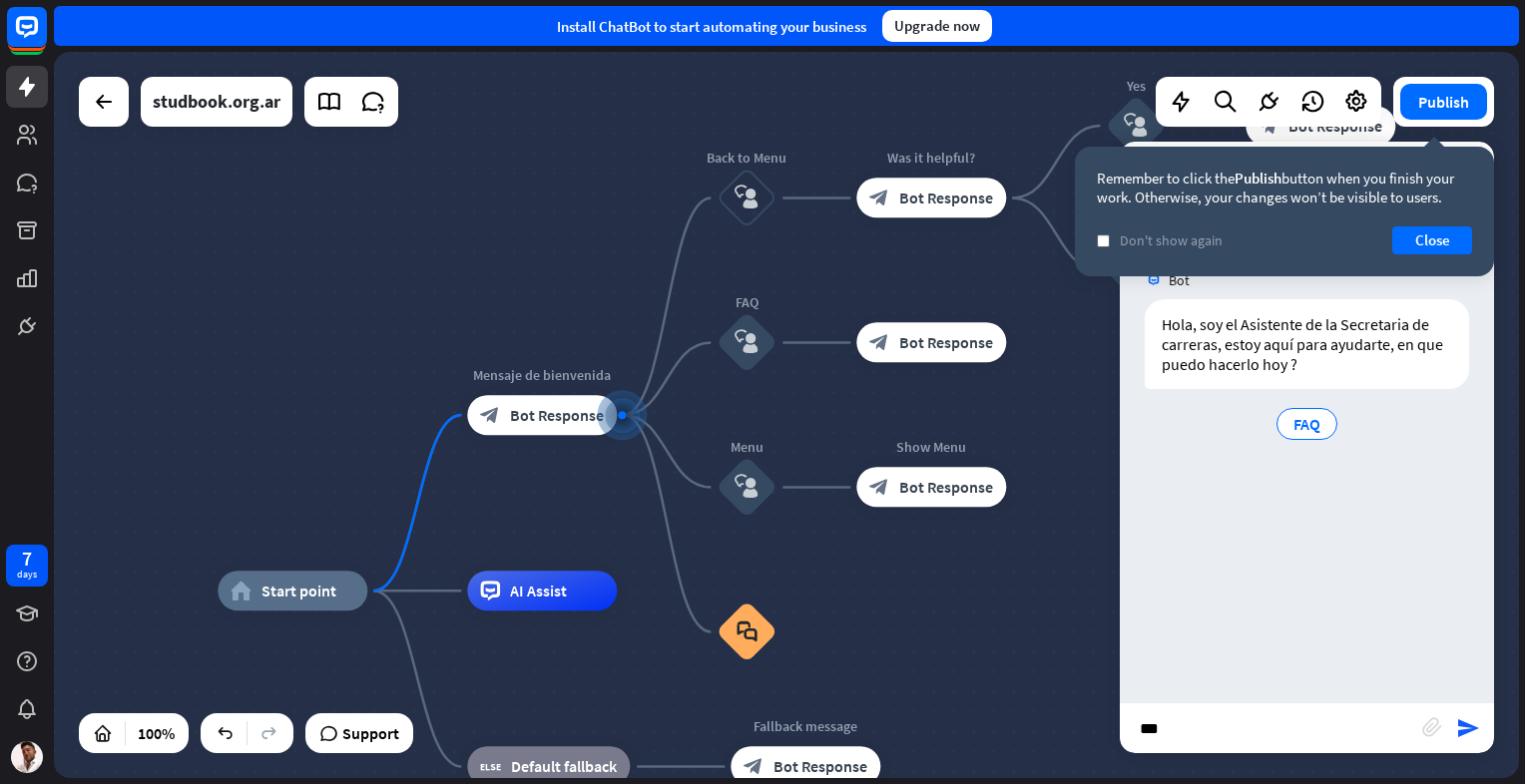 type on "****" 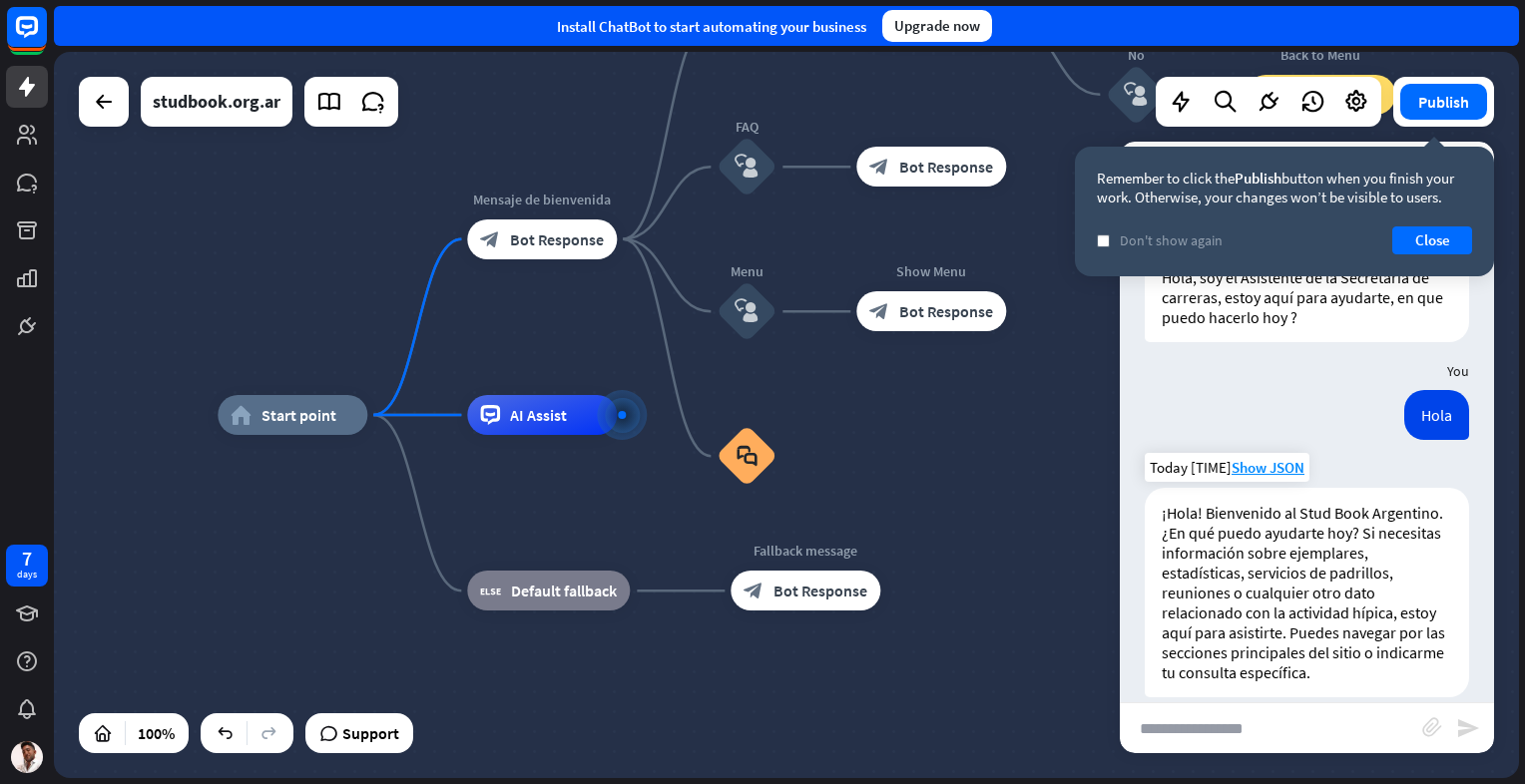 scroll, scrollTop: 72, scrollLeft: 0, axis: vertical 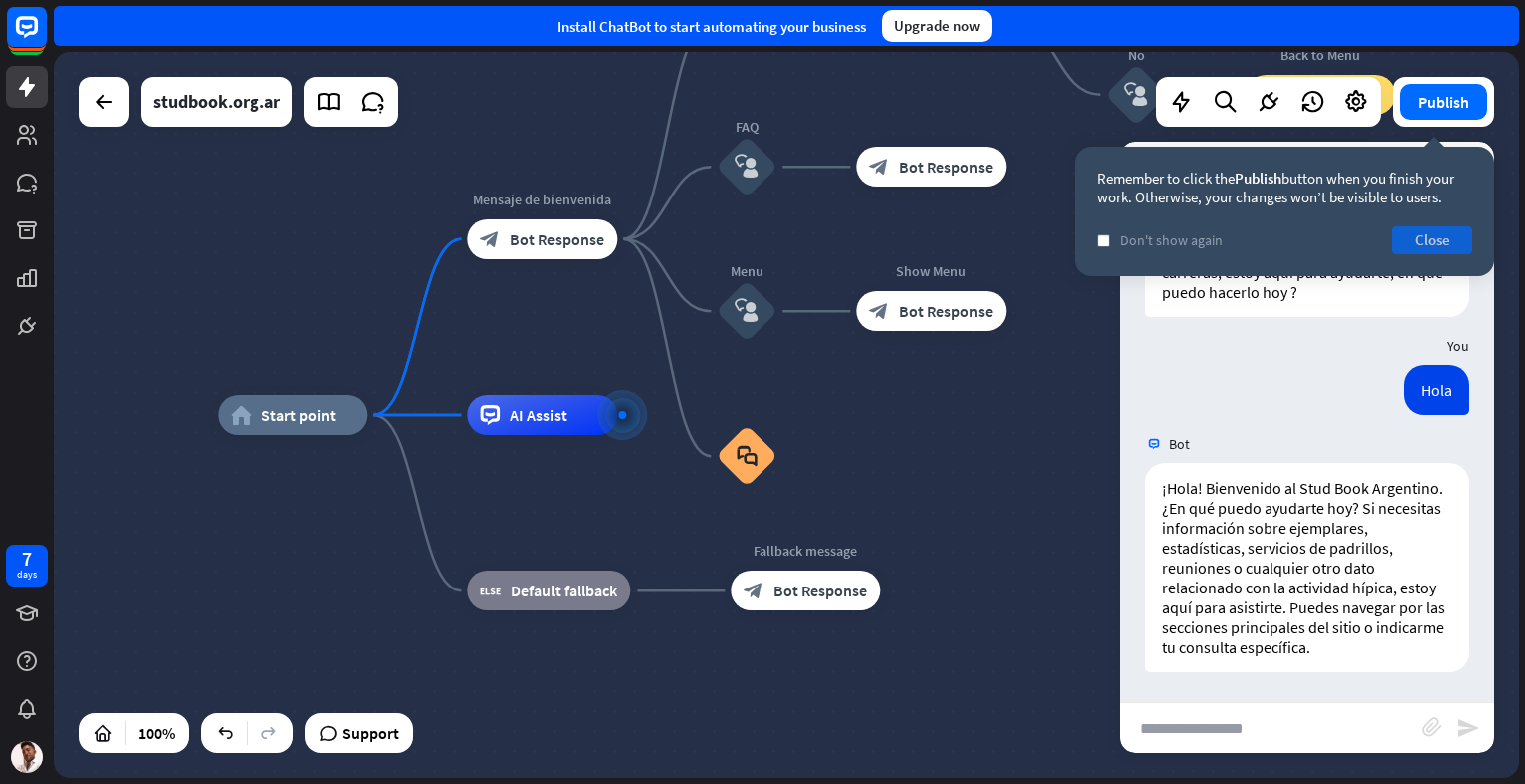 click on "Close" at bounding box center (1432, 240) 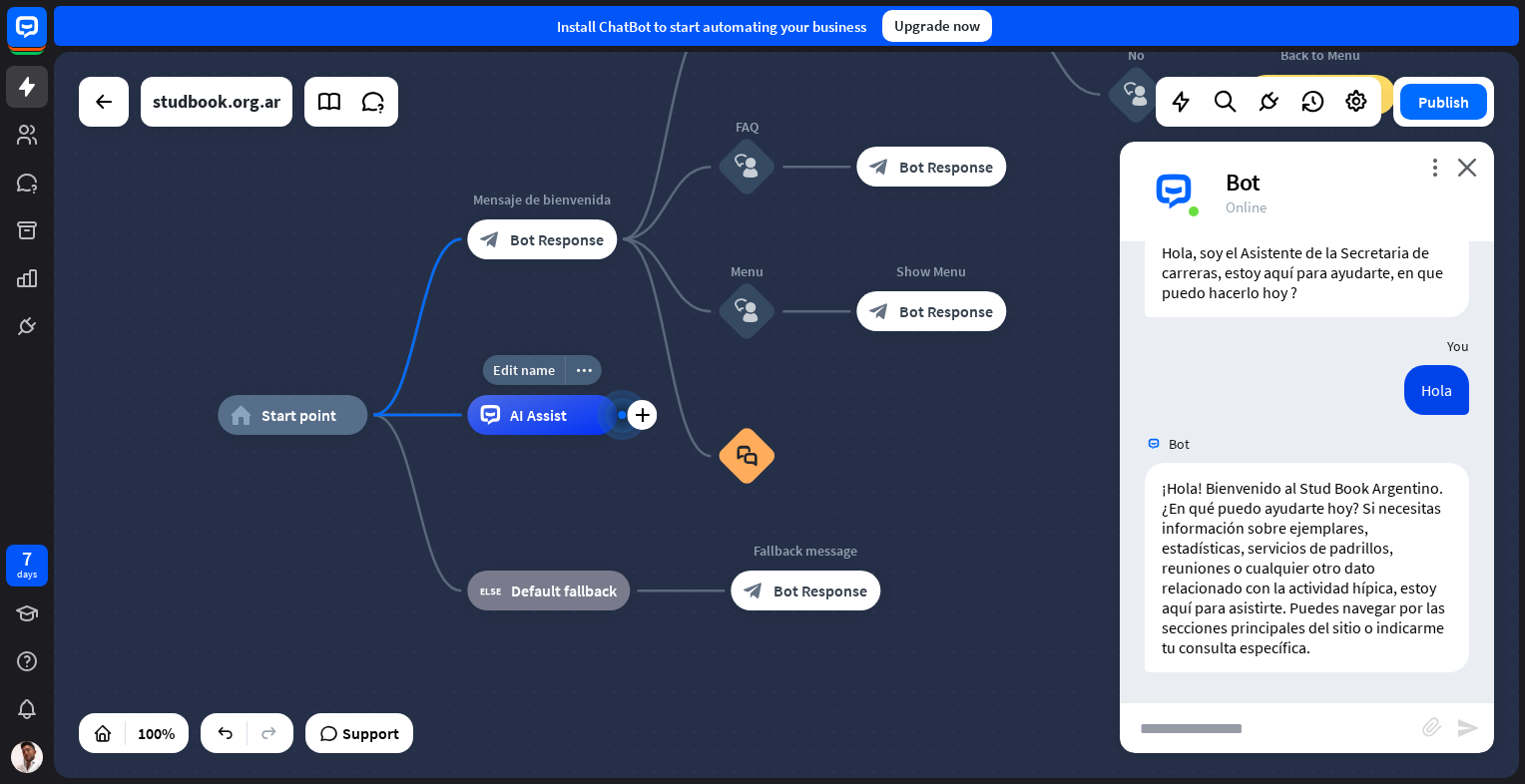 click on "AI Assist" at bounding box center (538, 415) 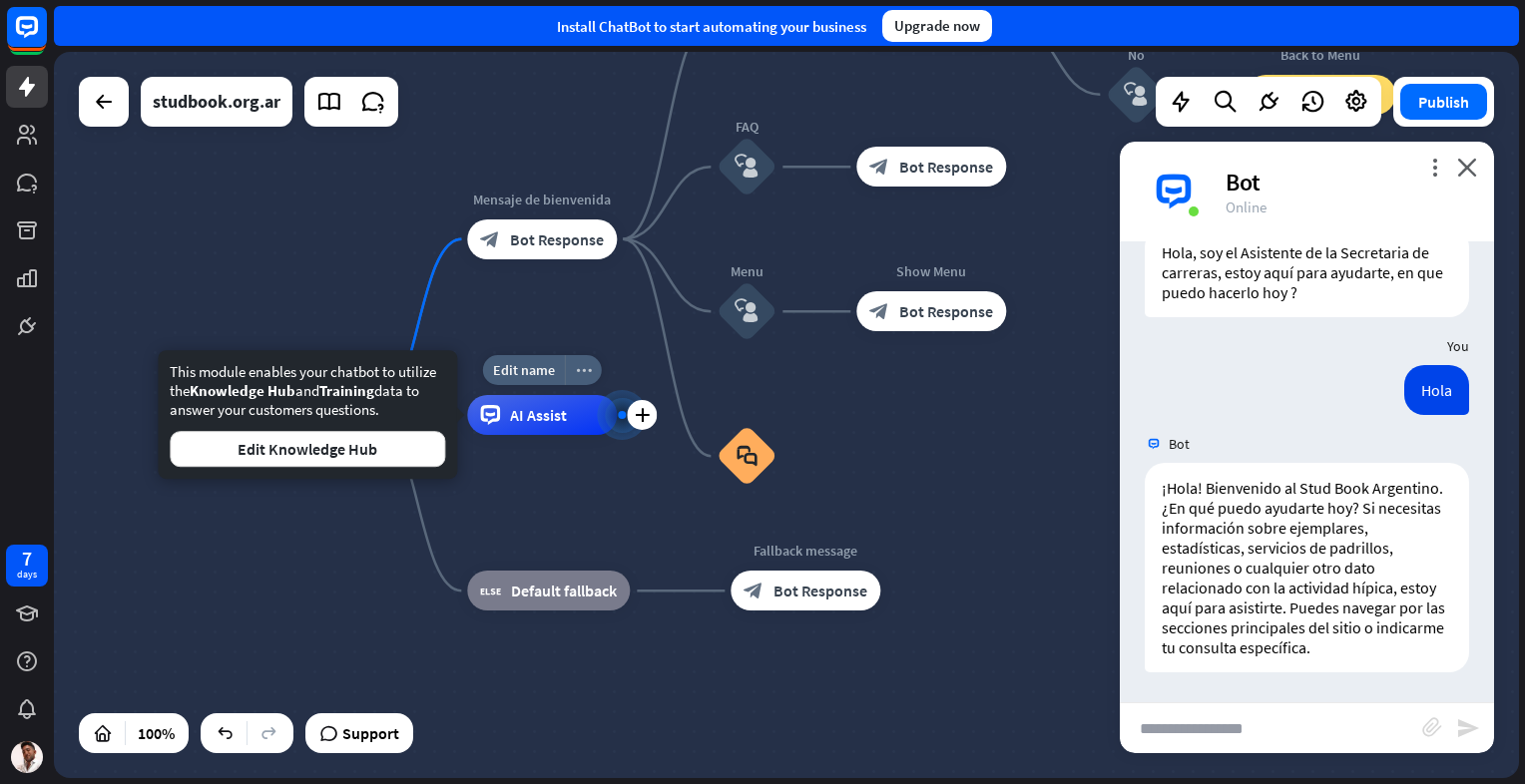 click on "more_horiz" at bounding box center [584, 370] 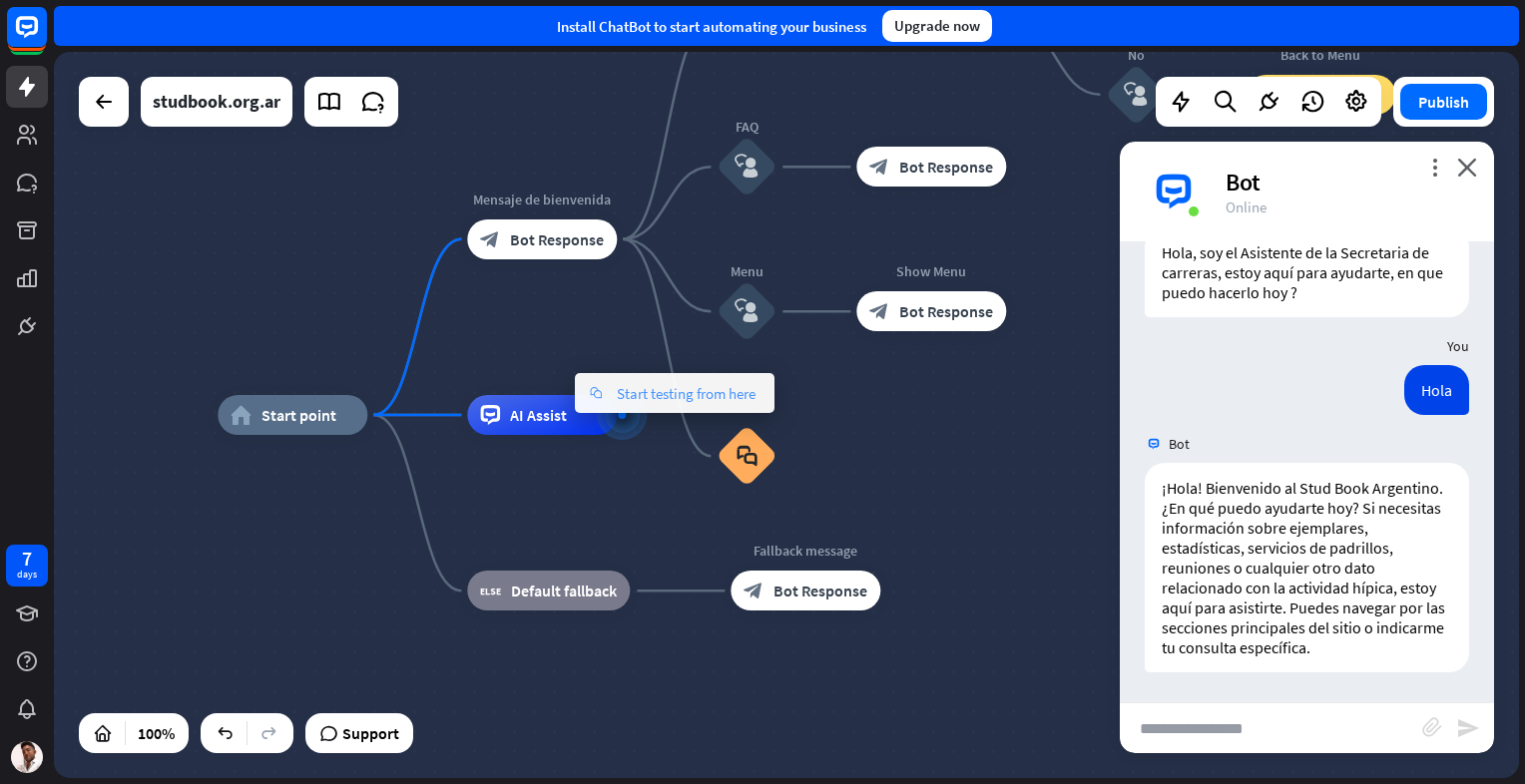 click on "Start testing from here" at bounding box center (686, 393) 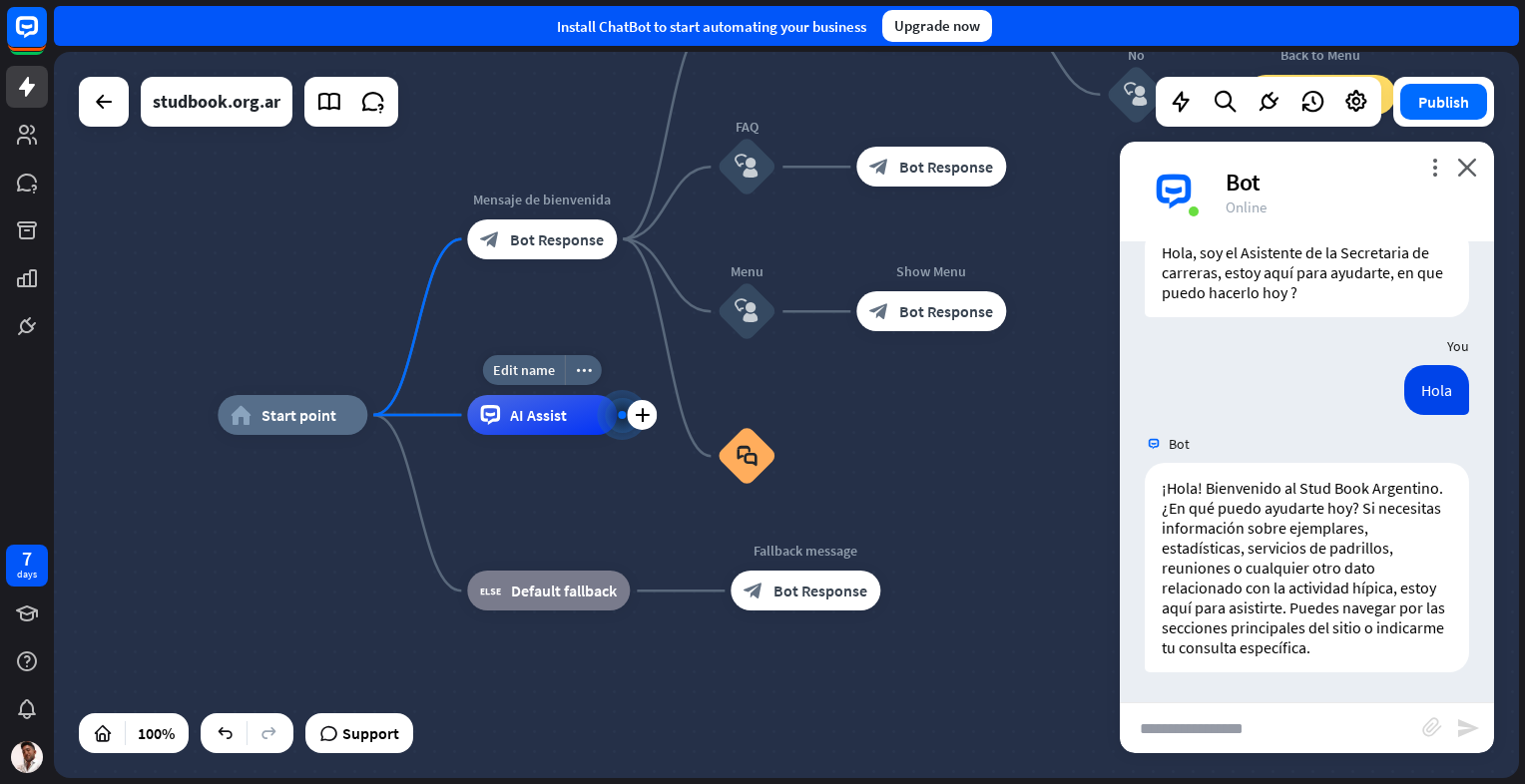 scroll, scrollTop: 72, scrollLeft: 0, axis: vertical 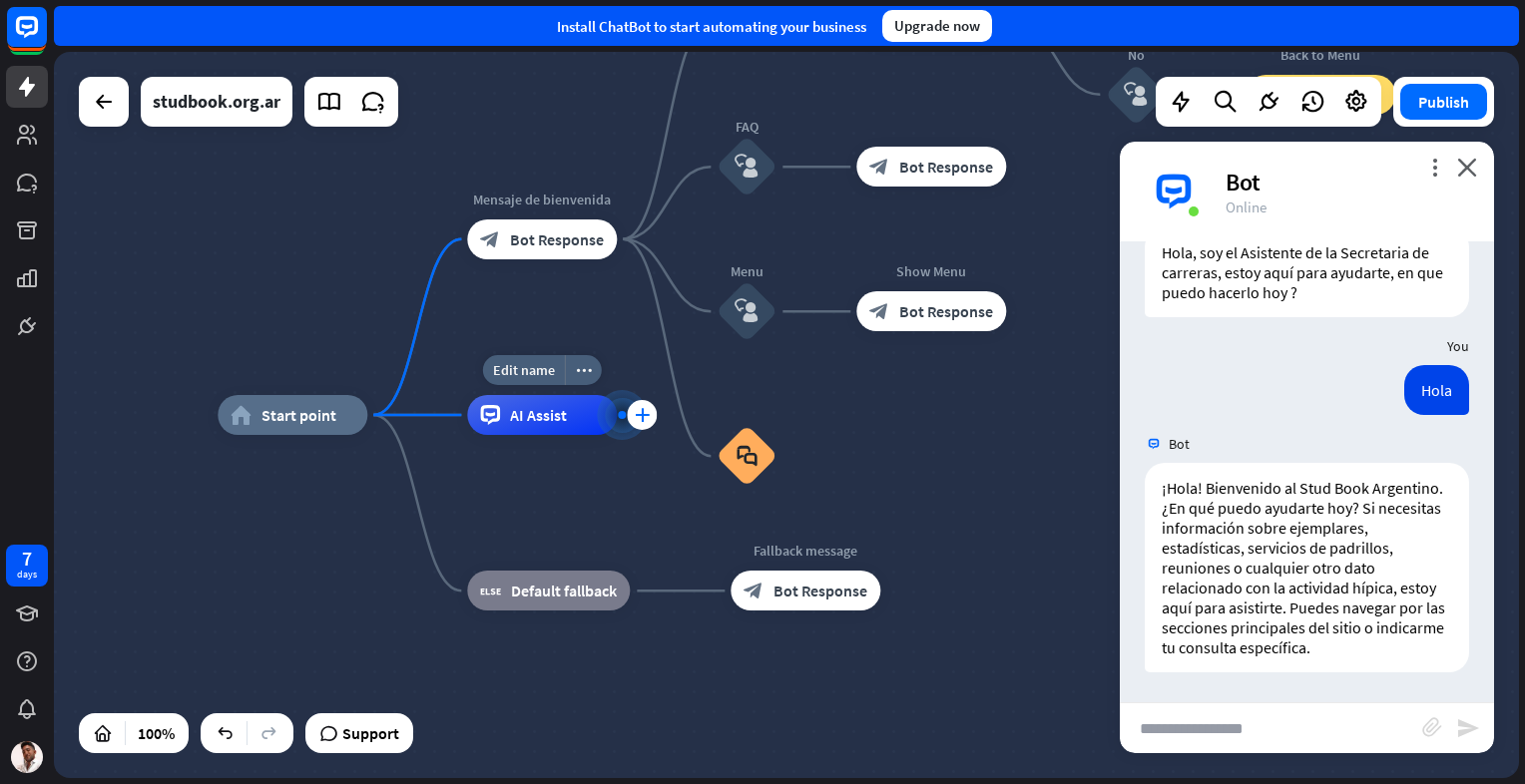 click on "plus" at bounding box center [642, 415] 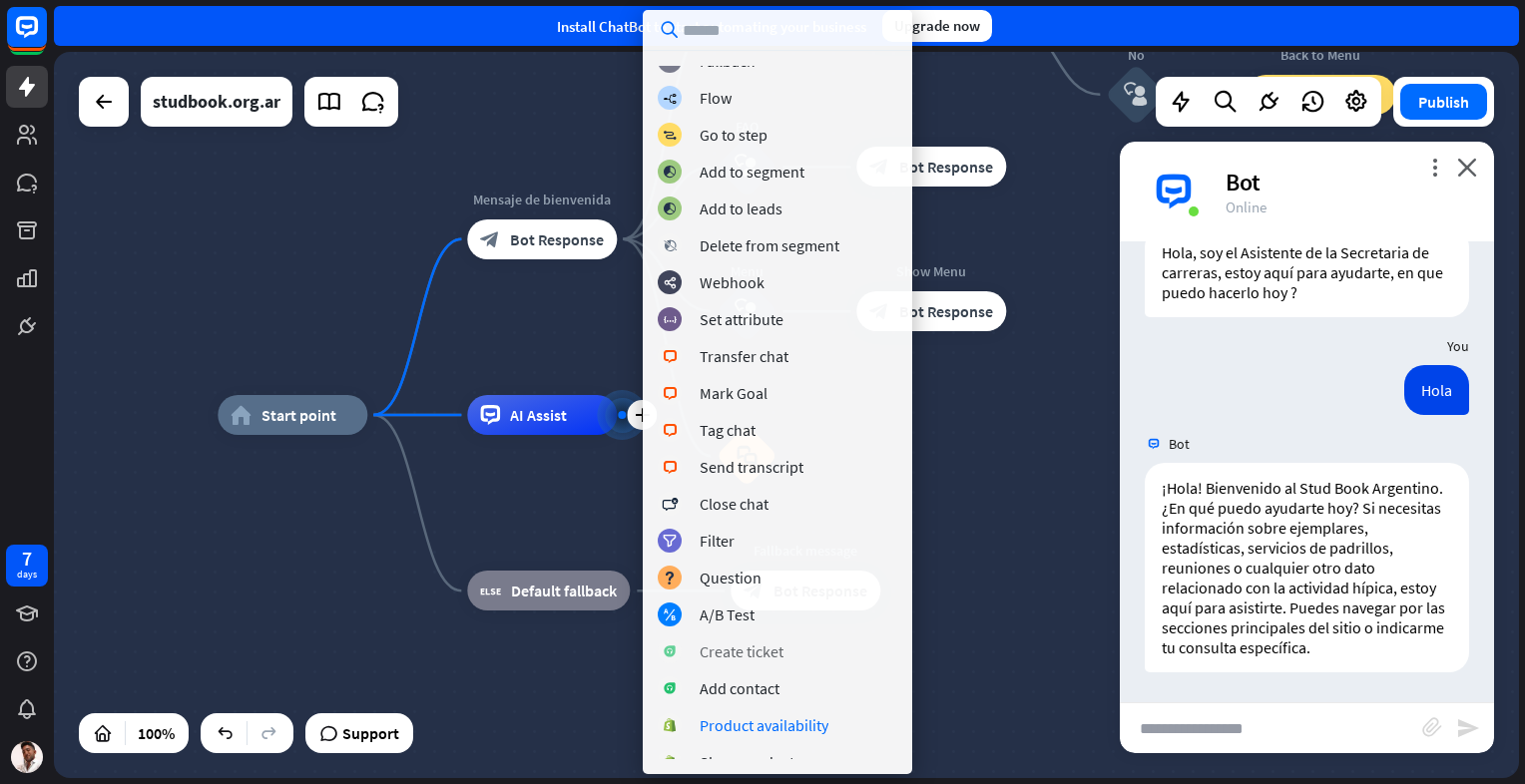 scroll, scrollTop: 0, scrollLeft: 0, axis: both 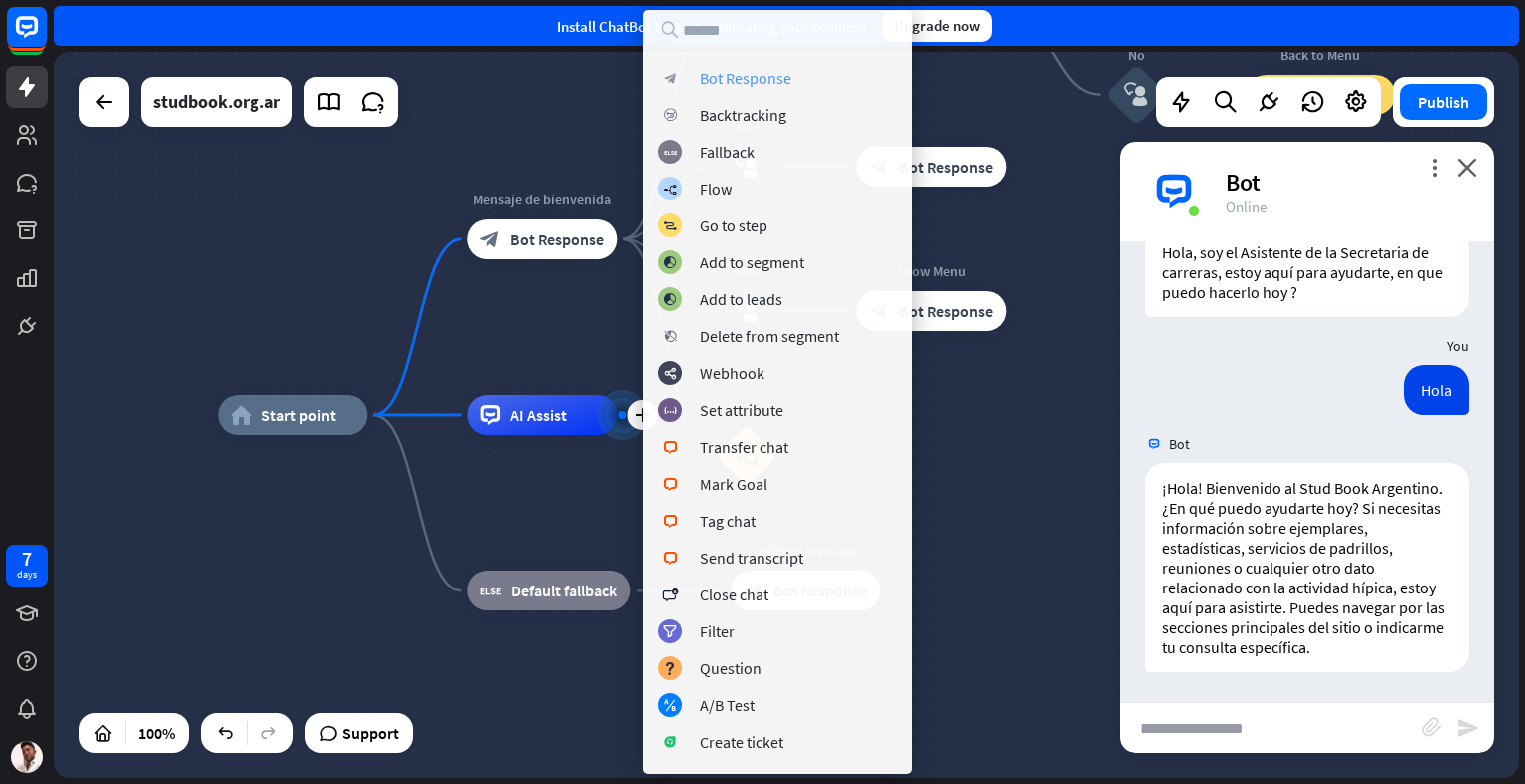 click on "block_bot_response
Bot Response" at bounding box center [777, 78] 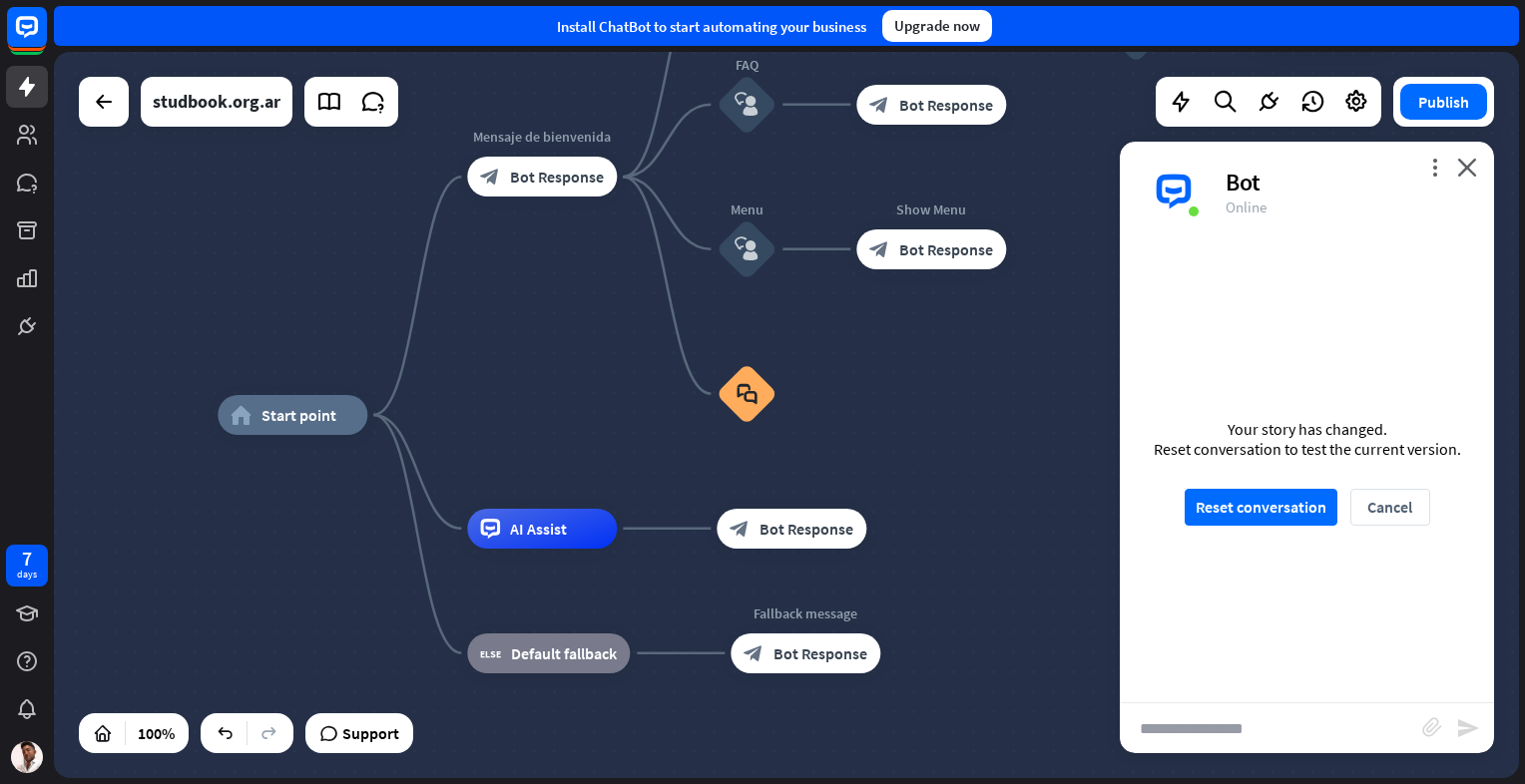 drag, startPoint x: 539, startPoint y: 182, endPoint x: 544, endPoint y: 333, distance: 151.08276 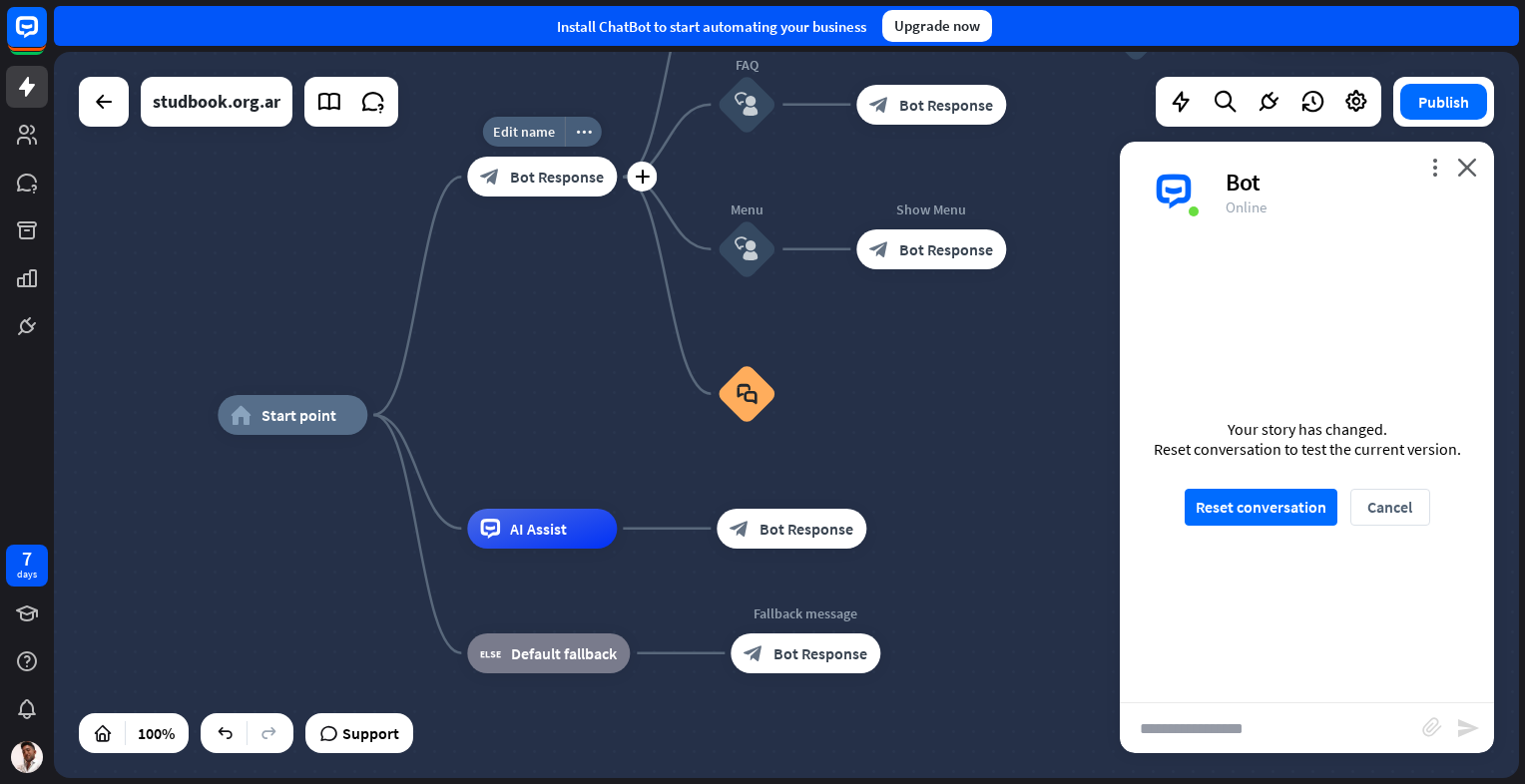 drag, startPoint x: 570, startPoint y: 168, endPoint x: 577, endPoint y: 194, distance: 26.925824 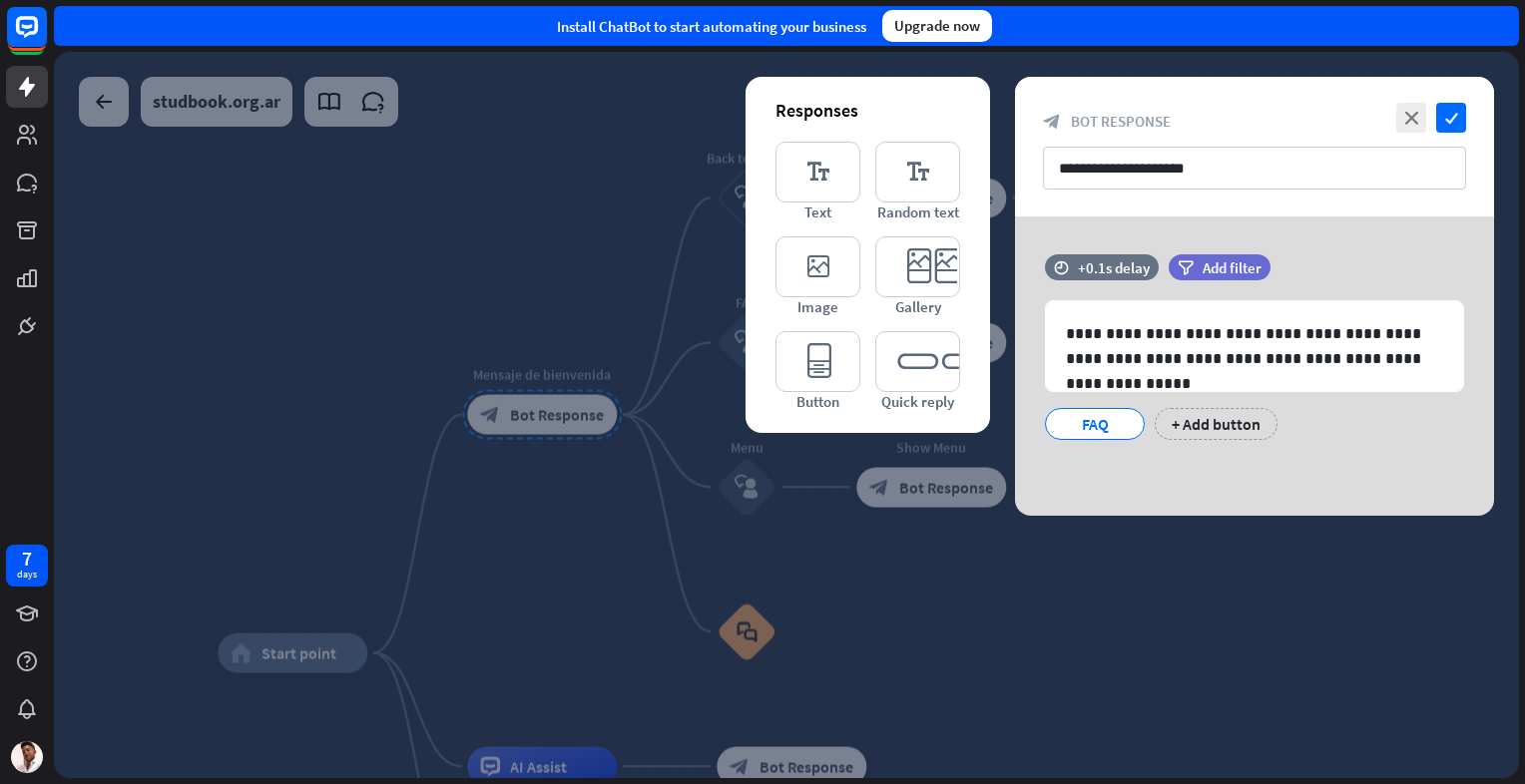 click at bounding box center (786, 415) 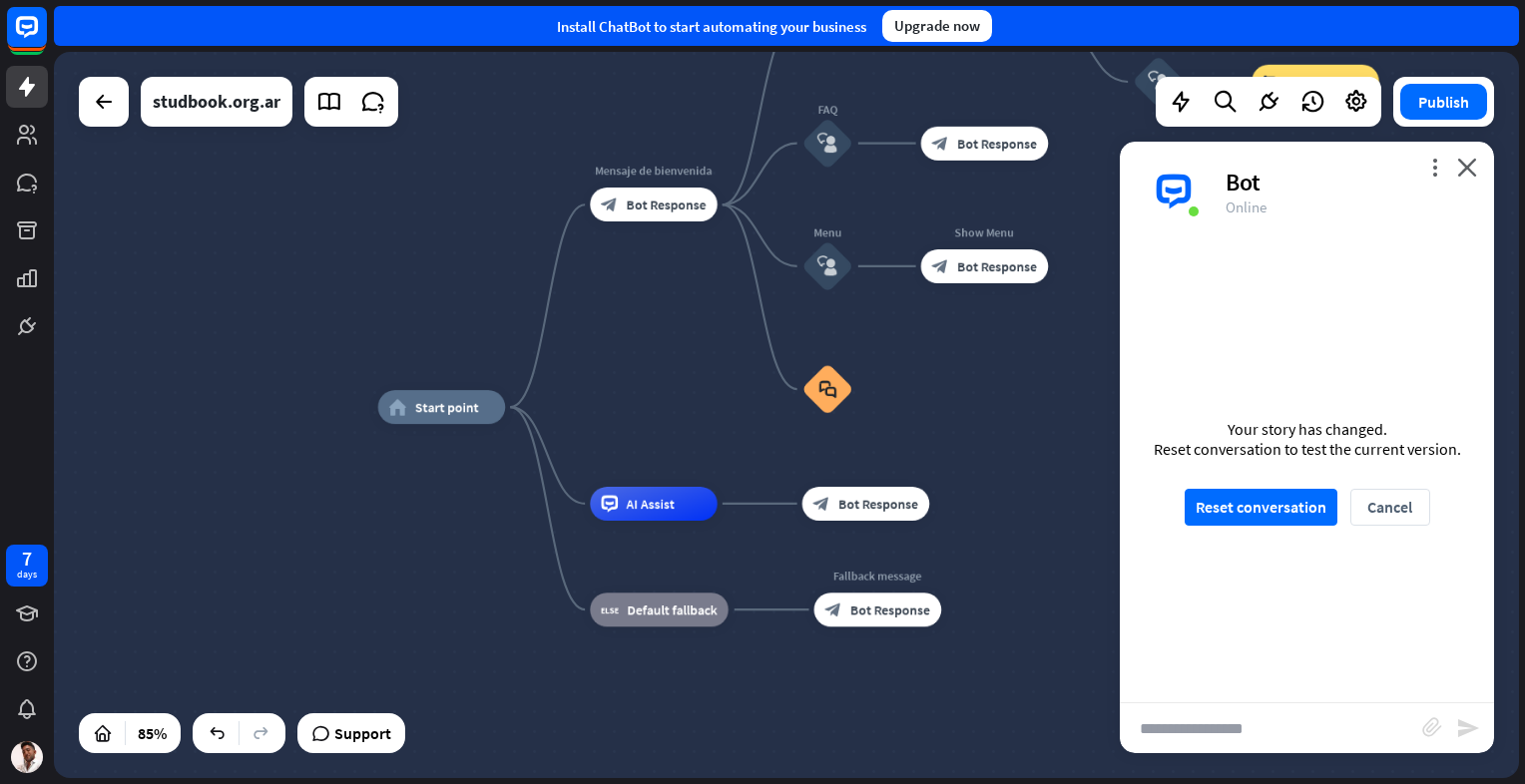 drag, startPoint x: 559, startPoint y: 590, endPoint x: 665, endPoint y: 364, distance: 249.62372 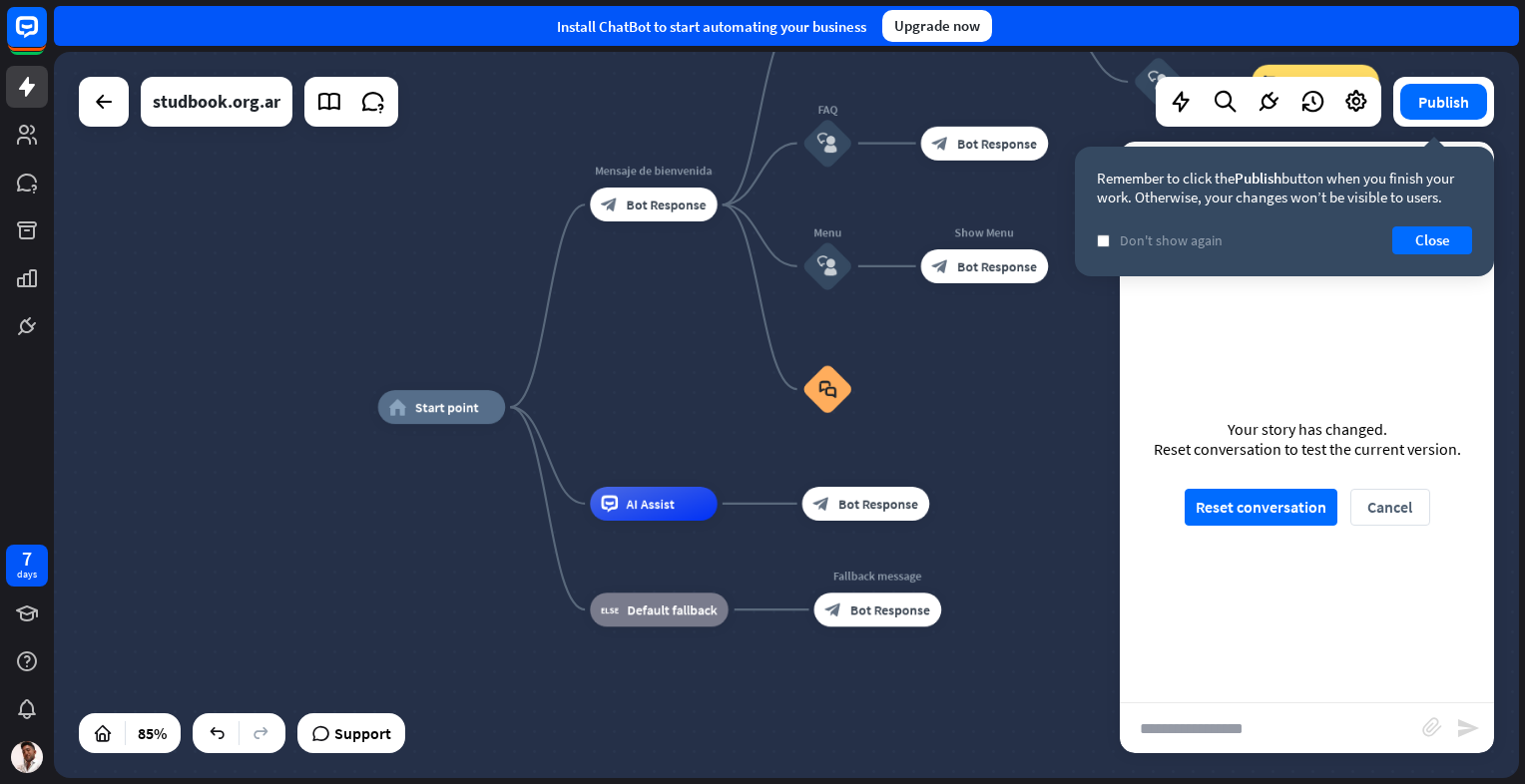 click on "home_2   Start point                 Mensaje de bienvenida   block_bot_response   Bot Response                 Back to Menu   block_user_input                 Was it helpful?   block_bot_response   Bot Response                 Yes   block_user_input                 Thank you!   block_bot_response   Bot Response                 No   block_user_input                 Back to Menu   block_goto   Go to step                 FAQ   block_user_input                   block_bot_response   Bot Response                 Menu   block_user_input                 Show Menu   block_bot_response   Bot Response                   block_faq                     AI Assist                   block_bot_response   Bot Response                   block_fallback   Default fallback                 Fallback message   block_bot_response   Bot Response" at bounding box center (786, 415) 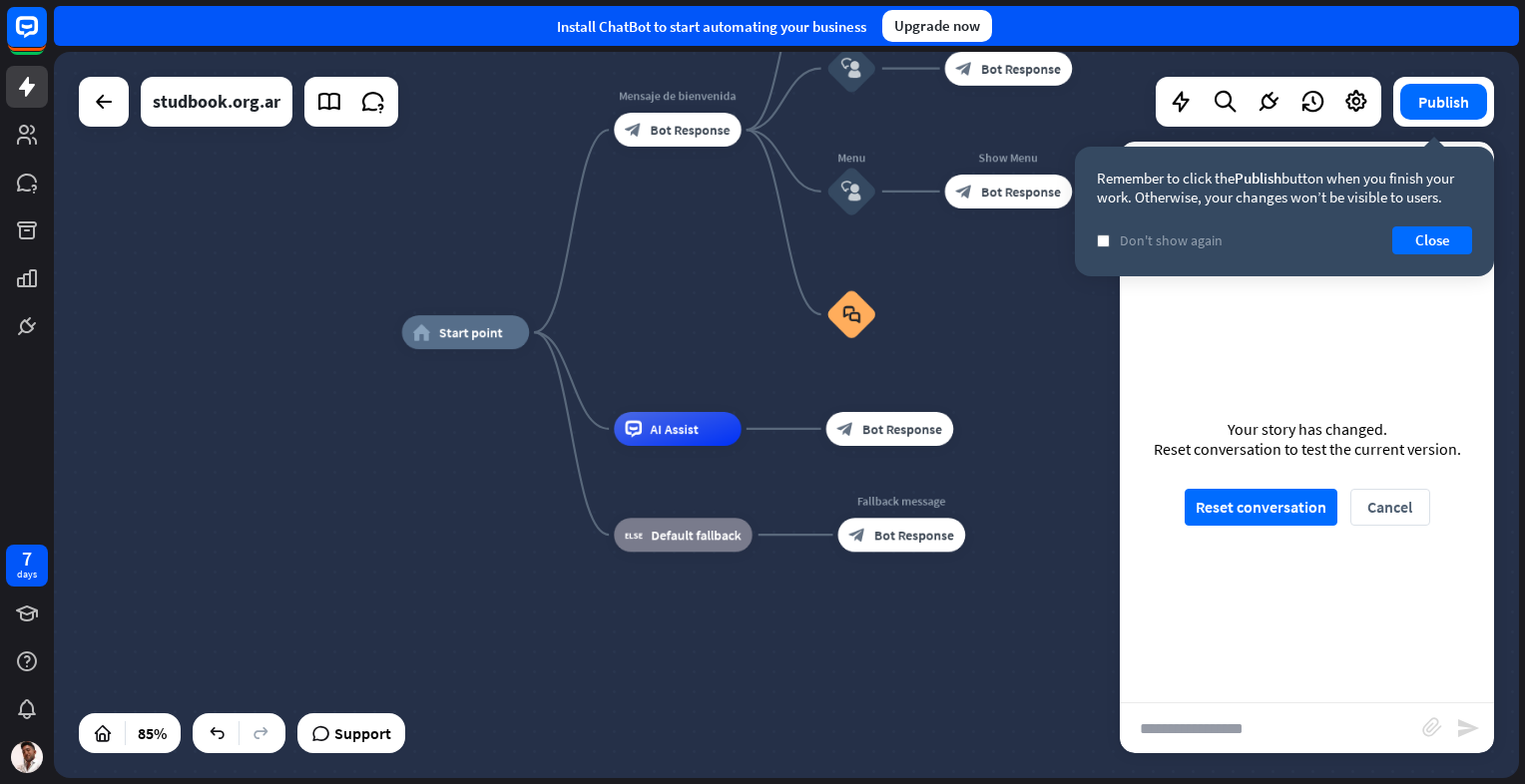 drag, startPoint x: 548, startPoint y: 308, endPoint x: 575, endPoint y: 268, distance: 48.259714 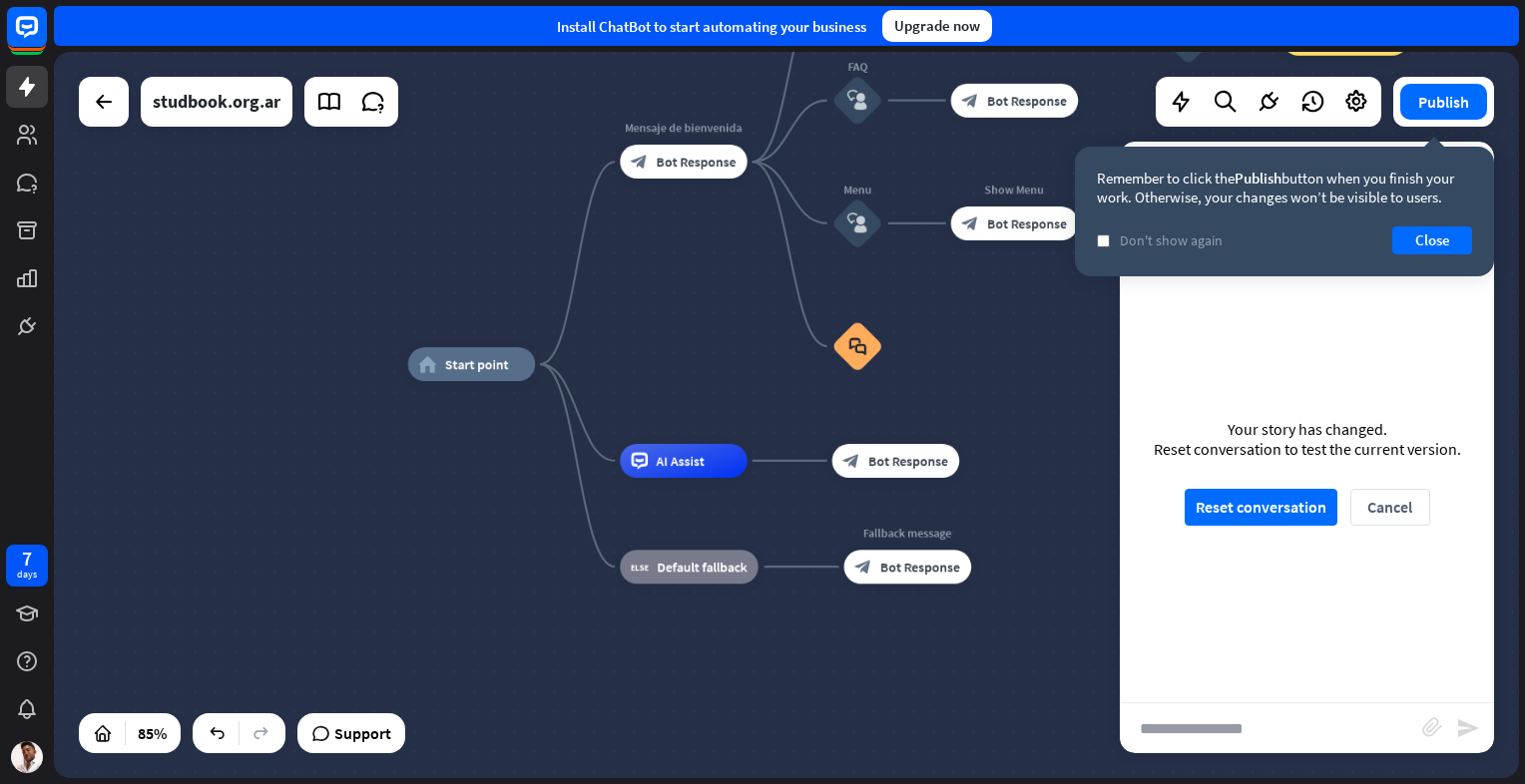 drag, startPoint x: 657, startPoint y: 163, endPoint x: 683, endPoint y: 170, distance: 26.925824 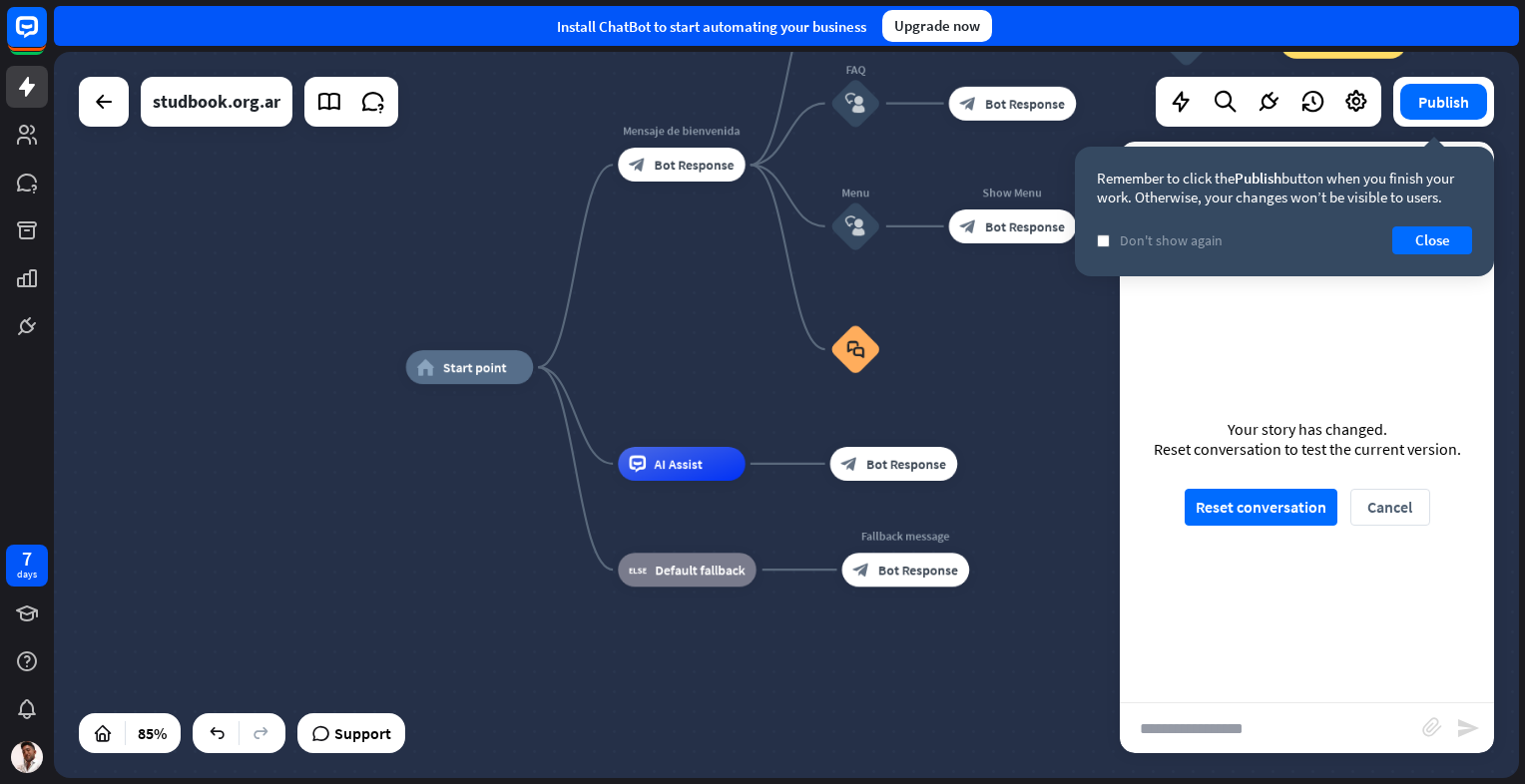drag, startPoint x: 689, startPoint y: 248, endPoint x: 603, endPoint y: 386, distance: 162.6038 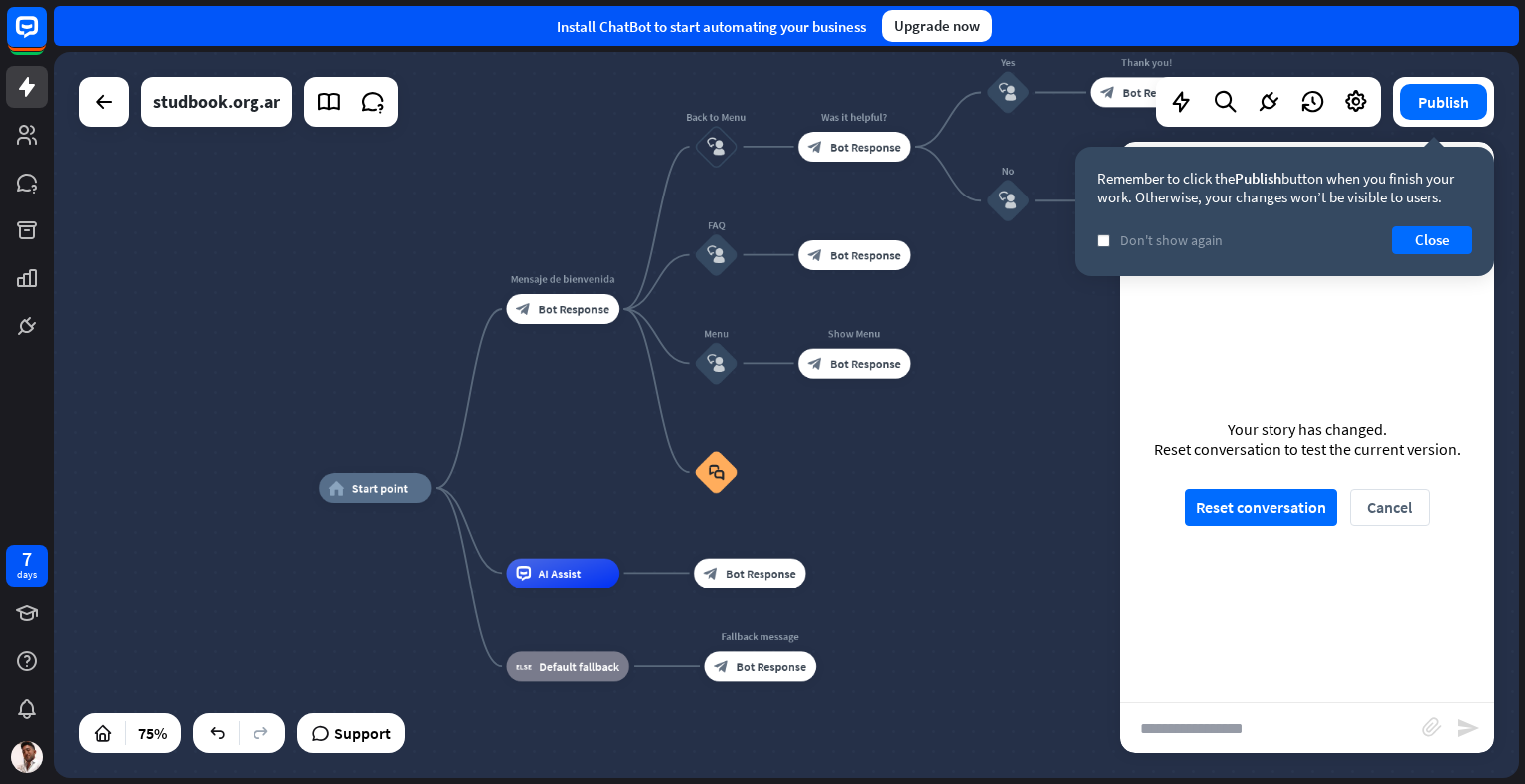 drag, startPoint x: 886, startPoint y: 453, endPoint x: 798, endPoint y: 500, distance: 99.764723 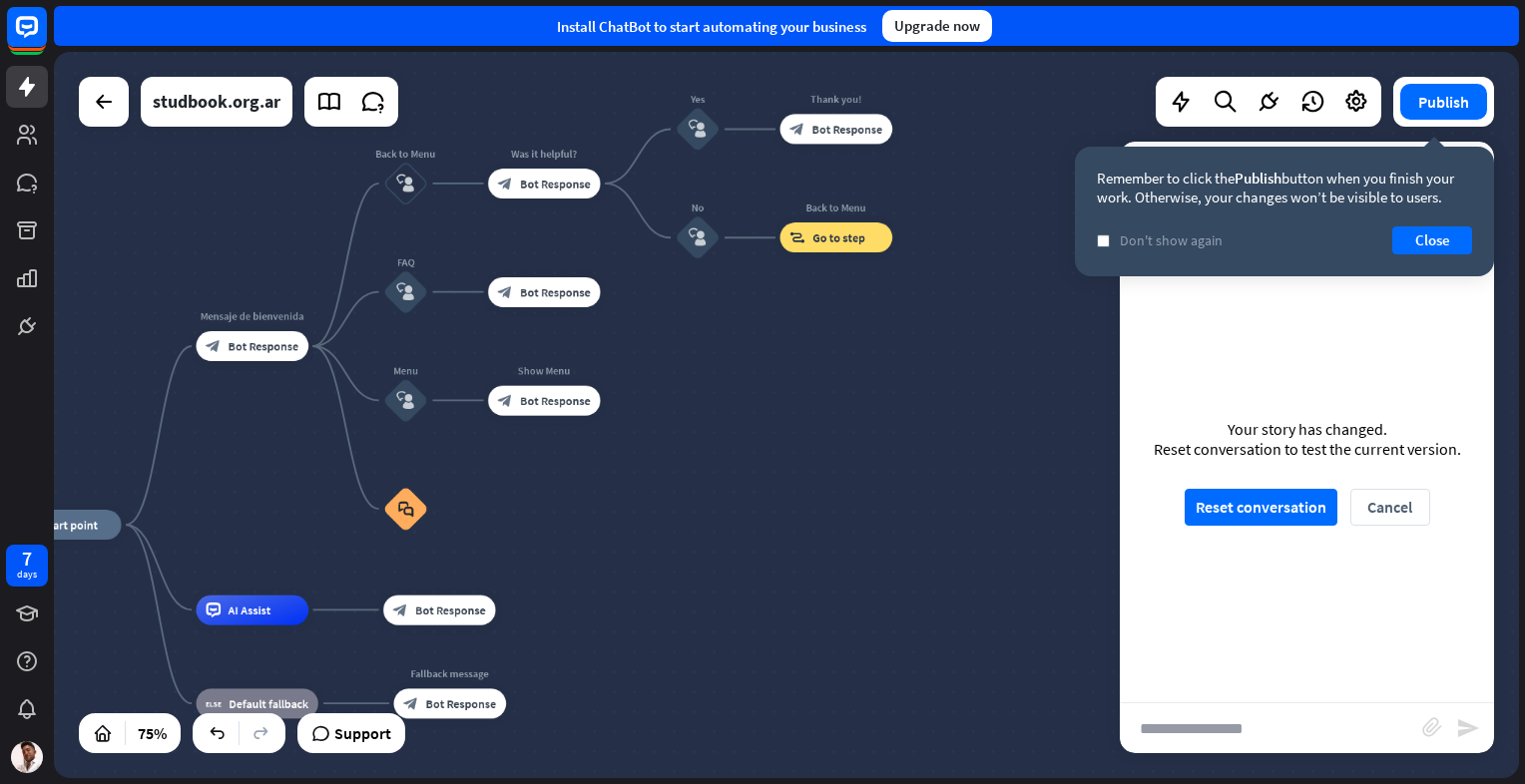 drag, startPoint x: 935, startPoint y: 527, endPoint x: 687, endPoint y: 524, distance: 248.01814 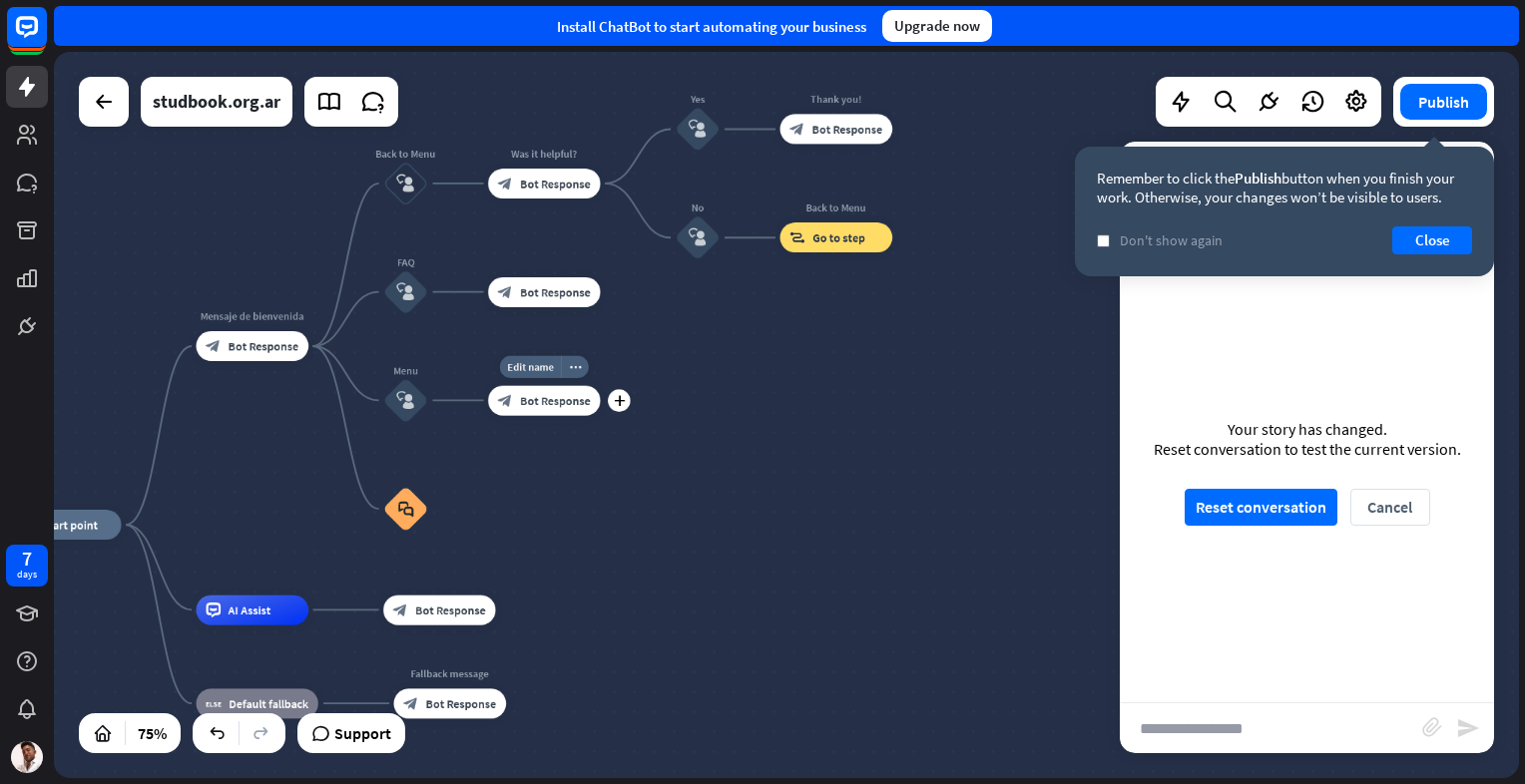 drag, startPoint x: 829, startPoint y: 565, endPoint x: 717, endPoint y: 429, distance: 176.18172 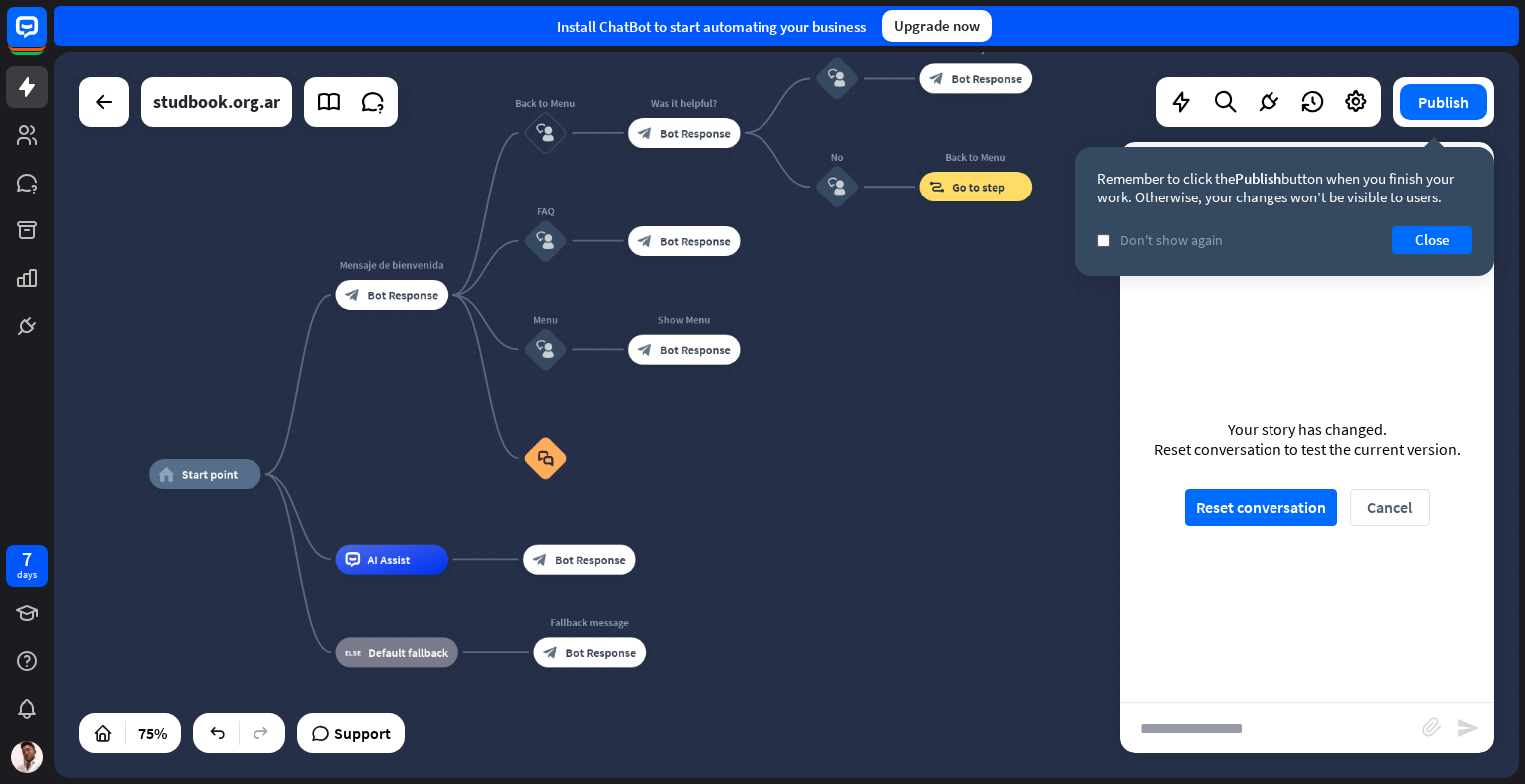 drag, startPoint x: 641, startPoint y: 536, endPoint x: 900, endPoint y: 411, distance: 287.58651 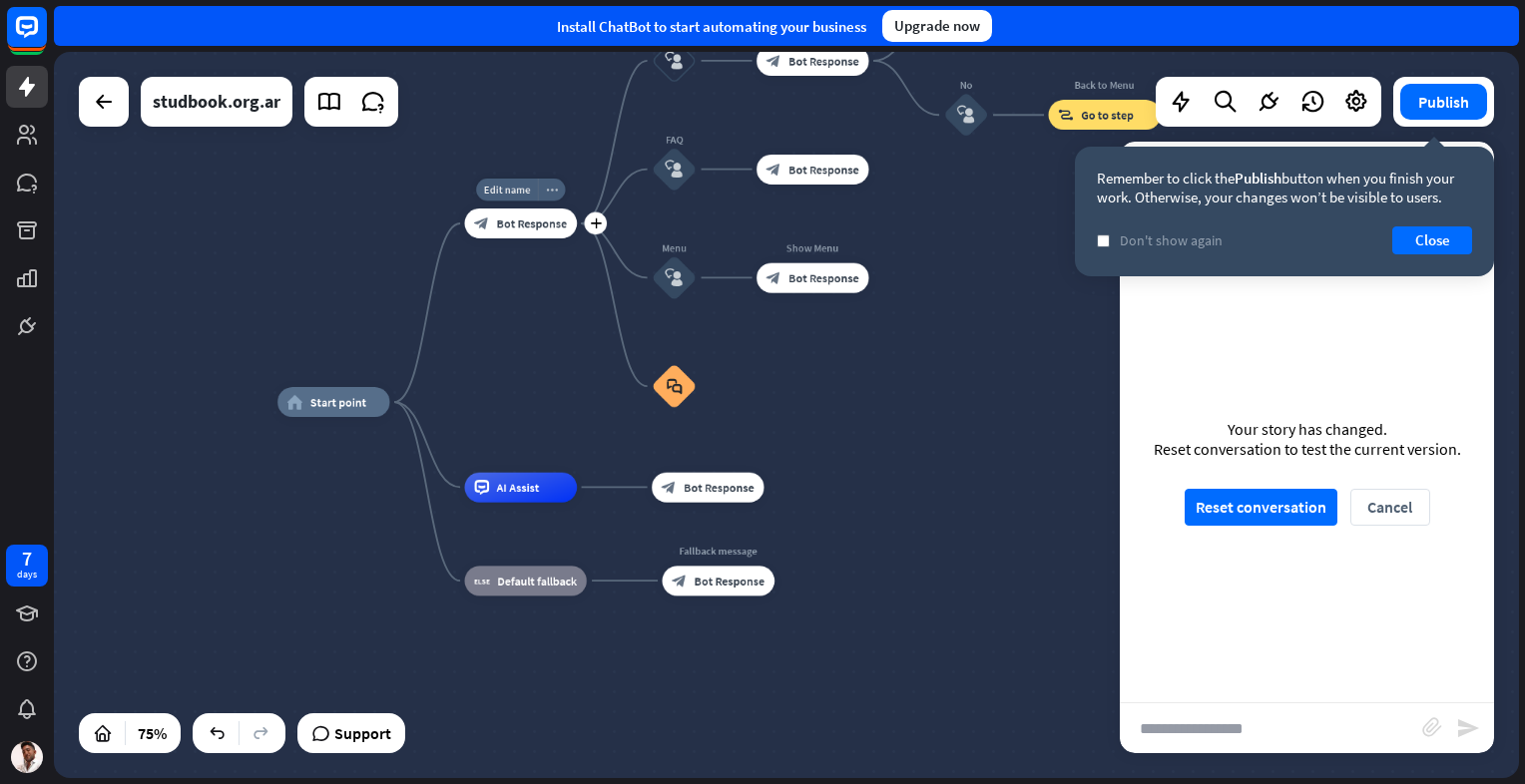 click on "more_horiz" at bounding box center [552, 190] 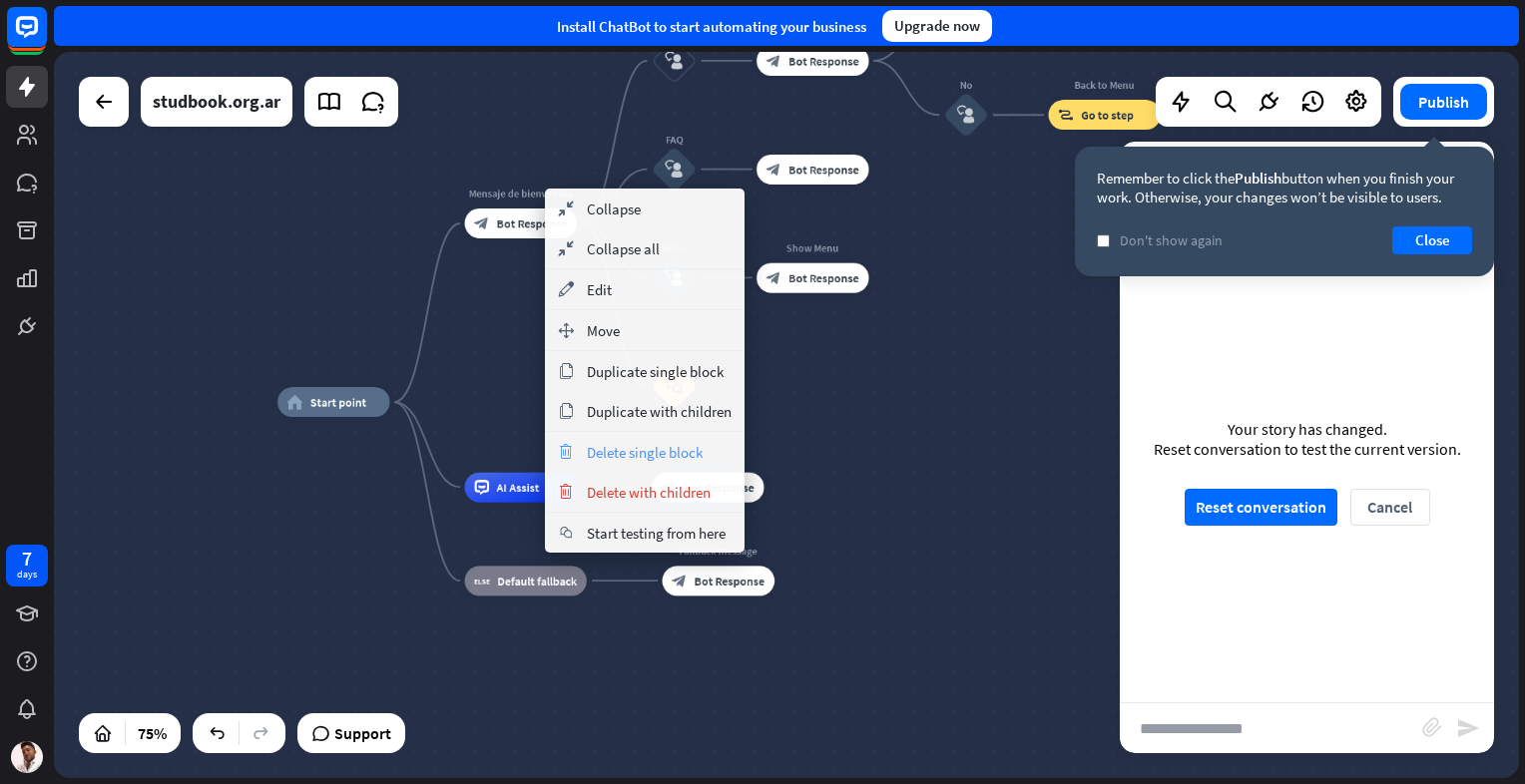 click on "trash   Delete single block" at bounding box center [645, 452] 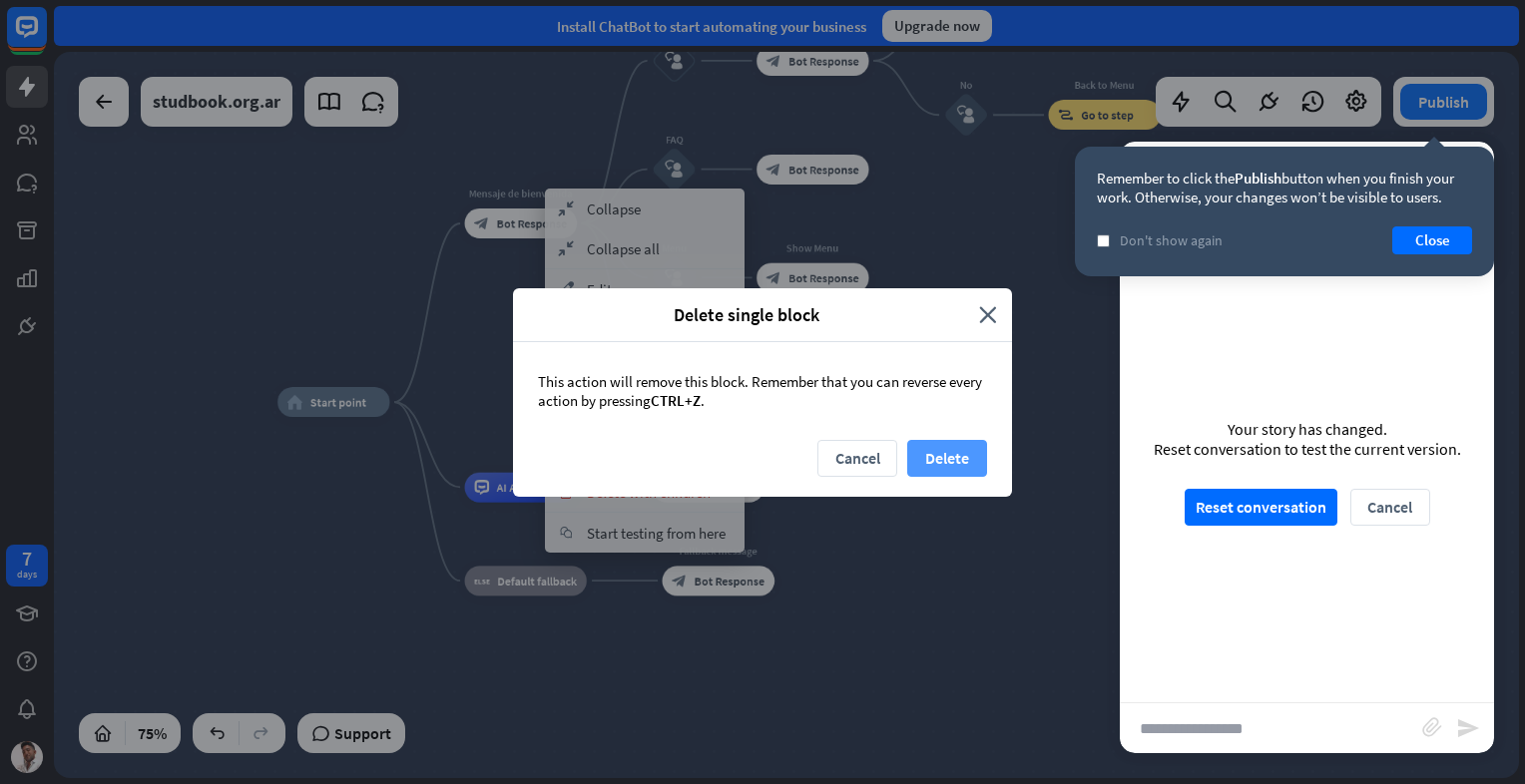 click on "Delete" at bounding box center [947, 458] 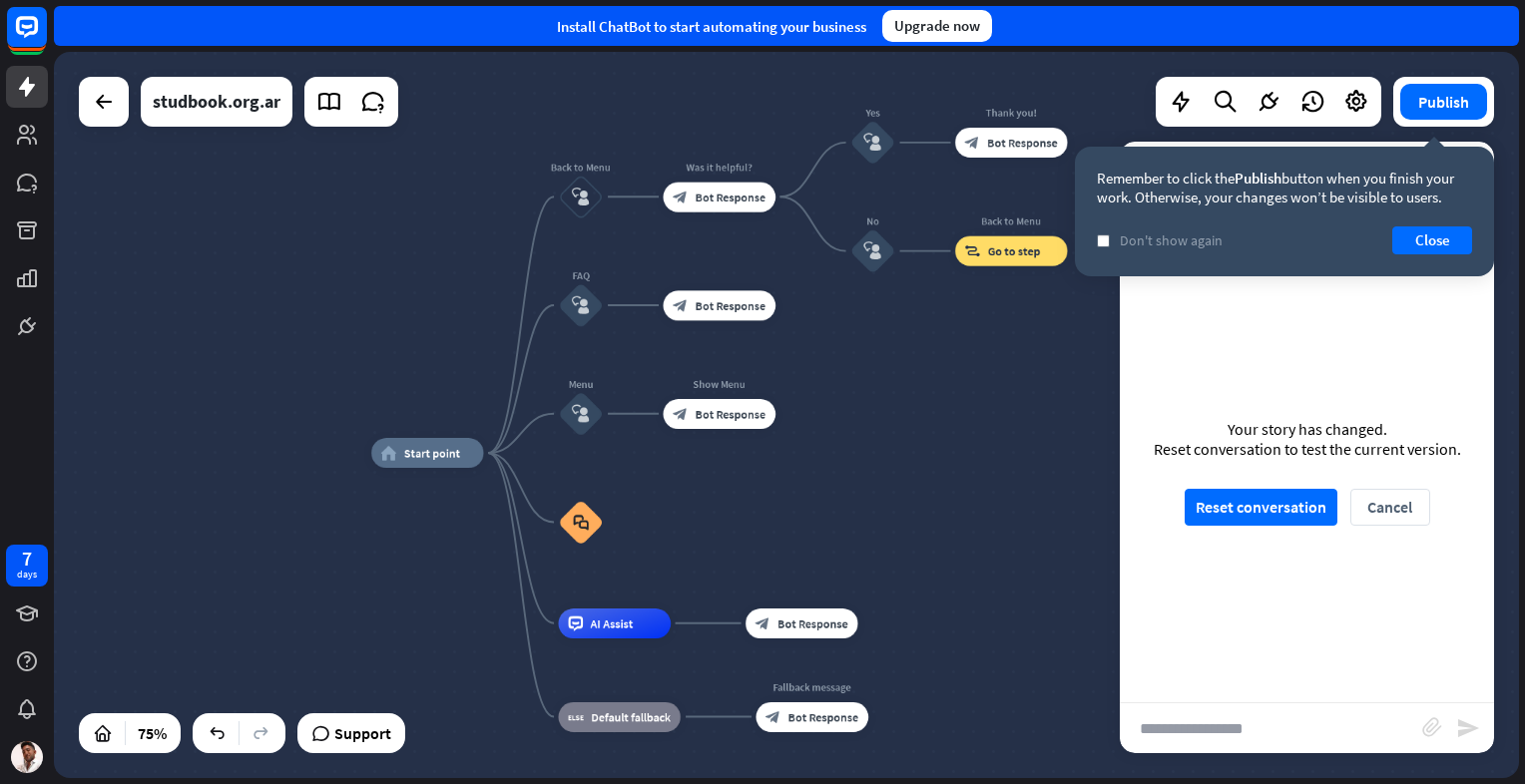 drag, startPoint x: 582, startPoint y: 452, endPoint x: 676, endPoint y: 503, distance: 106.94391 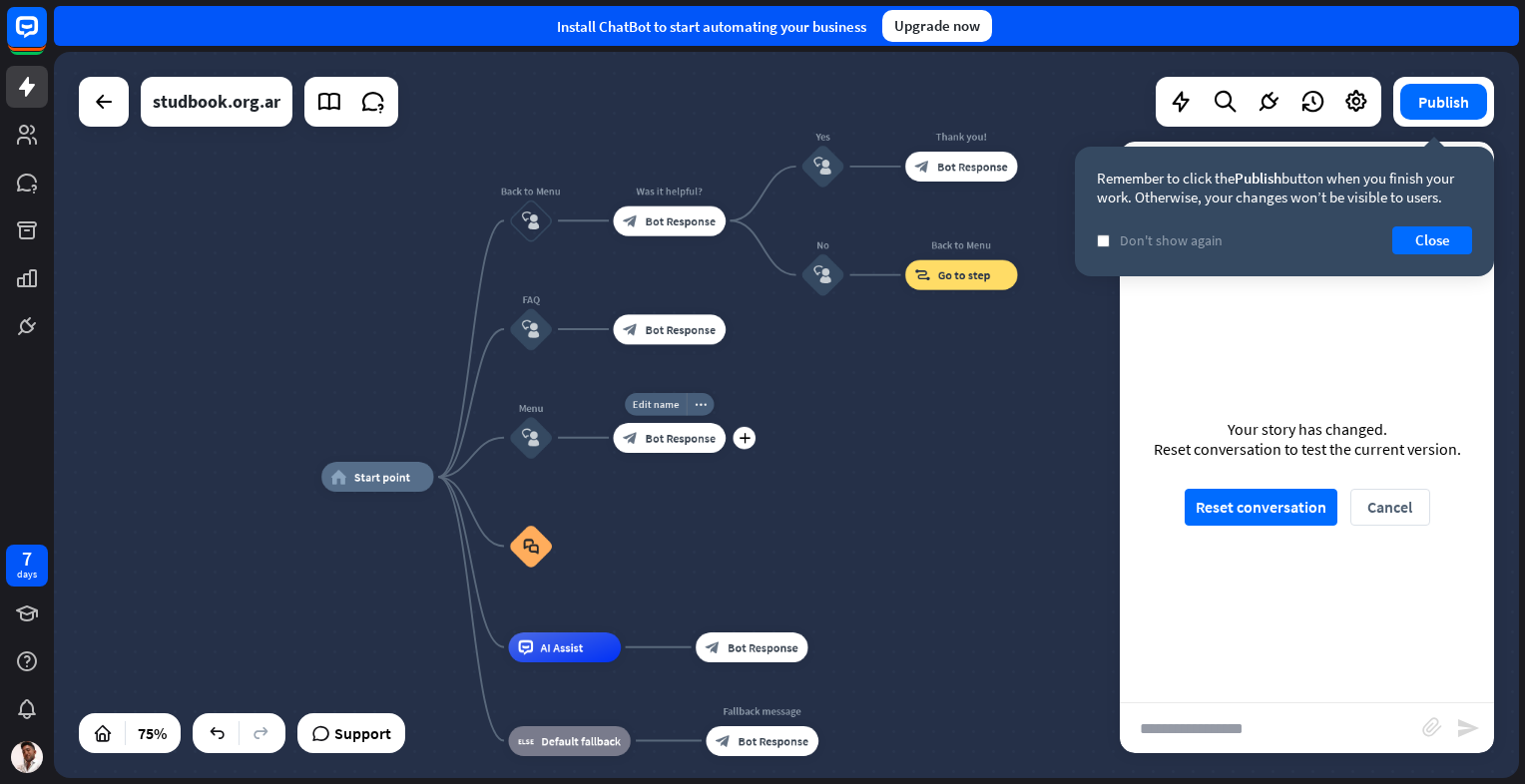 drag, startPoint x: 675, startPoint y: 484, endPoint x: 633, endPoint y: 480, distance: 42.190046 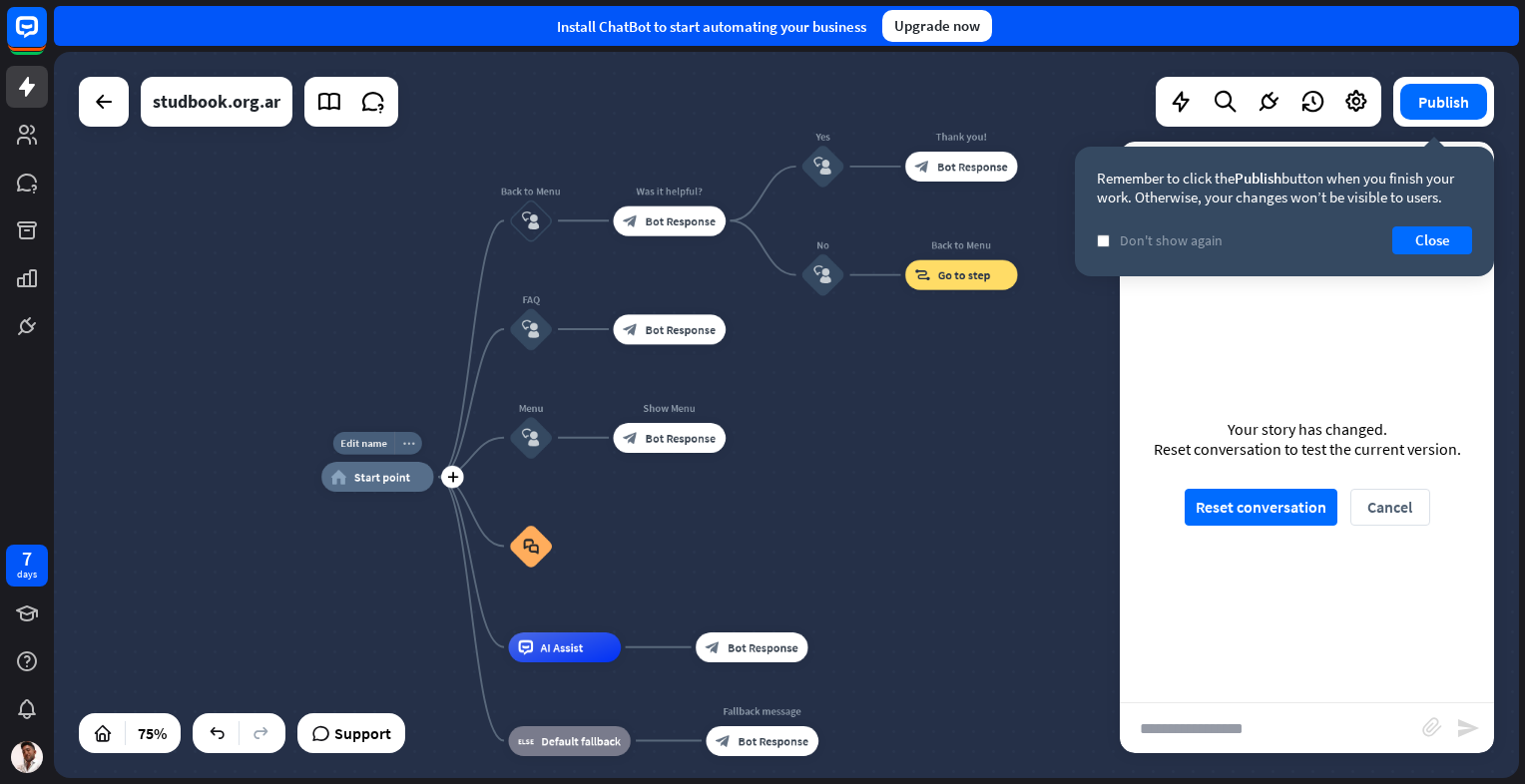 click on "more_horiz" at bounding box center [408, 443] 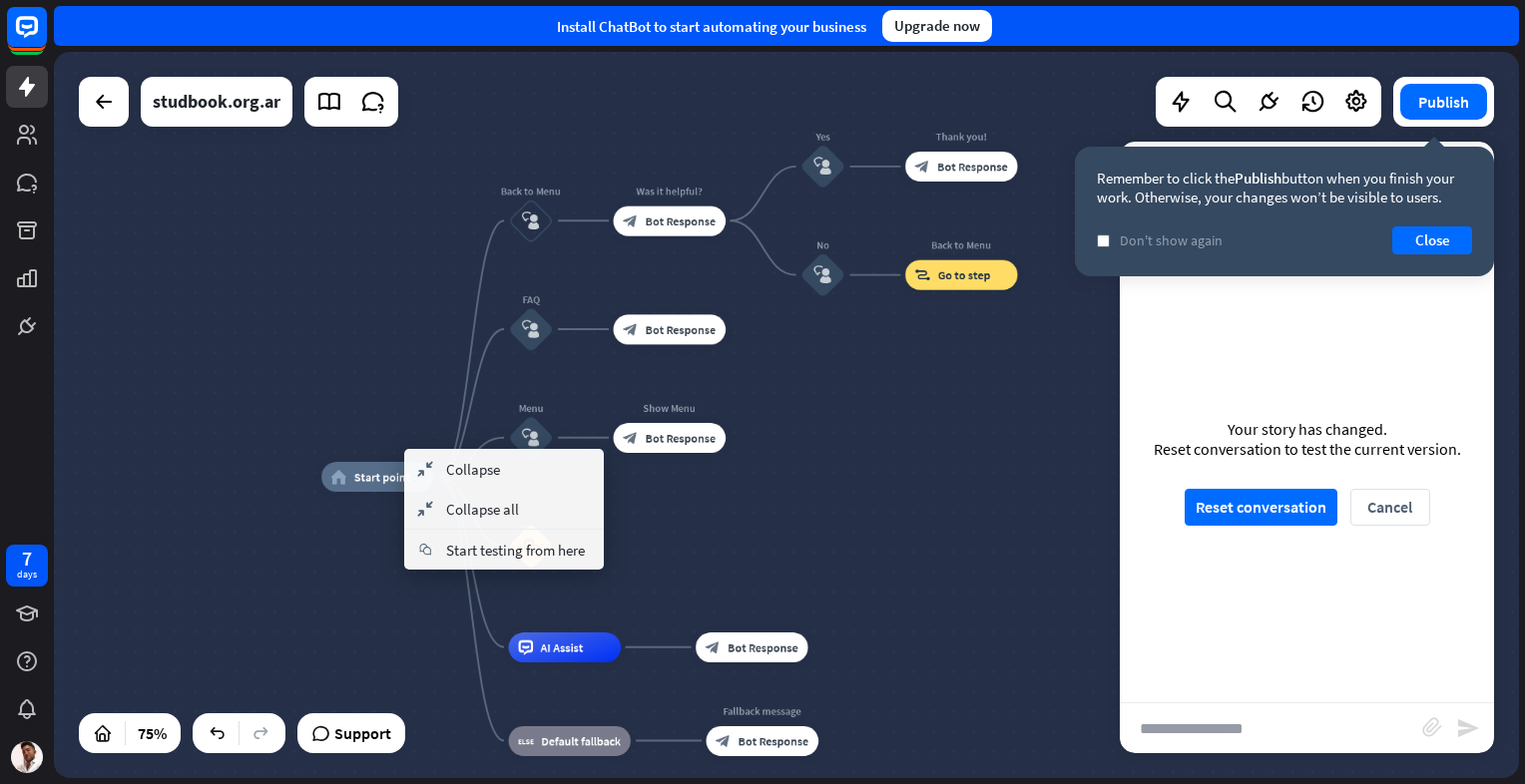 click on "home_2   Start point                 Back to Menu   block_user_input                 Was it helpful?   block_bot_response   Bot Response                 Yes   block_user_input                 Thank you!   block_bot_response   Bot Response                 No   block_user_input                 Back to Menu   block_goto   Go to step                 FAQ   block_user_input                   block_bot_response   Bot Response                 Menu   block_user_input                 Show Menu   block_bot_response   Bot Response                   block_faq                     AI Assist                   block_bot_response   Bot Response                   block_fallback   Default fallback                 Fallback message   block_bot_response   Bot Response" at bounding box center [870, 749] 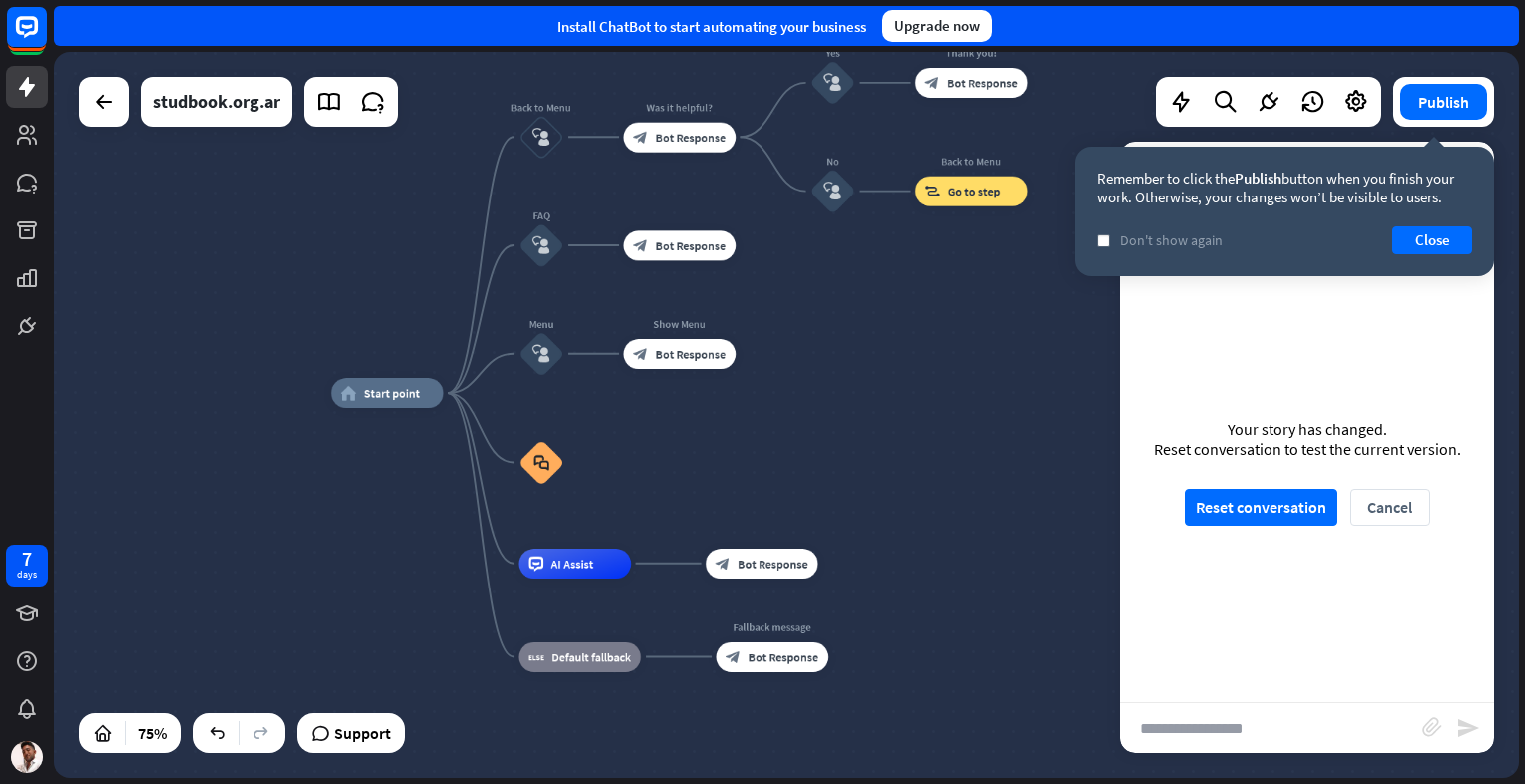 drag, startPoint x: 411, startPoint y: 616, endPoint x: 417, endPoint y: 540, distance: 76.23647 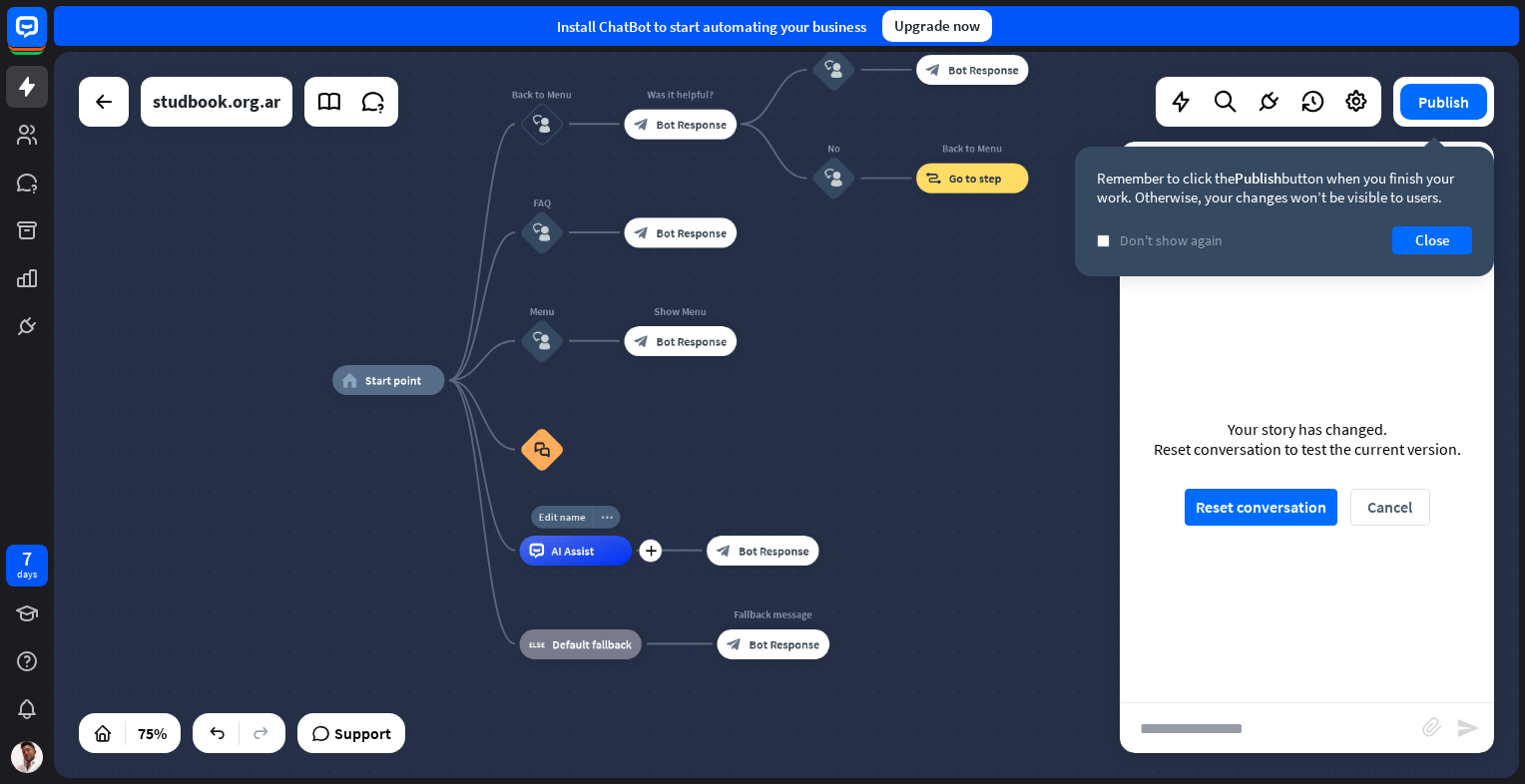 click on "more_horiz" at bounding box center (607, 517) 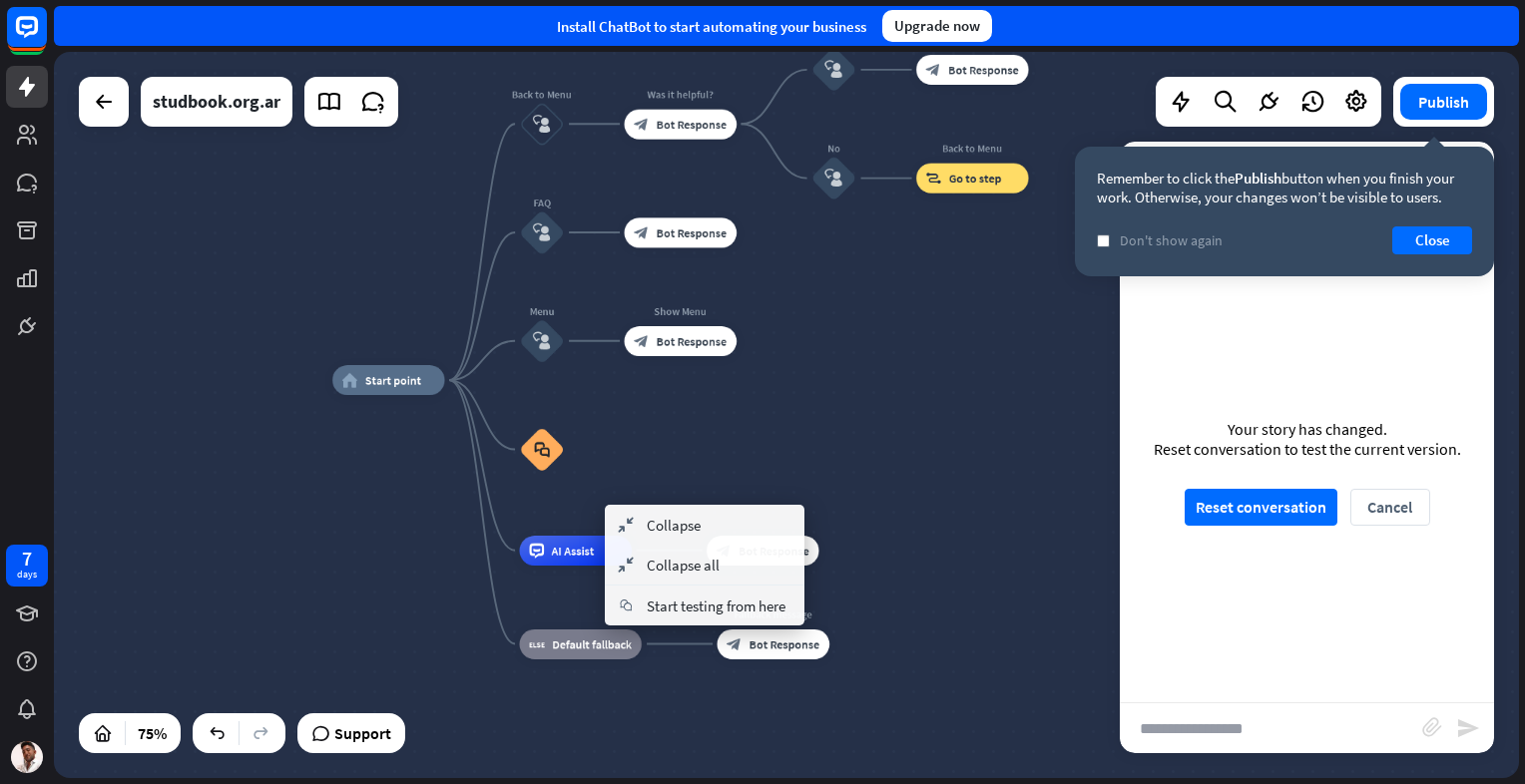 click on "home_2   Start point                 Back to Menu   block_user_input                 Was it helpful?   block_bot_response   Bot Response                 Yes   block_user_input                 Thank you!   block_bot_response   Bot Response                 No   block_user_input                 Back to Menu   block_goto   Go to step                 FAQ   block_user_input                   block_bot_response   Bot Response                 Menu   block_user_input                 Show Menu   block_bot_response   Bot Response                   block_faq                     AI Assist                   block_bot_response   Bot Response                   block_fallback   Default fallback                 Fallback message   block_bot_response   Bot Response" at bounding box center (881, 652) 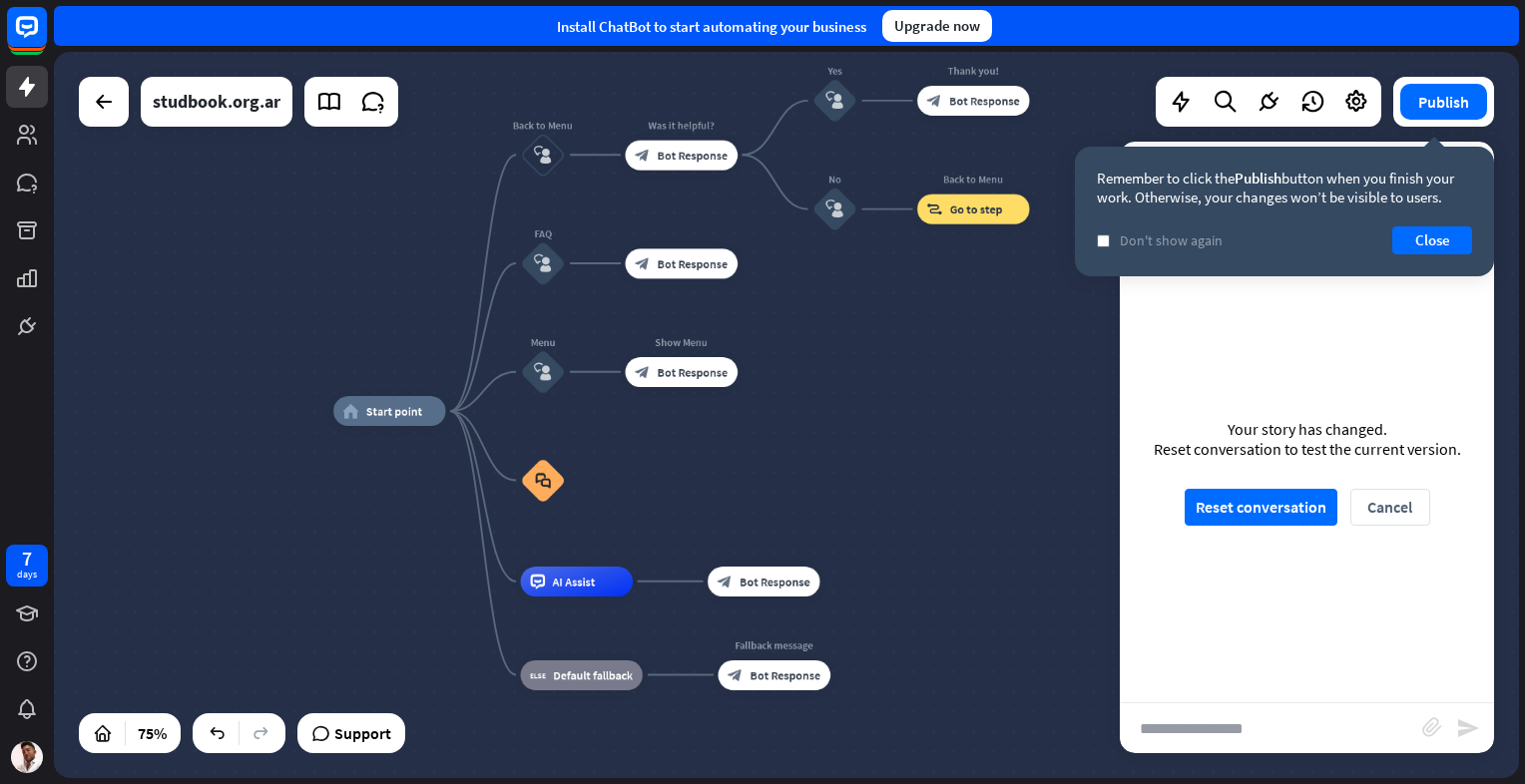 drag, startPoint x: 443, startPoint y: 505, endPoint x: 449, endPoint y: 598, distance: 93.19335 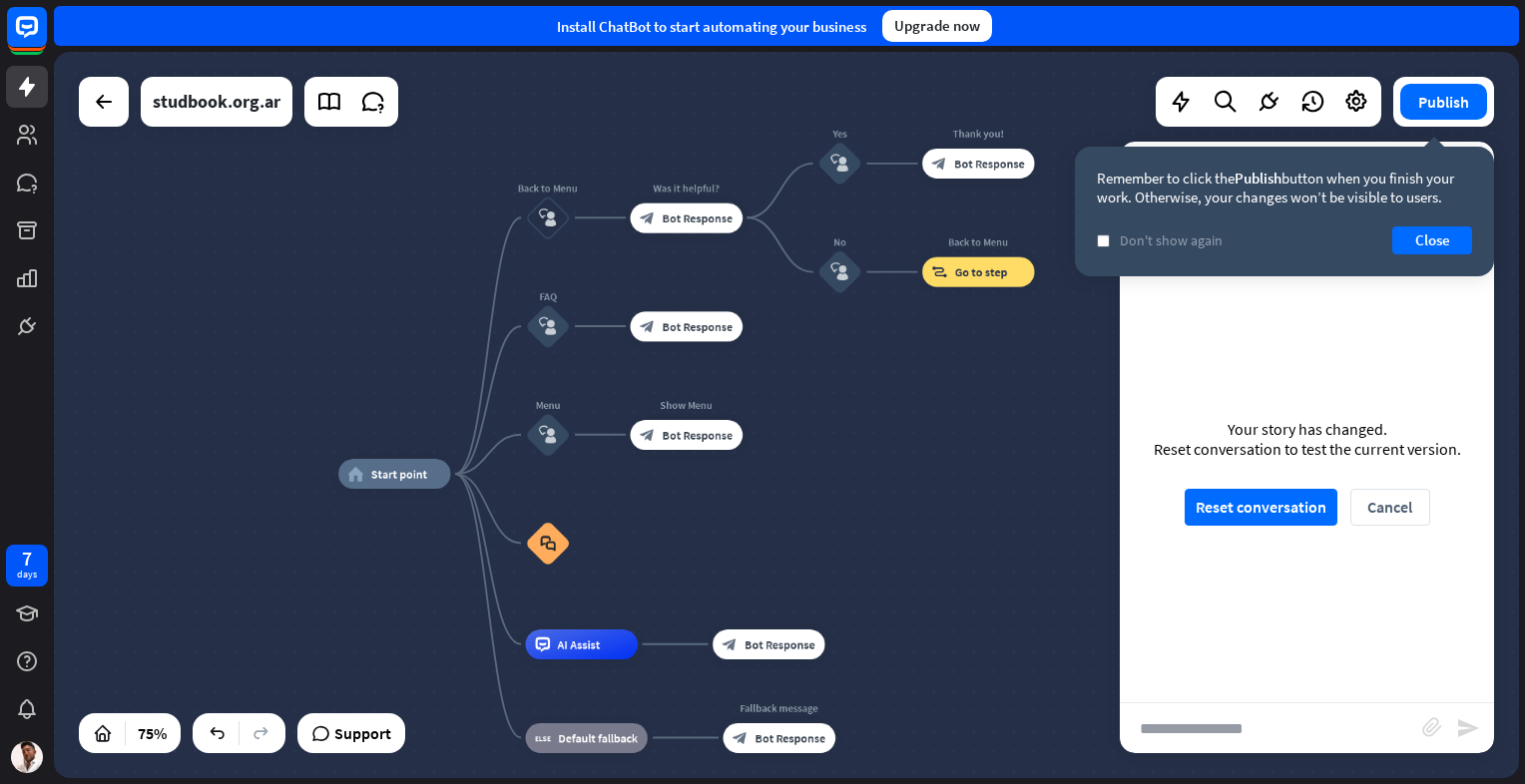 click on "home_2   Start point                 Back to Menu   block_user_input                 Was it helpful?   block_bot_response   Bot Response                 Yes   block_user_input                 Thank you!   block_bot_response   Bot Response                 No   block_user_input                 Back to Menu   block_goto   Go to step                 FAQ   block_user_input                   block_bot_response   Bot Response                 Menu   block_user_input                 Show Menu   block_bot_response   Bot Response                   block_faq                     AI Assist                   block_bot_response   Bot Response                   block_fallback   Default fallback                 Fallback message   block_bot_response   Bot Response" at bounding box center (887, 746) 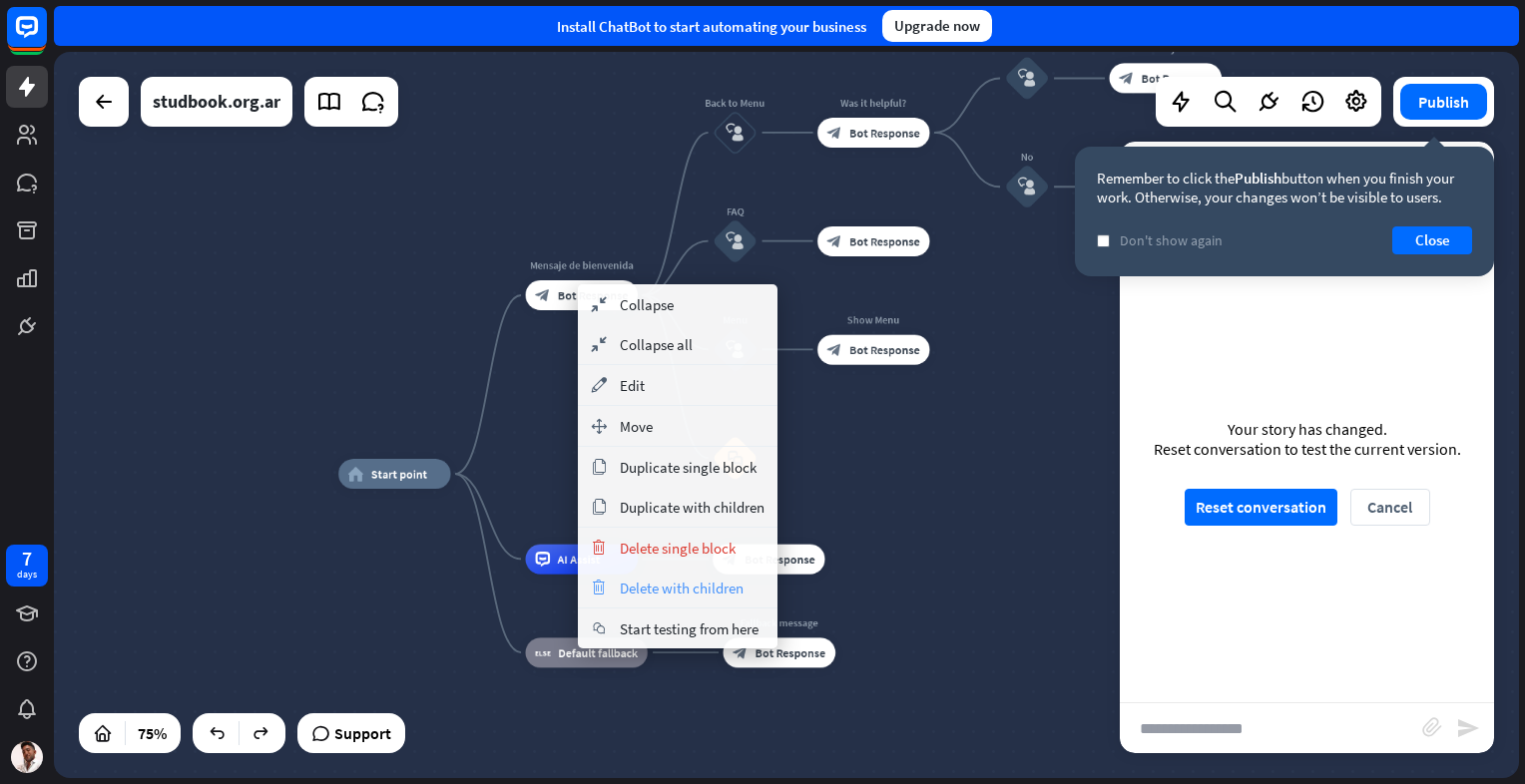 click on "Delete with children" at bounding box center [682, 588] 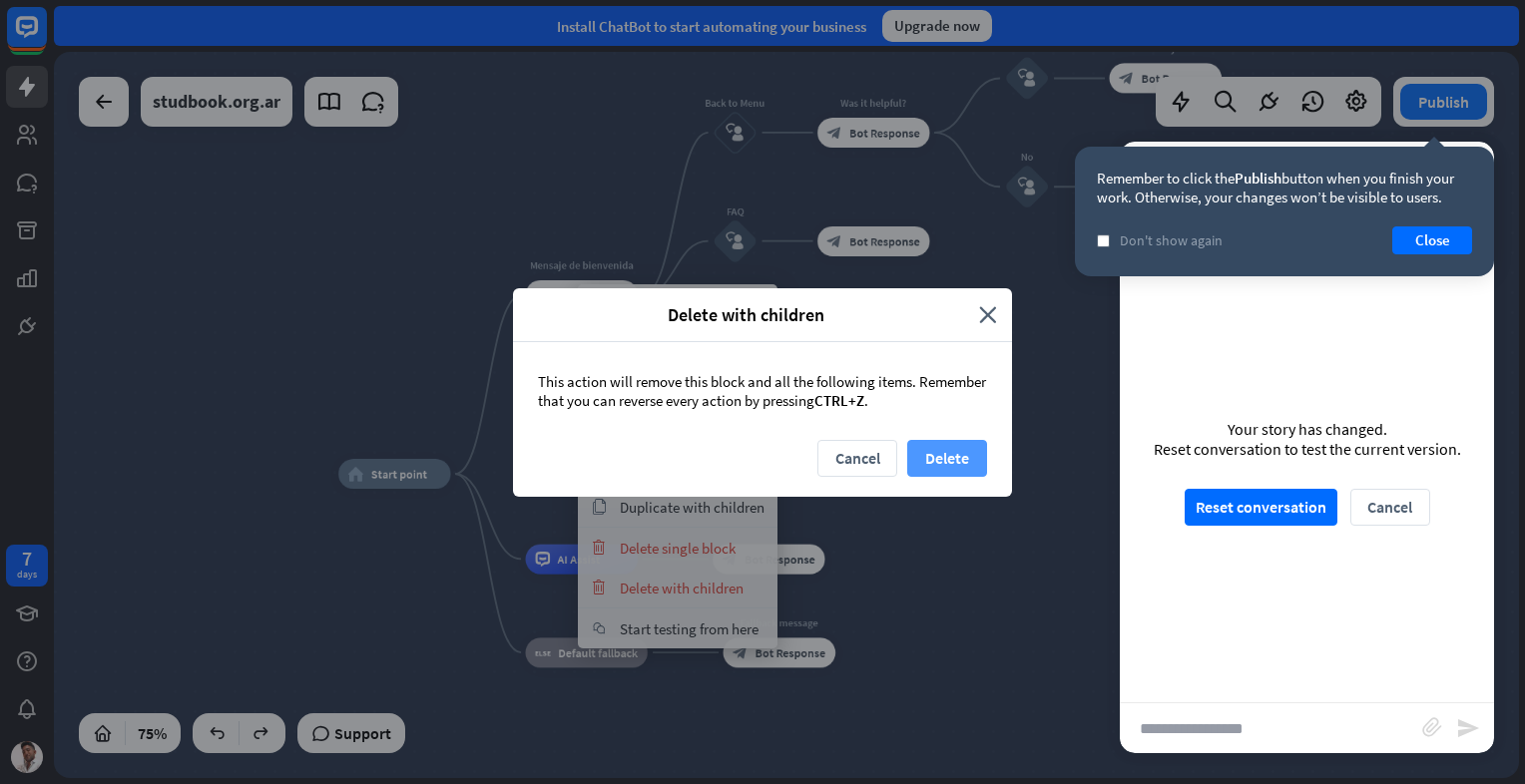 click on "Delete" at bounding box center [947, 458] 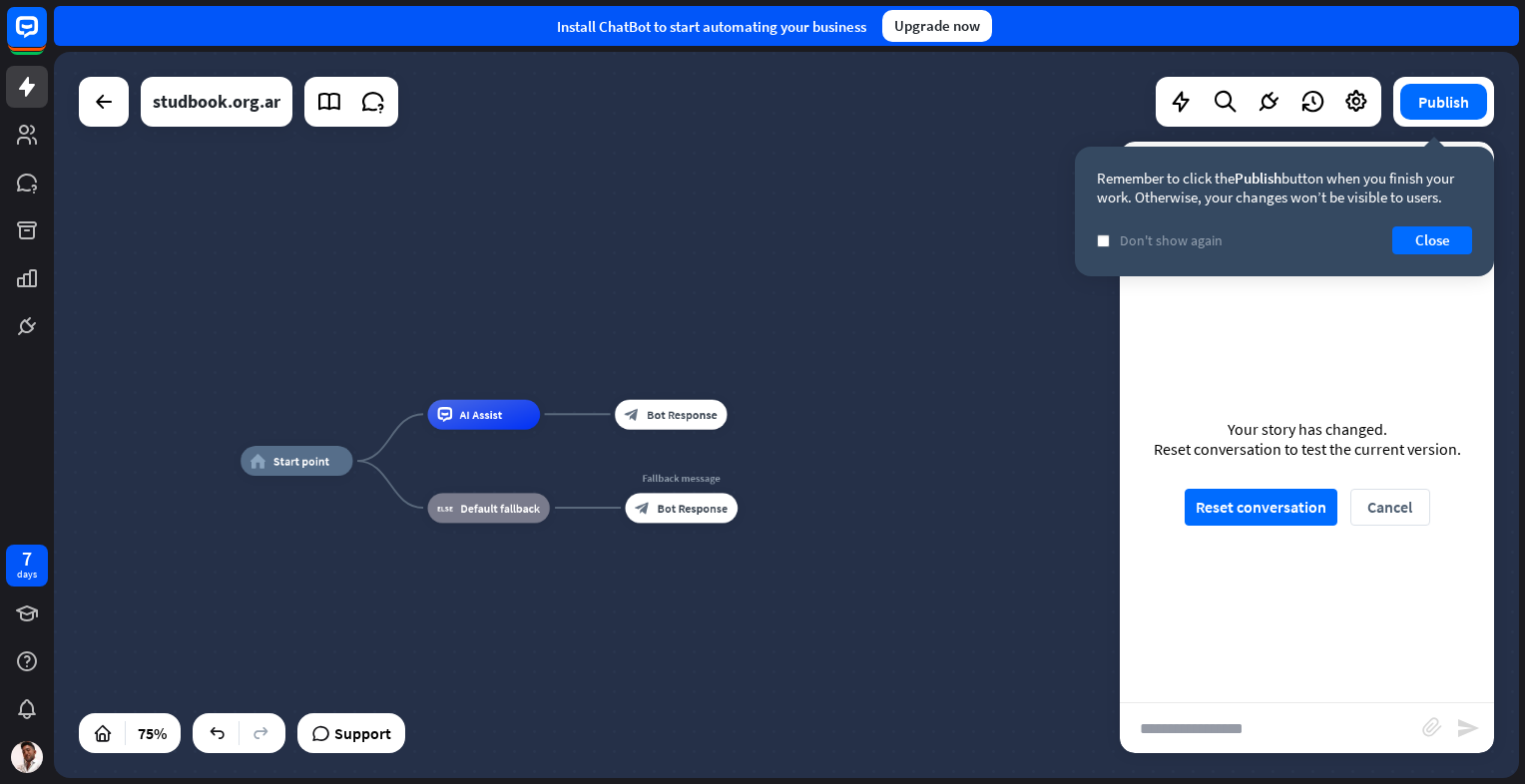drag, startPoint x: 887, startPoint y: 581, endPoint x: 661, endPoint y: 559, distance: 227.06827 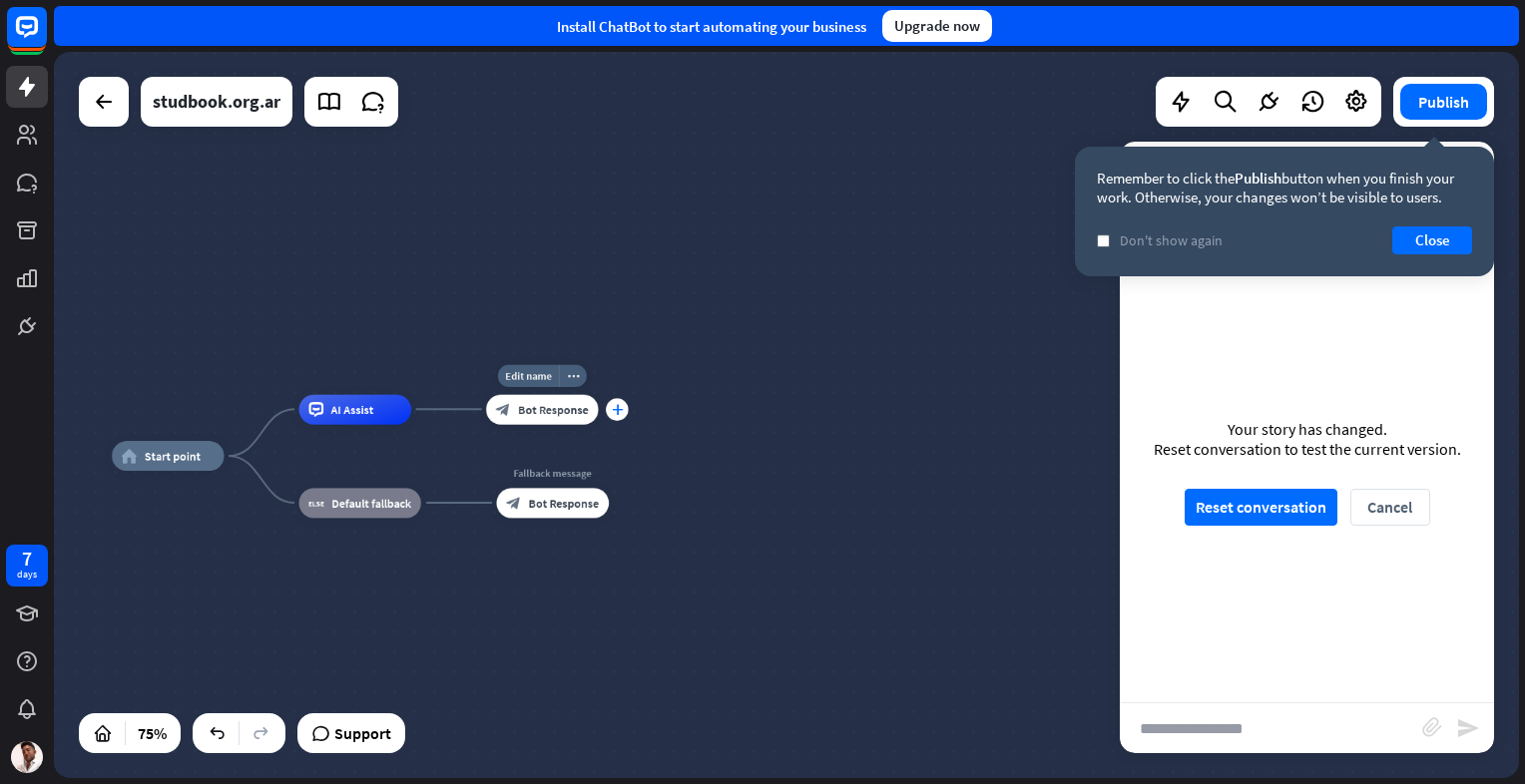 click on "plus" at bounding box center (617, 409) 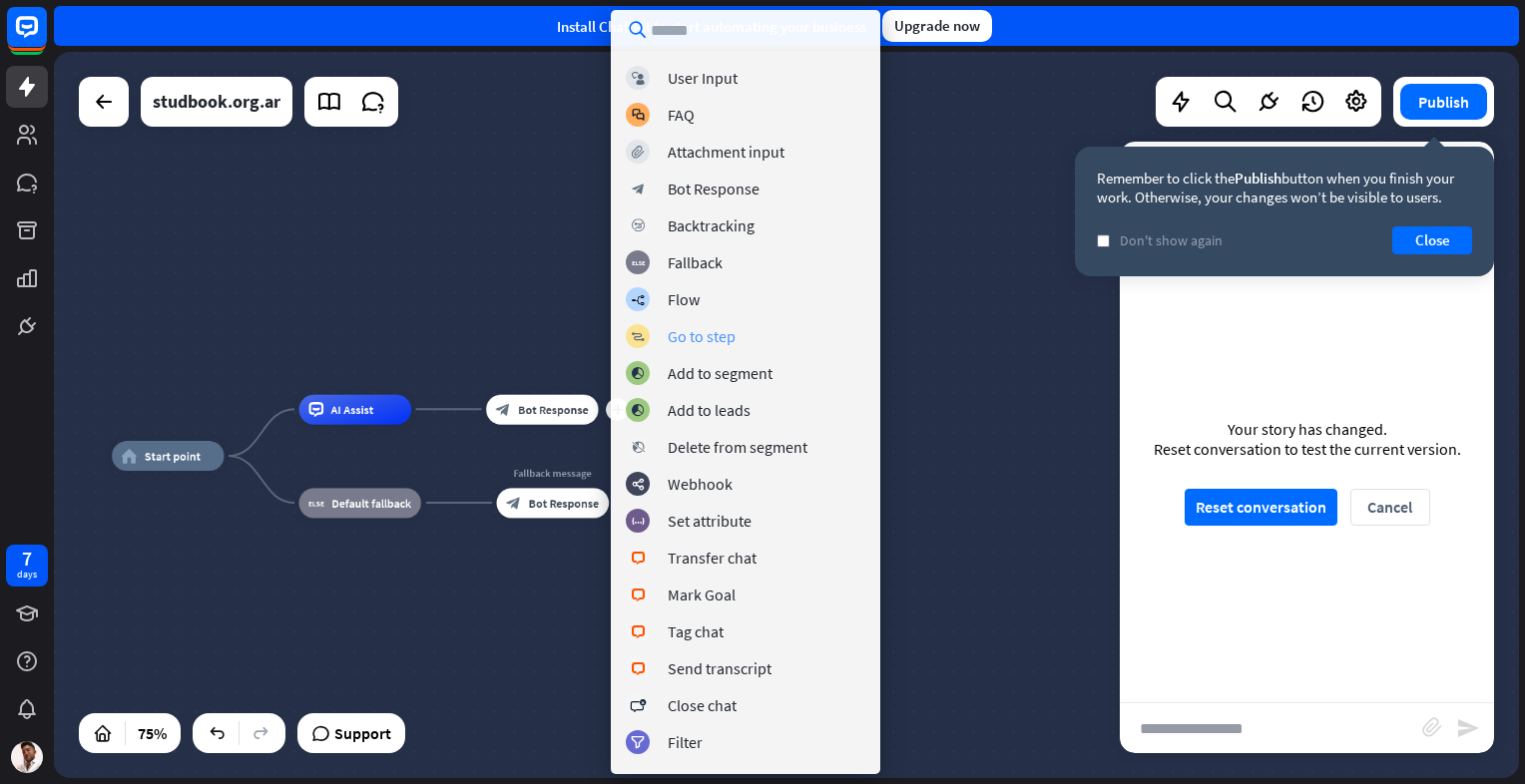 click on "block_goto
Go to step" at bounding box center [746, 336] 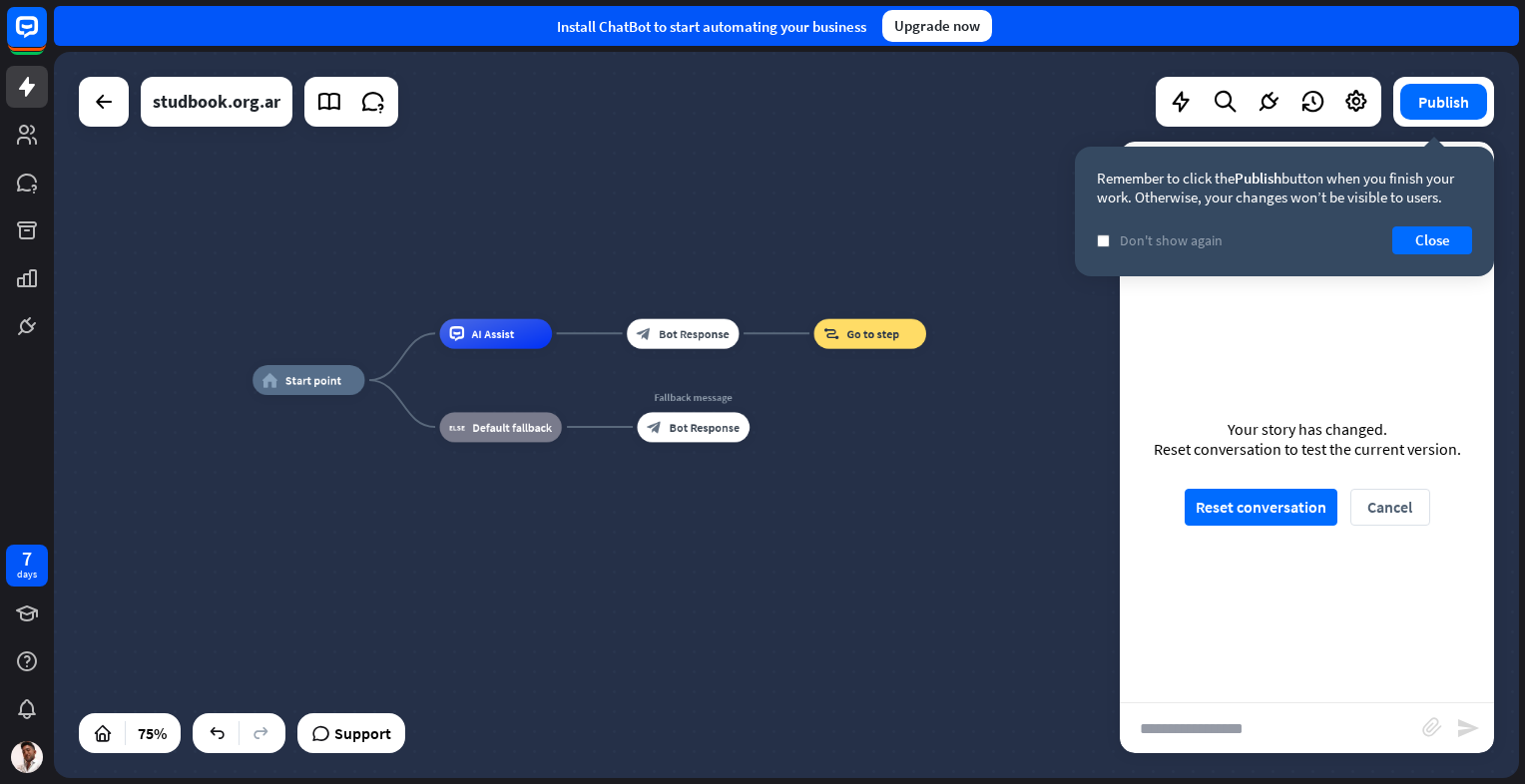 drag, startPoint x: 593, startPoint y: 343, endPoint x: 734, endPoint y: 267, distance: 160.17803 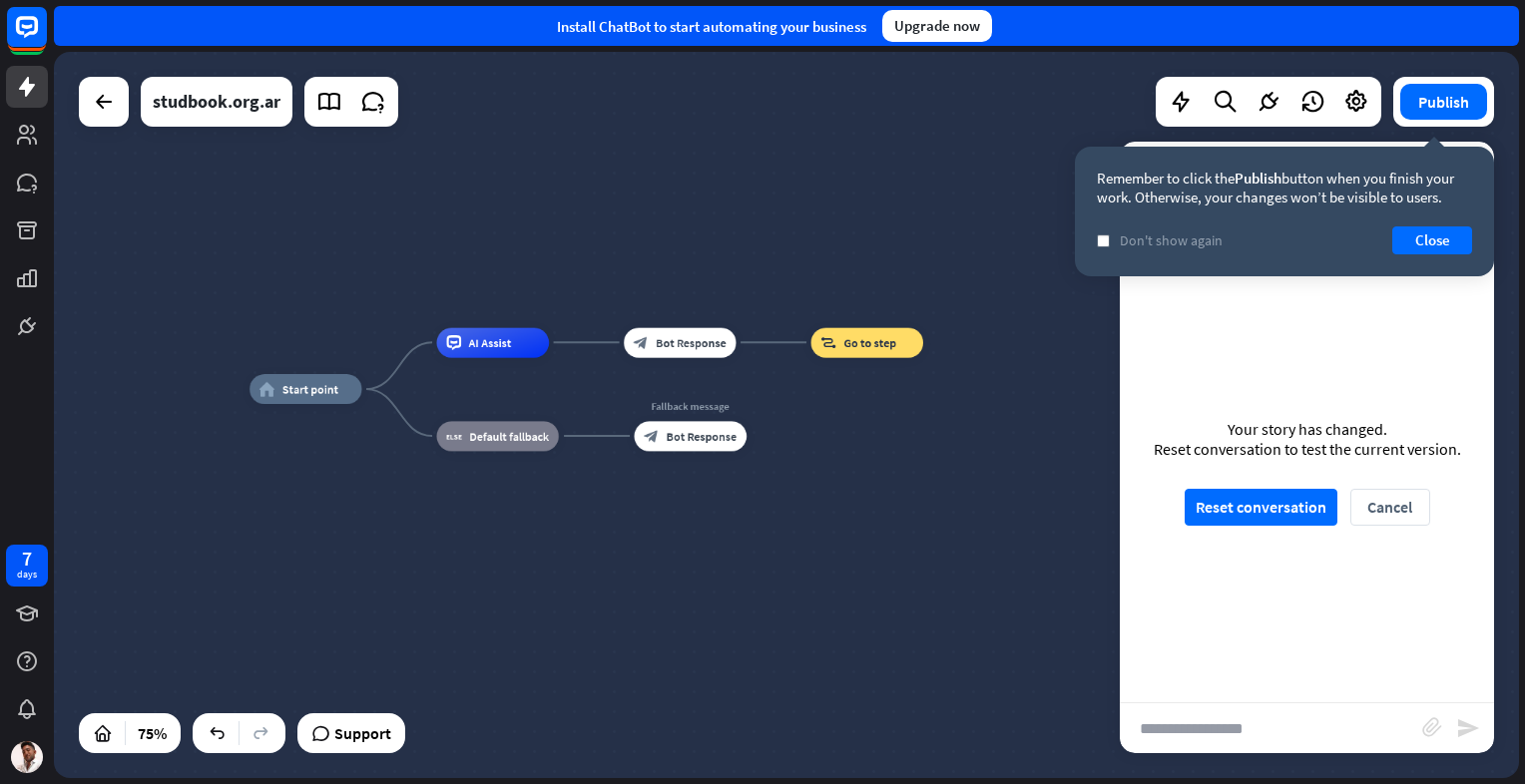 drag, startPoint x: 734, startPoint y: 269, endPoint x: 726, endPoint y: 316, distance: 47.67599 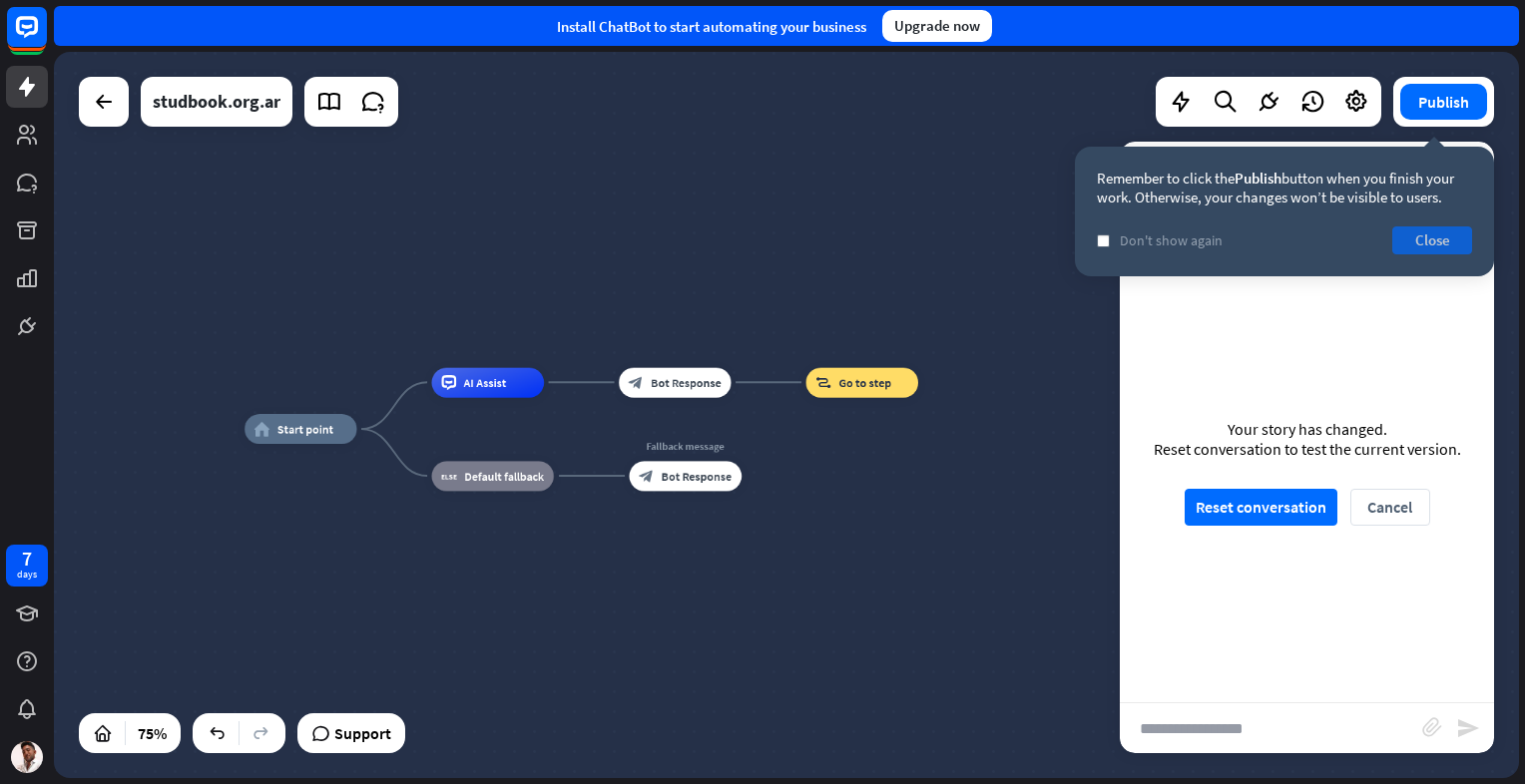 click on "Close" at bounding box center (1432, 240) 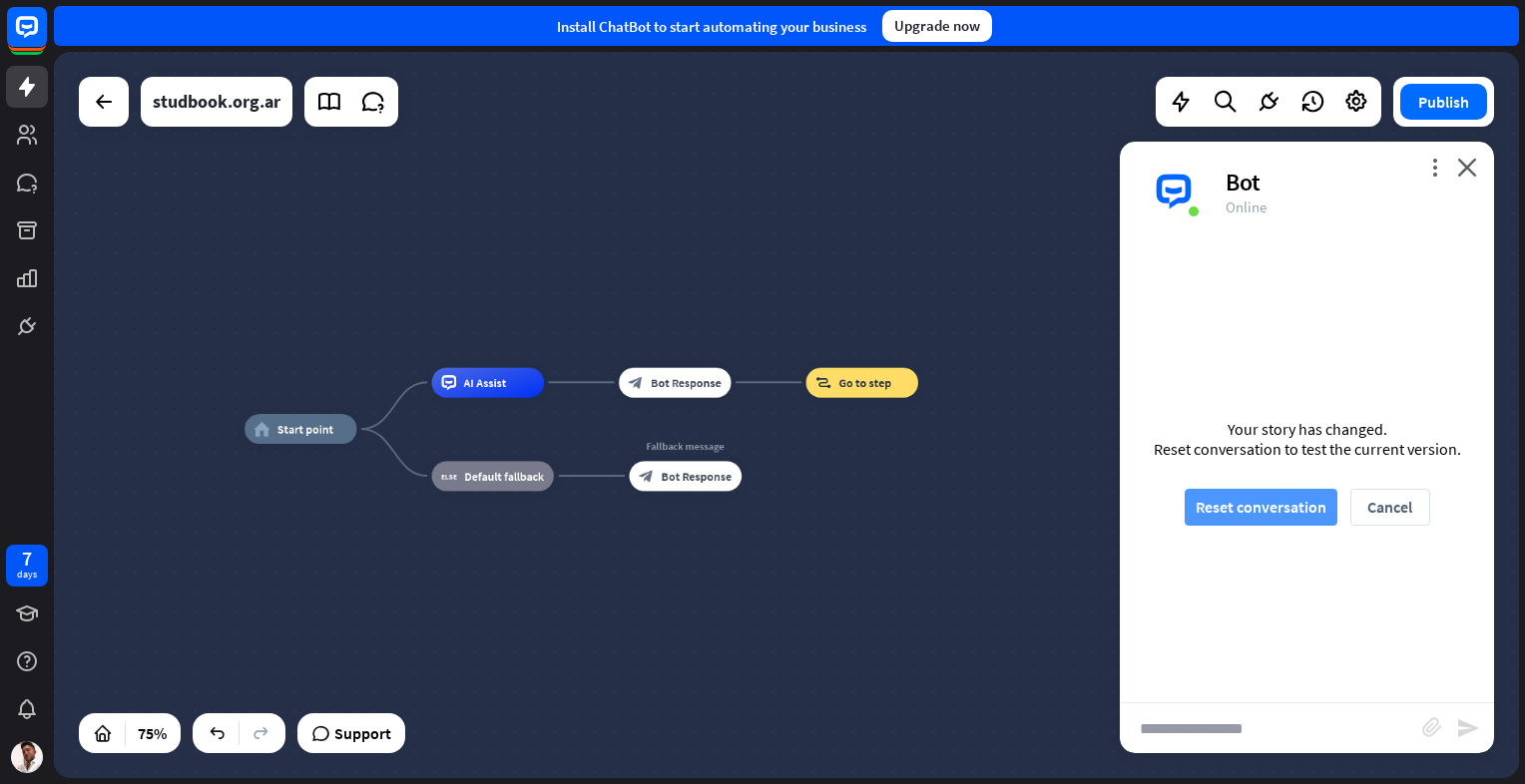 click on "Reset conversation" at bounding box center (1261, 507) 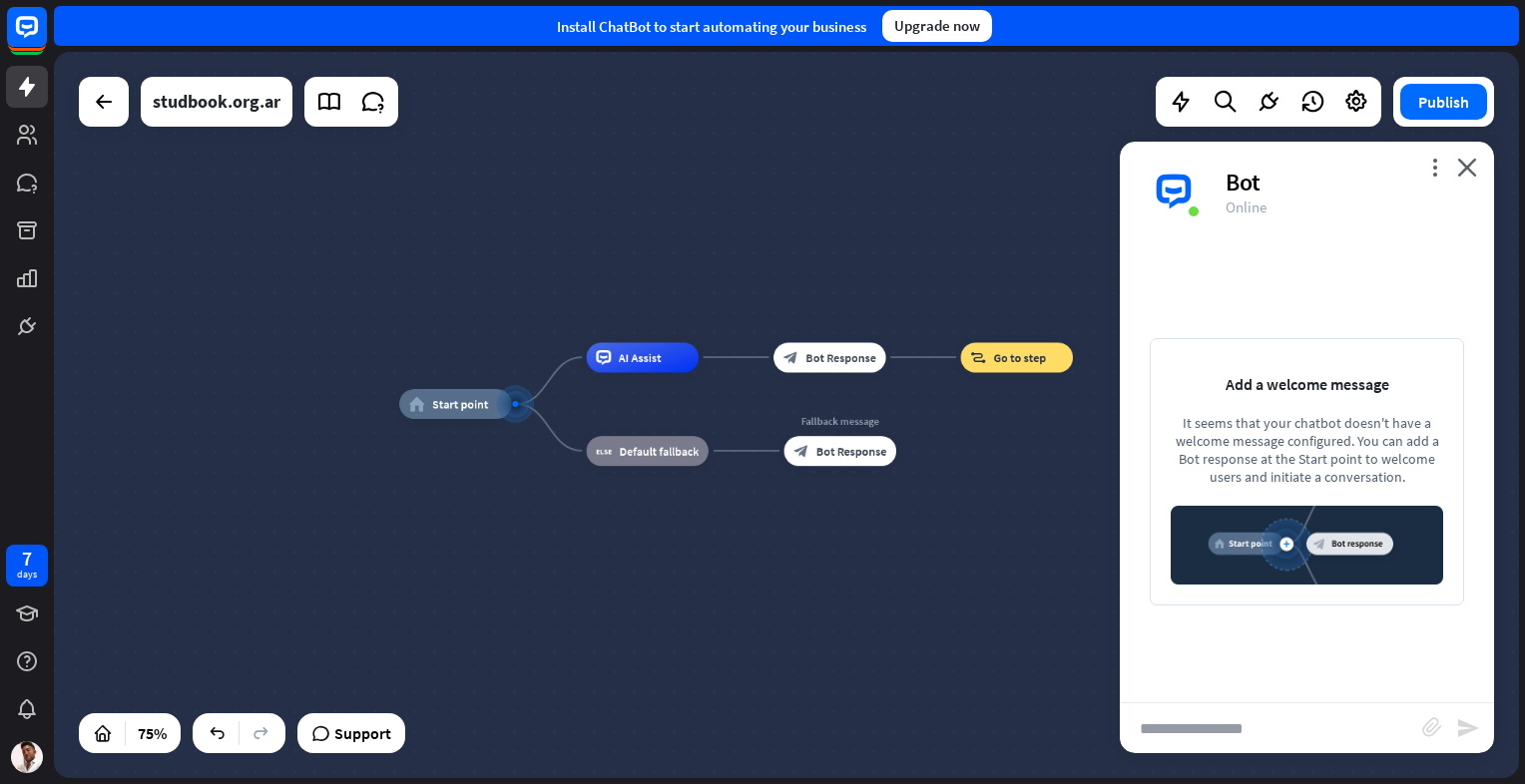 drag, startPoint x: 1045, startPoint y: 597, endPoint x: 950, endPoint y: 585, distance: 95.754895 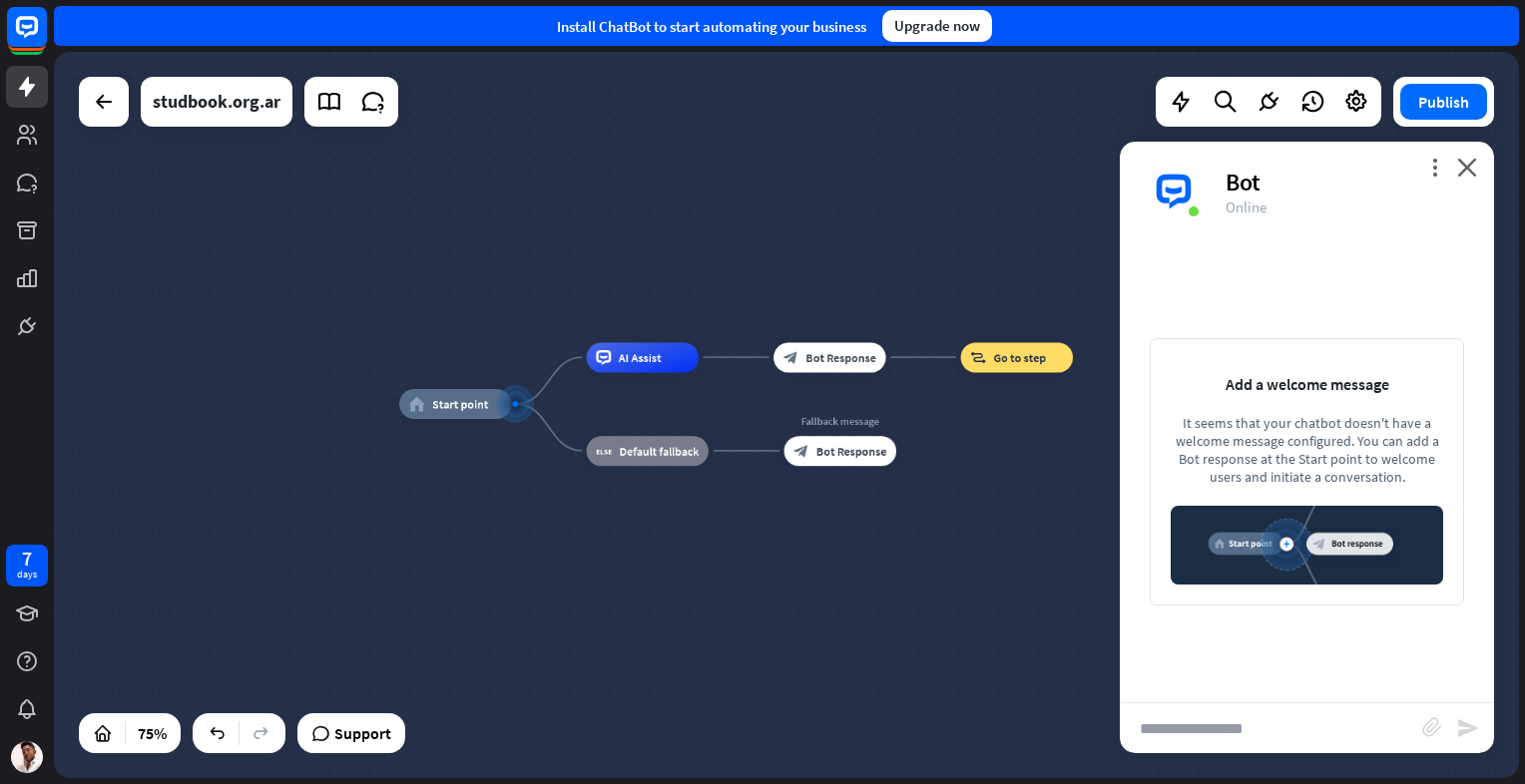click on "home_2 Start point AI Assist block_bot_response Bot Response block_goto Go to step block_fallback Default fallback Fallback message block_bot_response Bot Response" at bounding box center (948, 676) 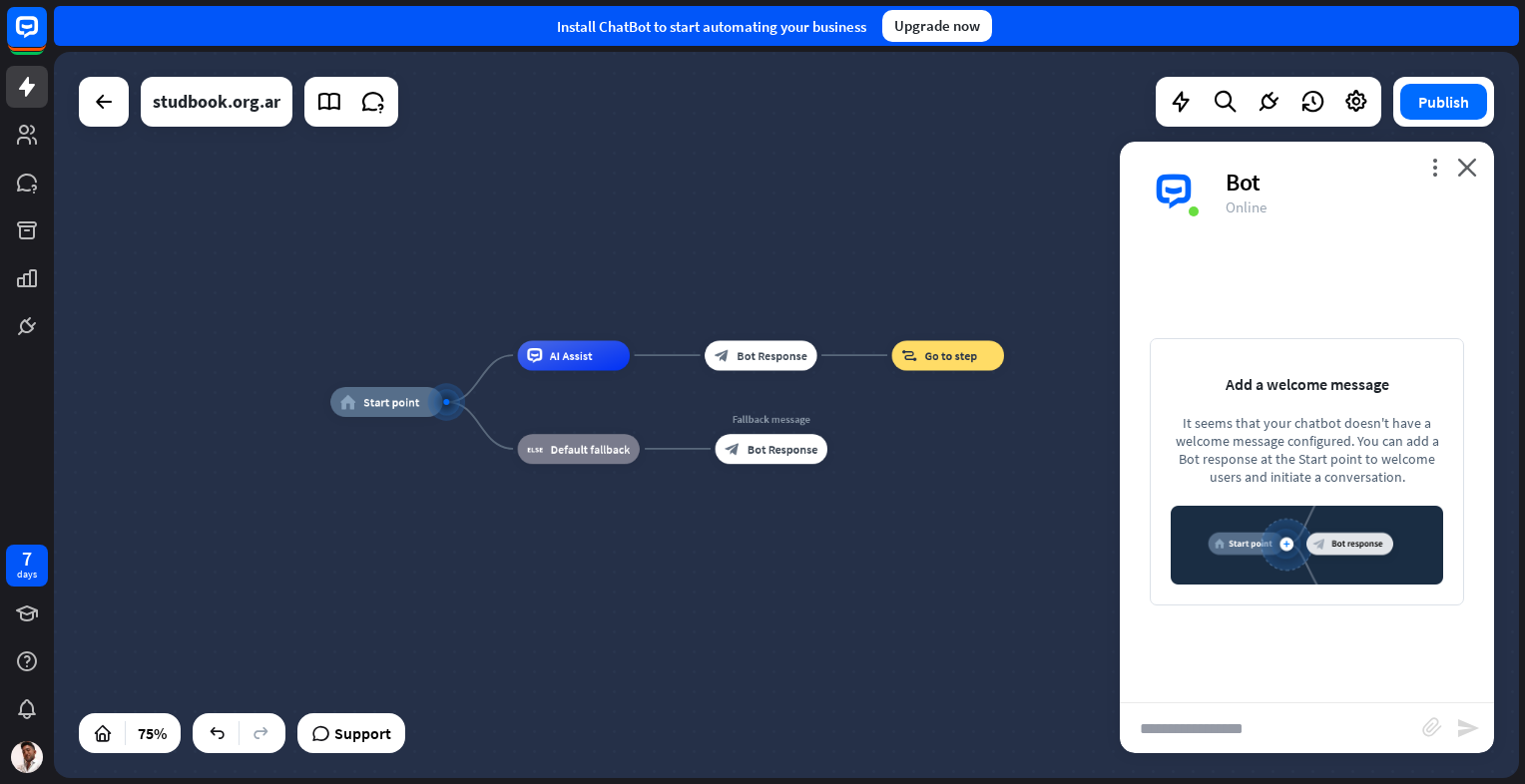 drag, startPoint x: 991, startPoint y: 571, endPoint x: 930, endPoint y: 571, distance: 61 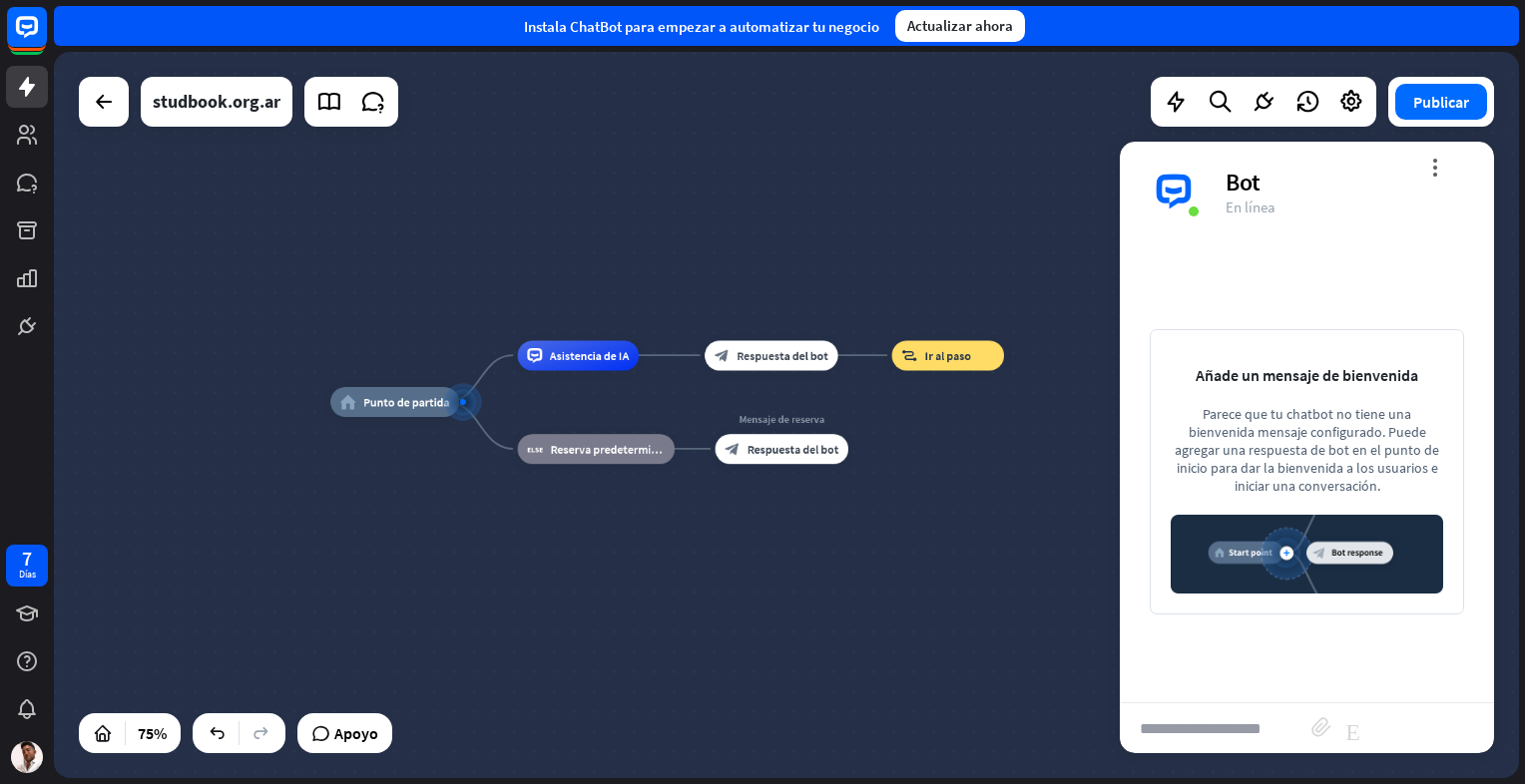 click at bounding box center [1216, 728] 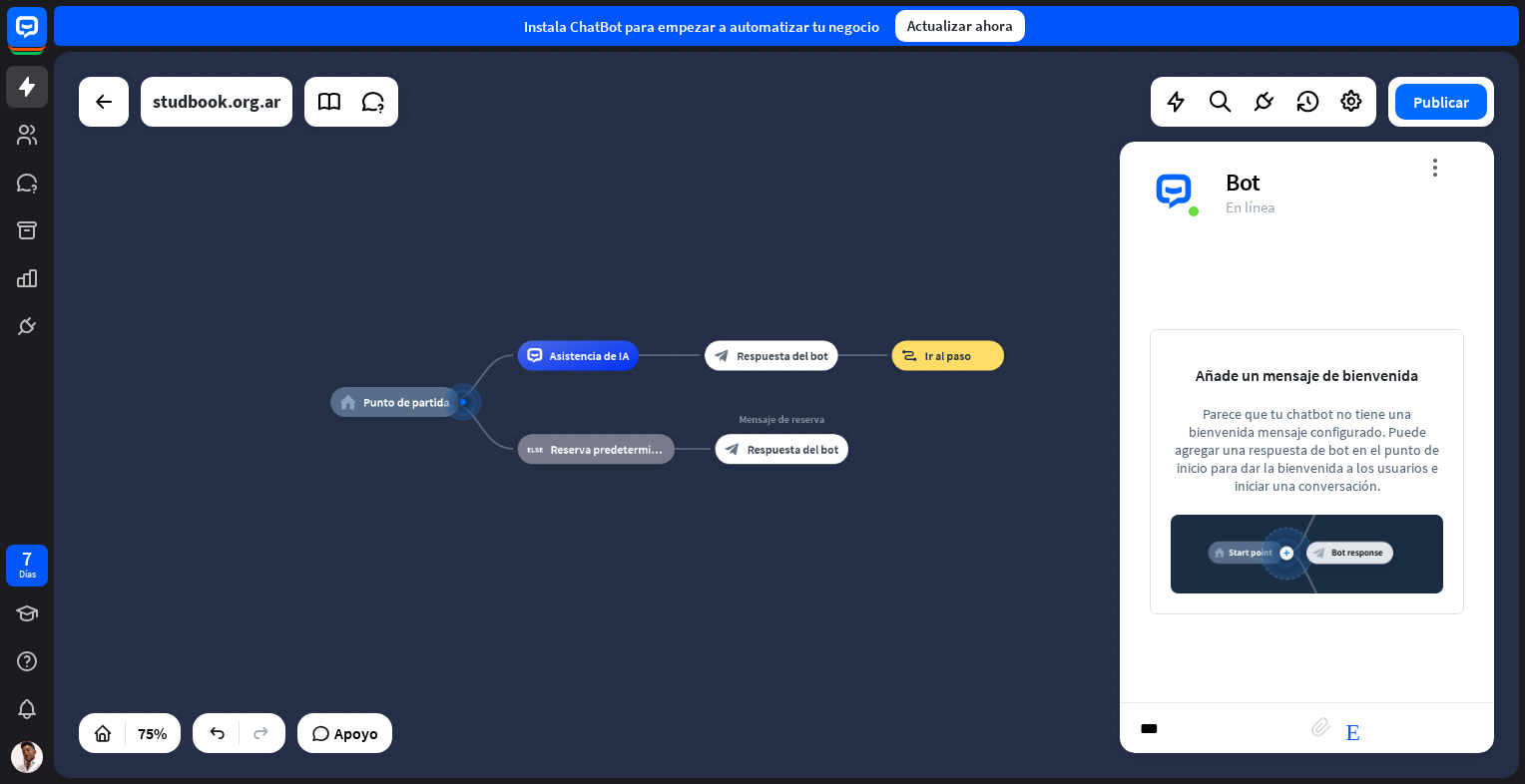 type on "****" 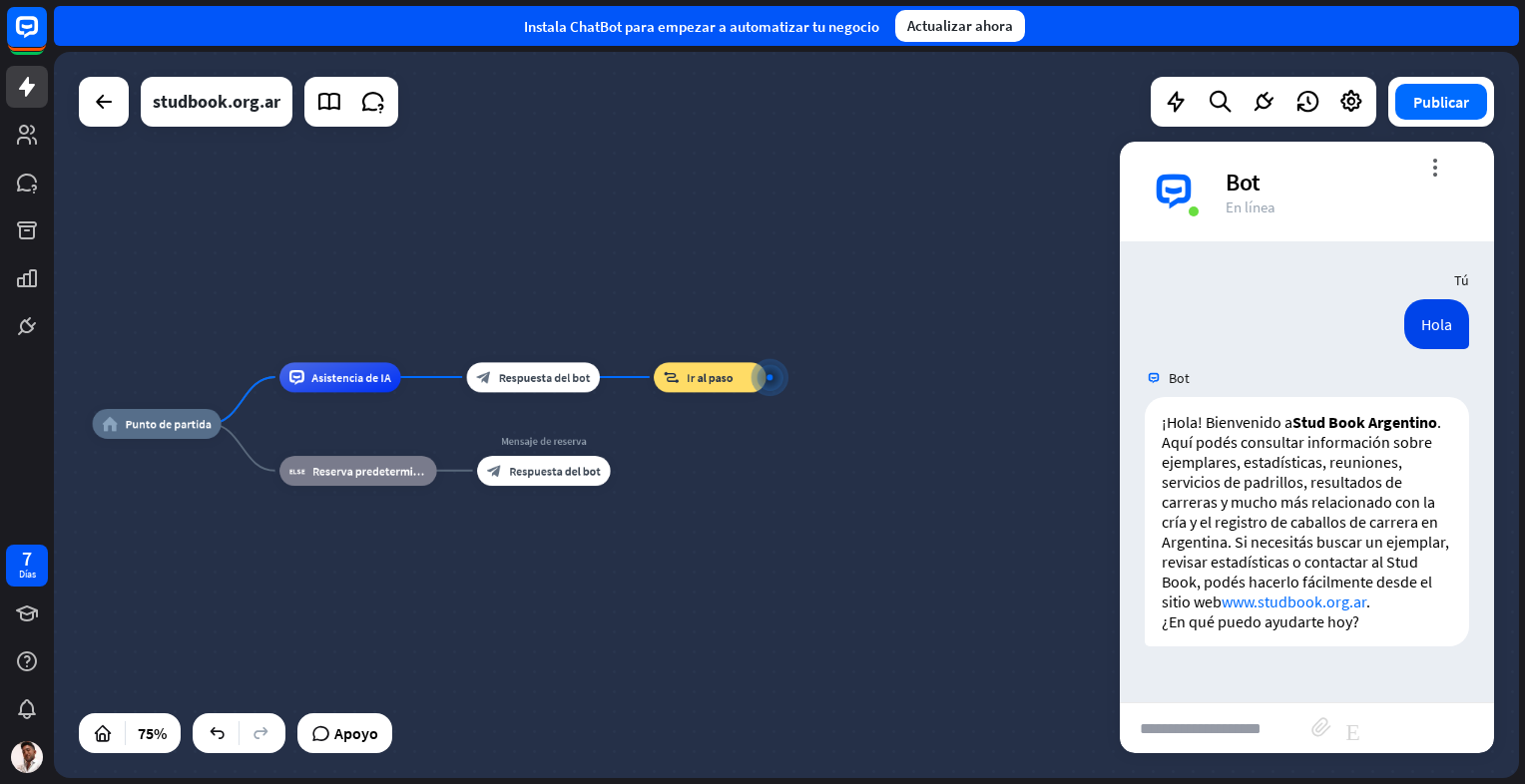 drag, startPoint x: 719, startPoint y: 592, endPoint x: 886, endPoint y: 555, distance: 171.0497 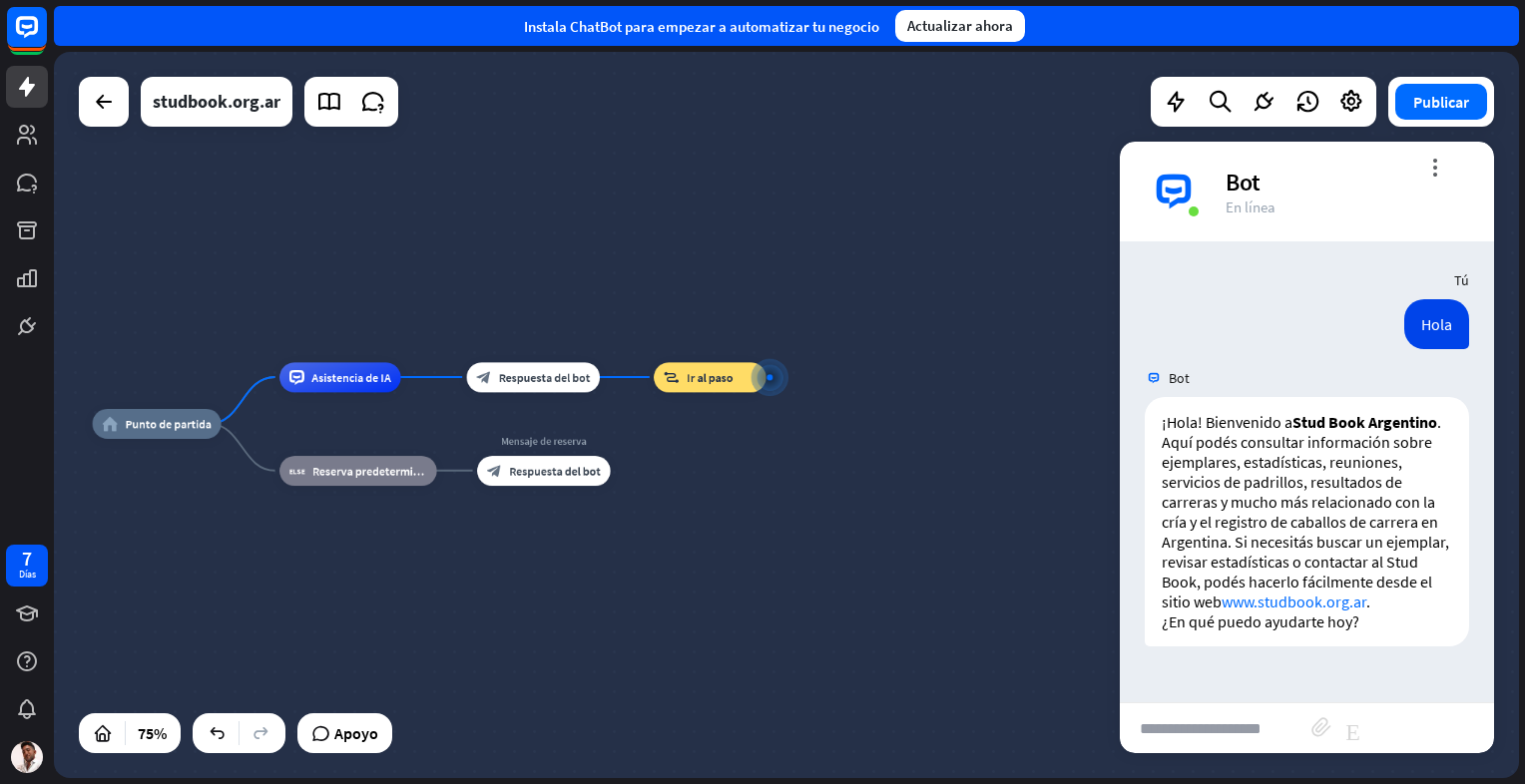 click on "home_2 Punto de partida Asistencia de IA block_bot_response Respuesta del bot block_goto Ir al paso block_fallback Reserva predeterminada Mensaje de reserva block_bot_response Respuesta del bot" at bounding box center (642, 696) 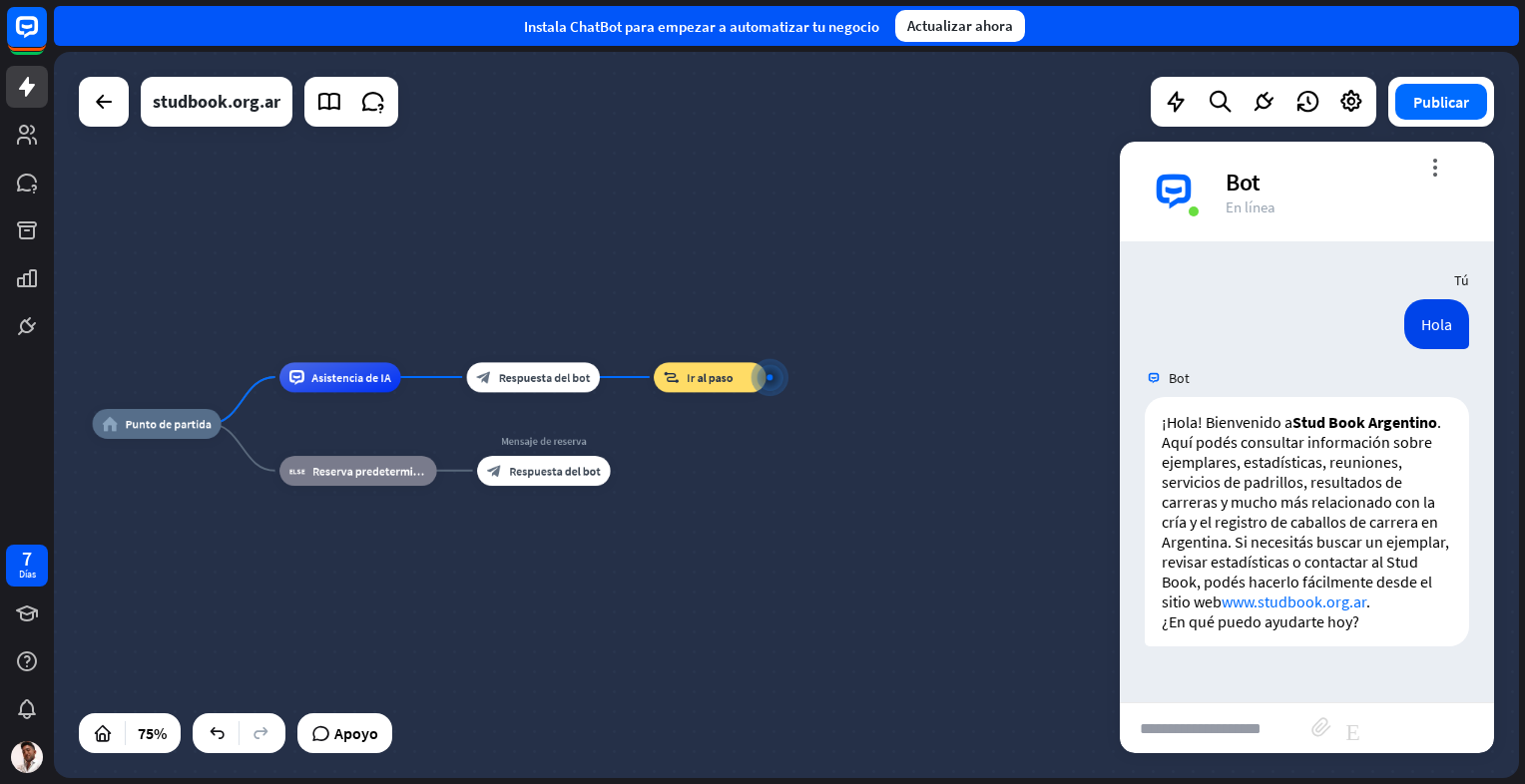 drag, startPoint x: 1250, startPoint y: 727, endPoint x: 1210, endPoint y: 717, distance: 41.231056 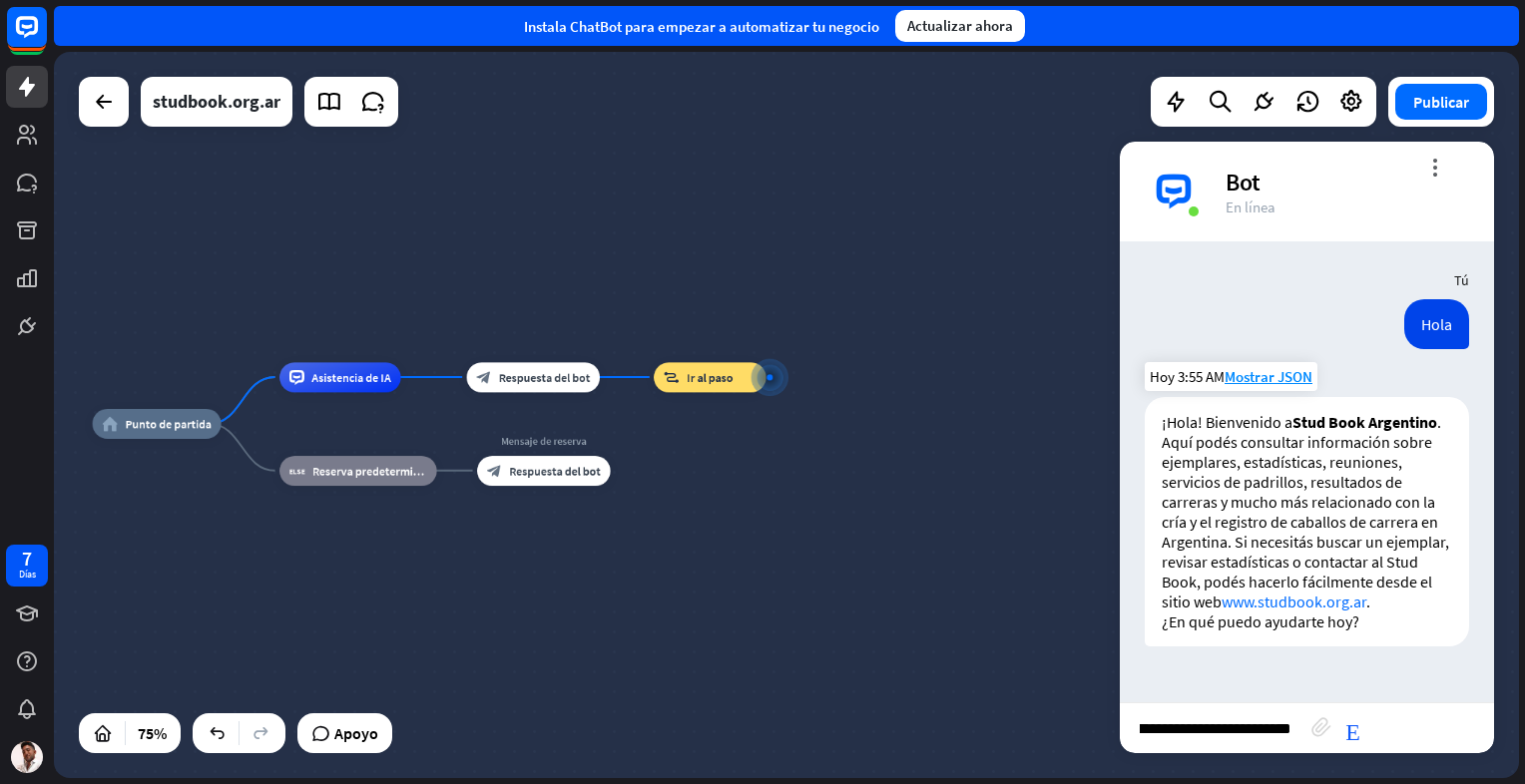 type on "**********" 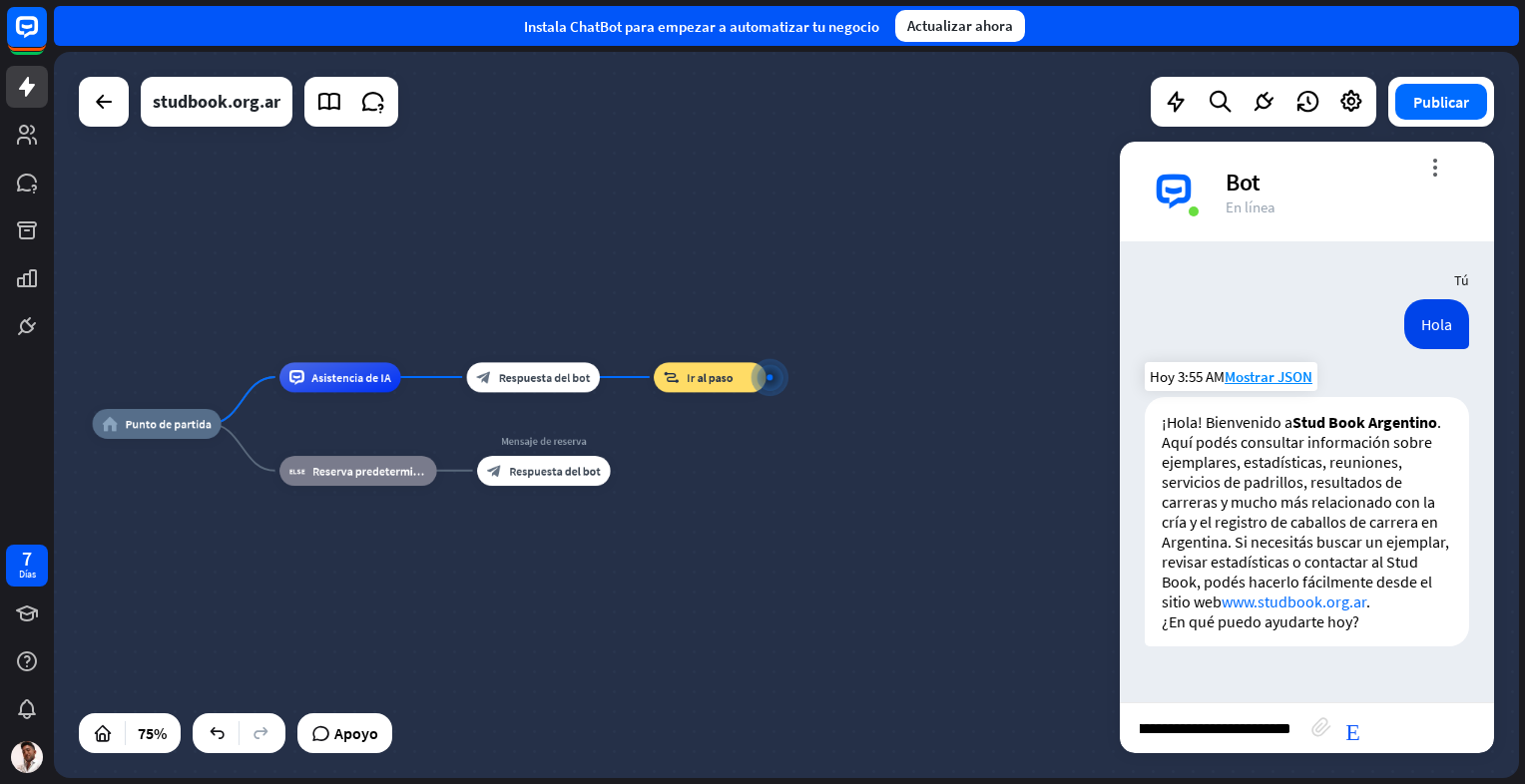scroll, scrollTop: 0, scrollLeft: 26, axis: horizontal 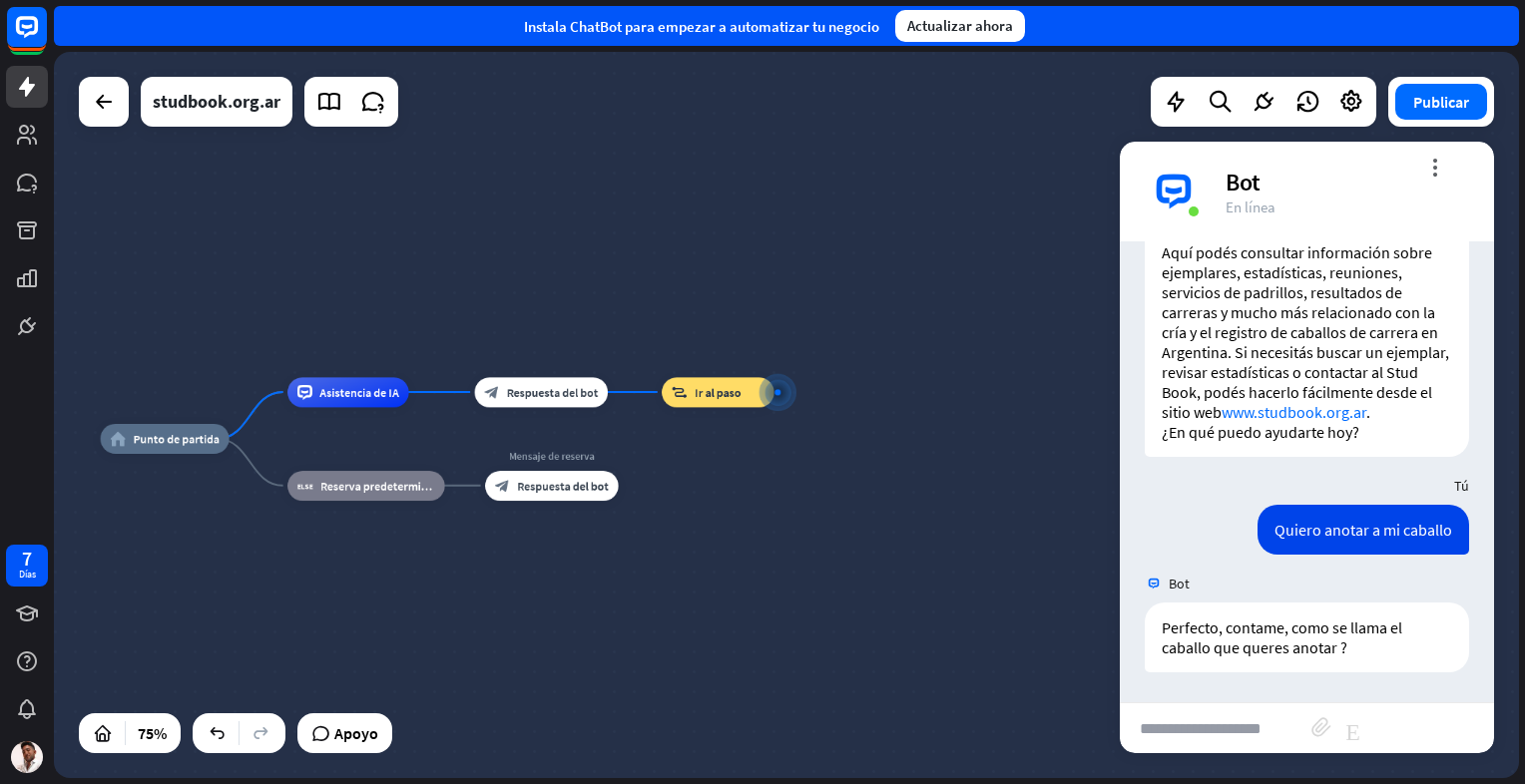 drag, startPoint x: 503, startPoint y: 508, endPoint x: 679, endPoint y: 485, distance: 177.49648 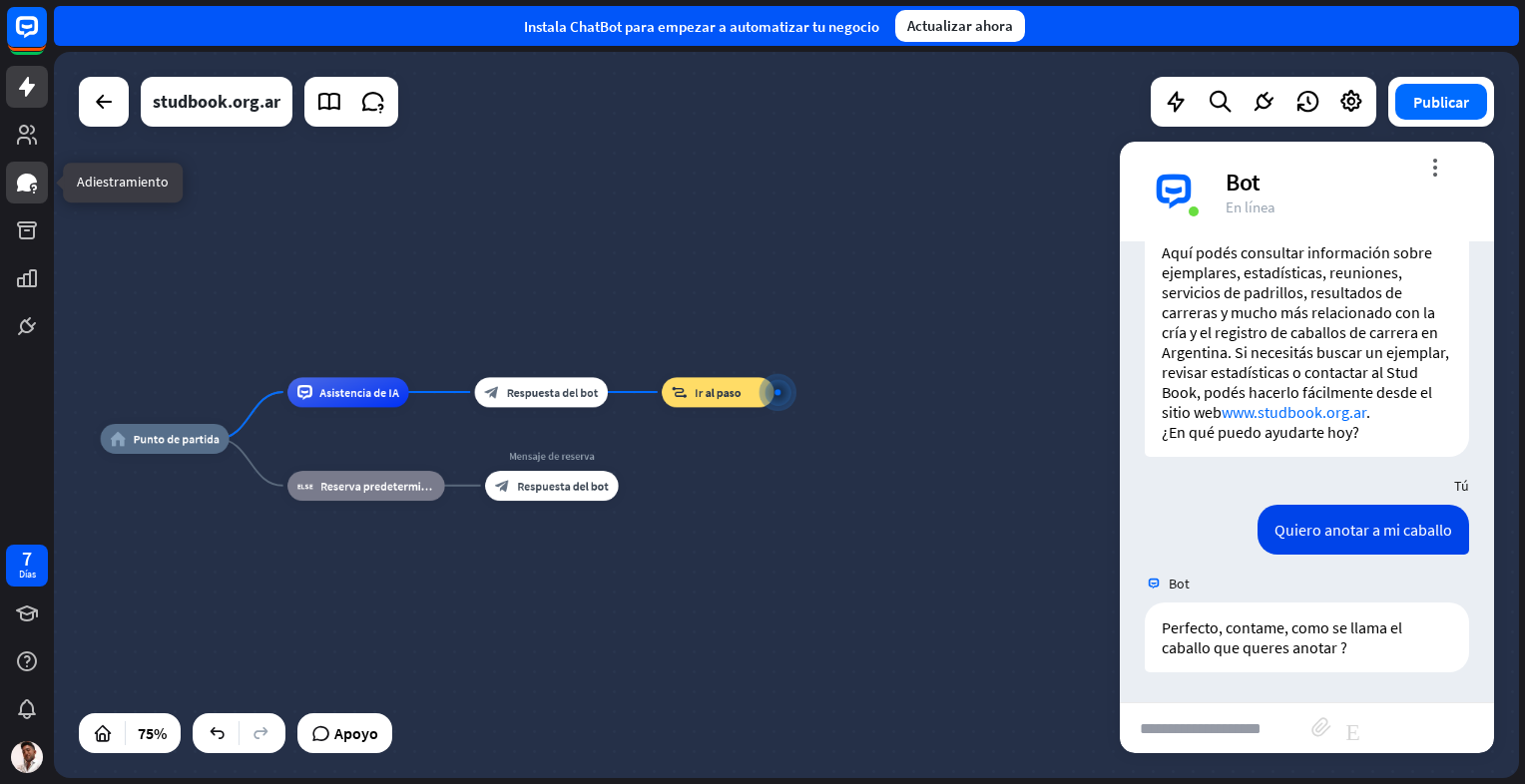 click 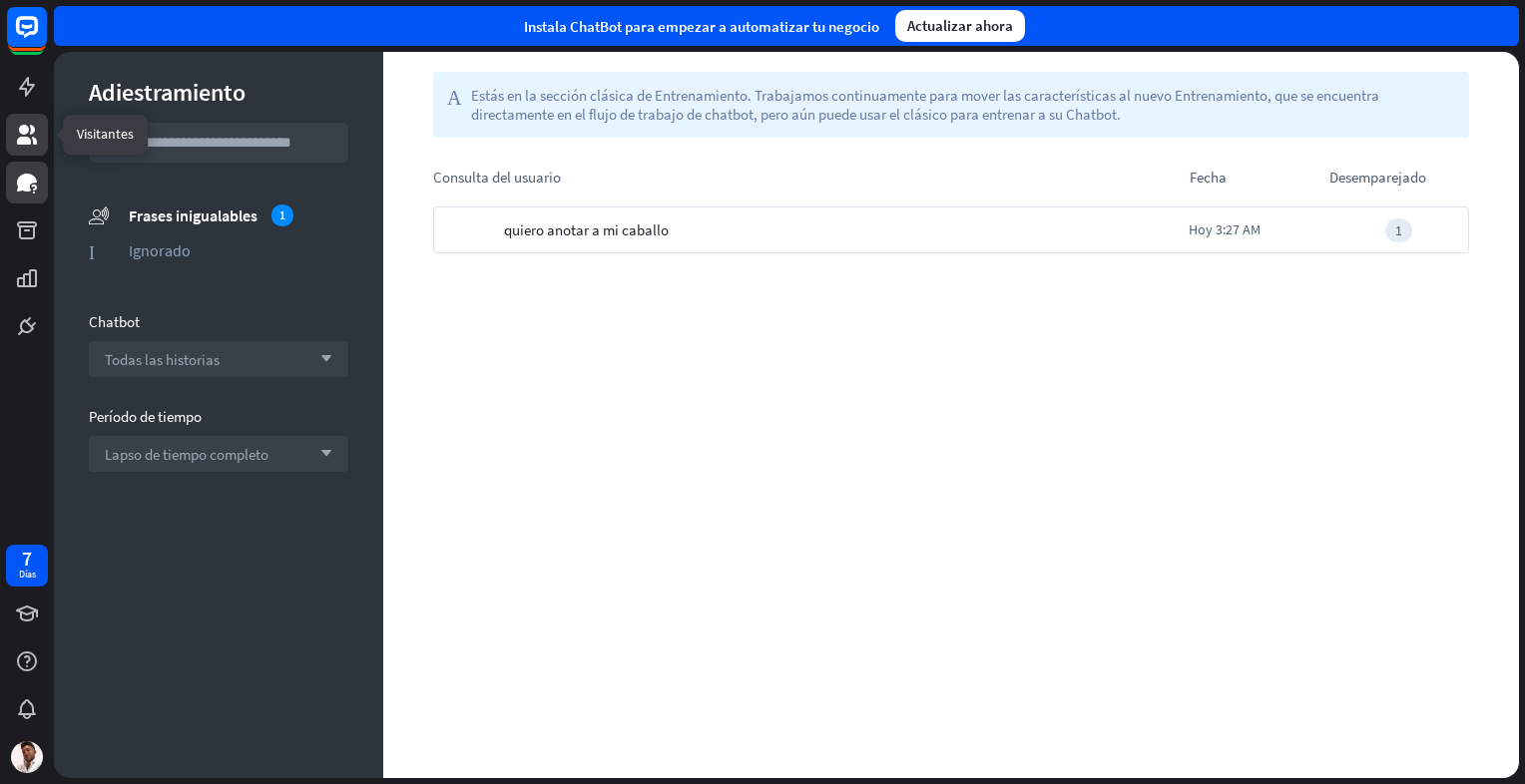 click 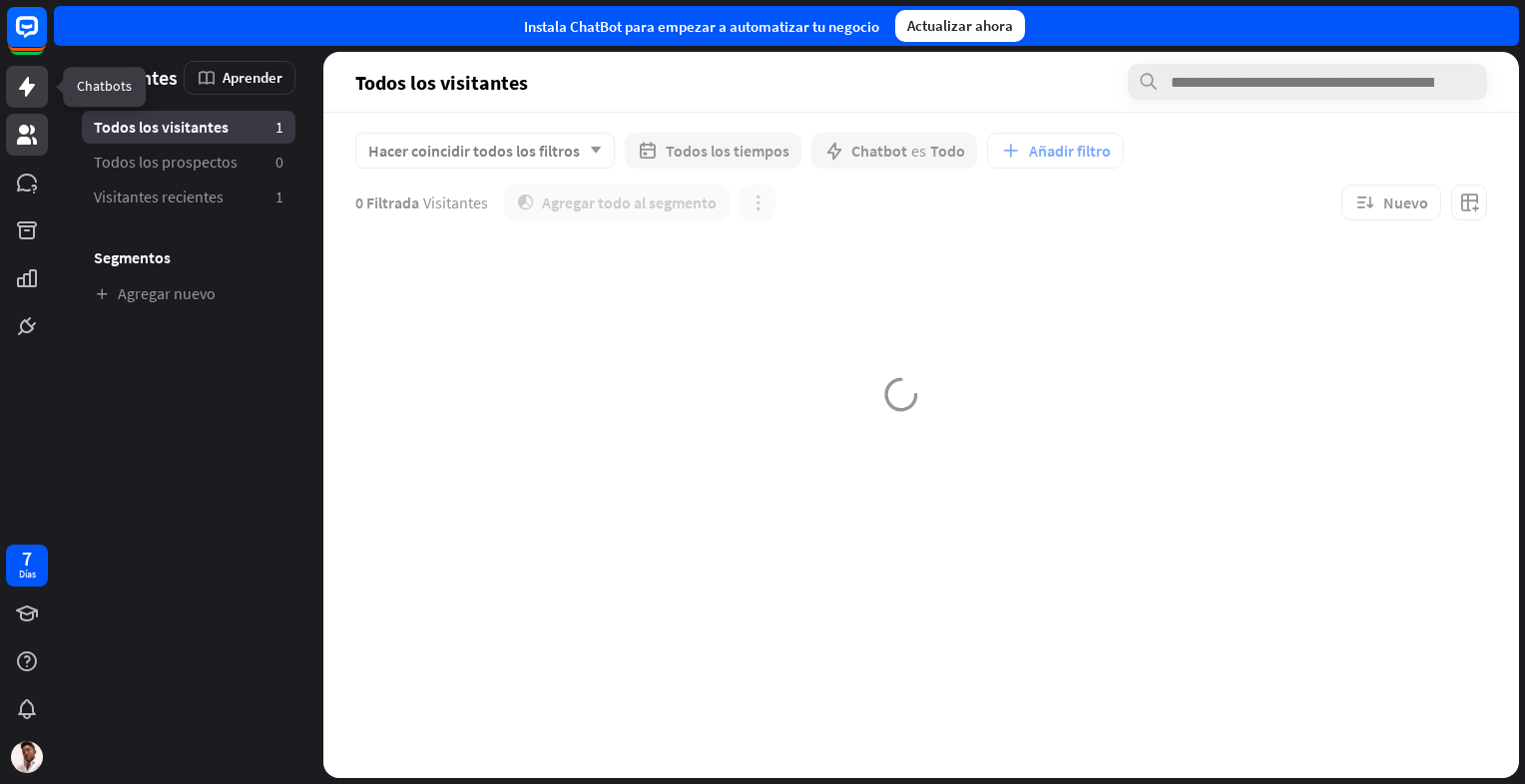 click 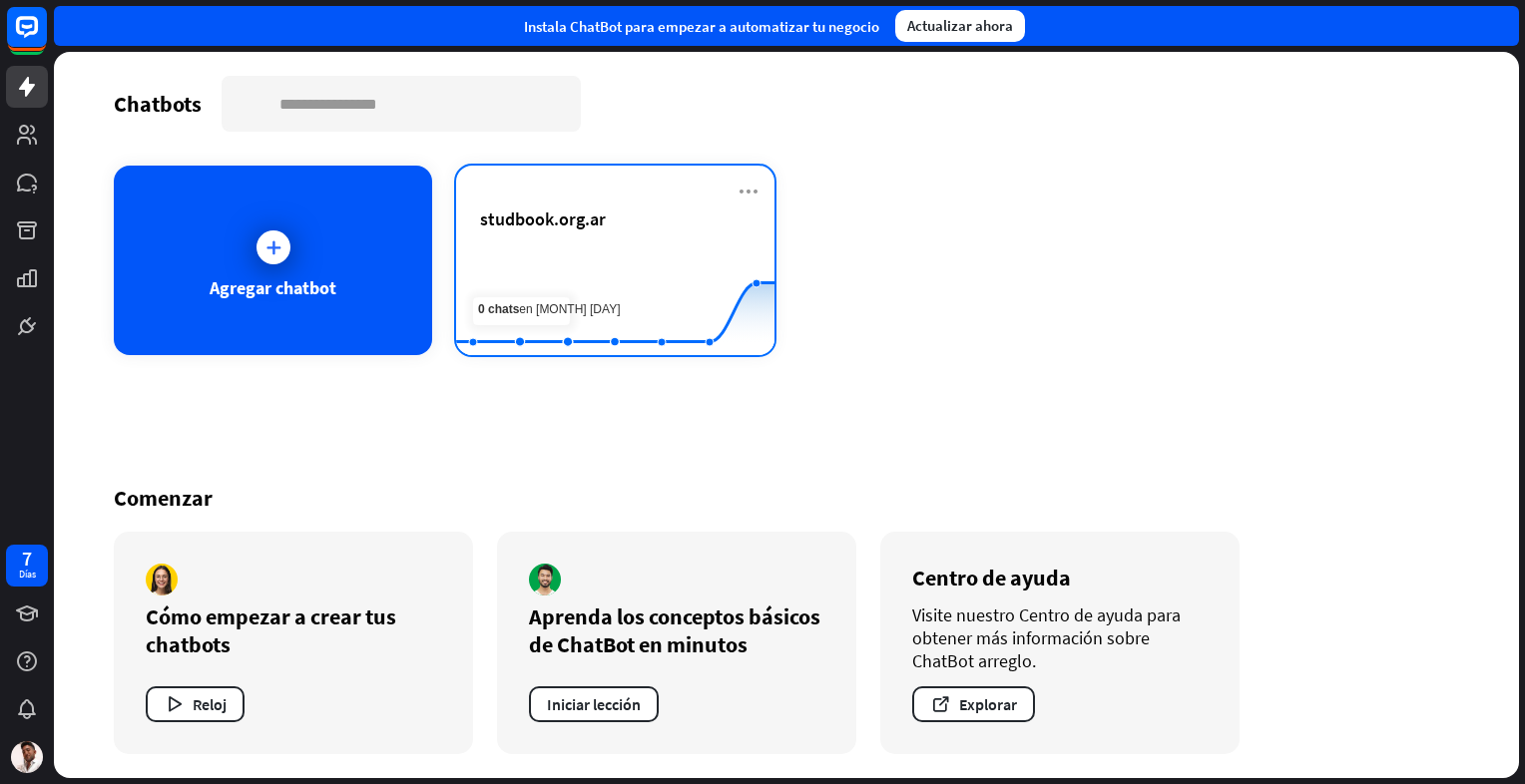 click on "studbook.org.ar" at bounding box center [615, 242] 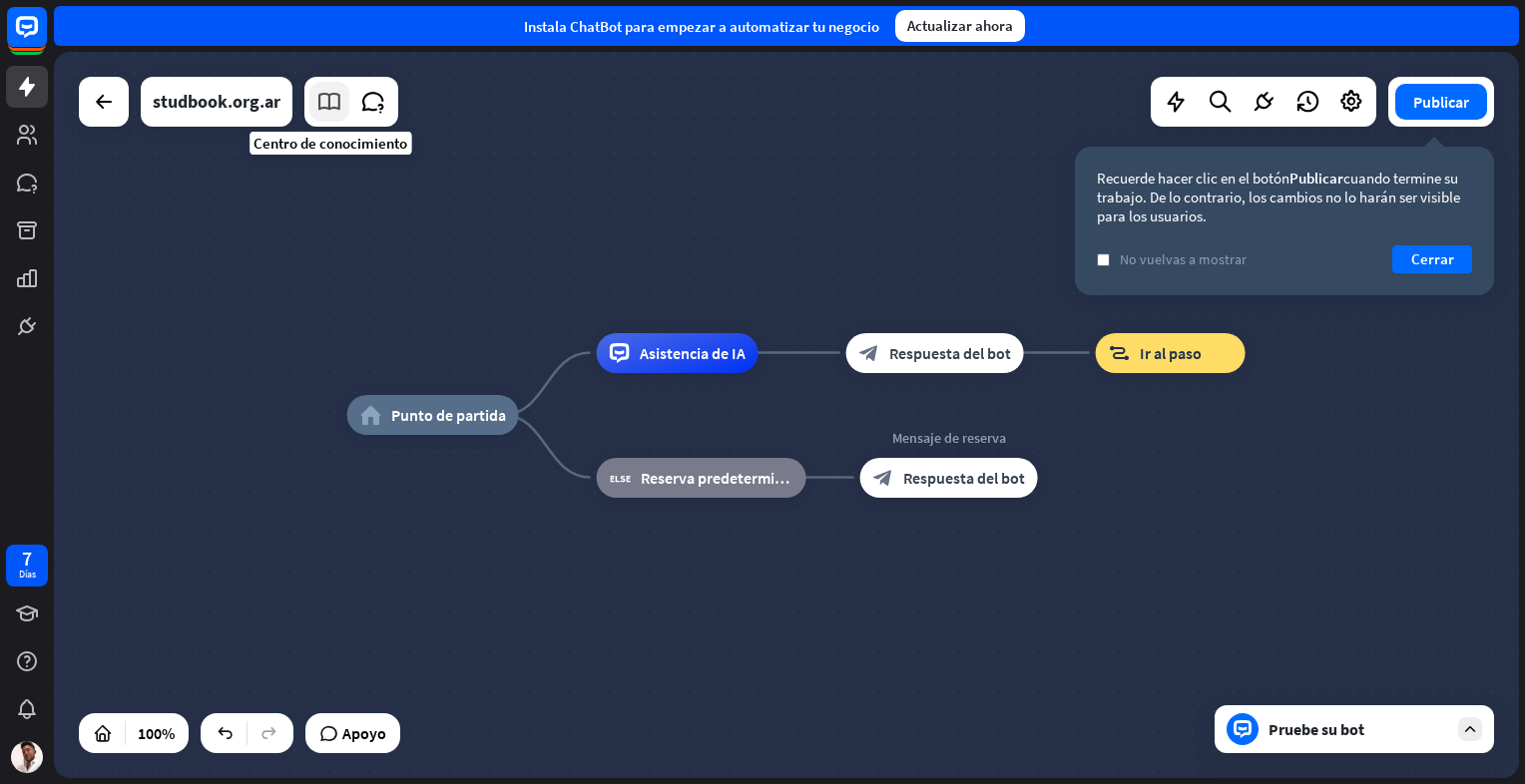 click at bounding box center (329, 102) 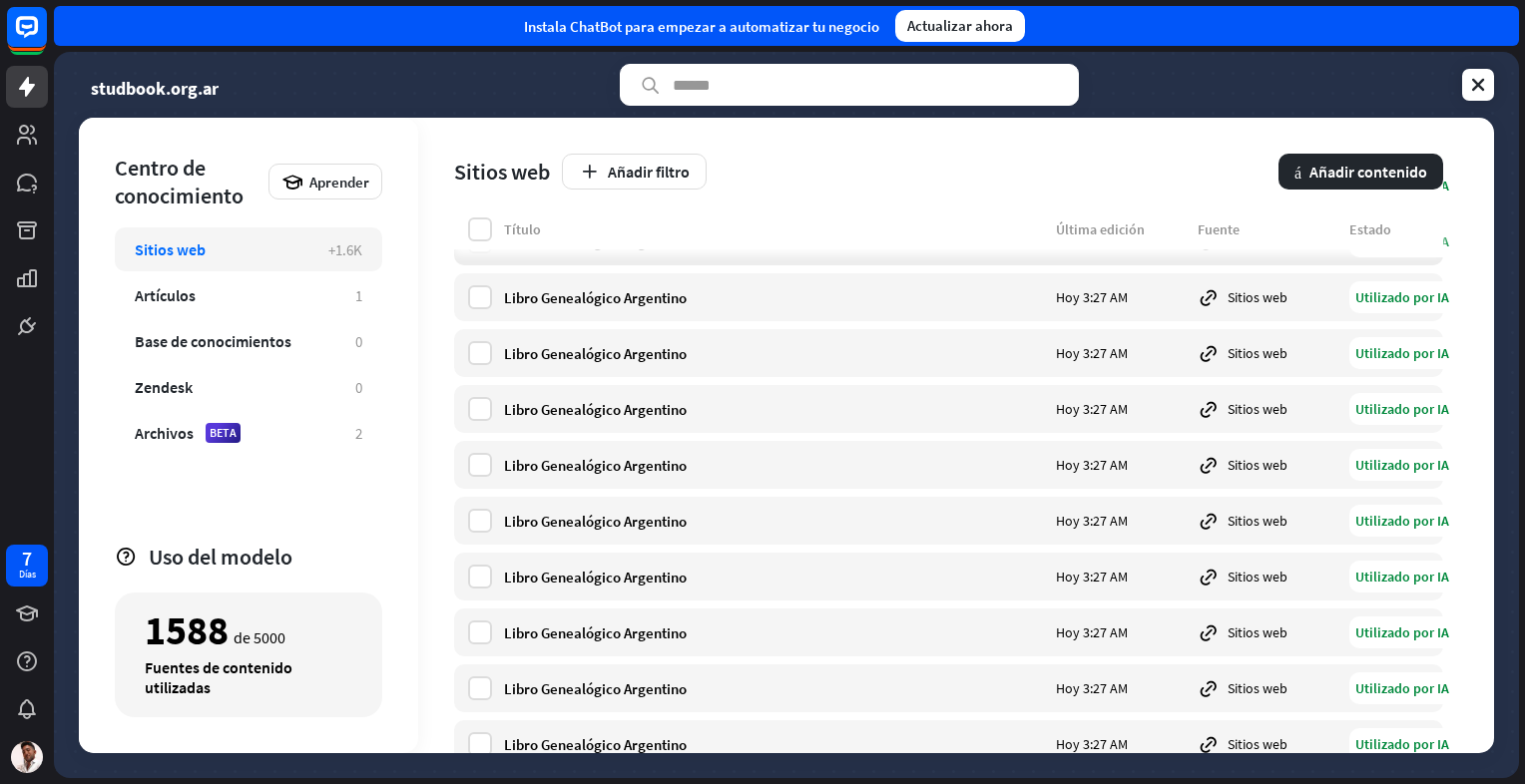 scroll, scrollTop: 0, scrollLeft: 0, axis: both 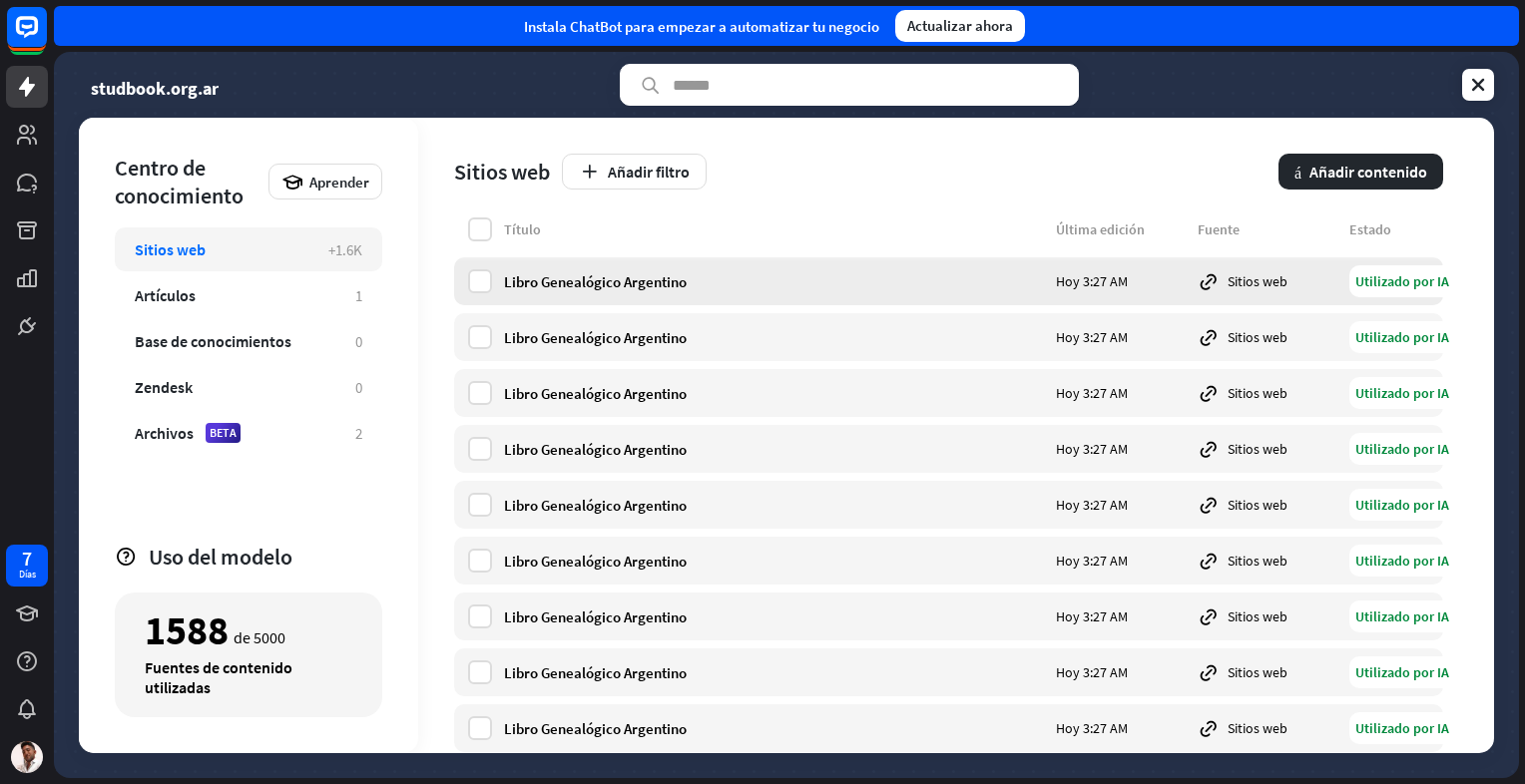 click on "Libro Genealógico Argentino" at bounding box center [773, 281] 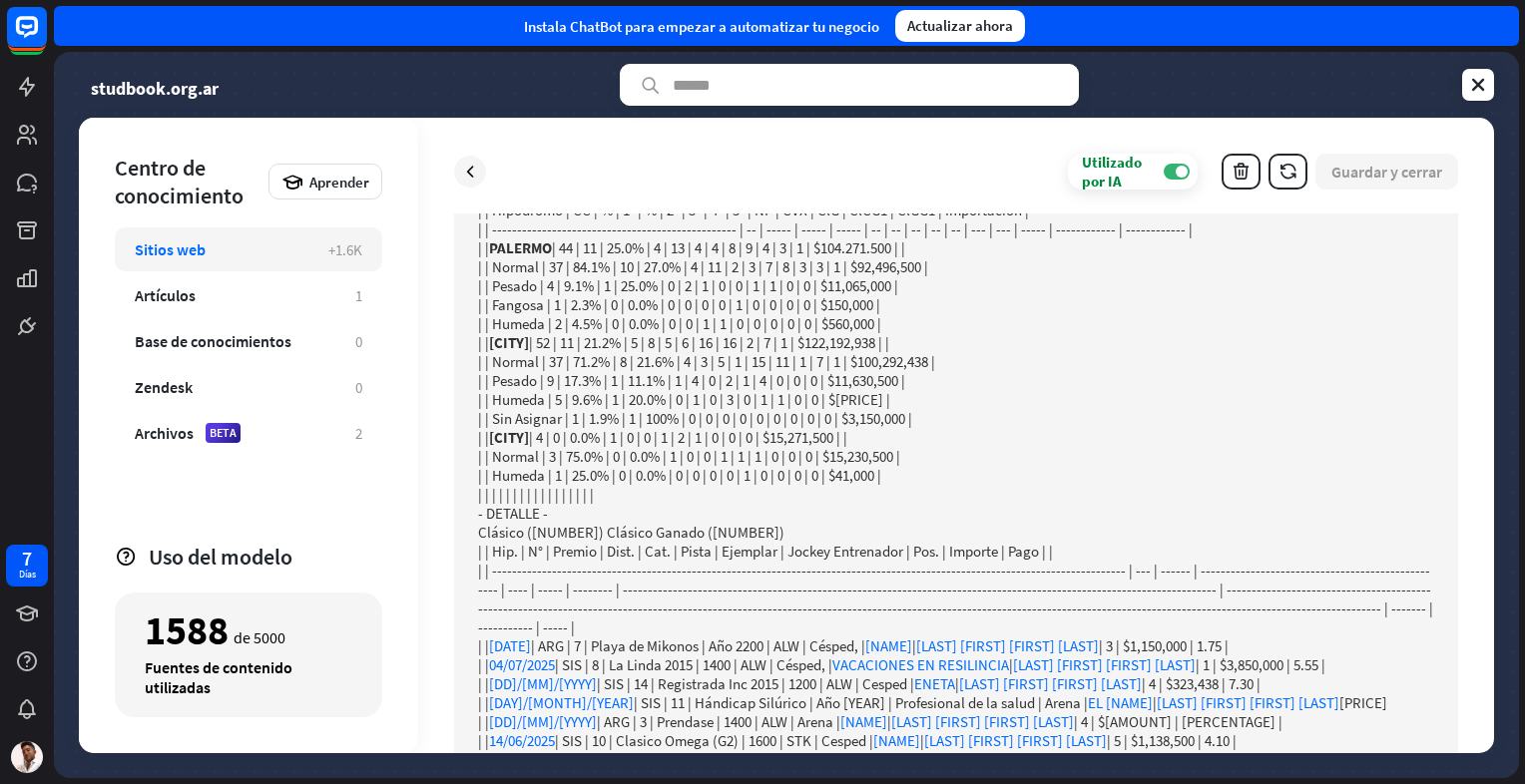 scroll, scrollTop: 3755, scrollLeft: 0, axis: vertical 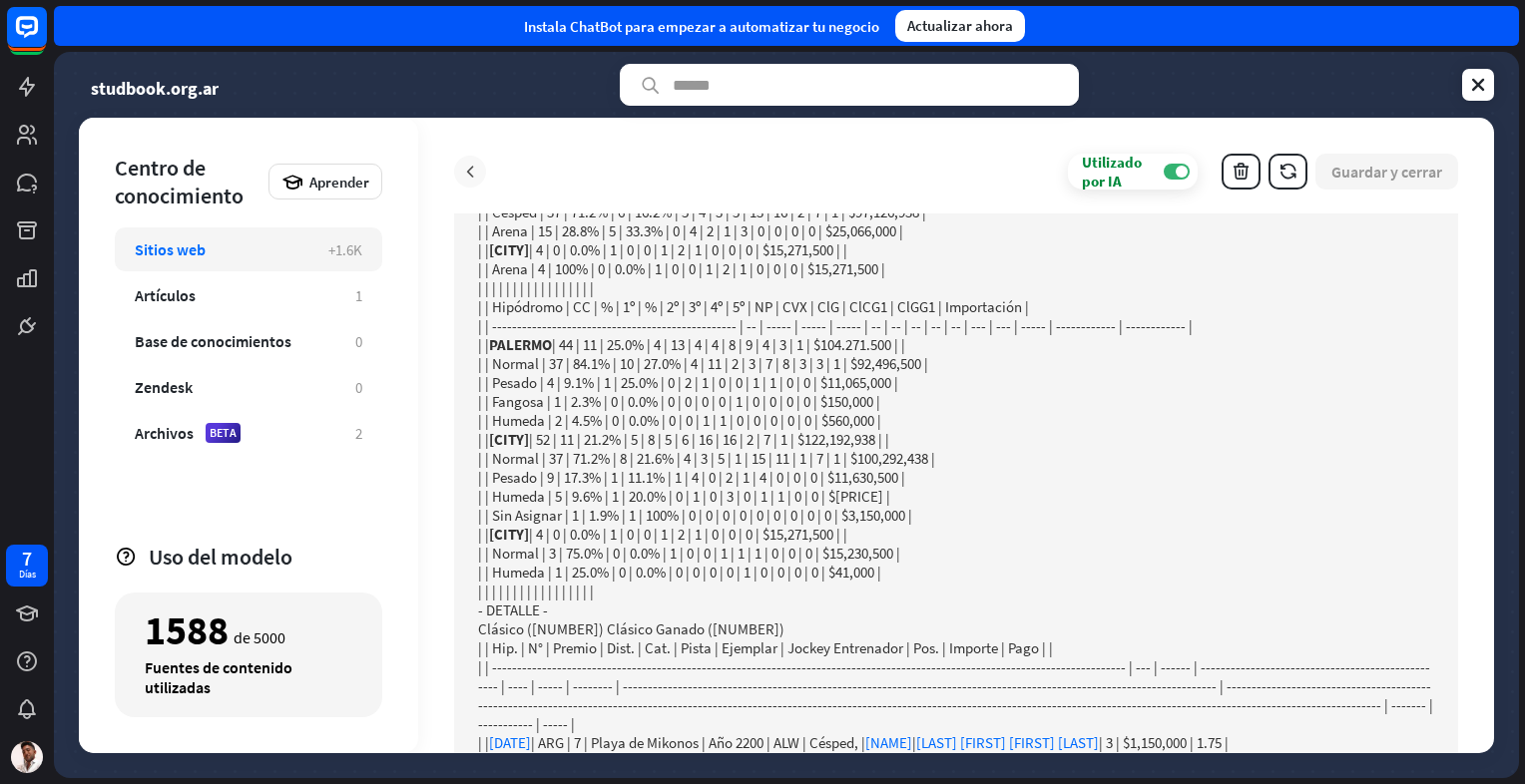 click at bounding box center [470, 172] 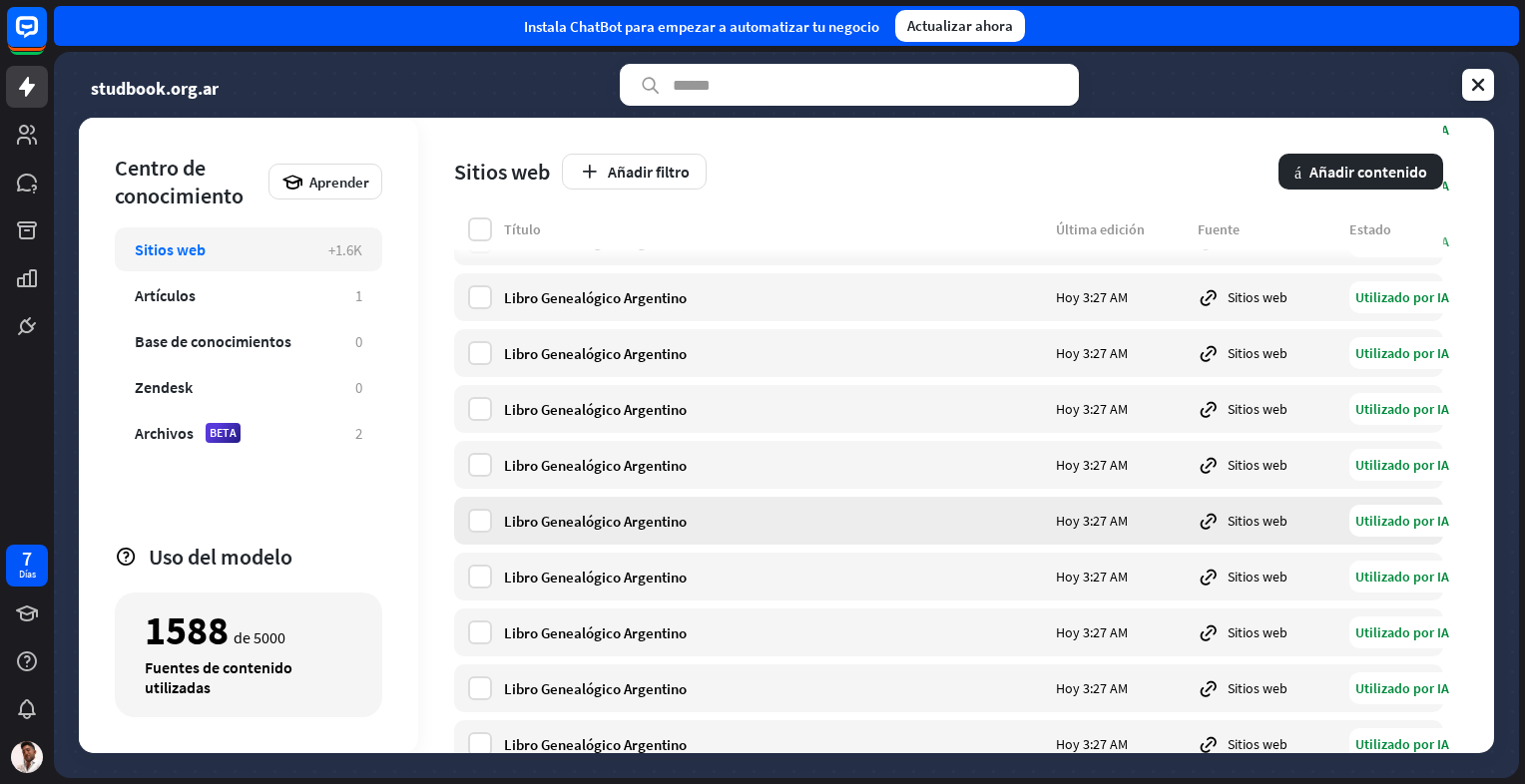 scroll, scrollTop: 17056, scrollLeft: 0, axis: vertical 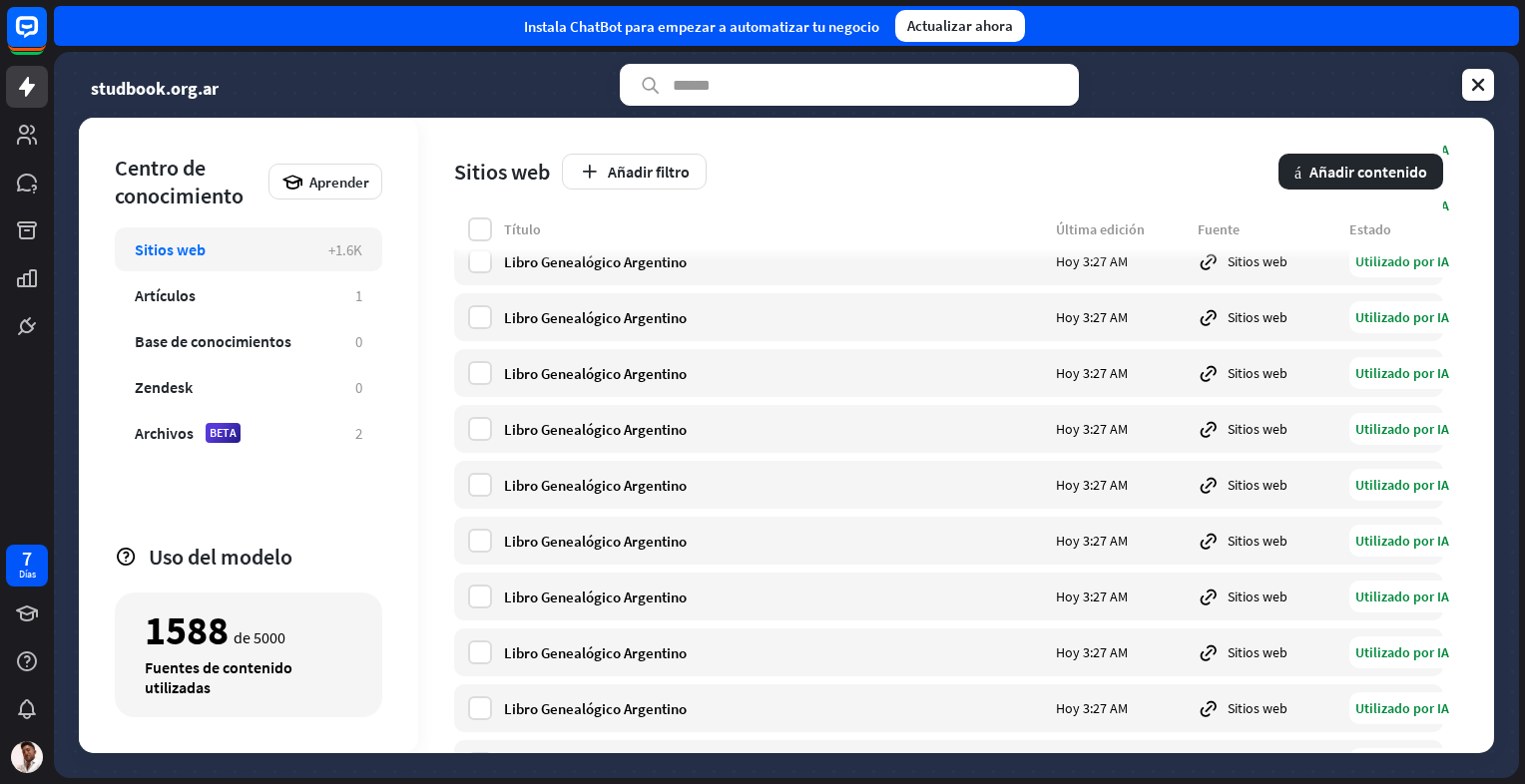 click on "7 Días close Product Help First steps Get started with ChatBot Help Center Follow step-by-step tutorials Academy Level up your skill set Contact us Connect with our Product Experts Instala ChatBot para empezar a automatizar tu negocio Actualizar ahora studbook.org.ar Centro de conocimiento Aprender Sitios web +1.6K Artículos 1 Base de conocimientos 0 Zendesk 0 Archivos BETA 2 Uso del modelo 1588 de 5000 Fuentes de contenido utilizadas Sitios web Añadir filtro más Añadir contenido Título Última edición Fuente Estado Hoy [TIME]" at bounding box center (762, 392) 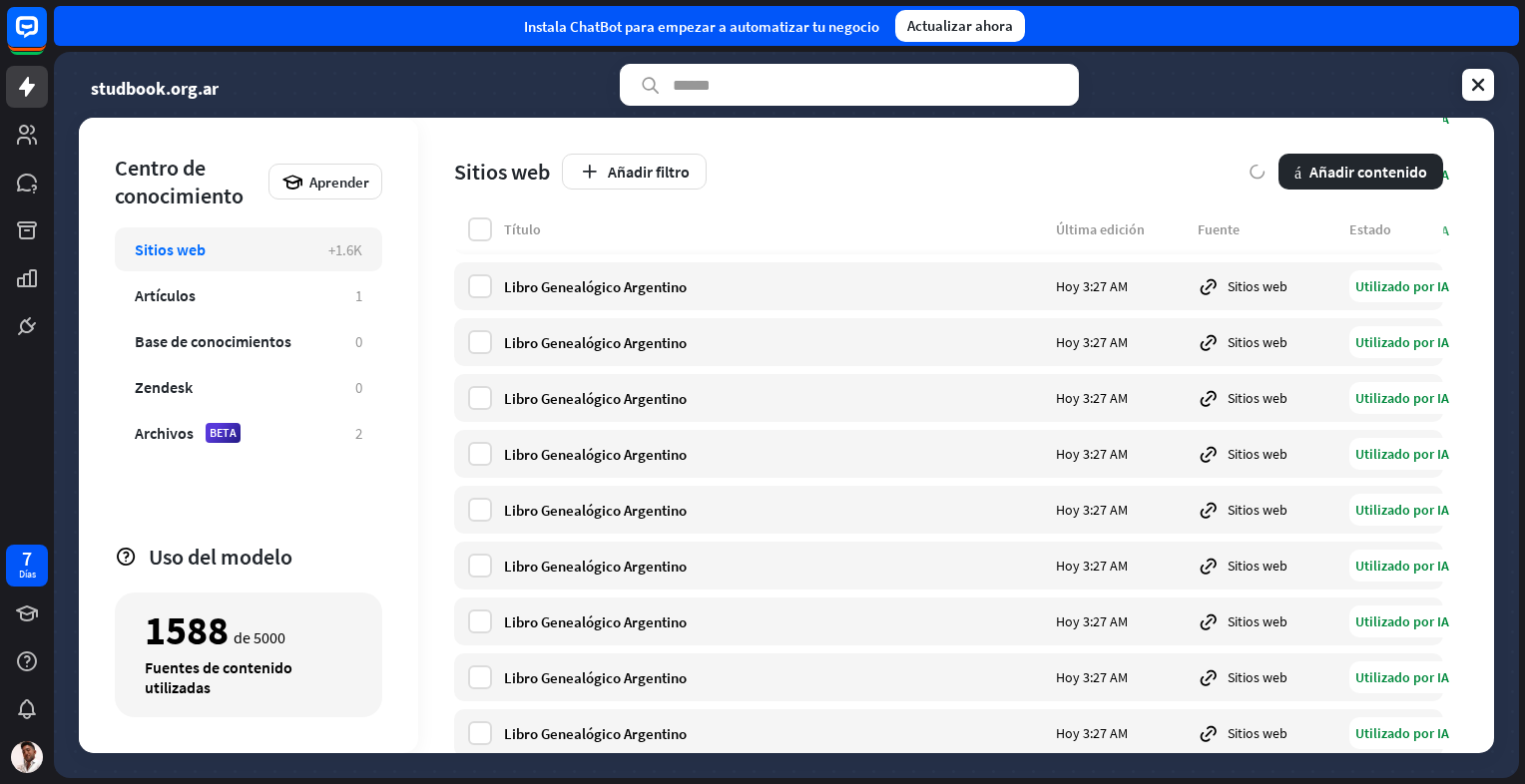 scroll, scrollTop: 21883, scrollLeft: 0, axis: vertical 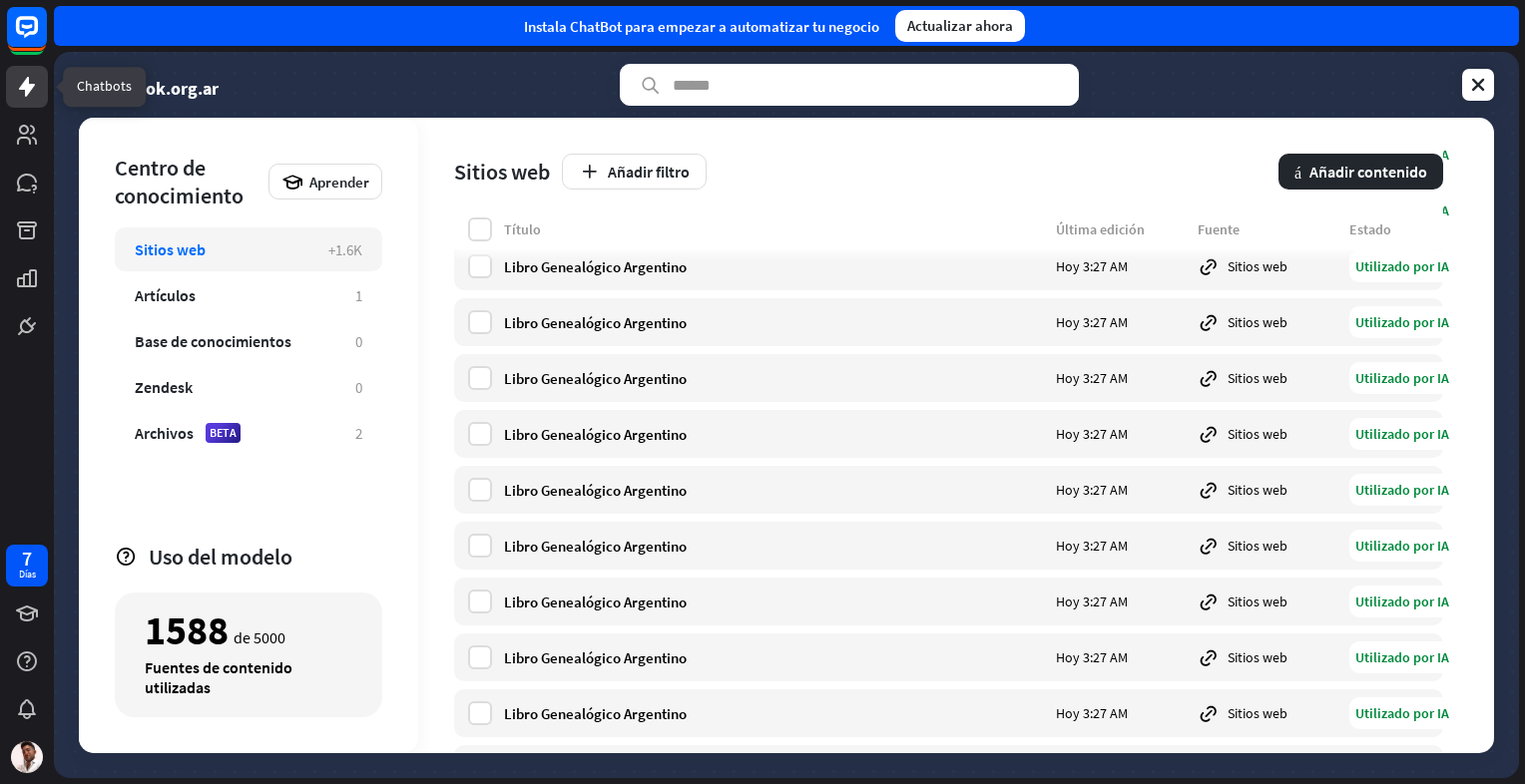 click 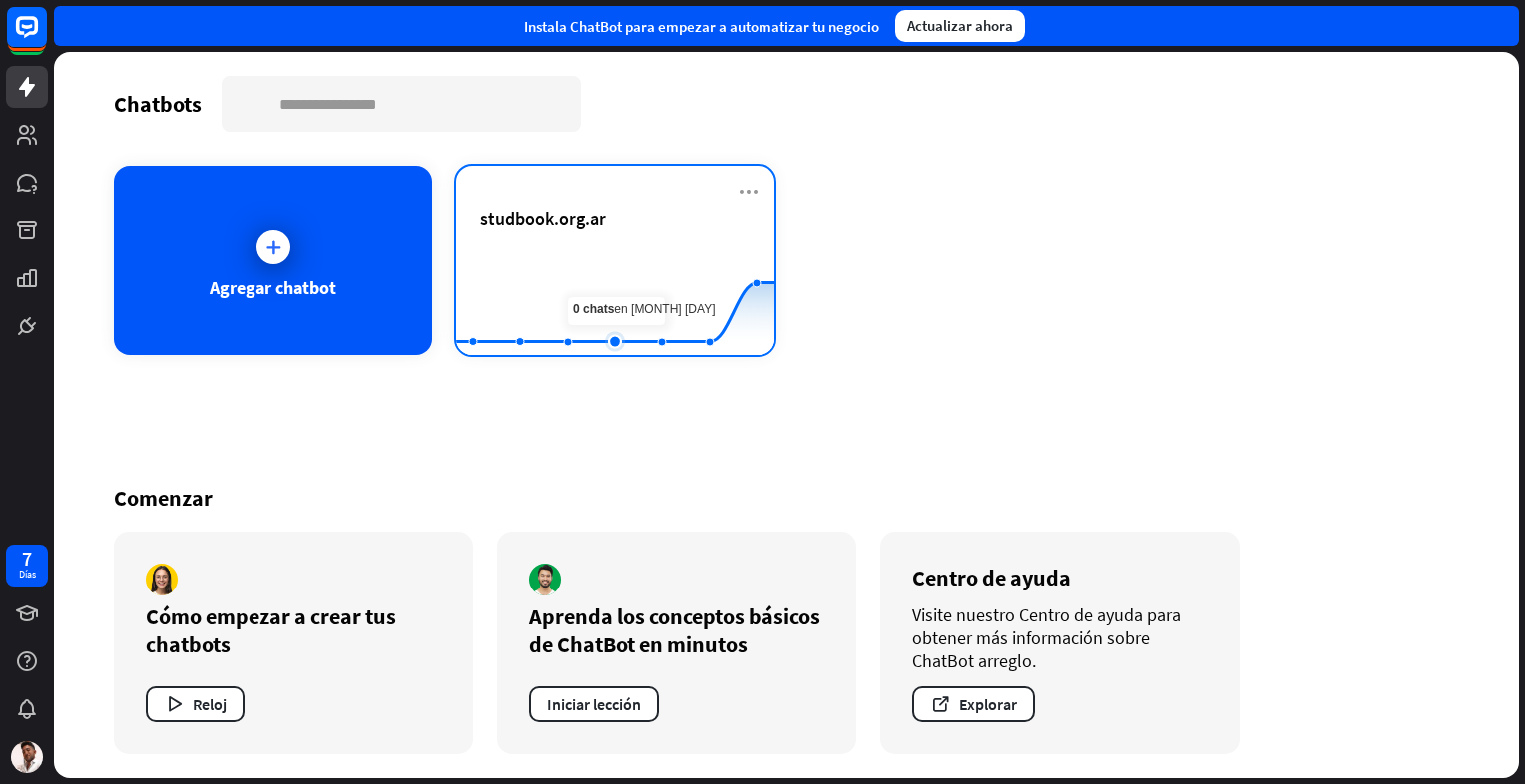 click 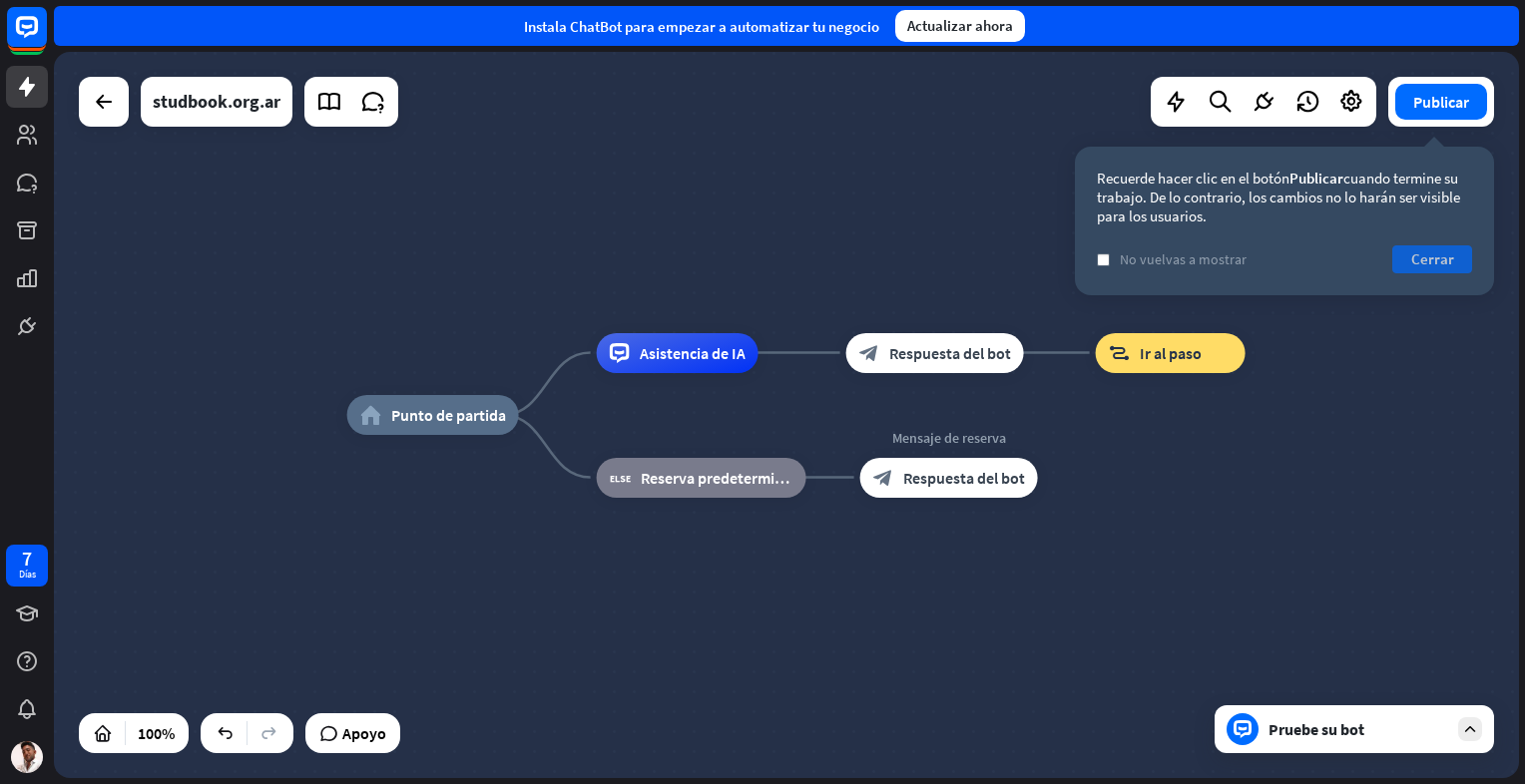 click on "Cerrar" at bounding box center [1432, 259] 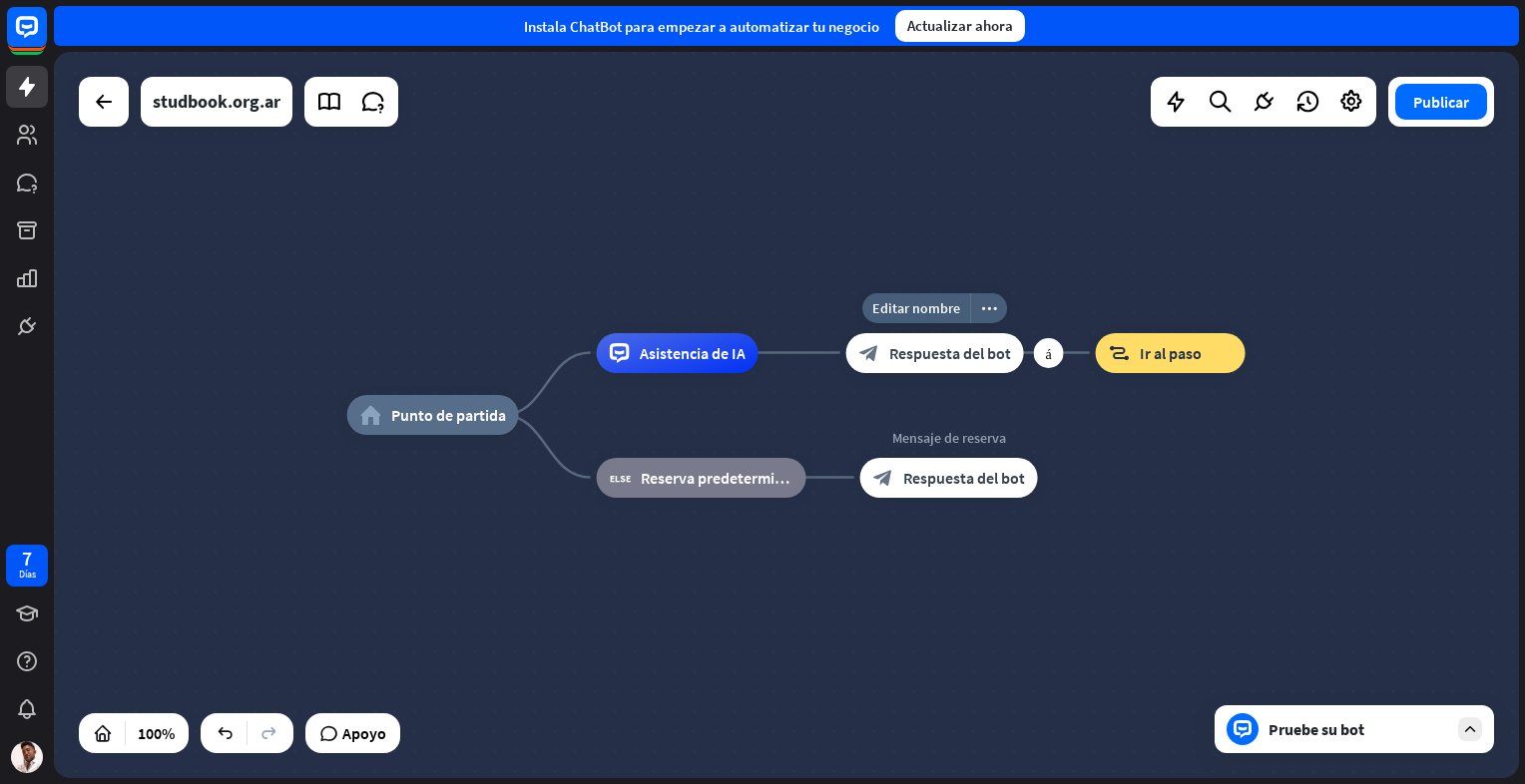 drag, startPoint x: 699, startPoint y: 365, endPoint x: 838, endPoint y: 295, distance: 155.63097 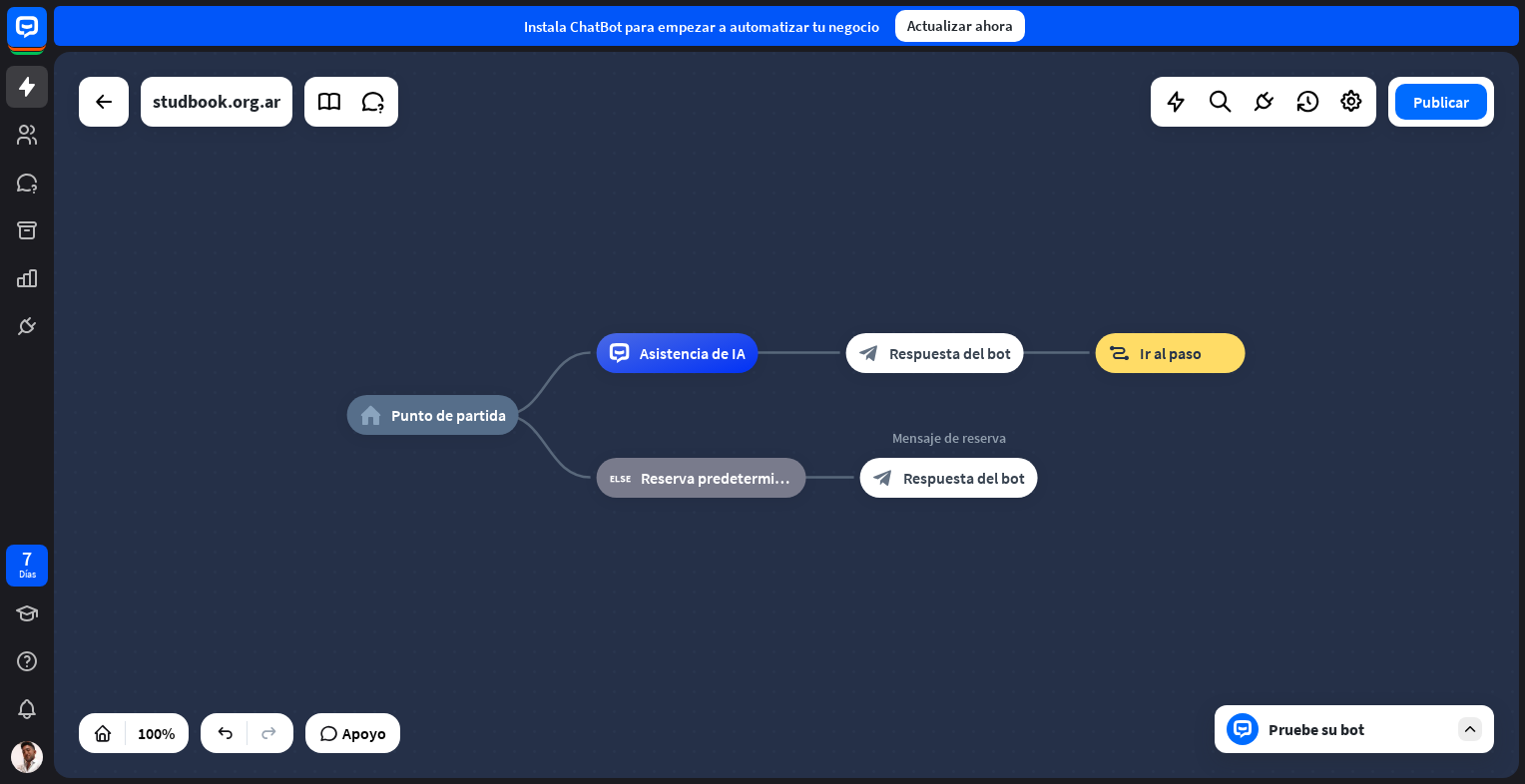 drag, startPoint x: 961, startPoint y: 349, endPoint x: 866, endPoint y: 245, distance: 140.85808 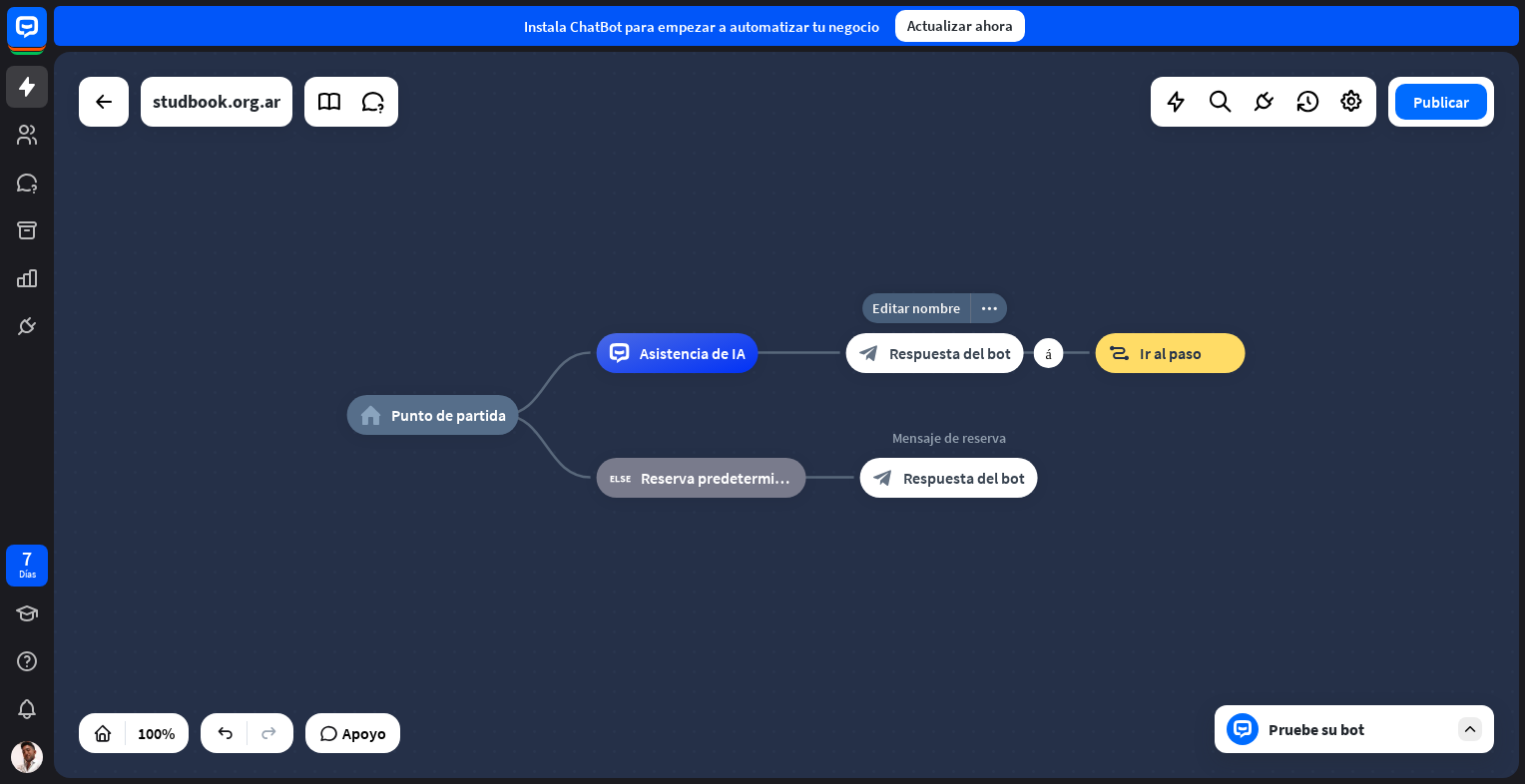 click on "más" at bounding box center [1049, 353] 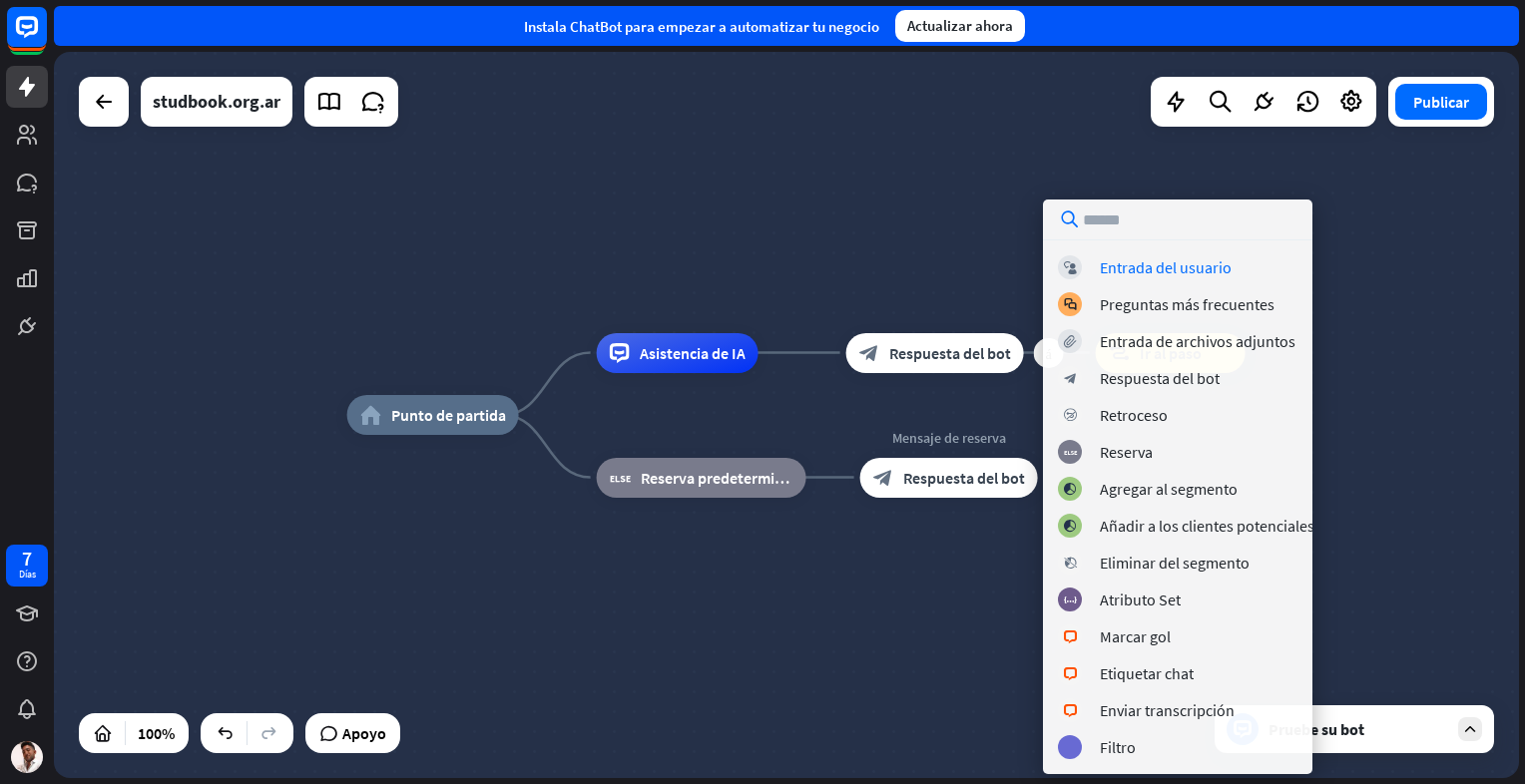 click on "home_2 Punto de partida Asistencia de IA más block_bot_response Respuesta del bot block_goto Ir al paso block_fallback Reserva predeterminada Mensaje de reserva block_bot_response Respuesta del bot" at bounding box center (786, 415) 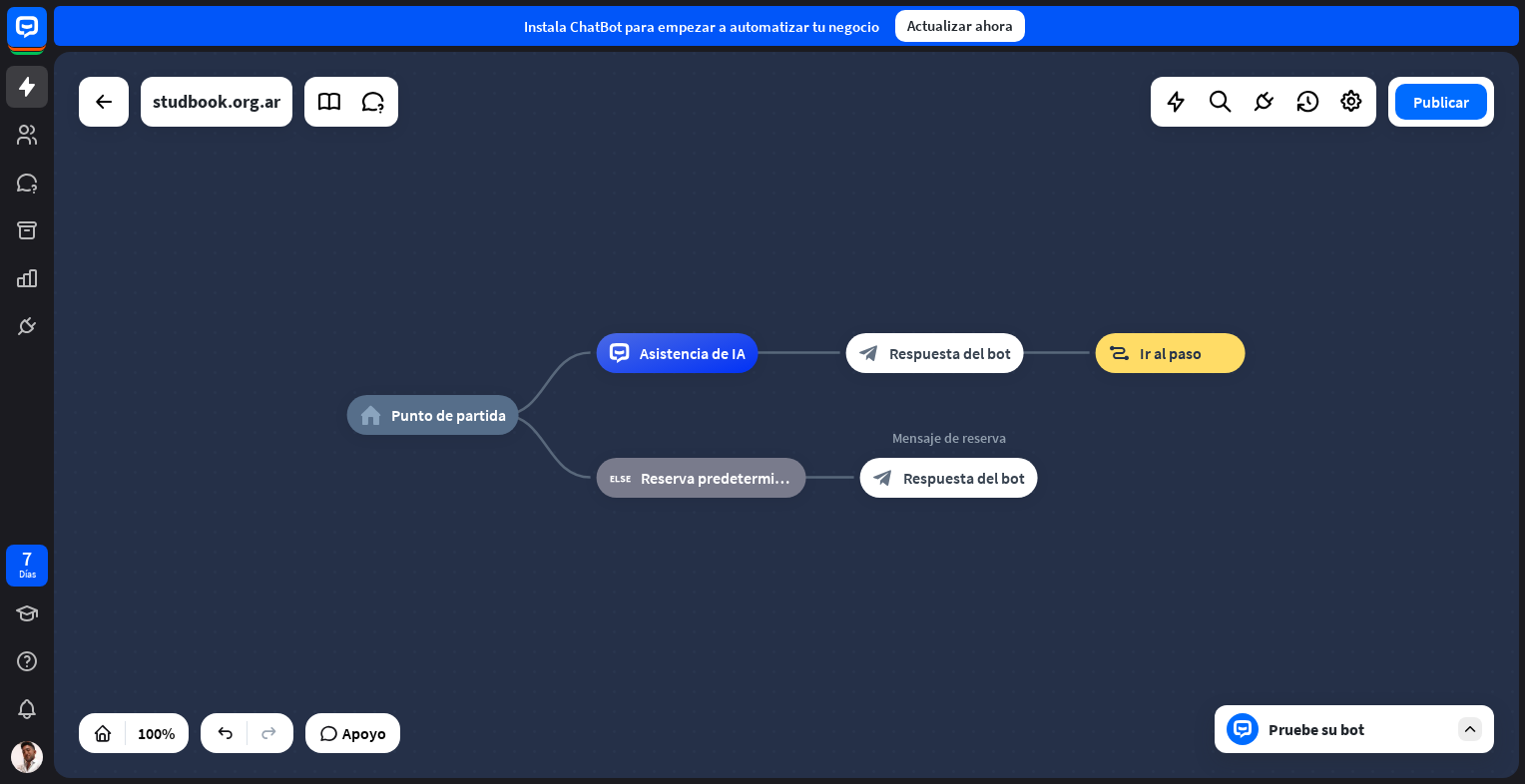 drag, startPoint x: 1115, startPoint y: 353, endPoint x: 1115, endPoint y: 423, distance: 70 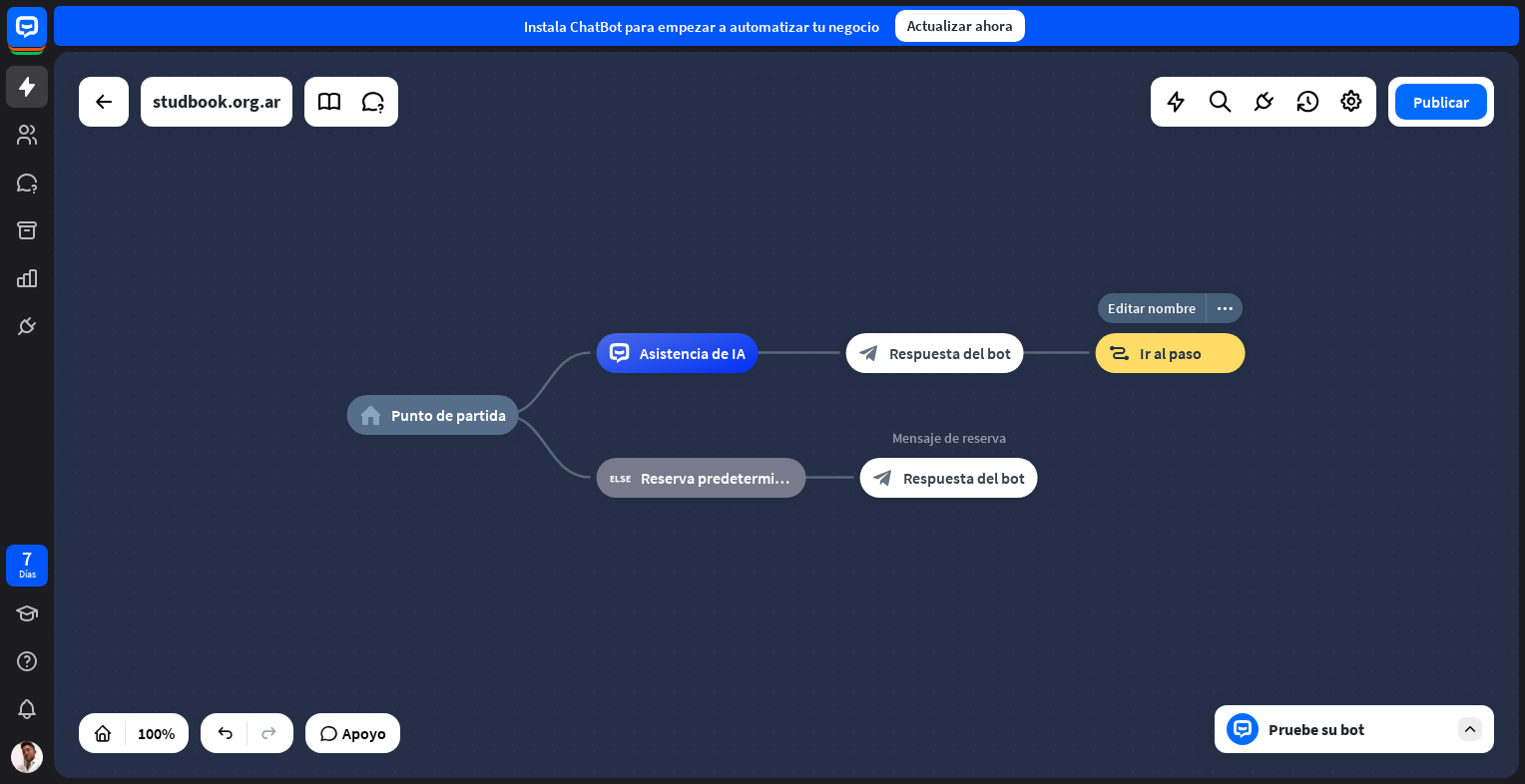 drag, startPoint x: 1133, startPoint y: 351, endPoint x: 1149, endPoint y: 401, distance: 52.49762 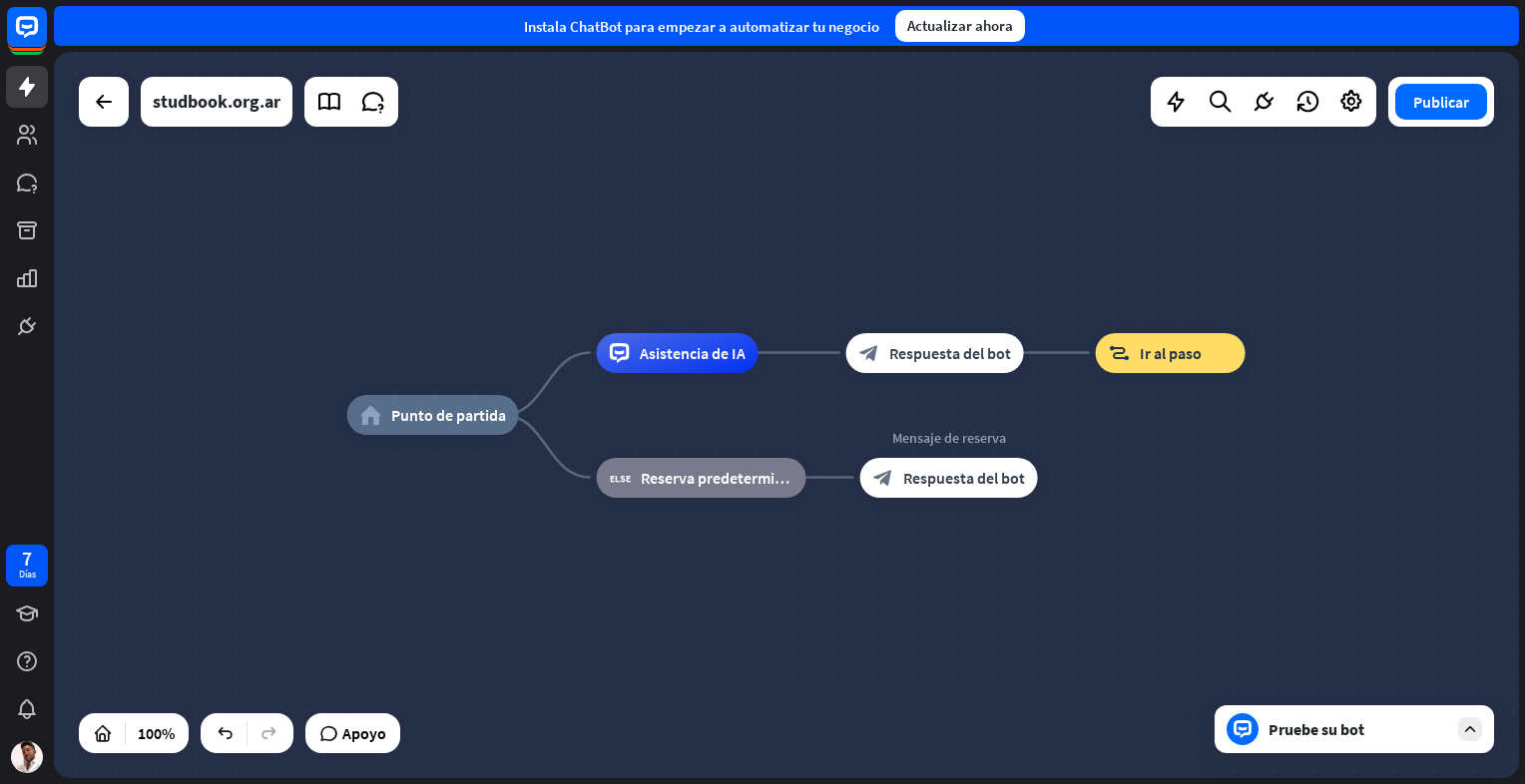 drag, startPoint x: 905, startPoint y: 351, endPoint x: 656, endPoint y: 305, distance: 253.21335 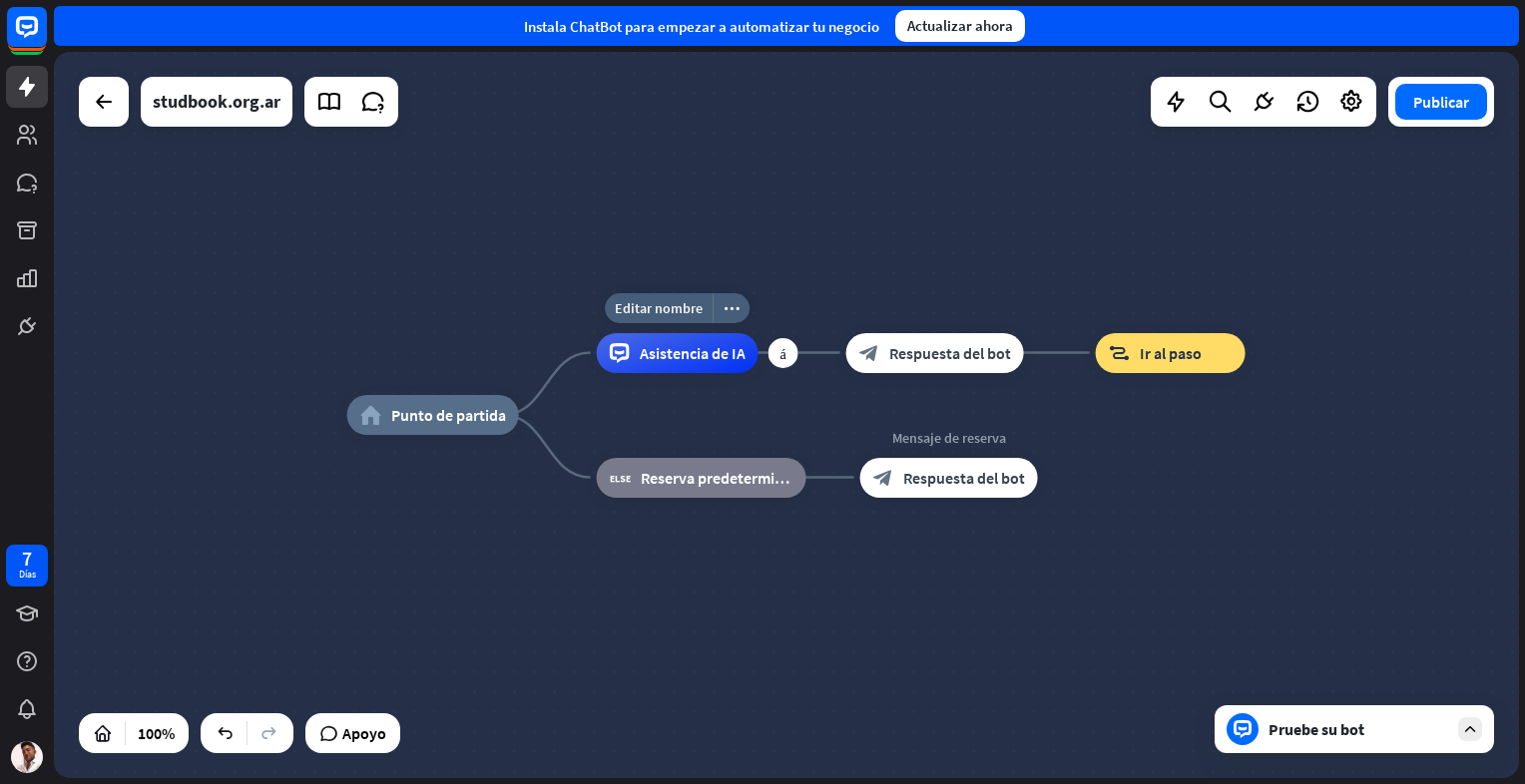 drag, startPoint x: 694, startPoint y: 349, endPoint x: 700, endPoint y: 409, distance: 60.299254 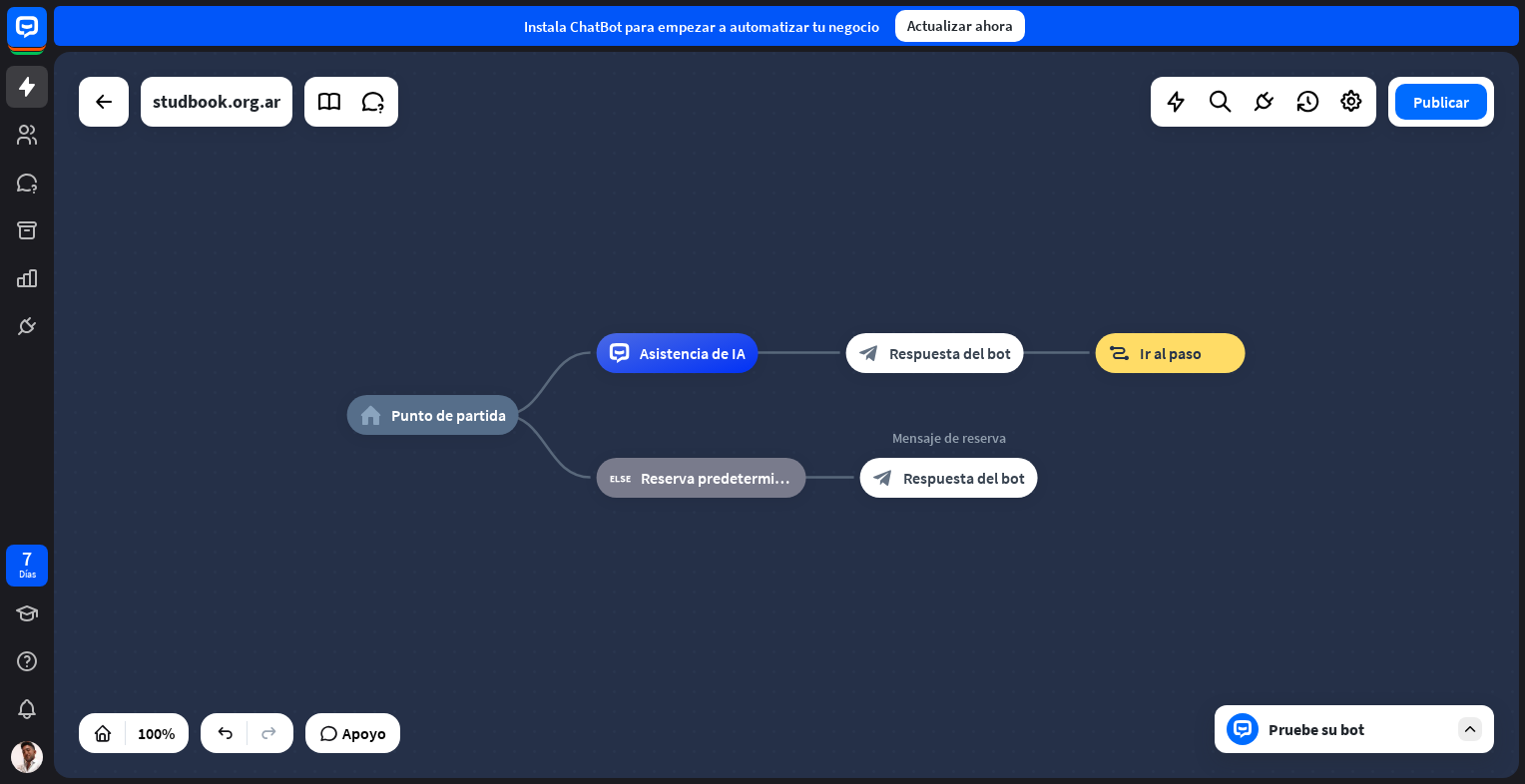 click on "home_[NUMBER]   Punto de partida                     Asistencia de IA                   block_bot_response   Respuesta del bot                   block_goto   Ir al paso                   block_fallback   Reserva predeterminada                 Mensaje de reserva   block_bot_response   Respuesta del bot" at bounding box center [786, 415] 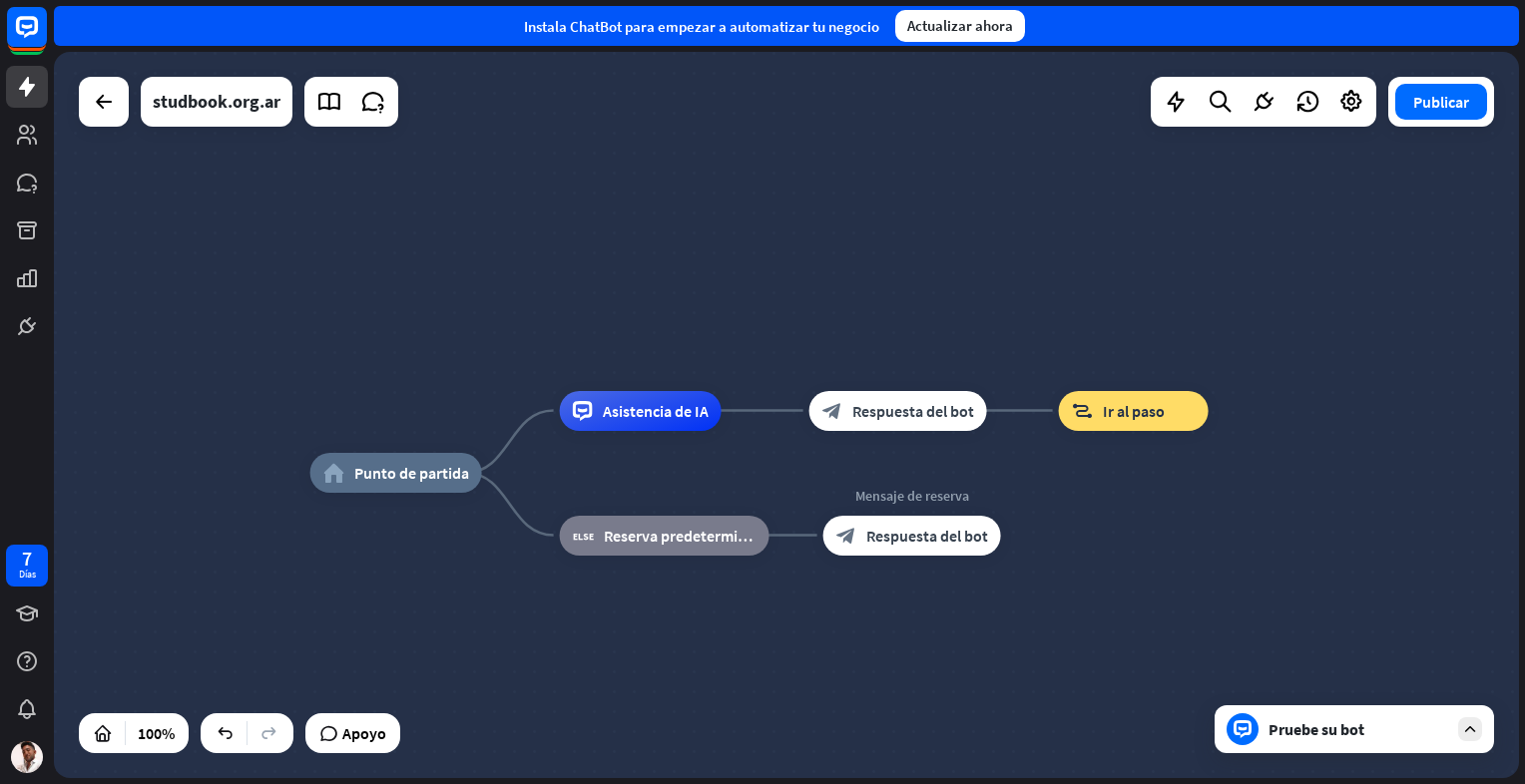 drag, startPoint x: 818, startPoint y: 216, endPoint x: 780, endPoint y: 257, distance: 55.9017 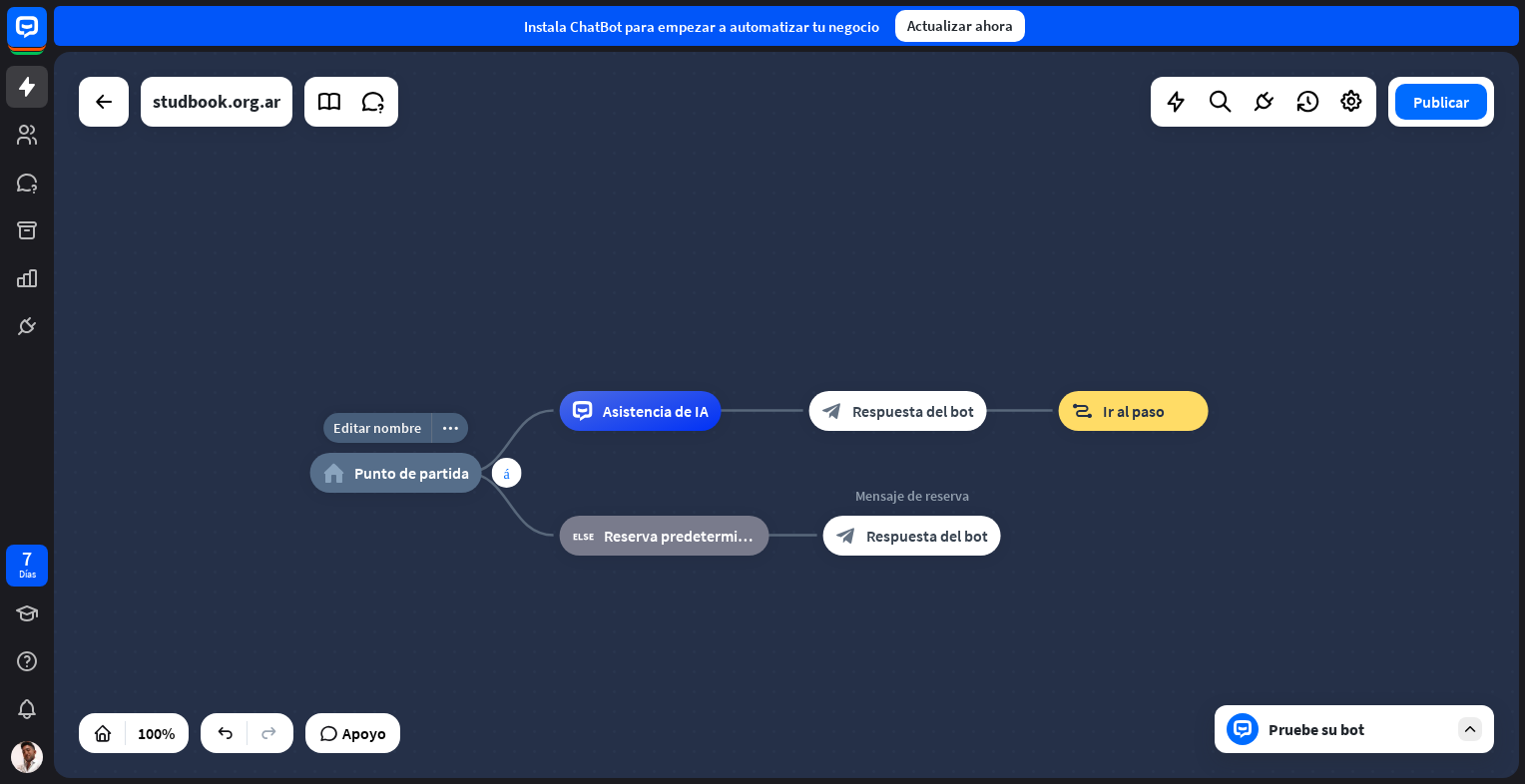 click on "más" at bounding box center (507, 473) 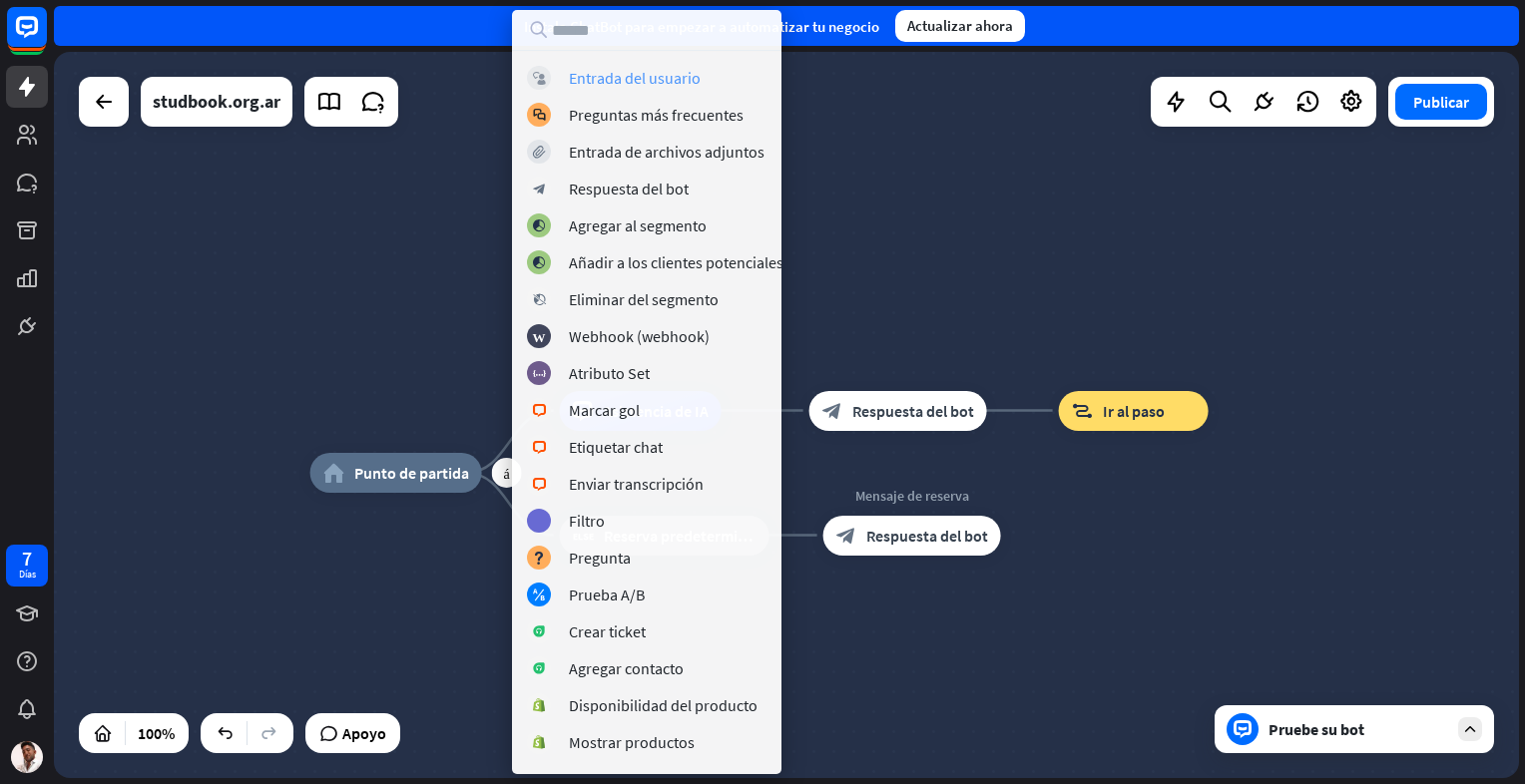 click on "Entrada del usuario" at bounding box center [635, 78] 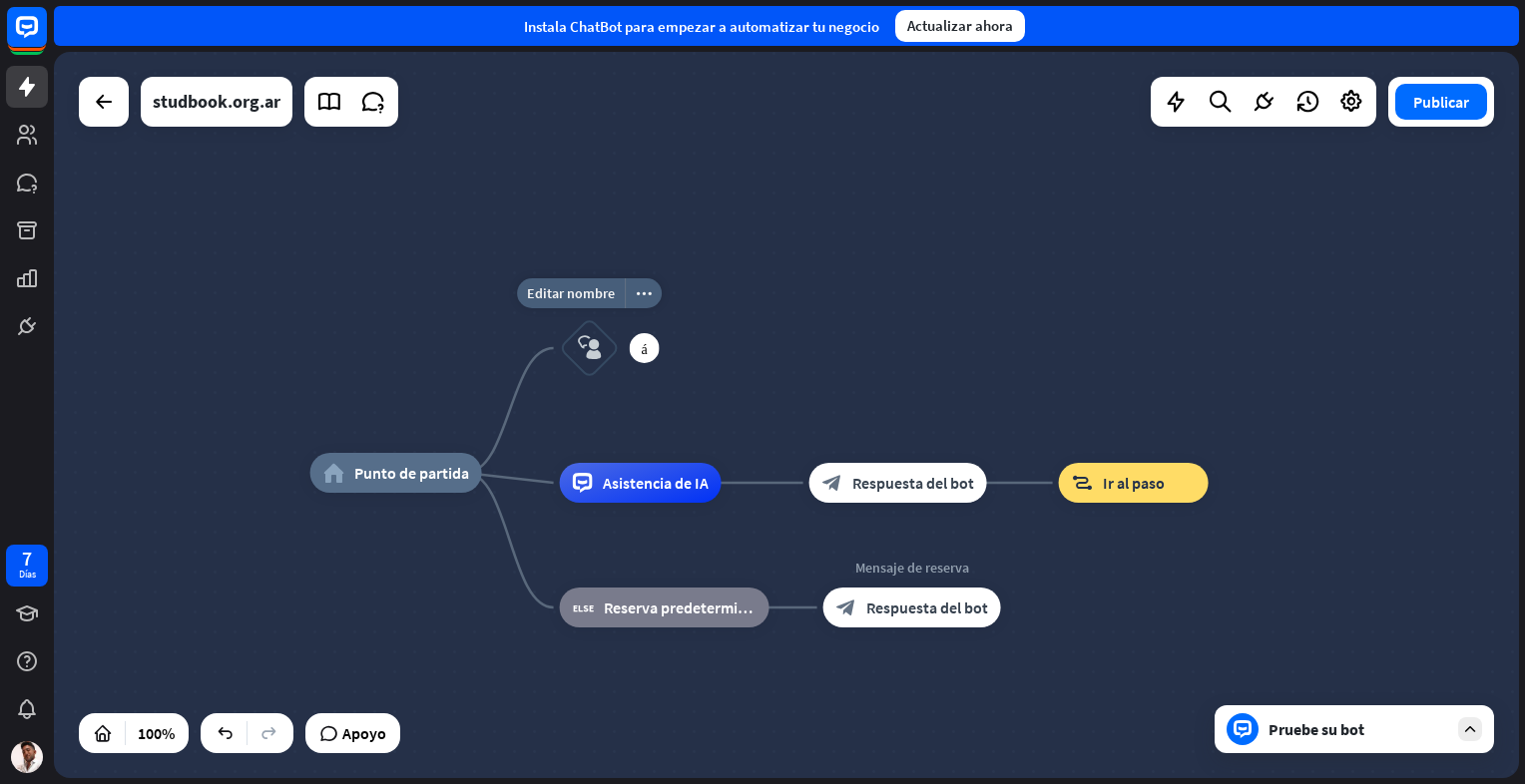 drag, startPoint x: 583, startPoint y: 384, endPoint x: 549, endPoint y: 407, distance: 41.04875 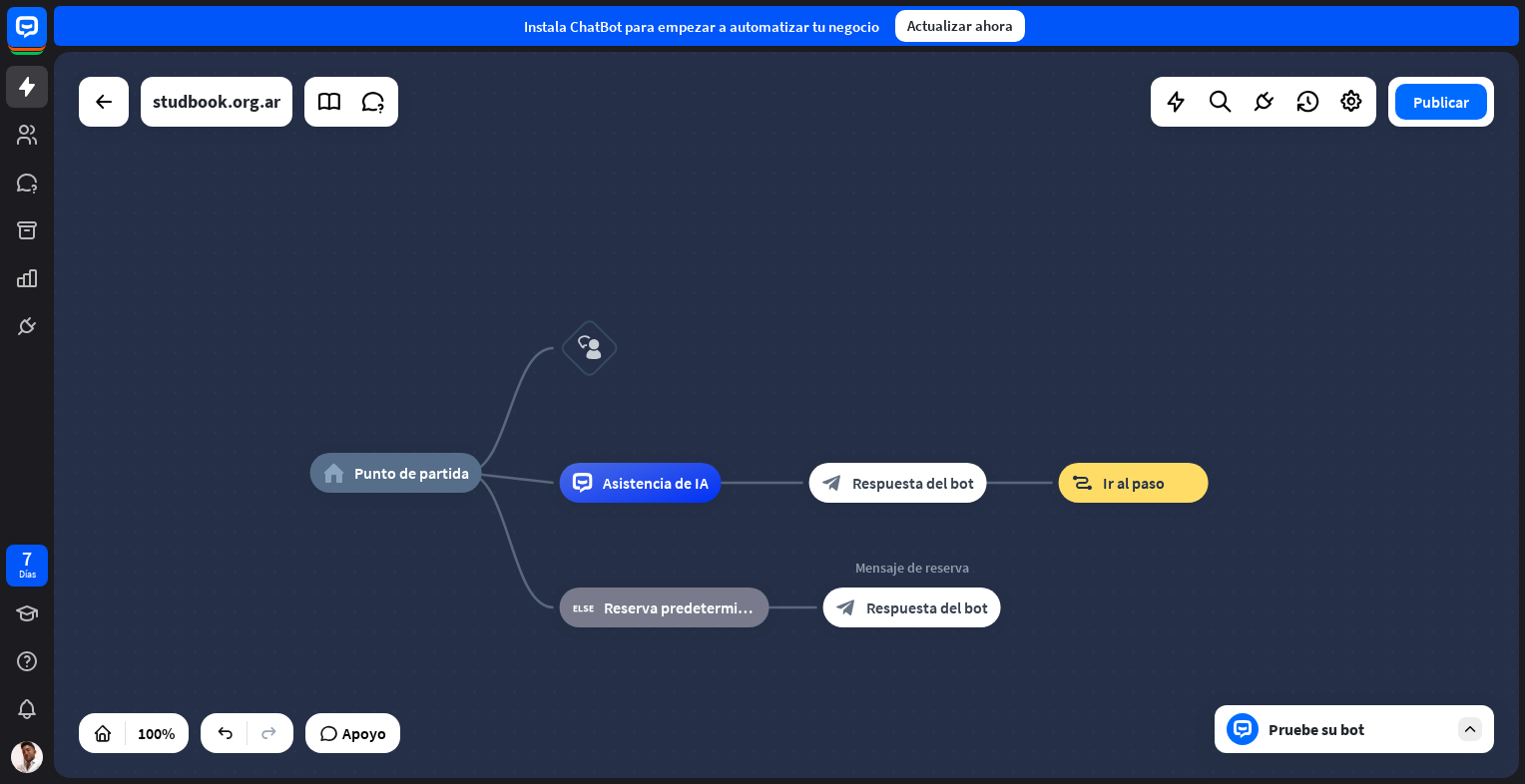 drag, startPoint x: 630, startPoint y: 486, endPoint x: 795, endPoint y: 358, distance: 208.8277 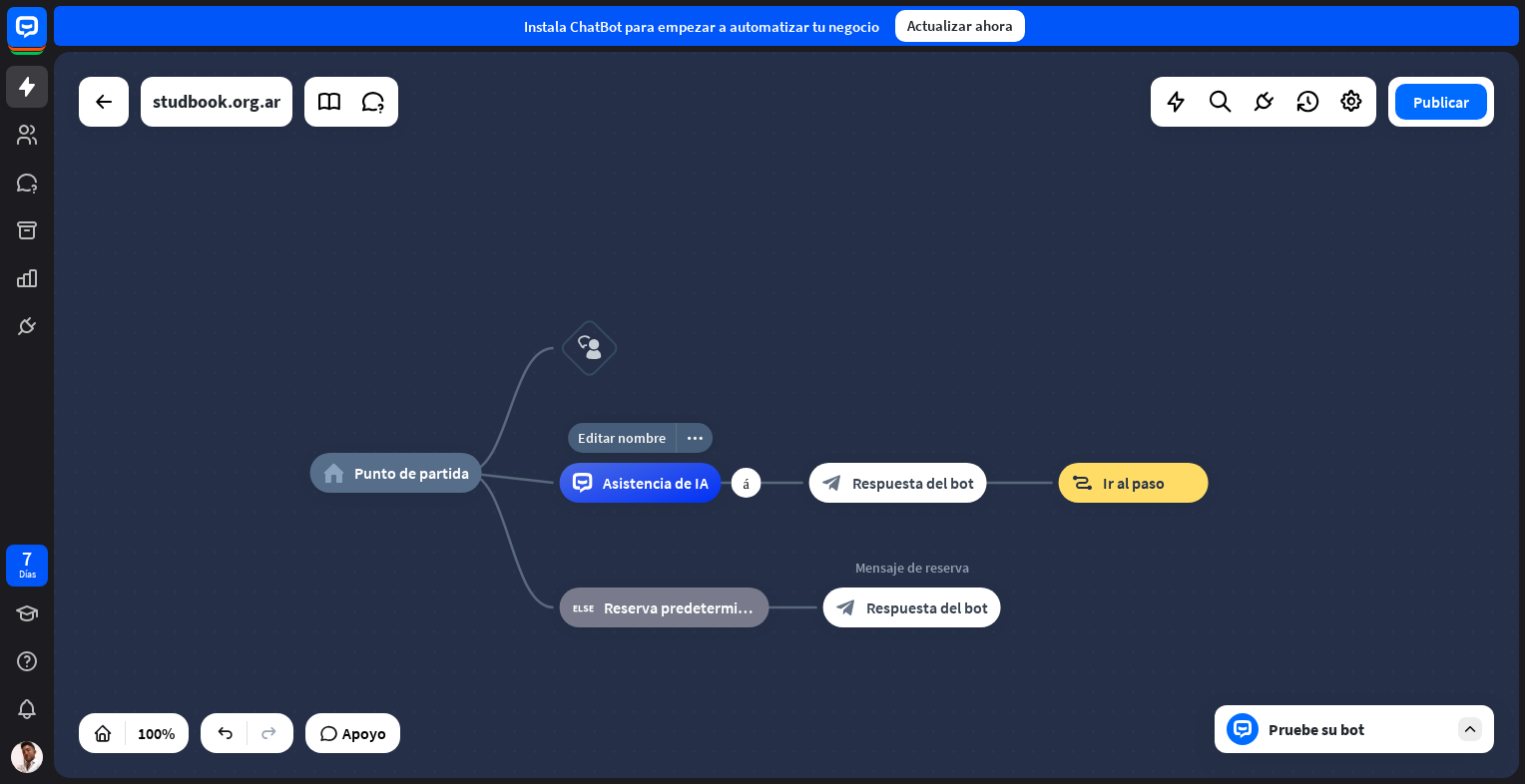click on "Asistencia de IA" at bounding box center (656, 483) 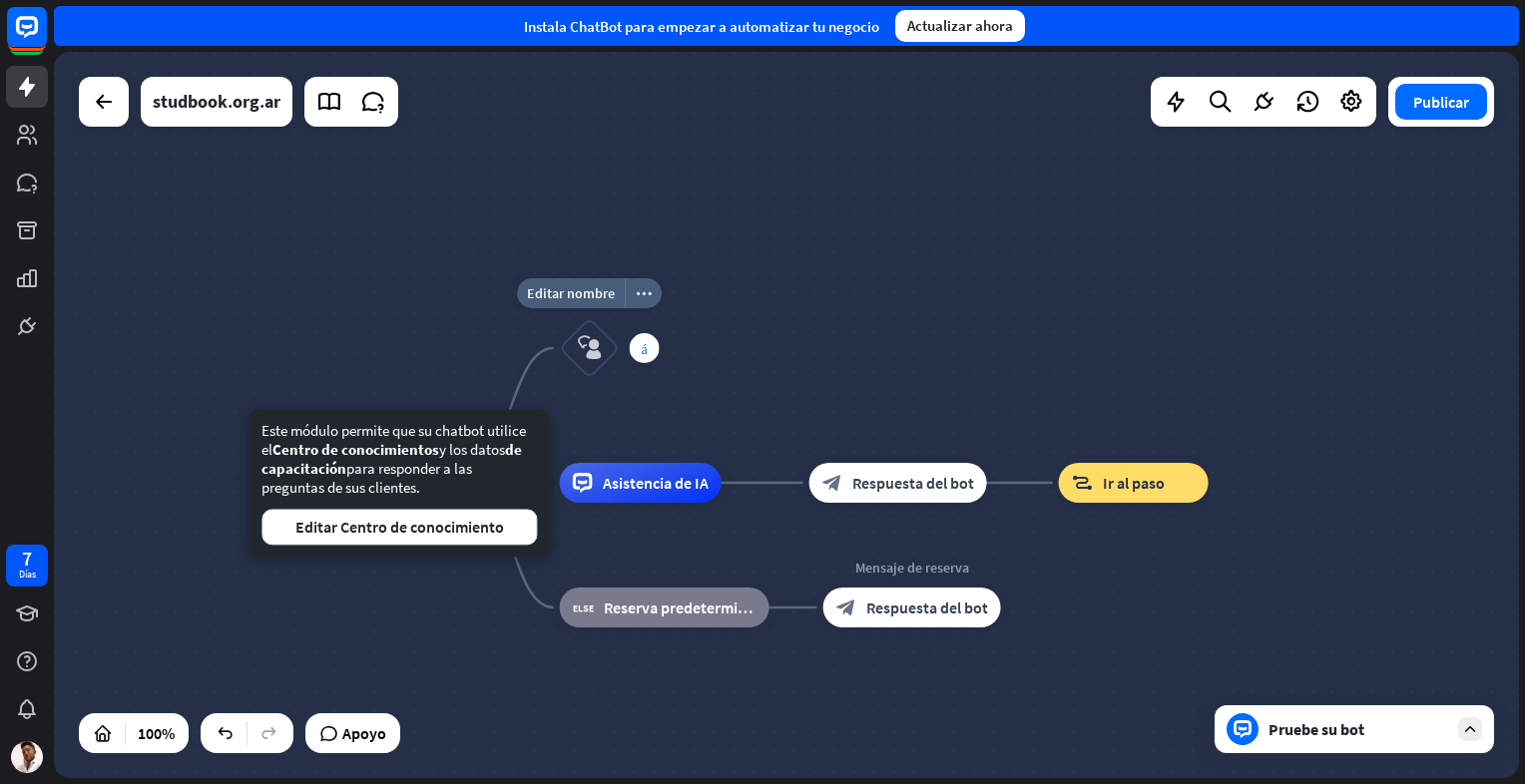 click on "más" at bounding box center (644, 348) 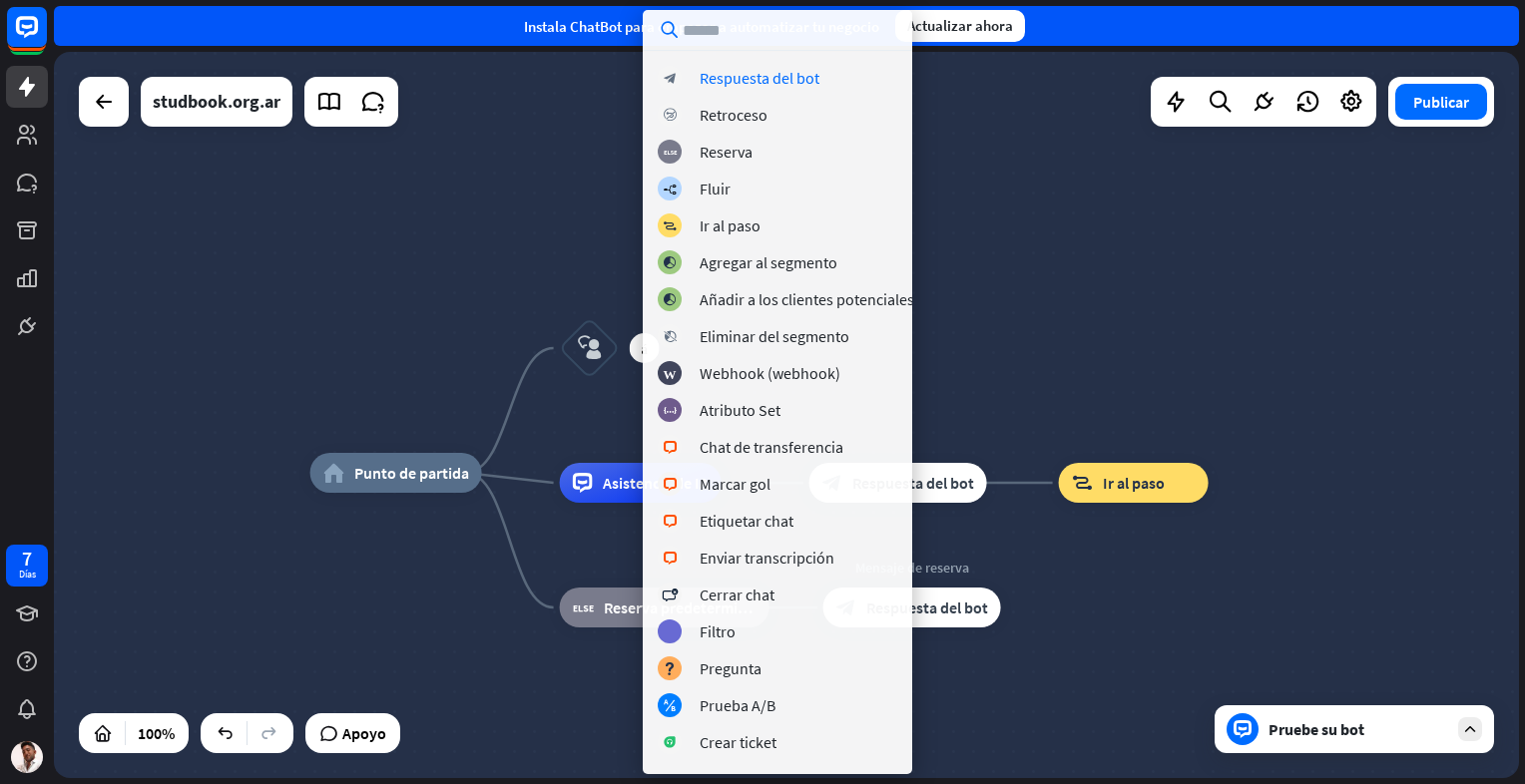 drag, startPoint x: 437, startPoint y: 174, endPoint x: 439, endPoint y: 186, distance: 12.165525 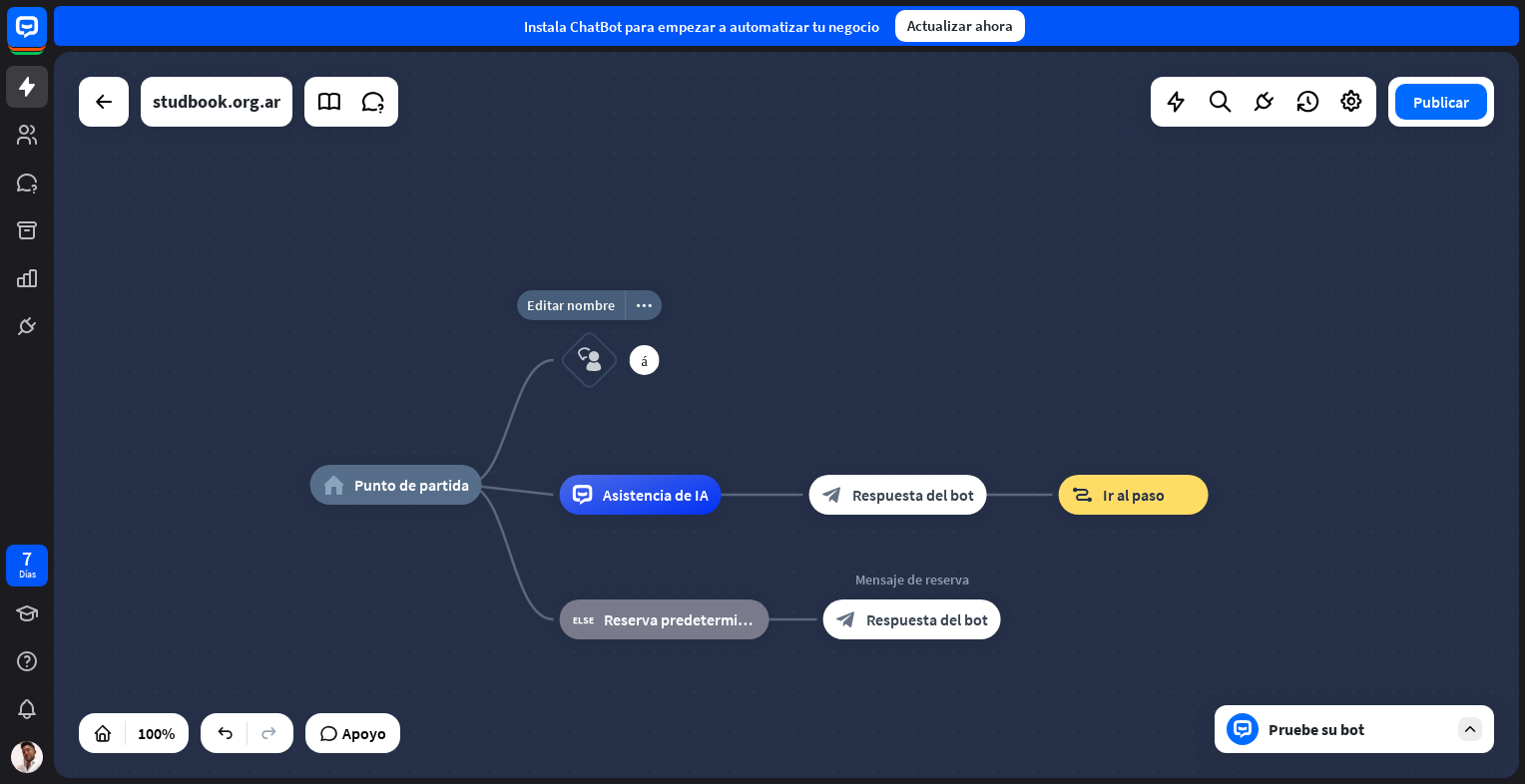 click on "block_user_input" at bounding box center (590, 360) 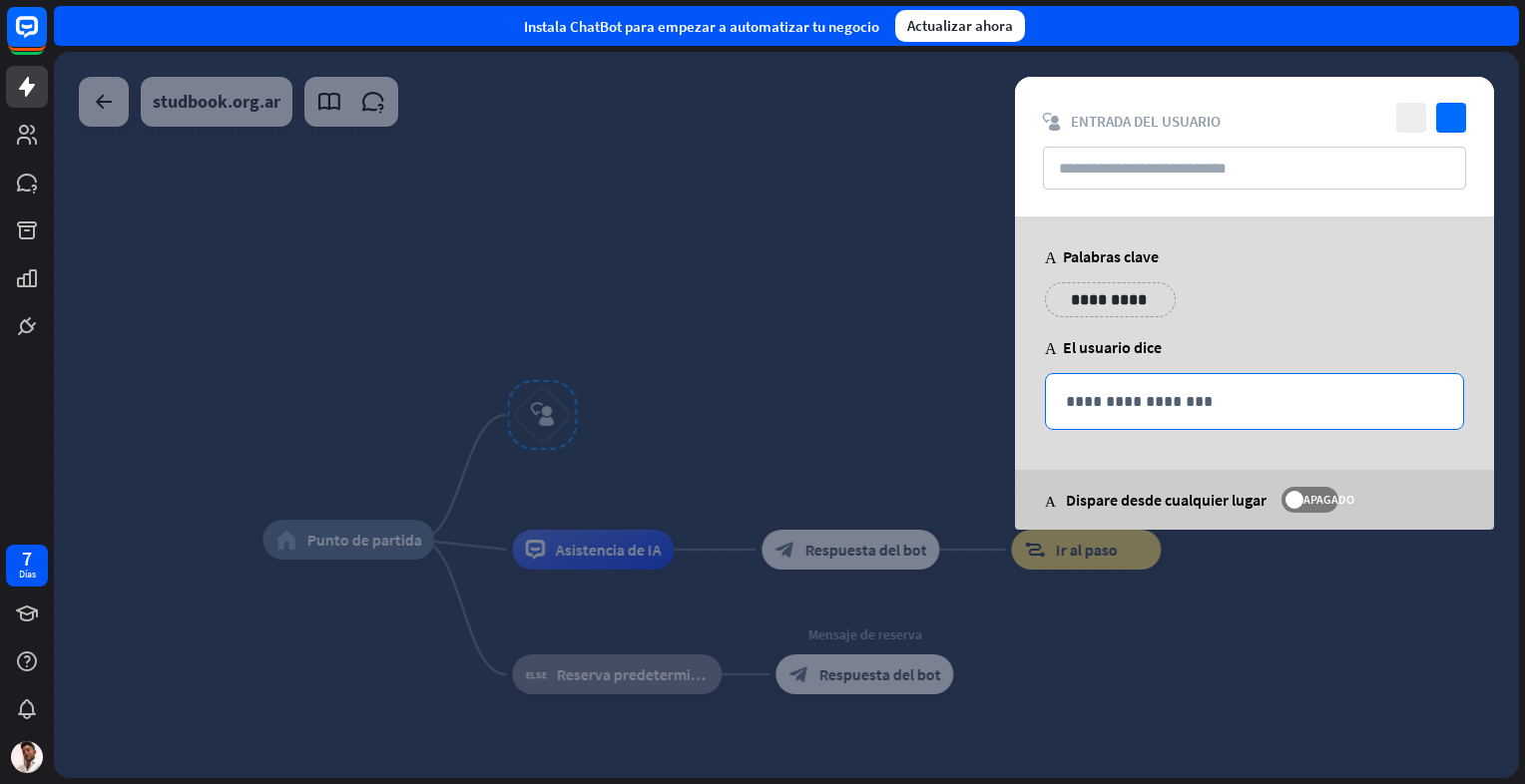 click on "**********" at bounding box center (1255, 401) 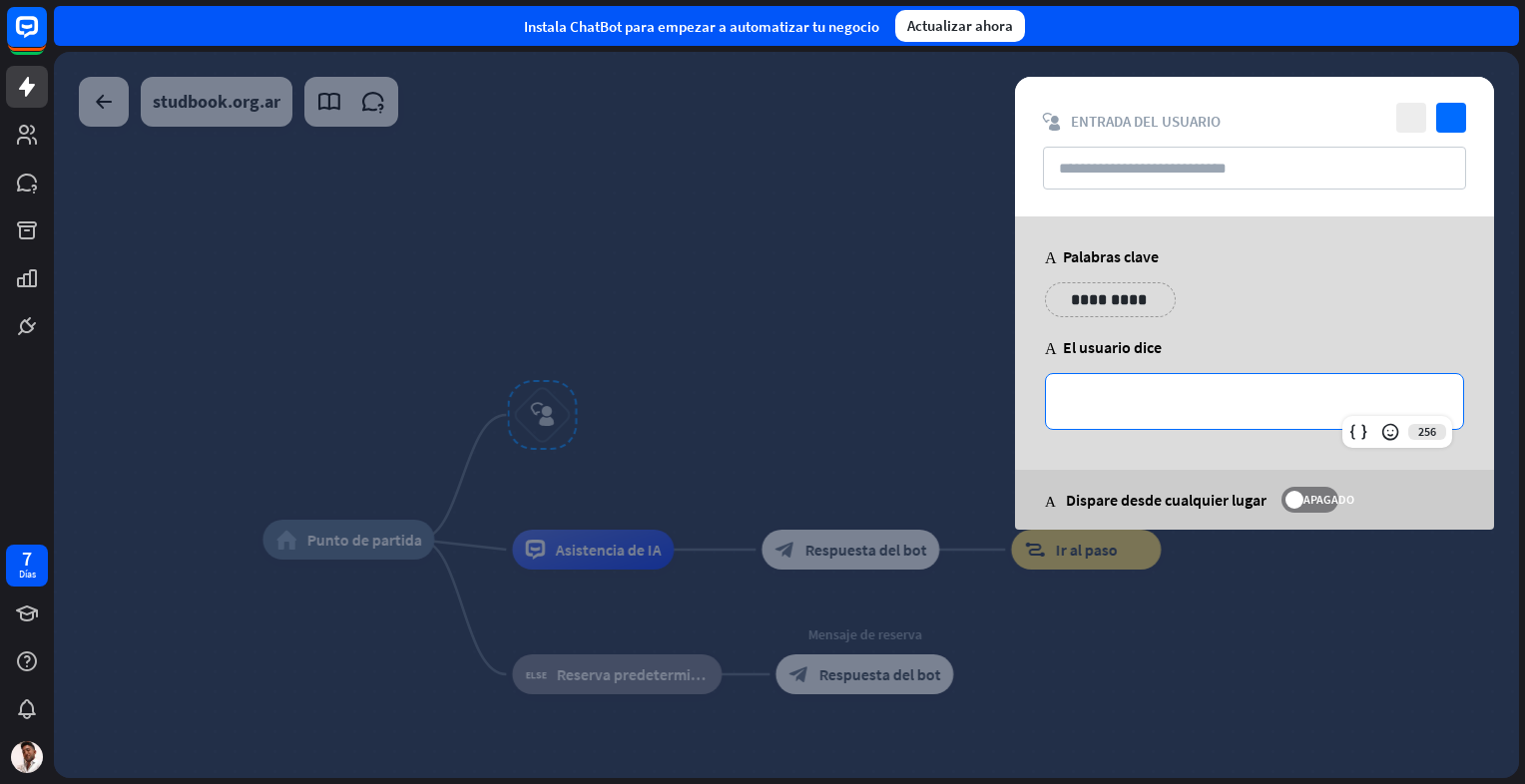 click on "**********" at bounding box center [1255, 401] 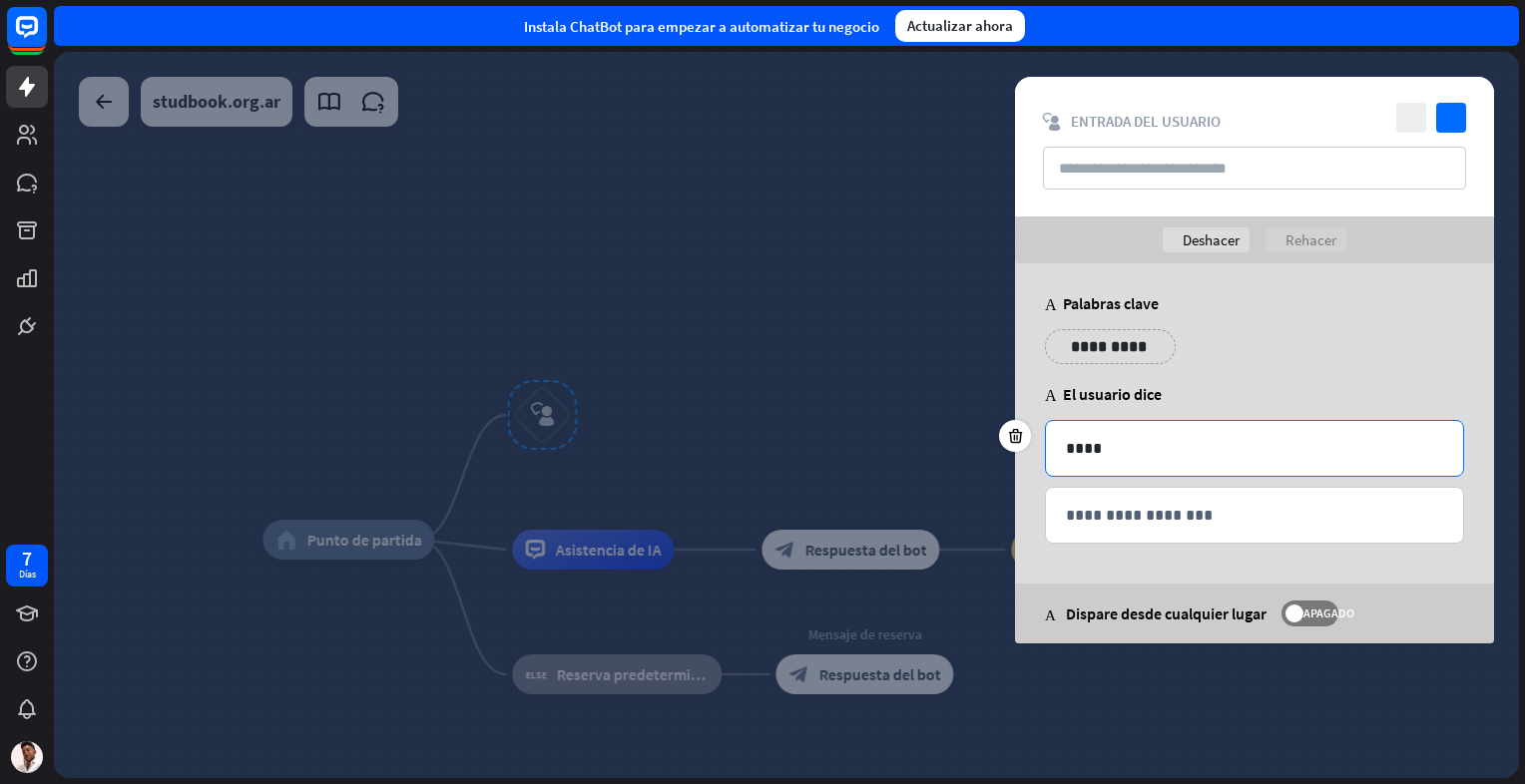 click on "****" at bounding box center [1255, 448] 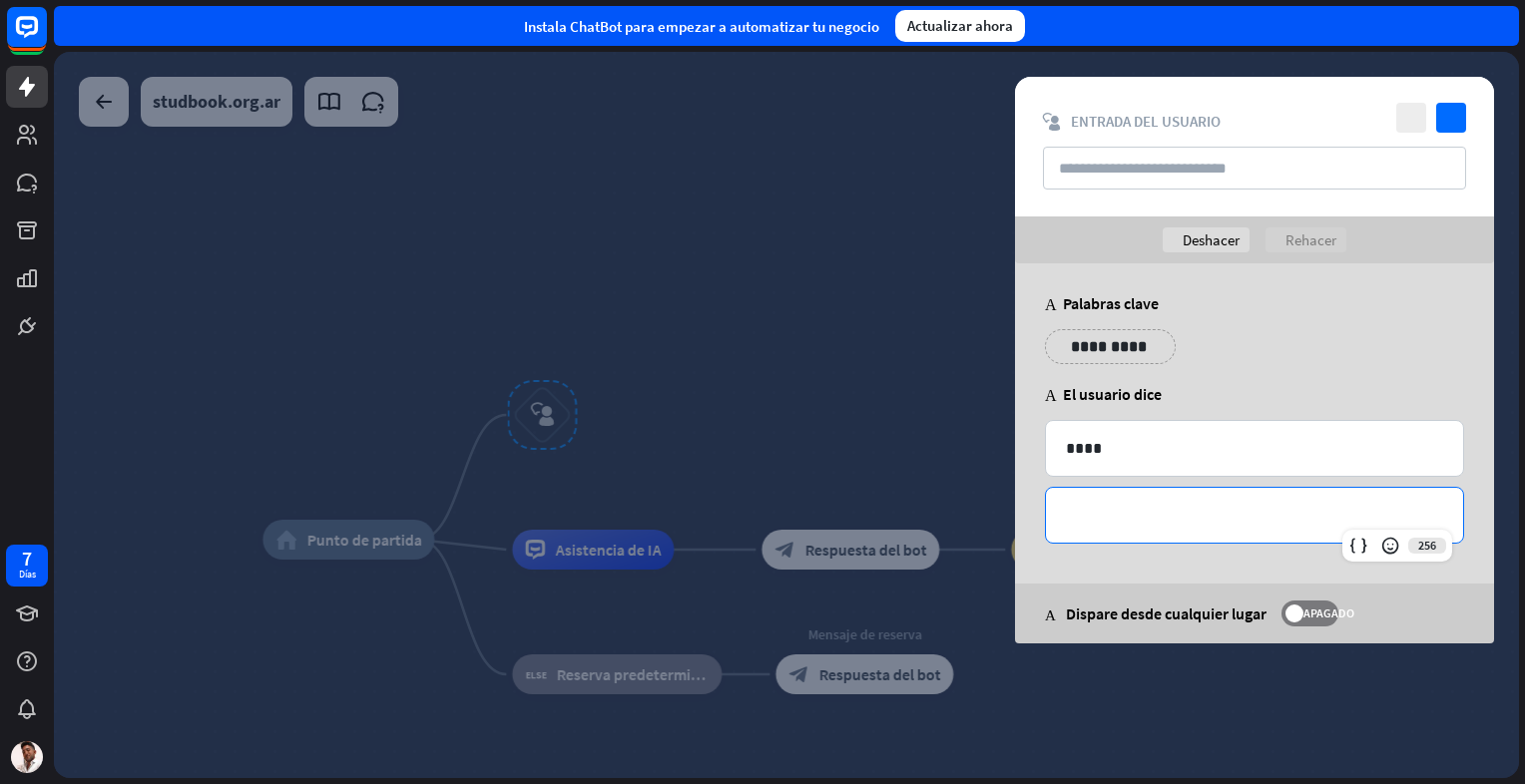 type 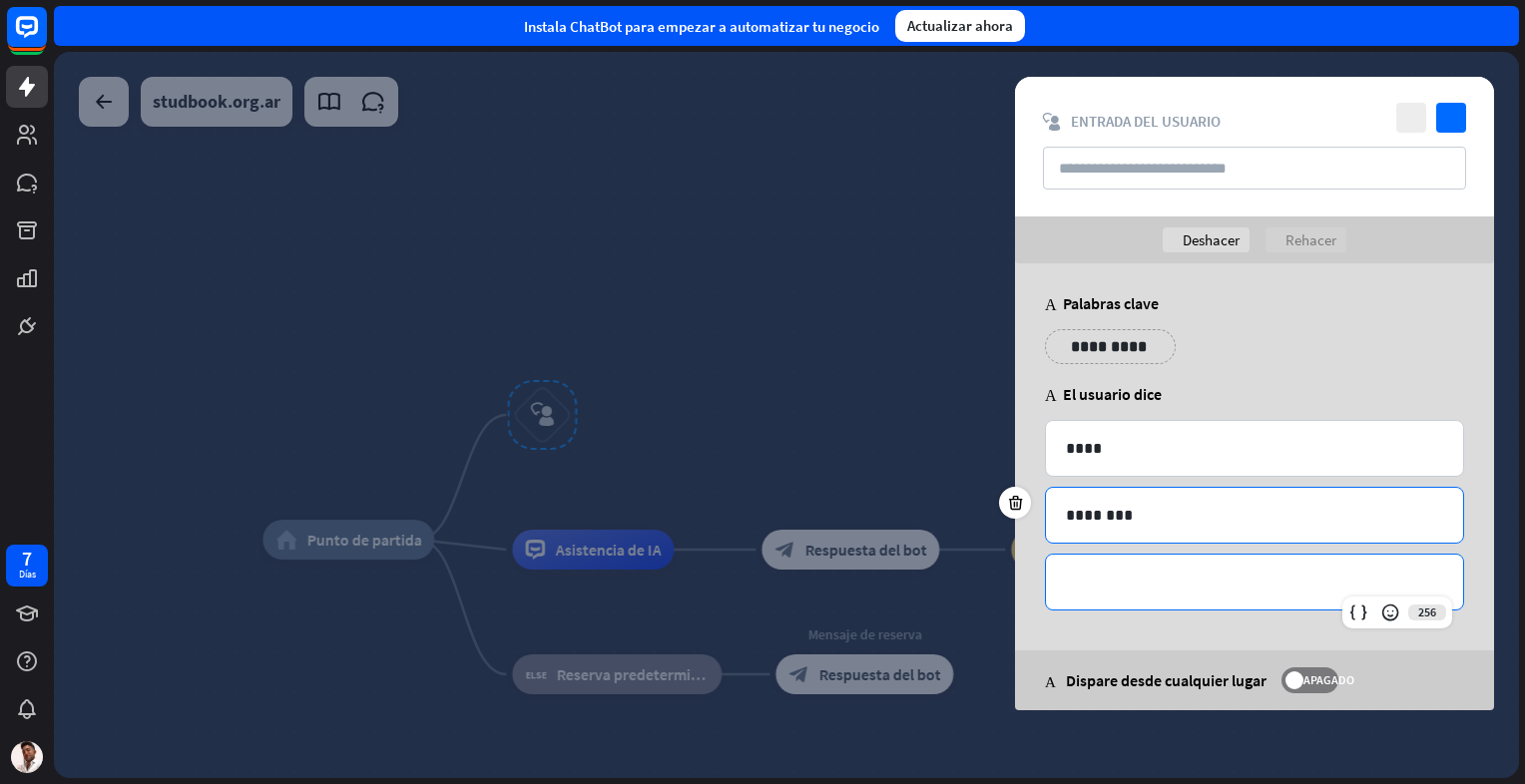 type 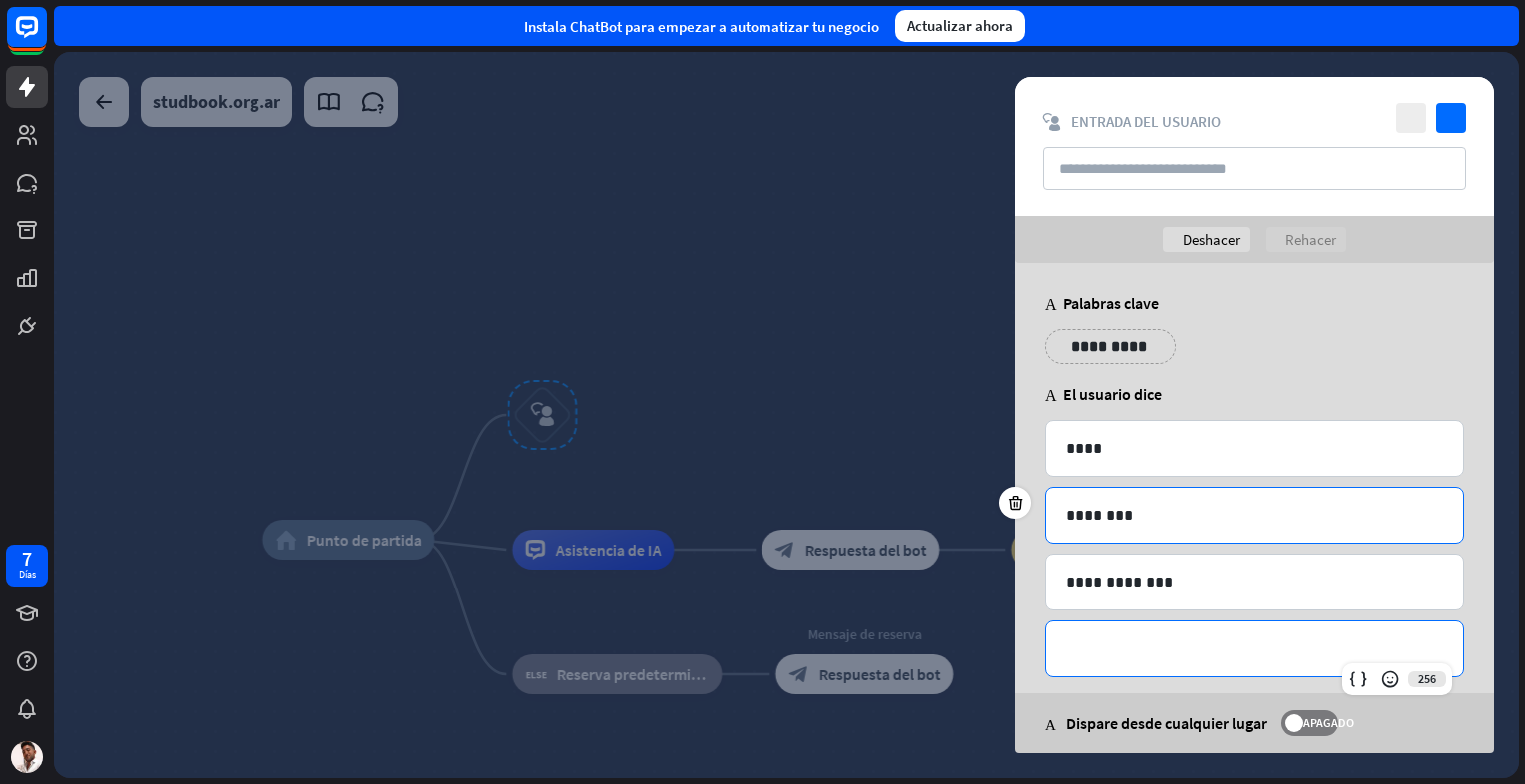 type 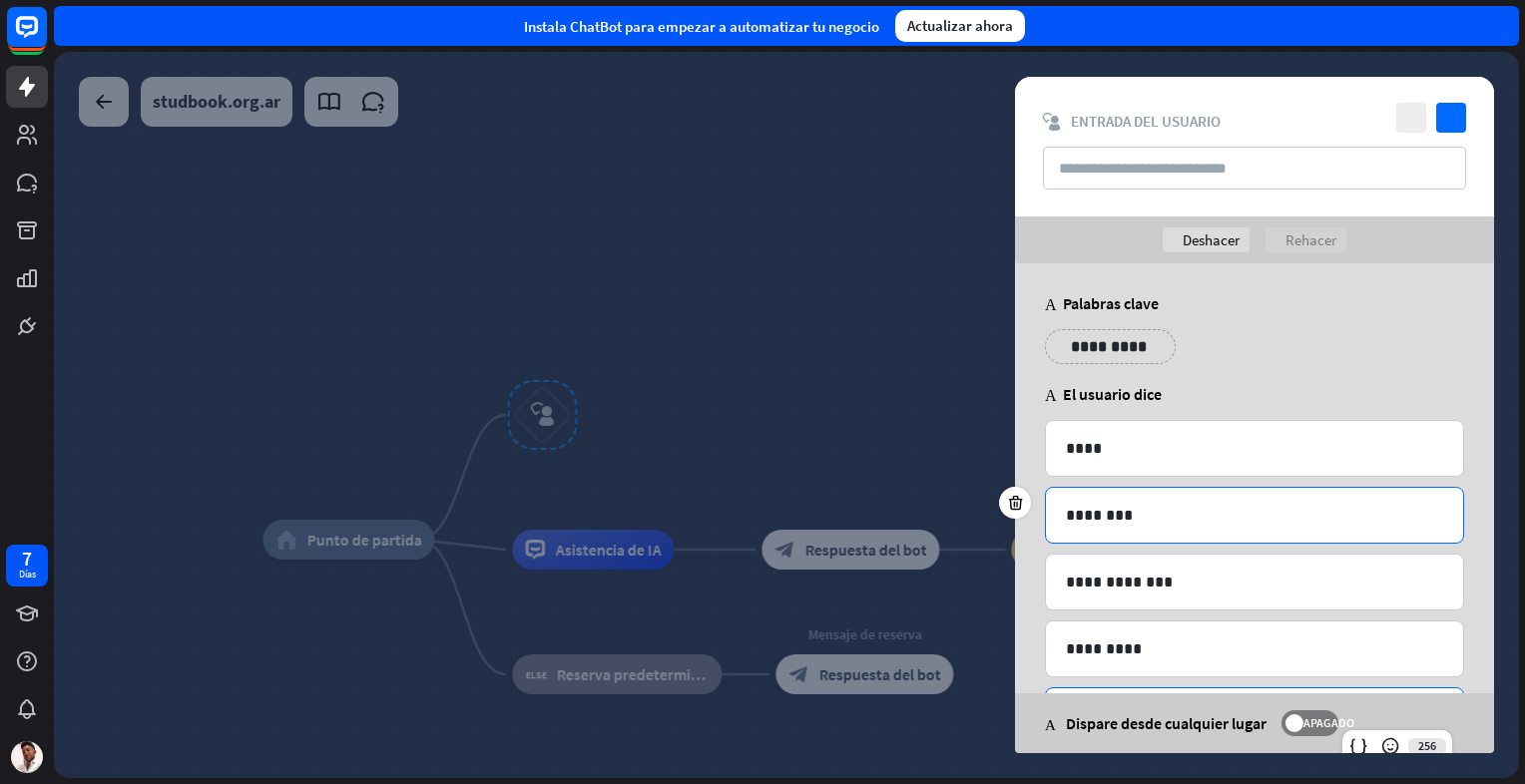 scroll, scrollTop: 89, scrollLeft: 0, axis: vertical 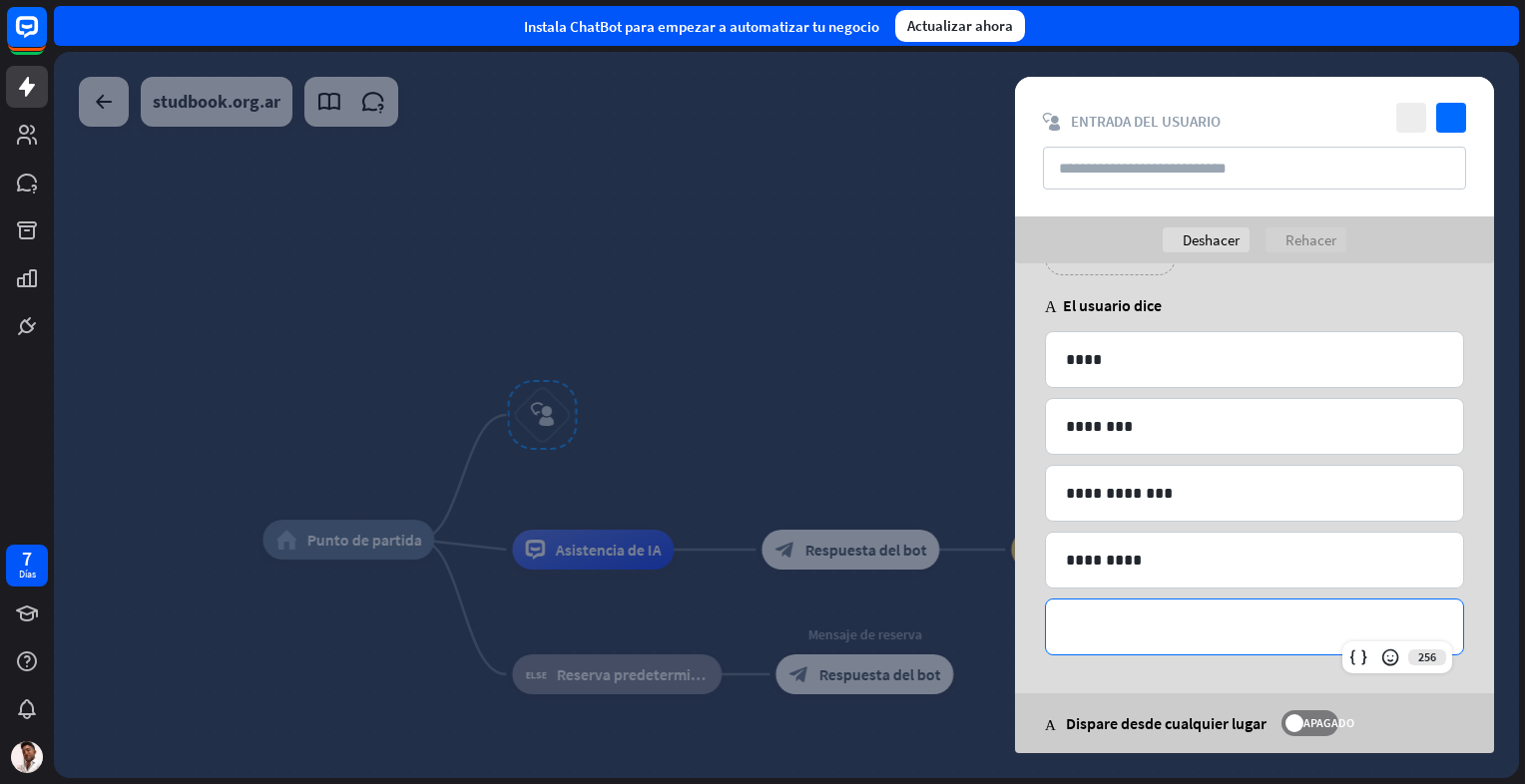 click on "**********" at bounding box center [1255, 465] 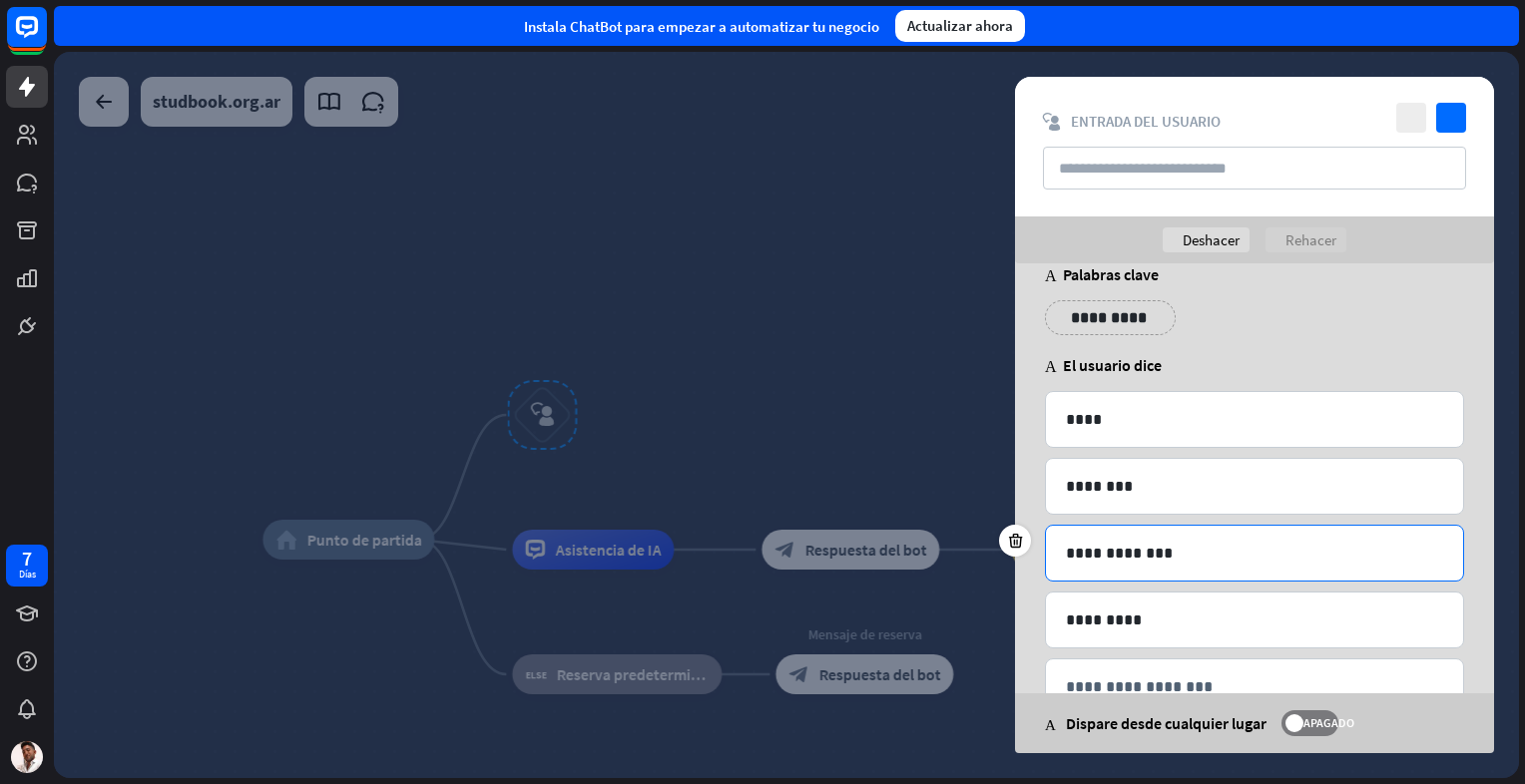 scroll, scrollTop: 0, scrollLeft: 0, axis: both 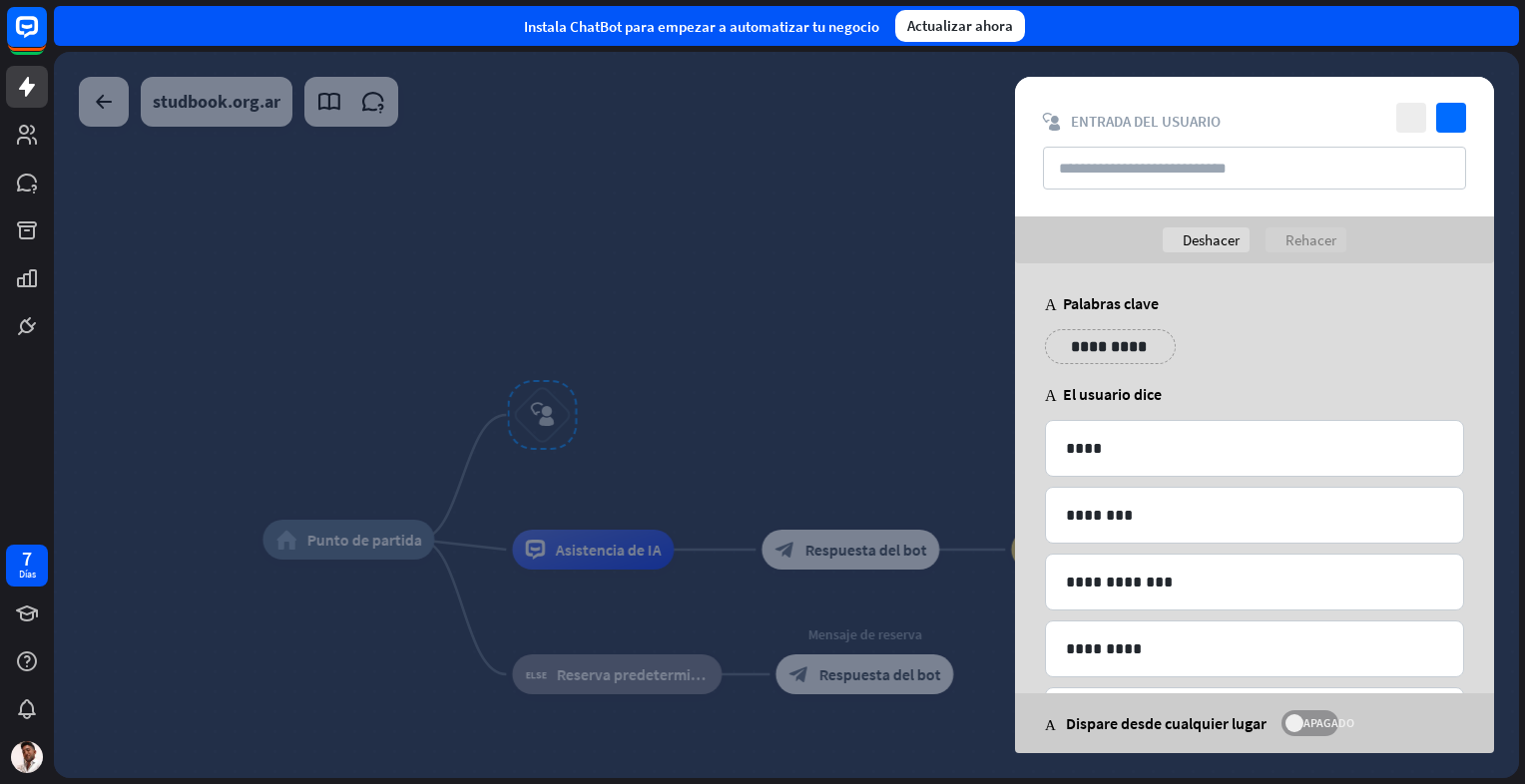 click on "APAGADO" at bounding box center (1318, 723) 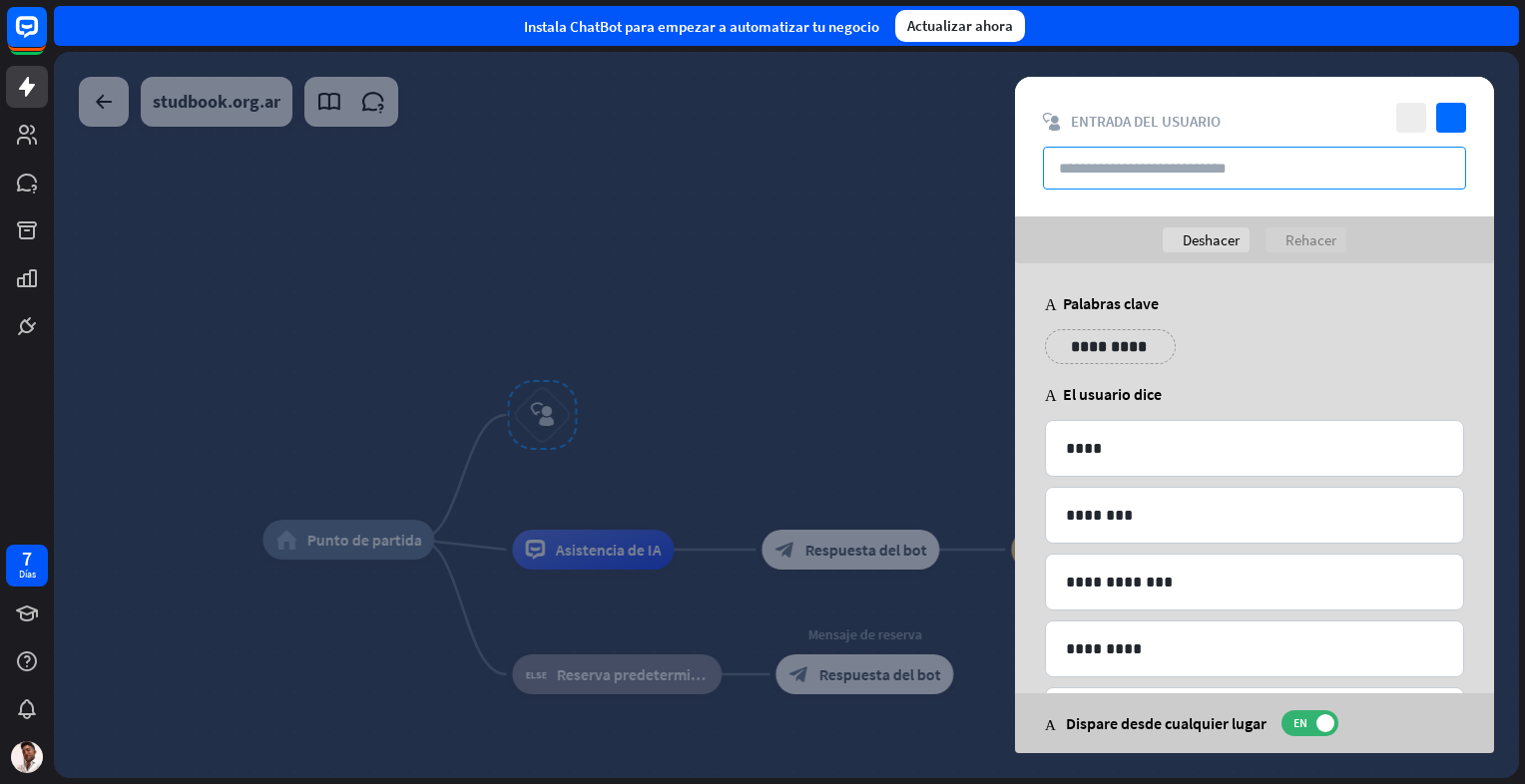 click at bounding box center [1255, 168] 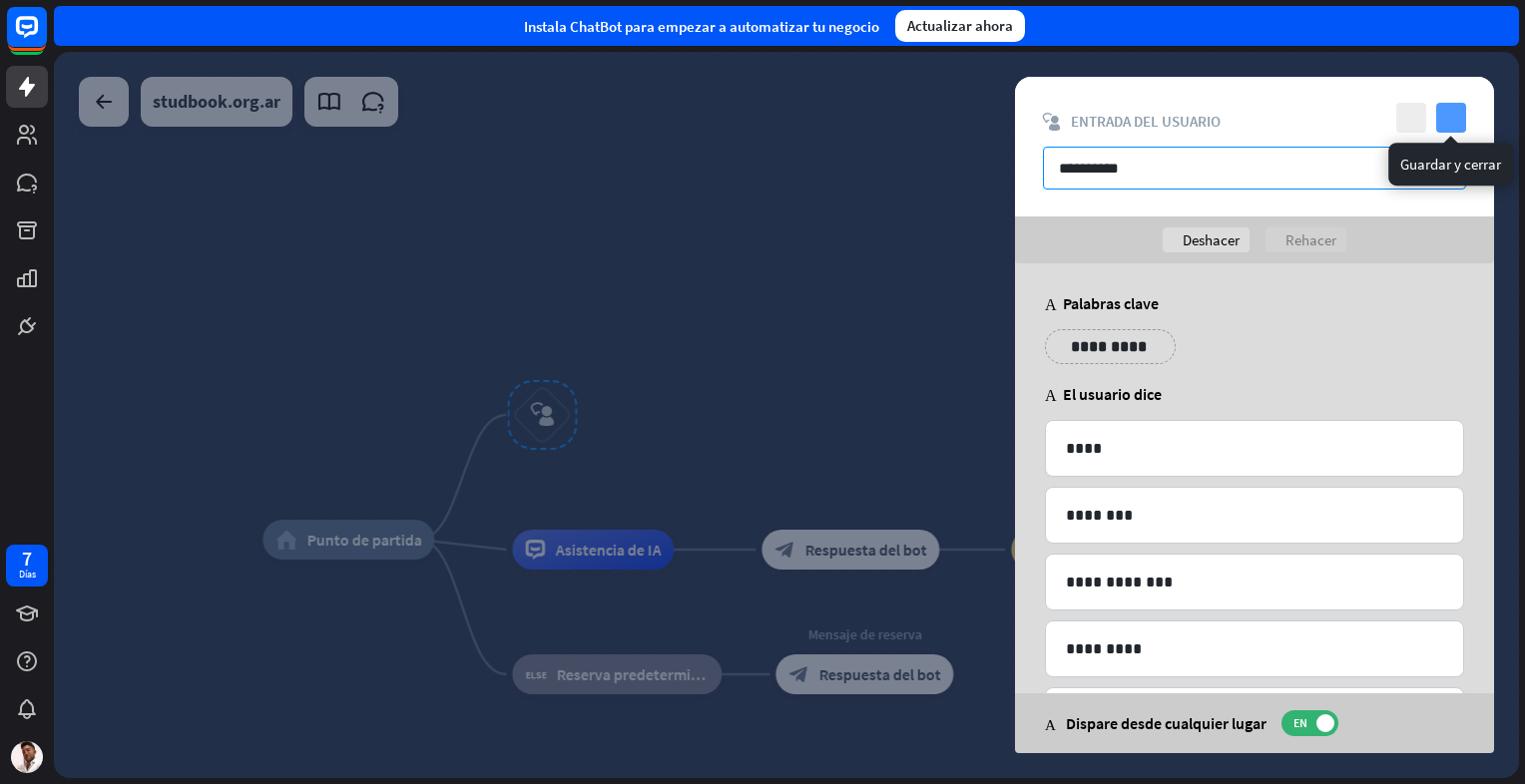 type on "**********" 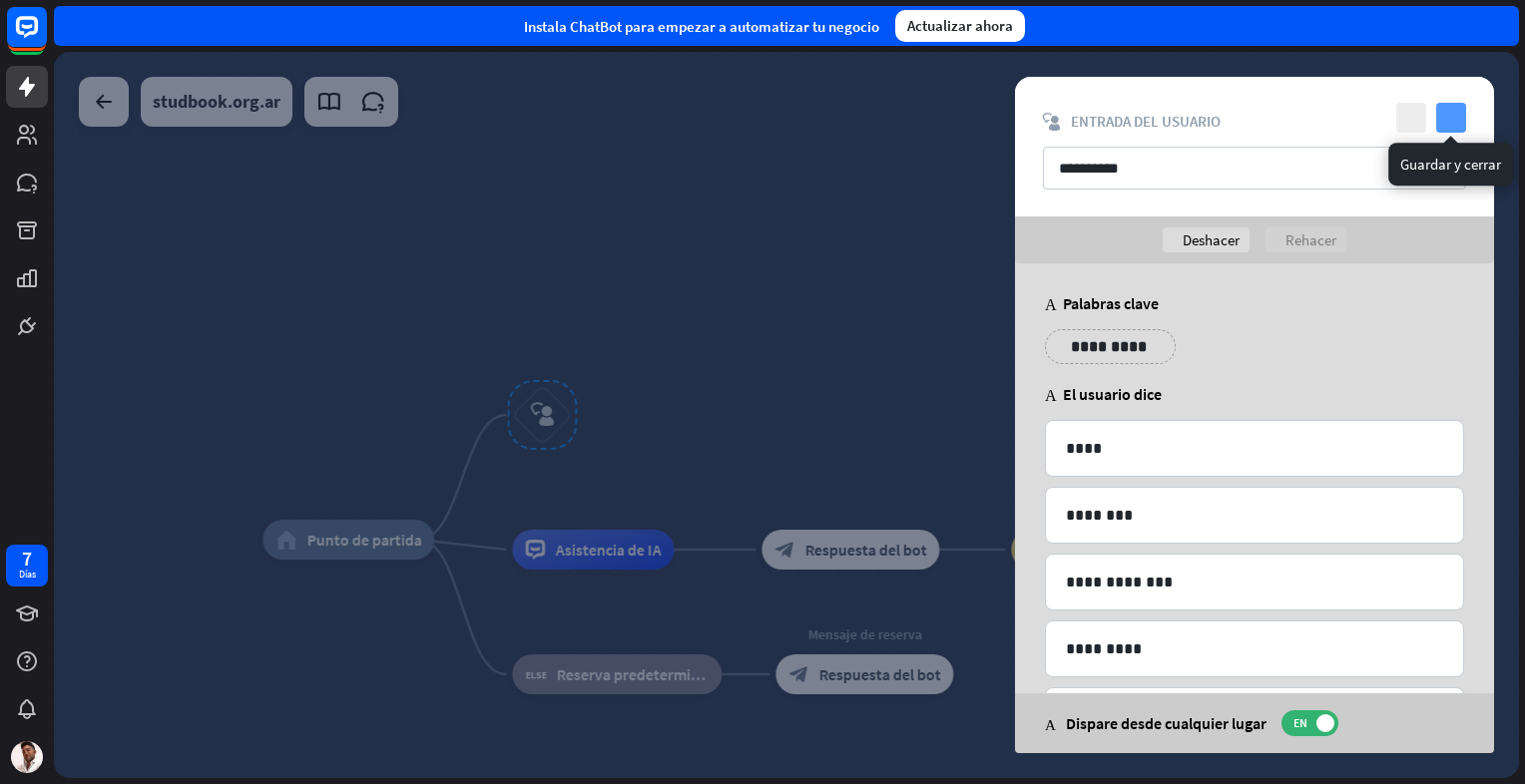 click on "comprobar" at bounding box center (1451, 118) 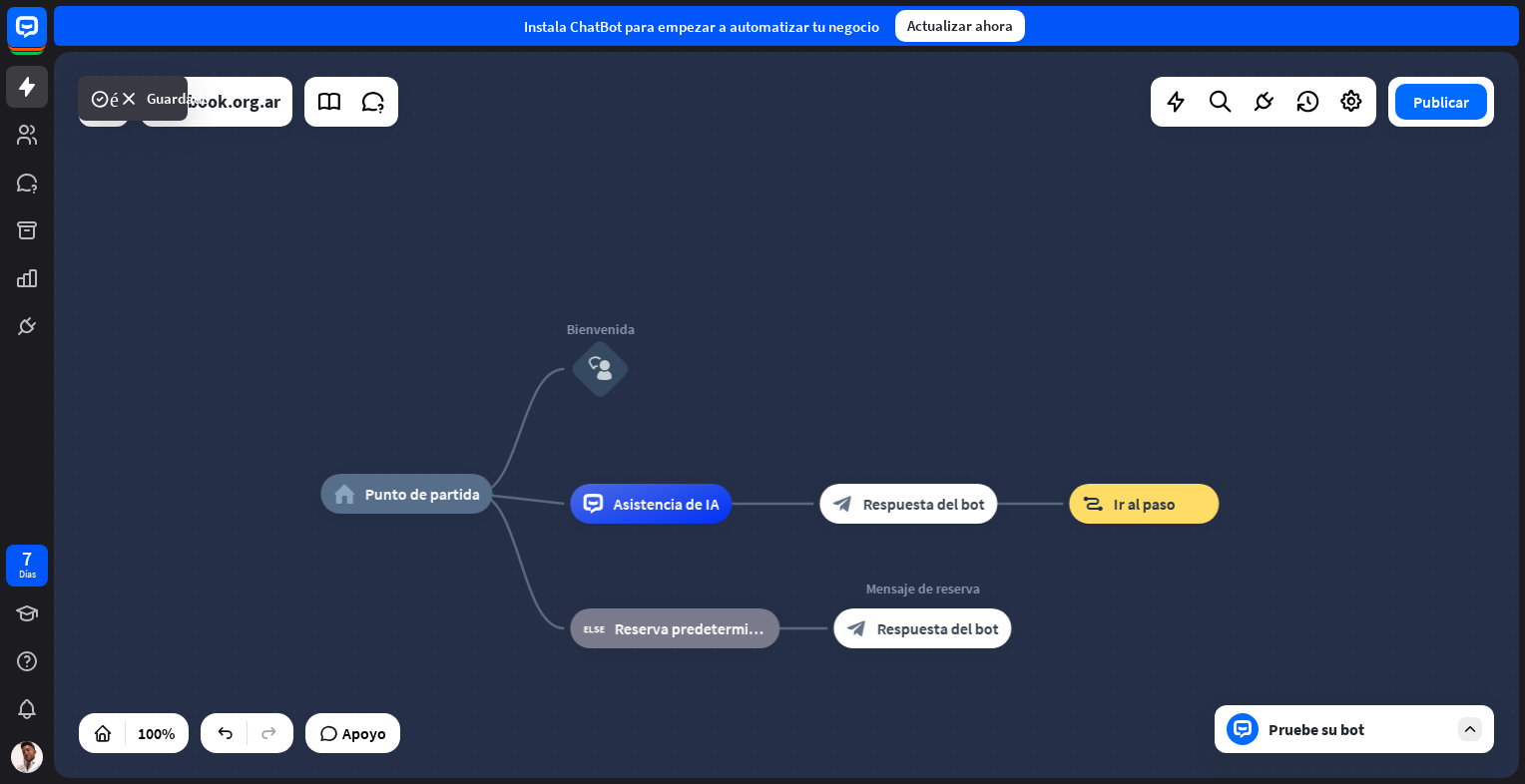 drag, startPoint x: 758, startPoint y: 363, endPoint x: 885, endPoint y: 265, distance: 160.41509 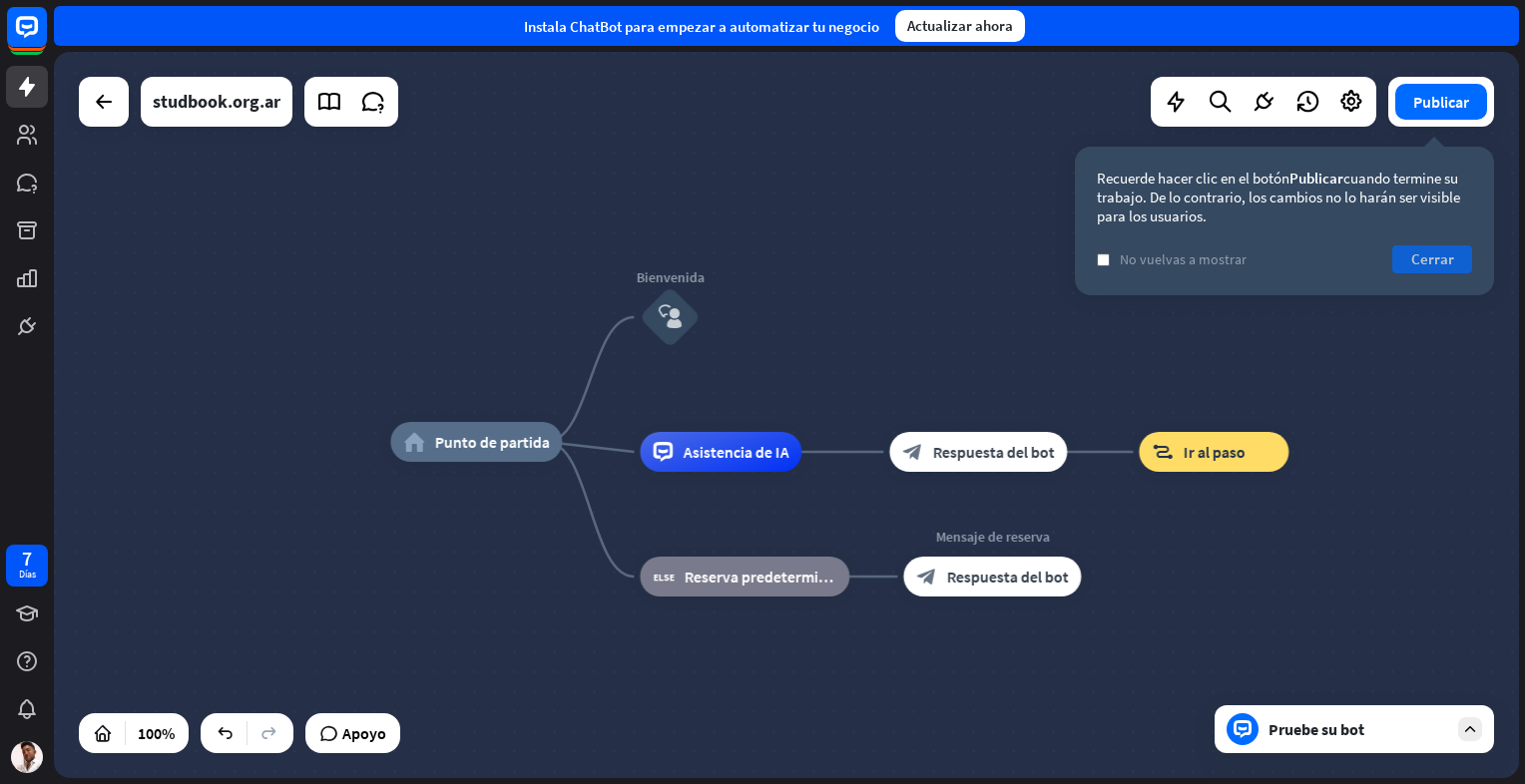 click on "Cerrar" at bounding box center (1432, 259) 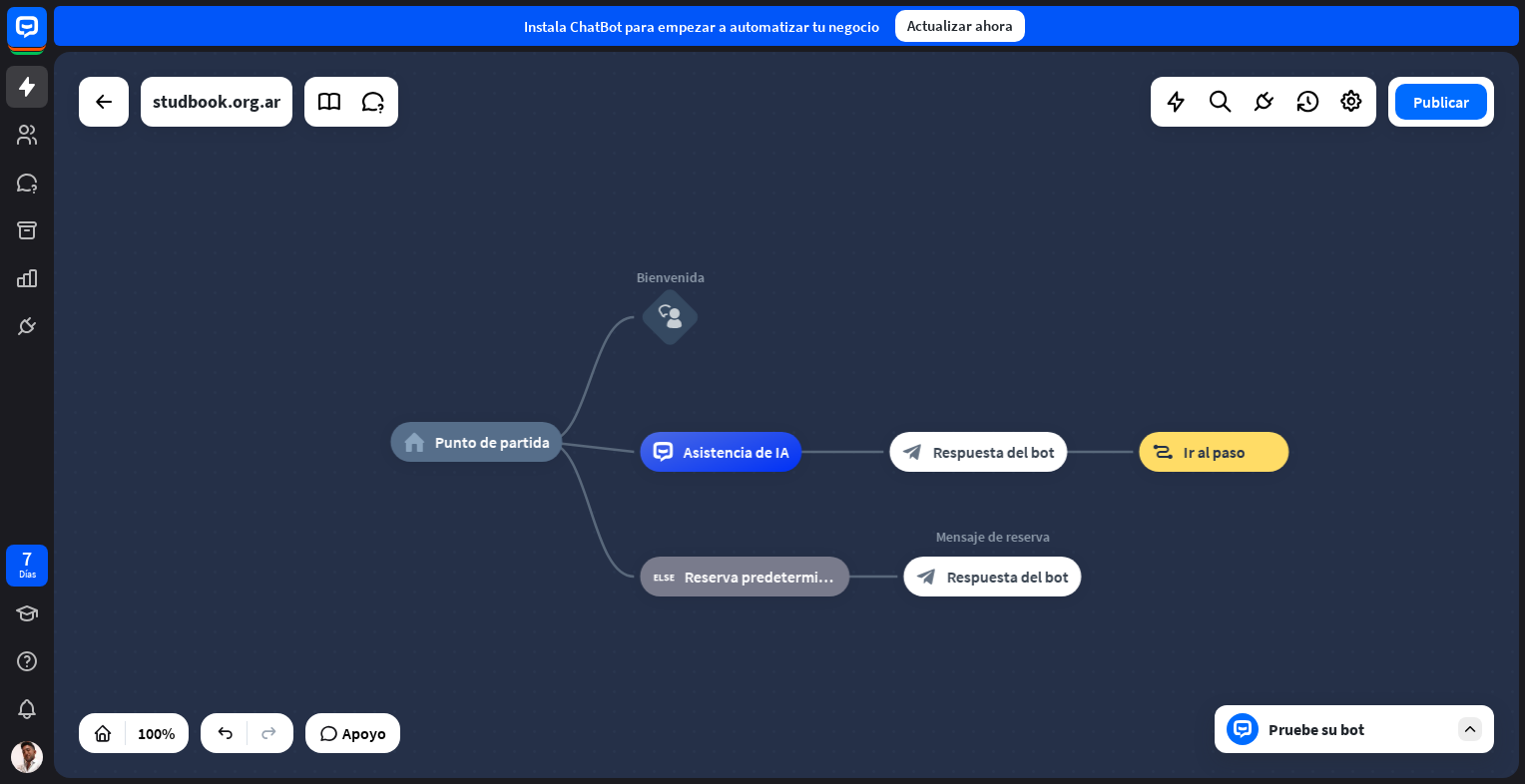 click on "home_2   Punto de partida                 Bienvenida   block_user_input                     Asistencia de IA                   block_bot_response   Respuesta del bot                   block_goto   Ir al paso                   block_fallback   Reserva predeterminada                 Mensaje de reserva   block_bot_response   Respuesta del bot" at bounding box center (1123, 805) 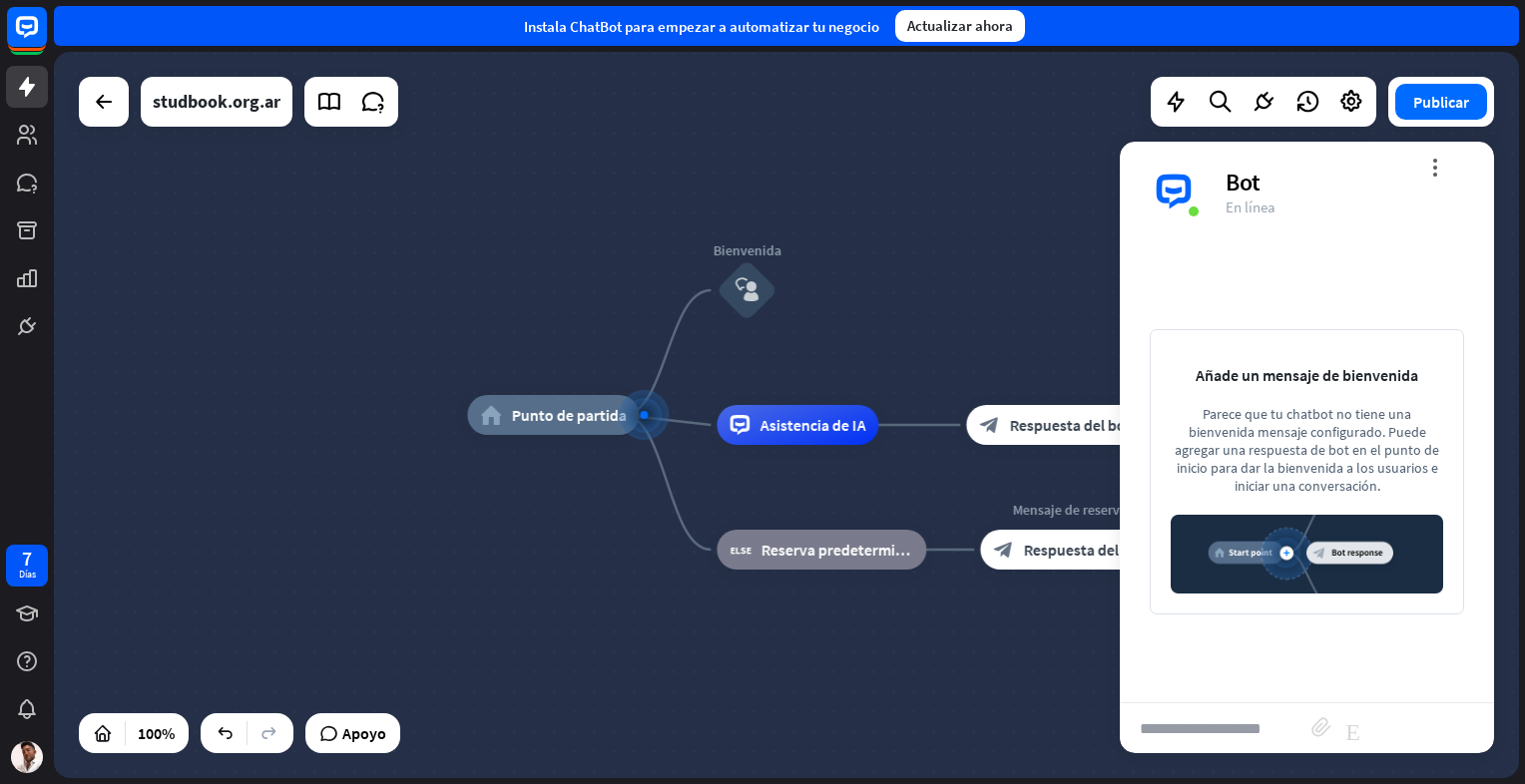 click at bounding box center (1216, 728) 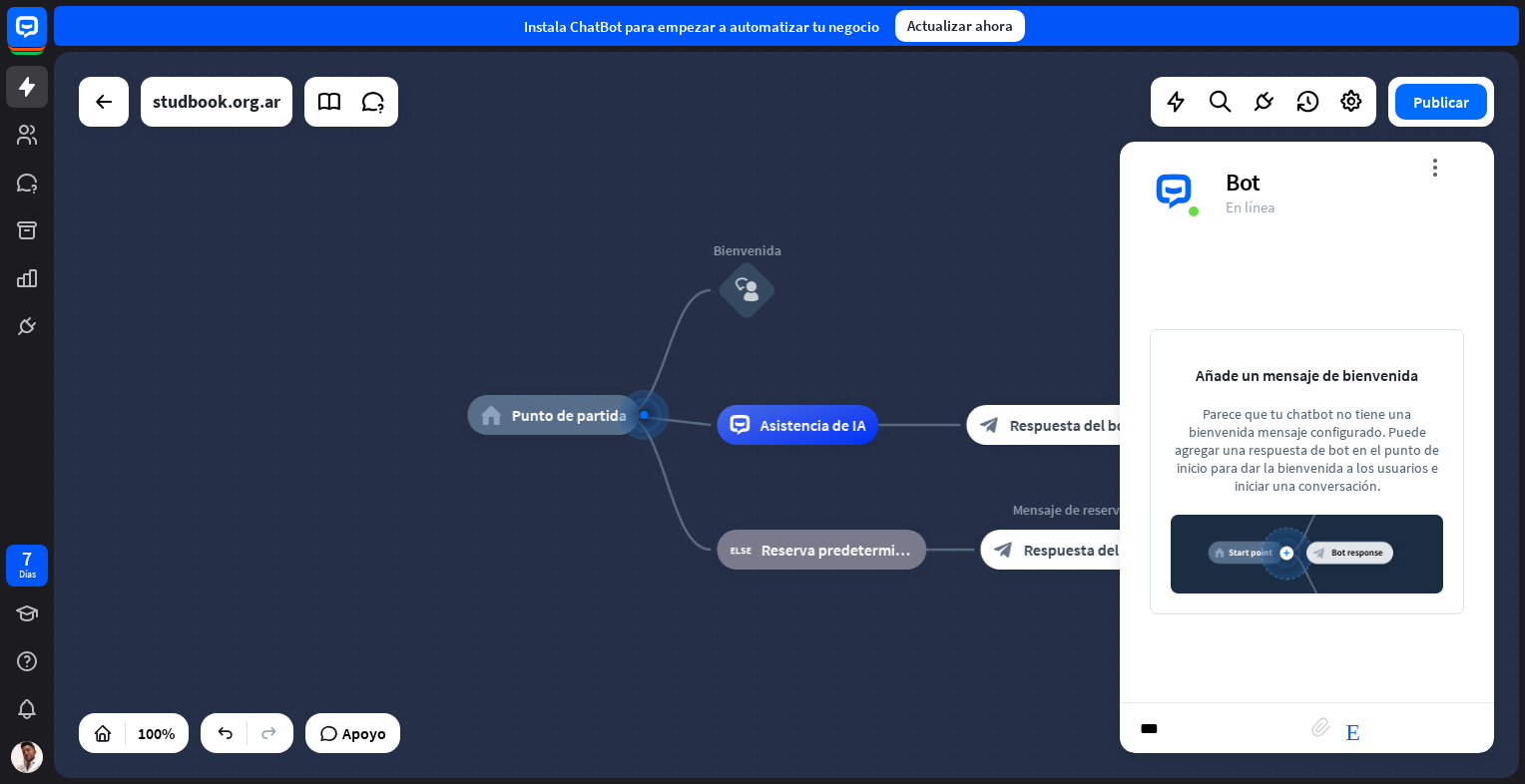 type on "****" 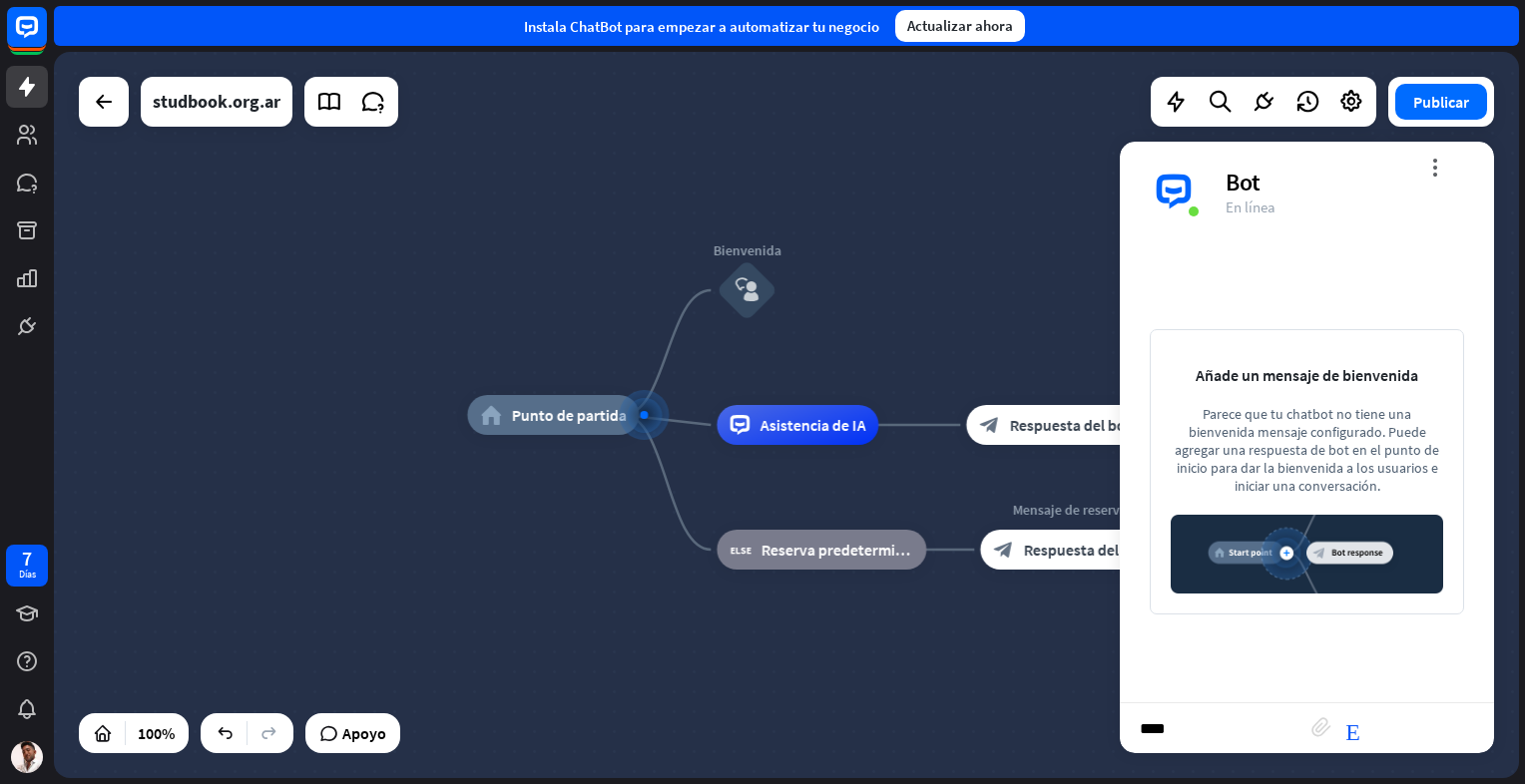 type 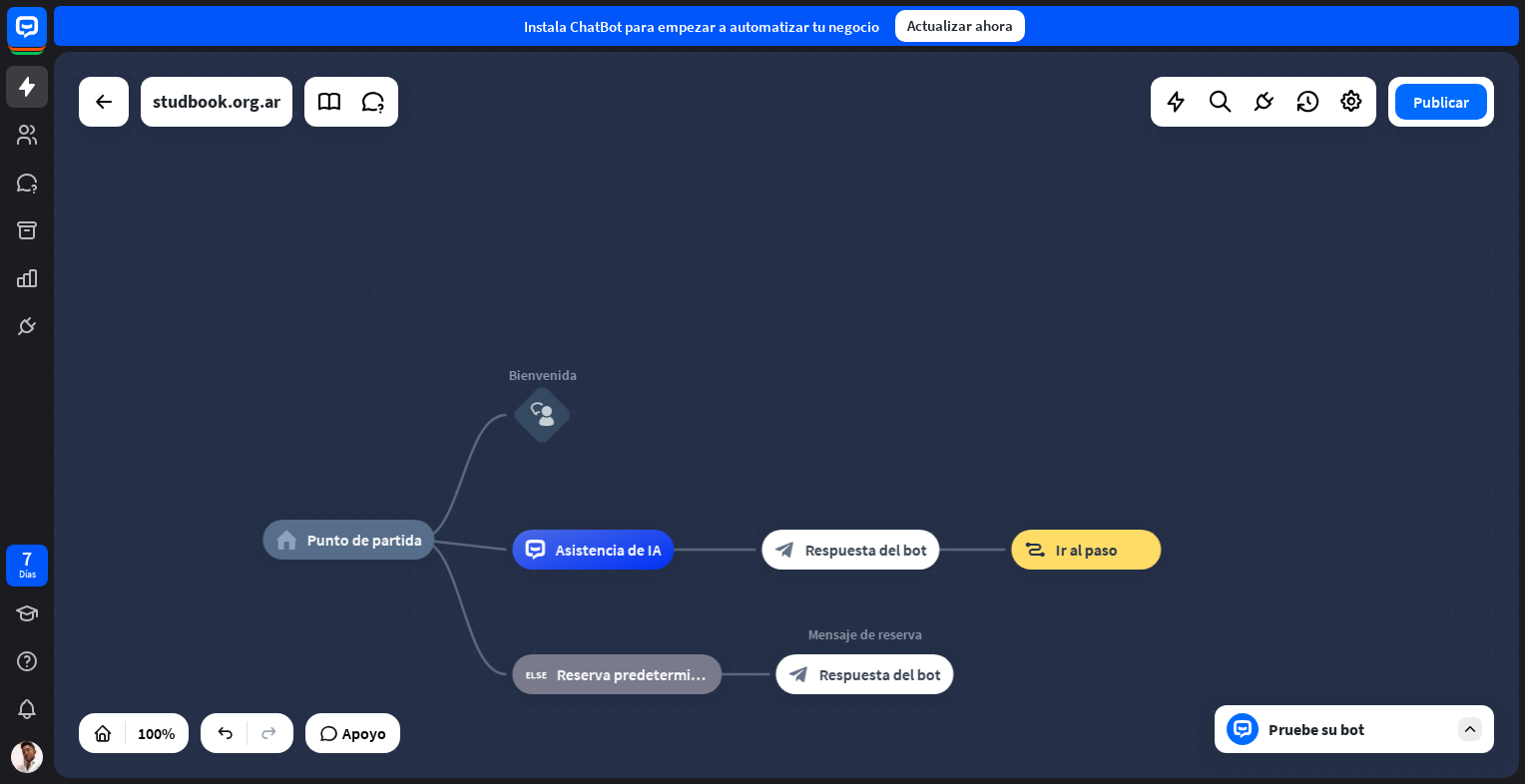 click at bounding box center (1216, 698) 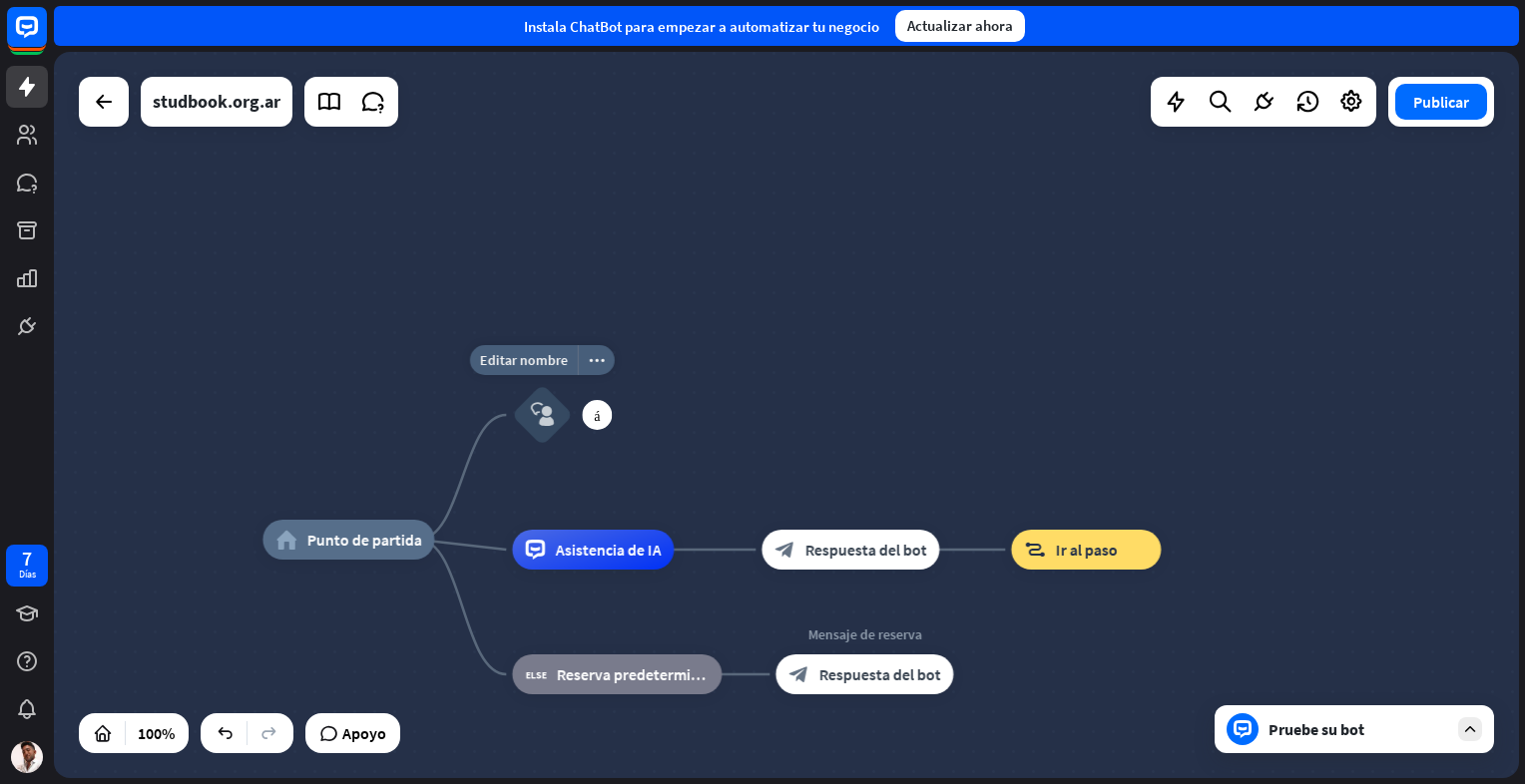 click on "más" at bounding box center (597, 415) 